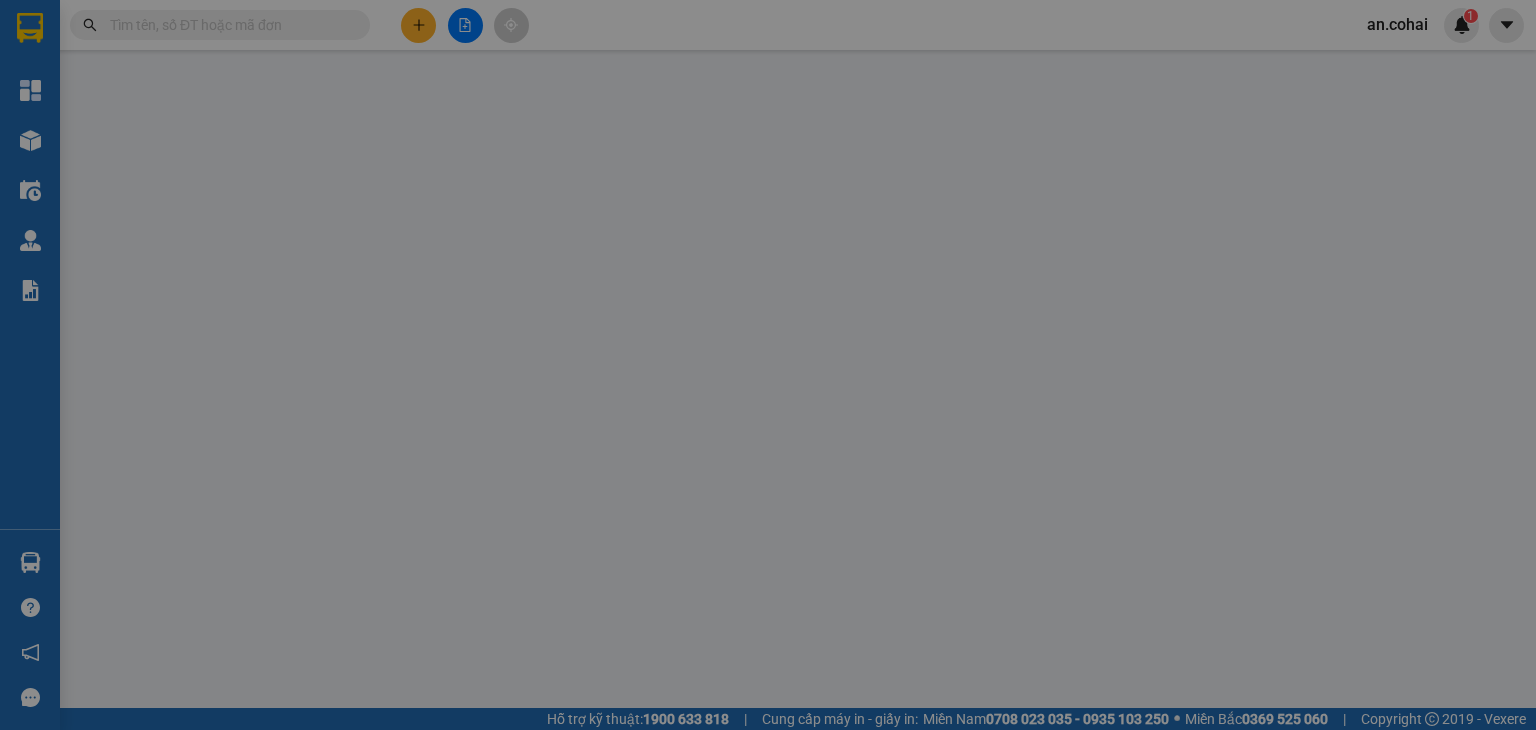 scroll, scrollTop: 0, scrollLeft: 0, axis: both 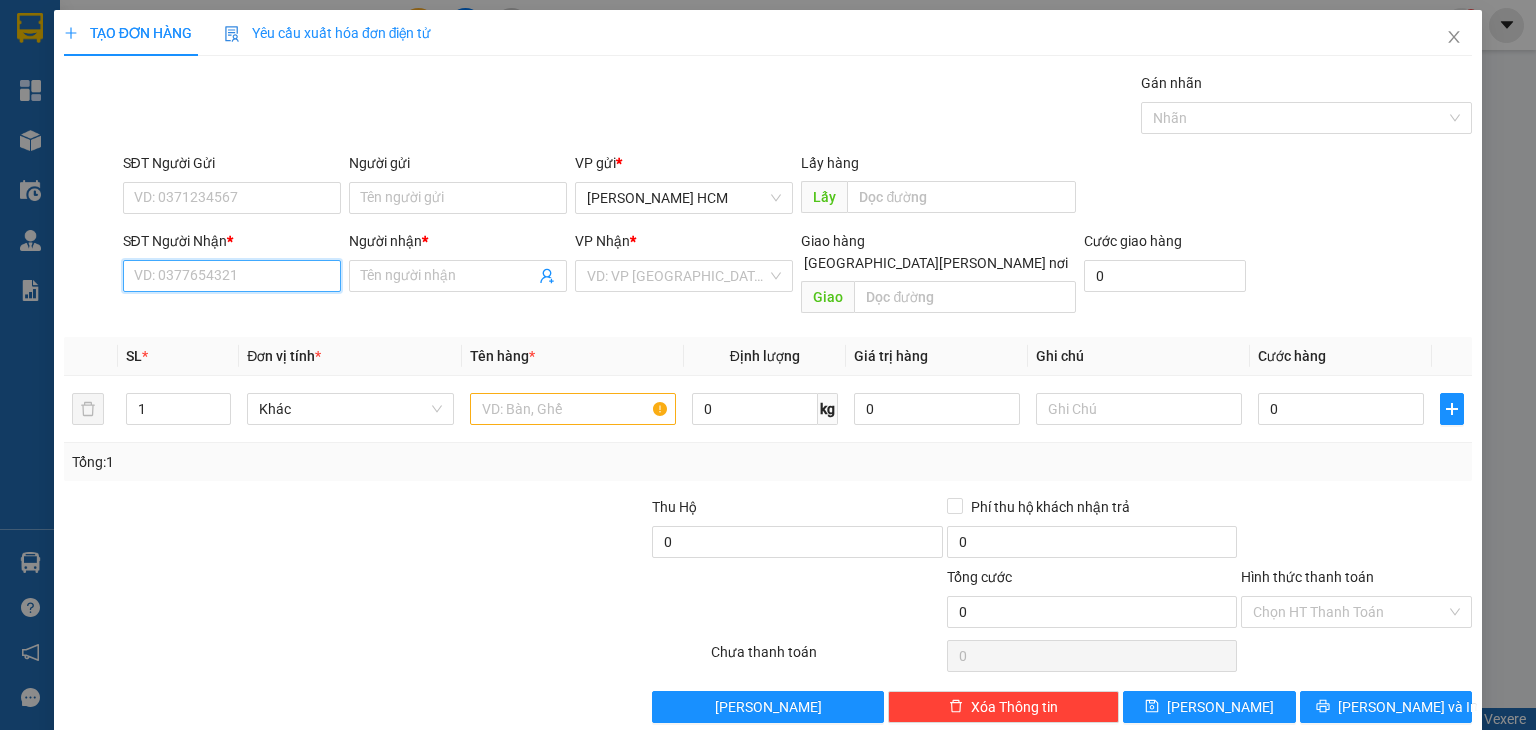 click on "SĐT Người Nhận  *" at bounding box center (232, 276) 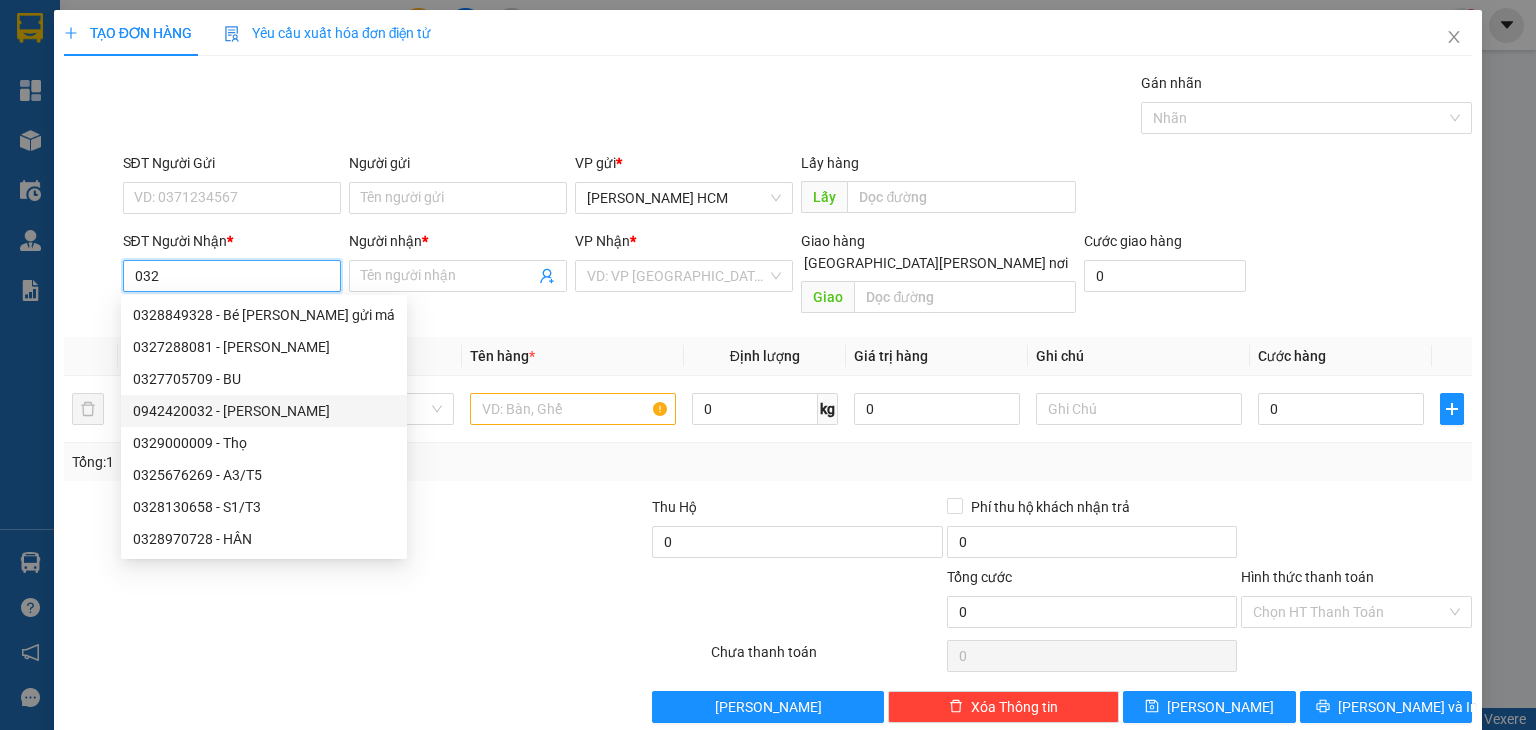 click on "0942420032 - [PERSON_NAME]" at bounding box center [264, 411] 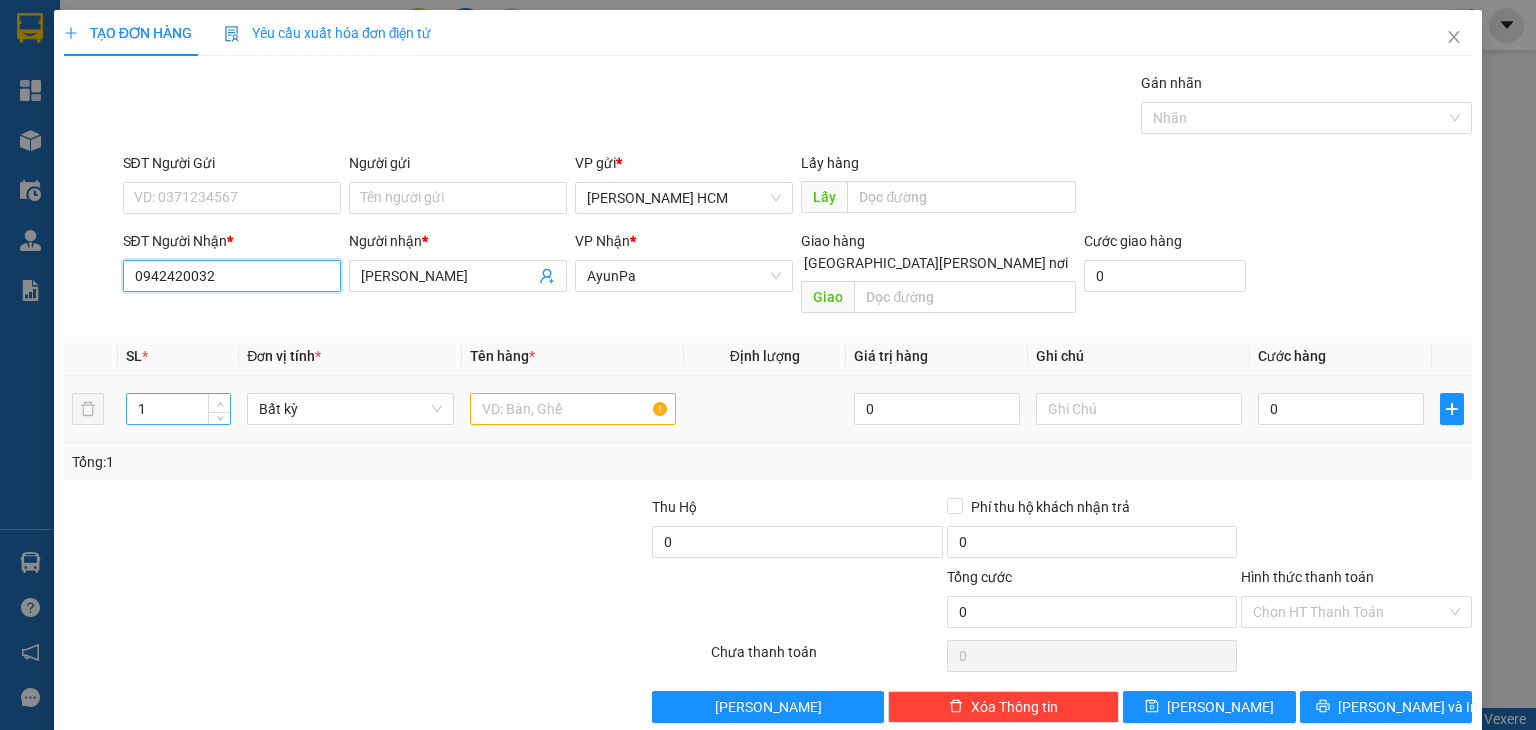 type on "0942420032" 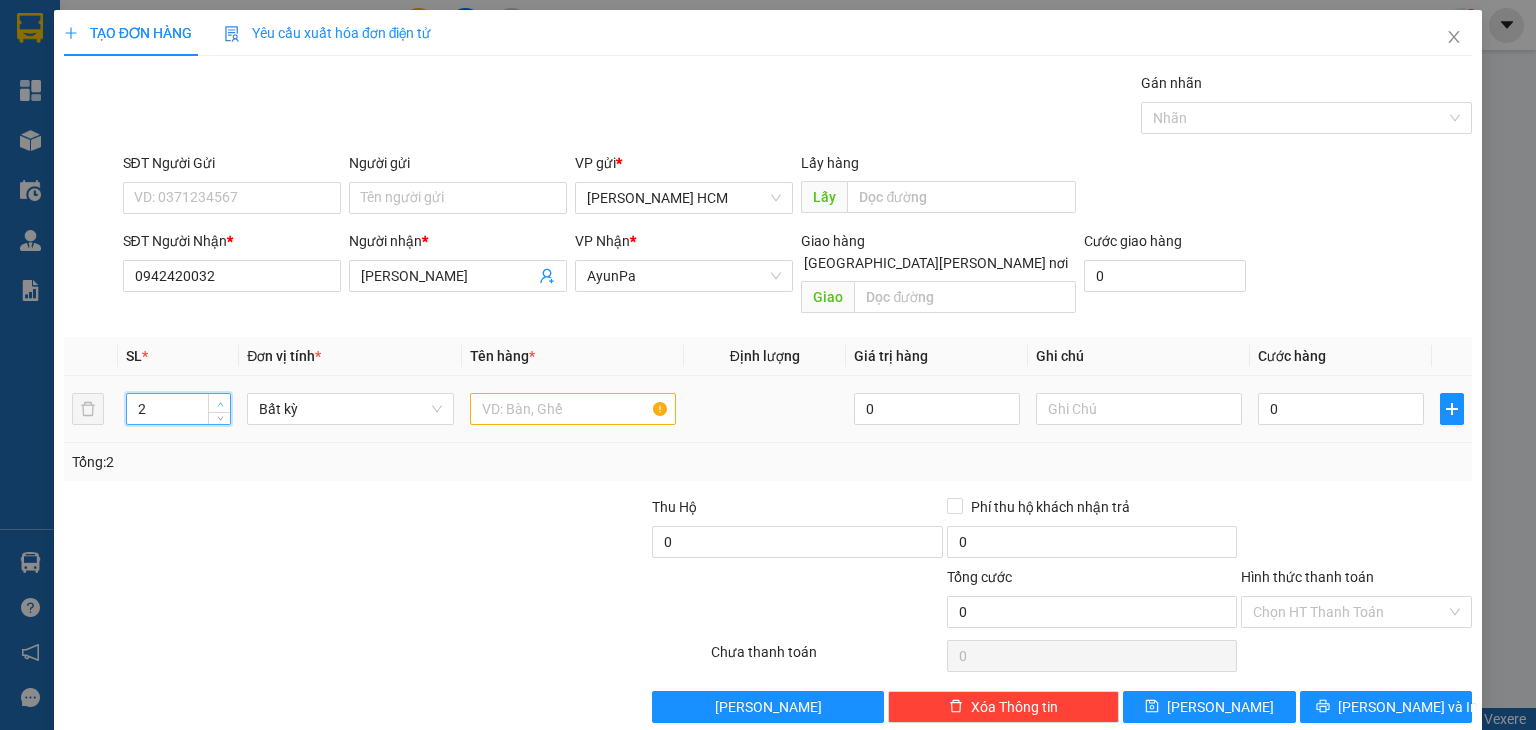 click at bounding box center [220, 404] 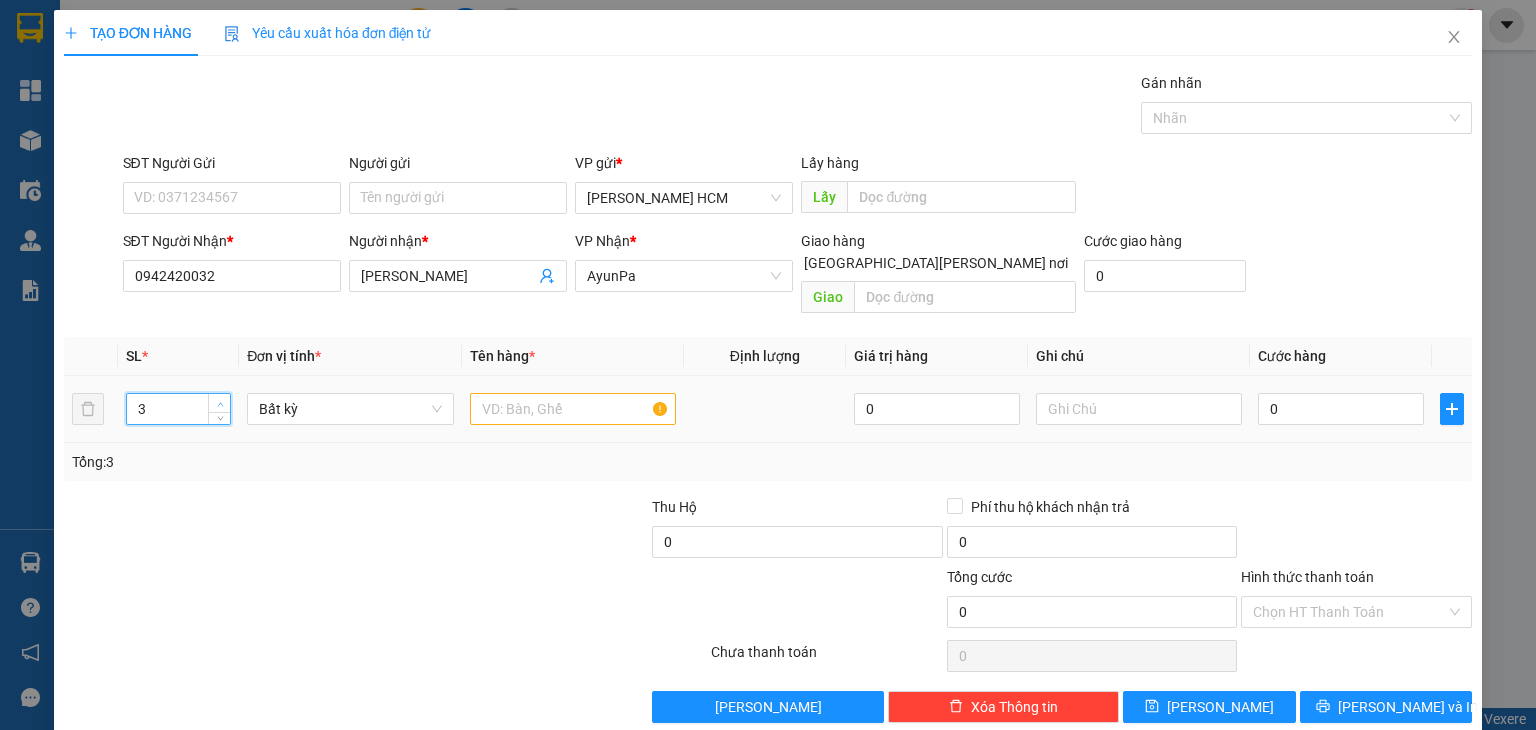 click at bounding box center [220, 404] 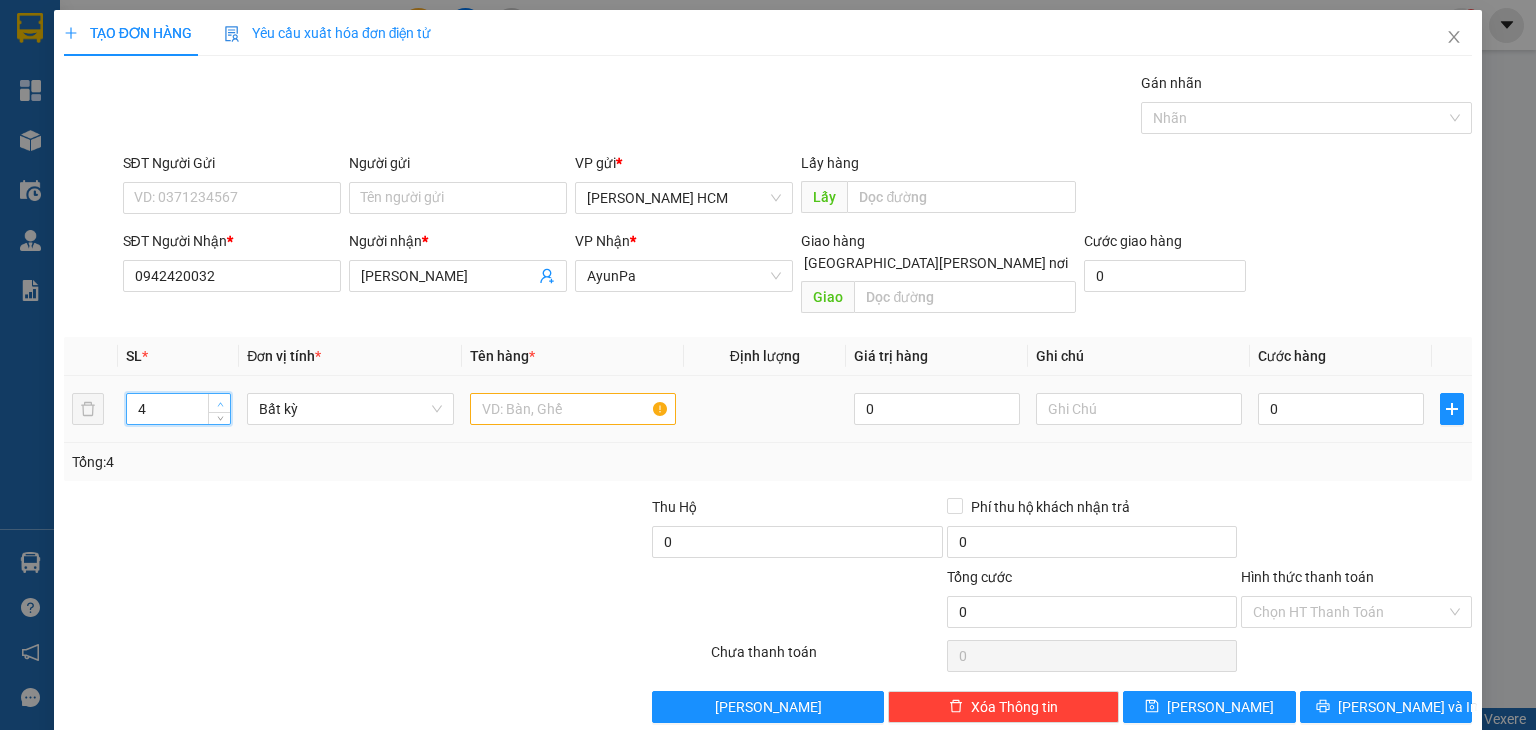 click at bounding box center (220, 404) 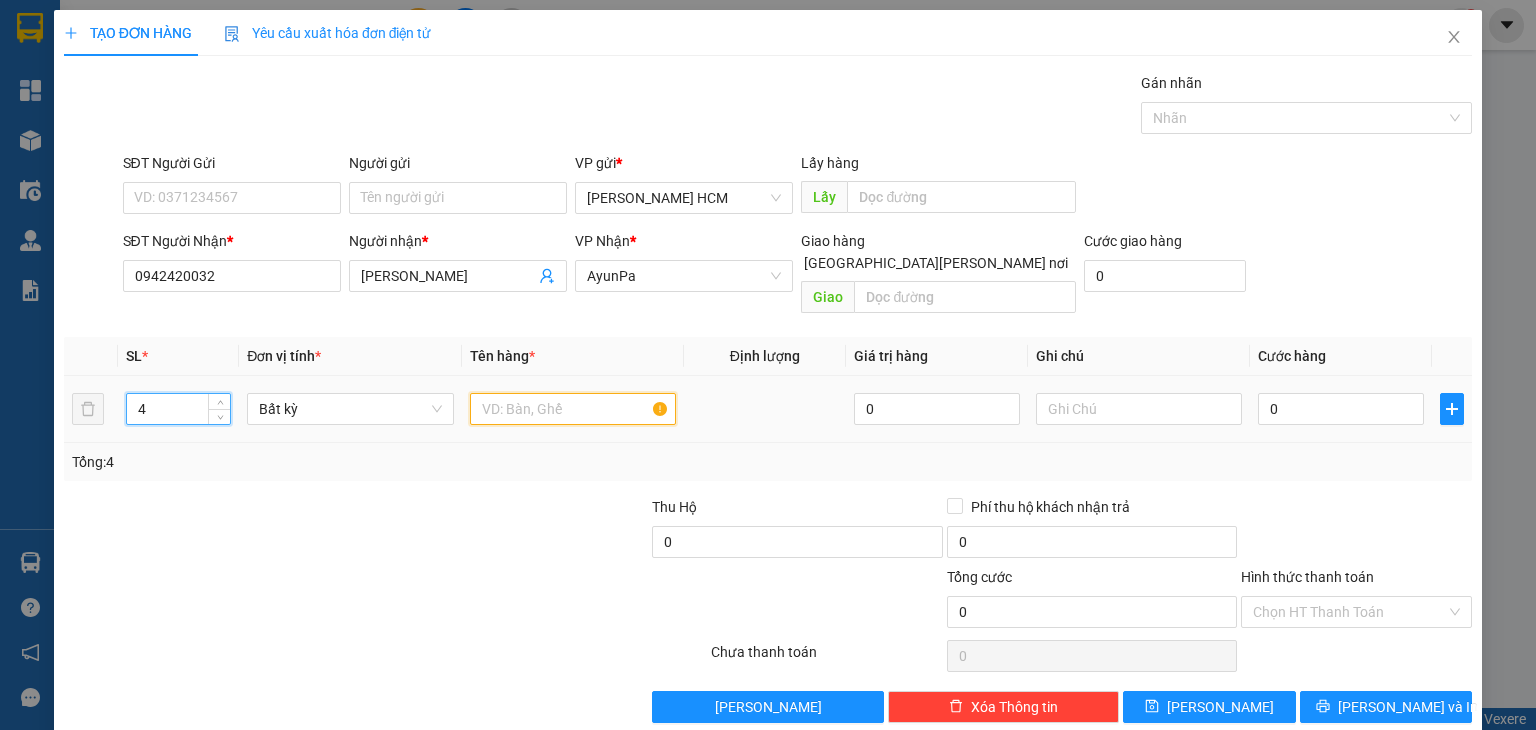 click at bounding box center [573, 409] 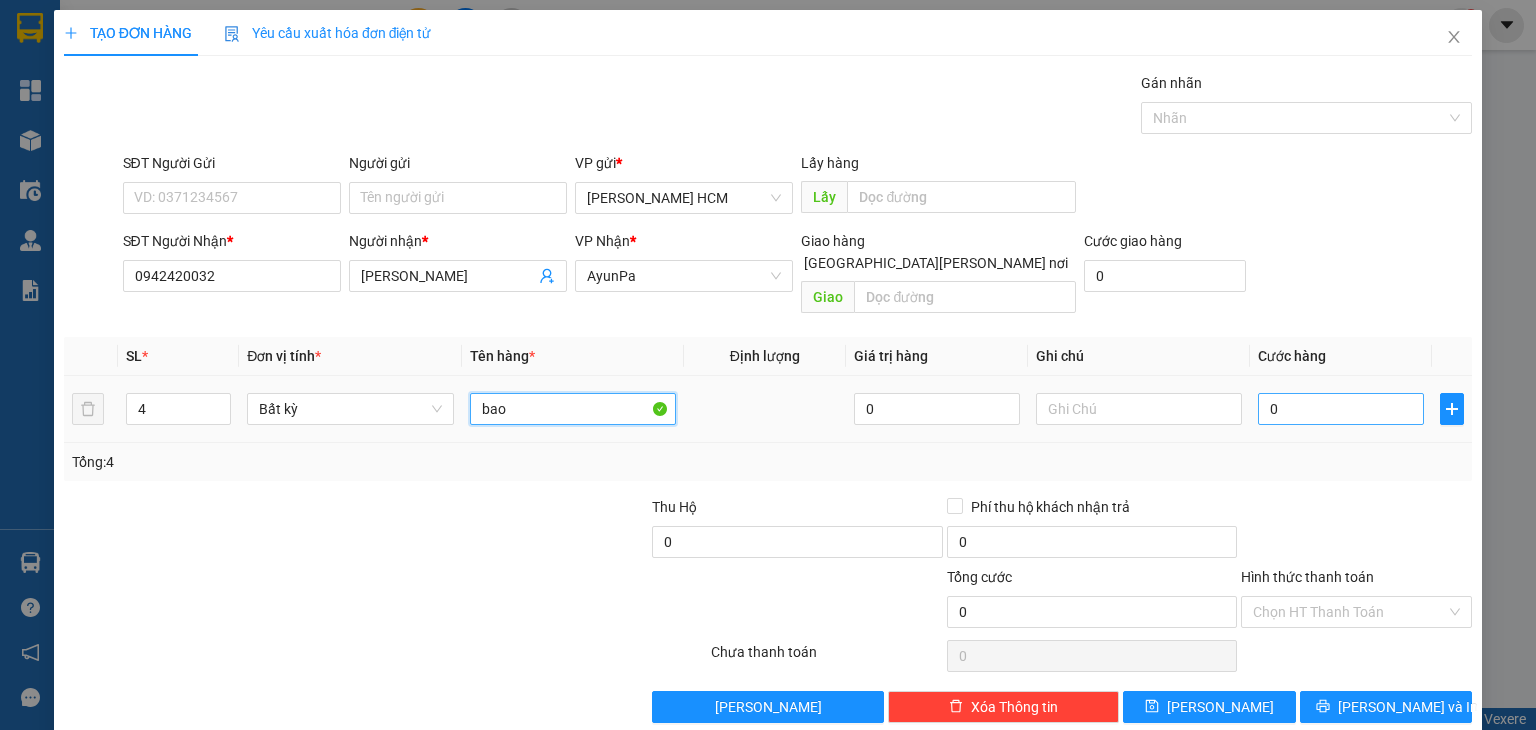 type on "bao" 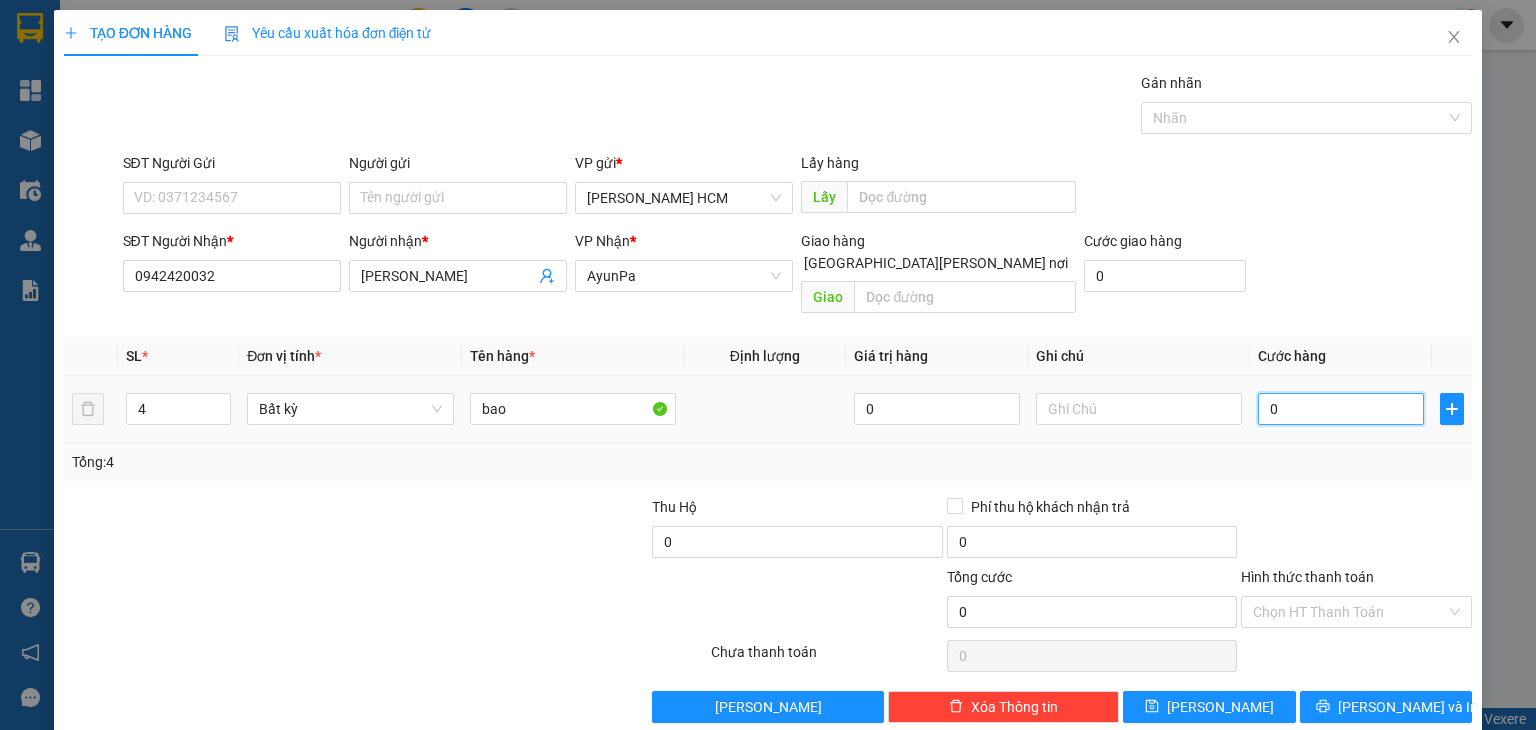 click on "0" at bounding box center [1341, 409] 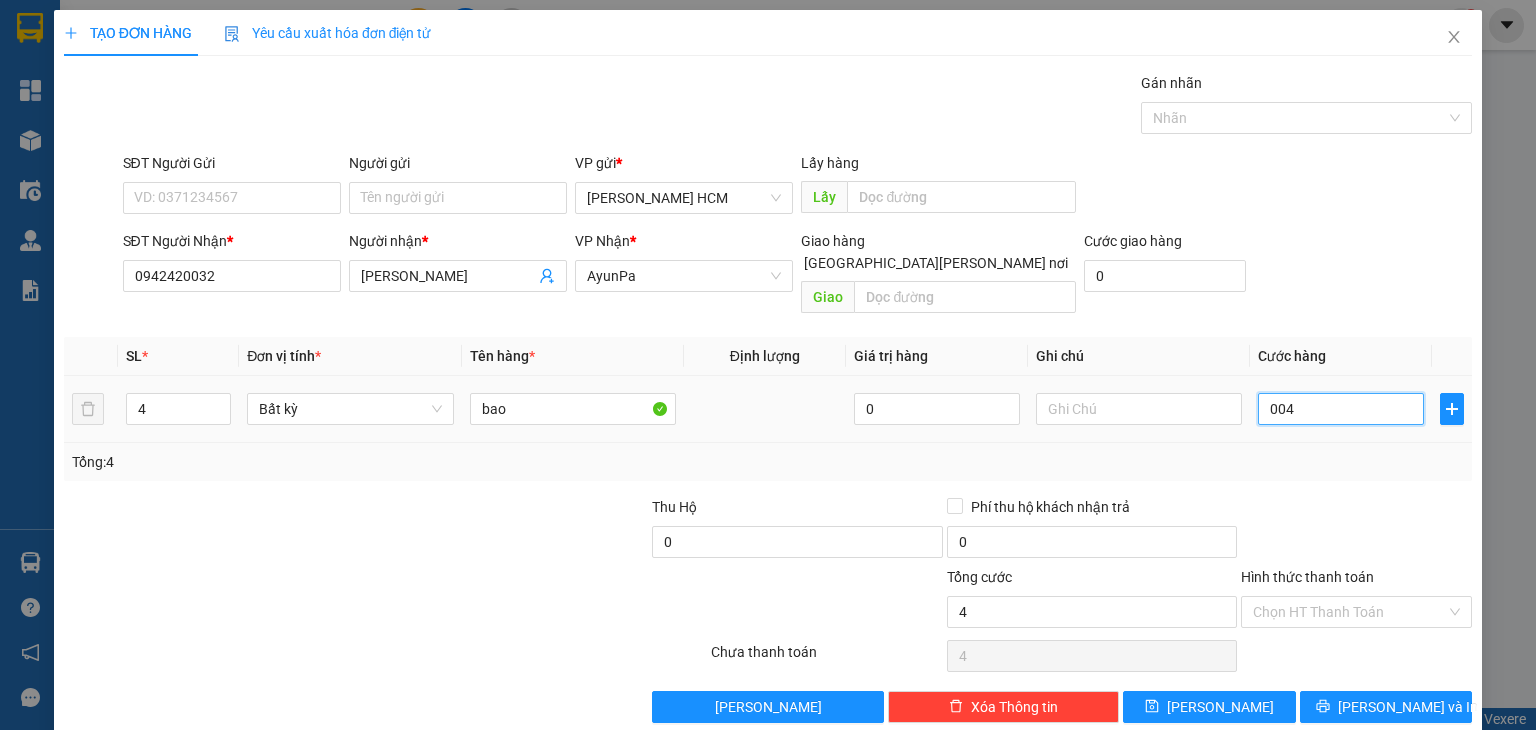 type on "0.040" 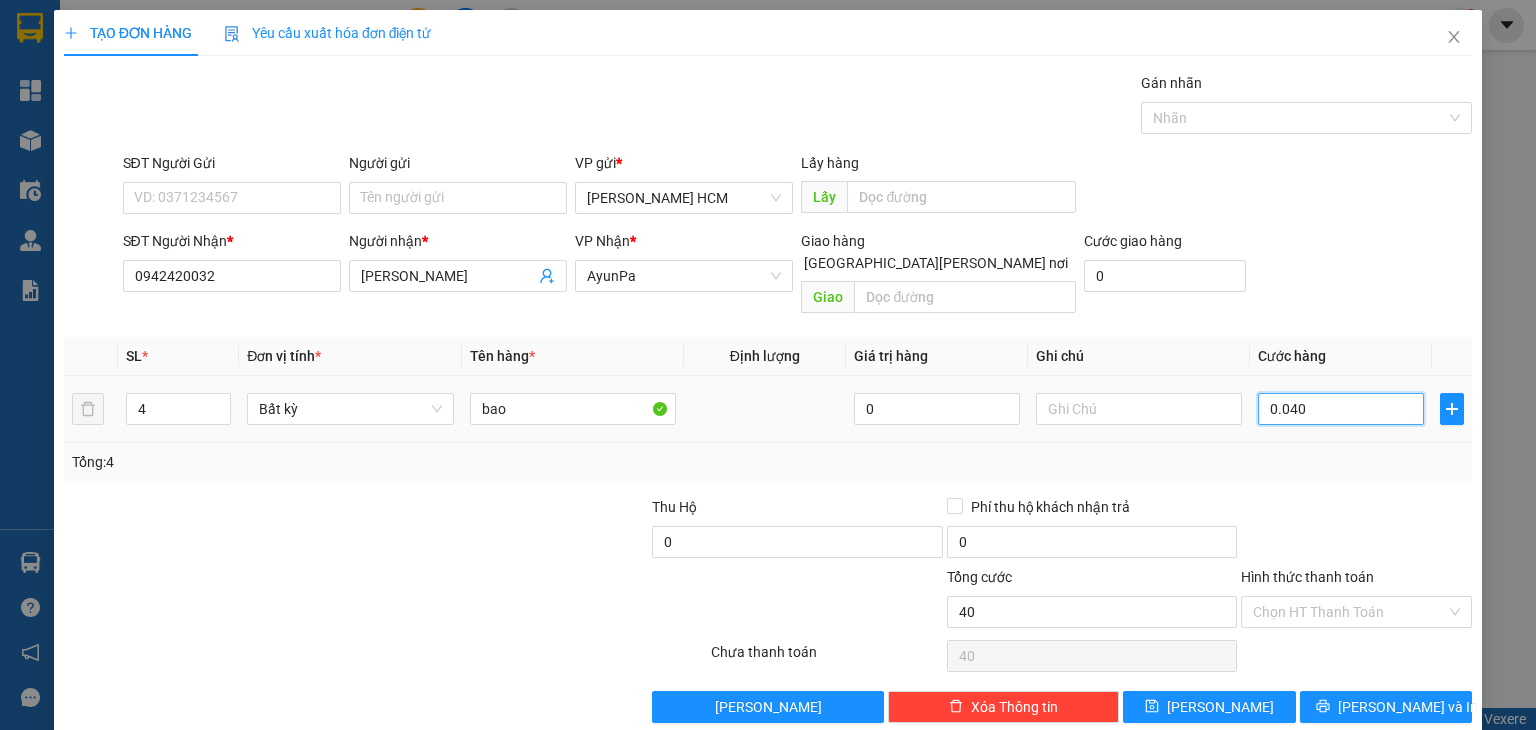 type on "00.400" 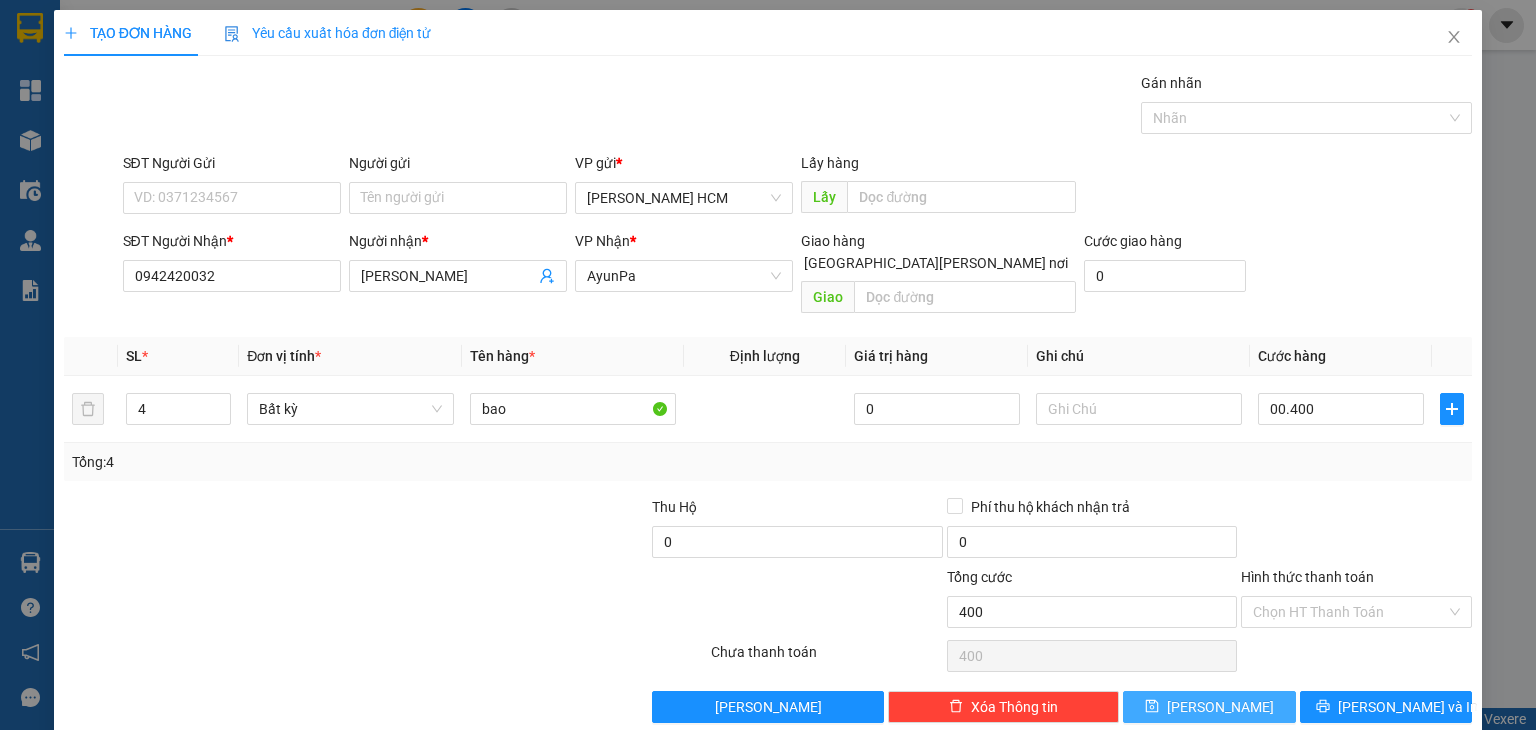 type on "400.000" 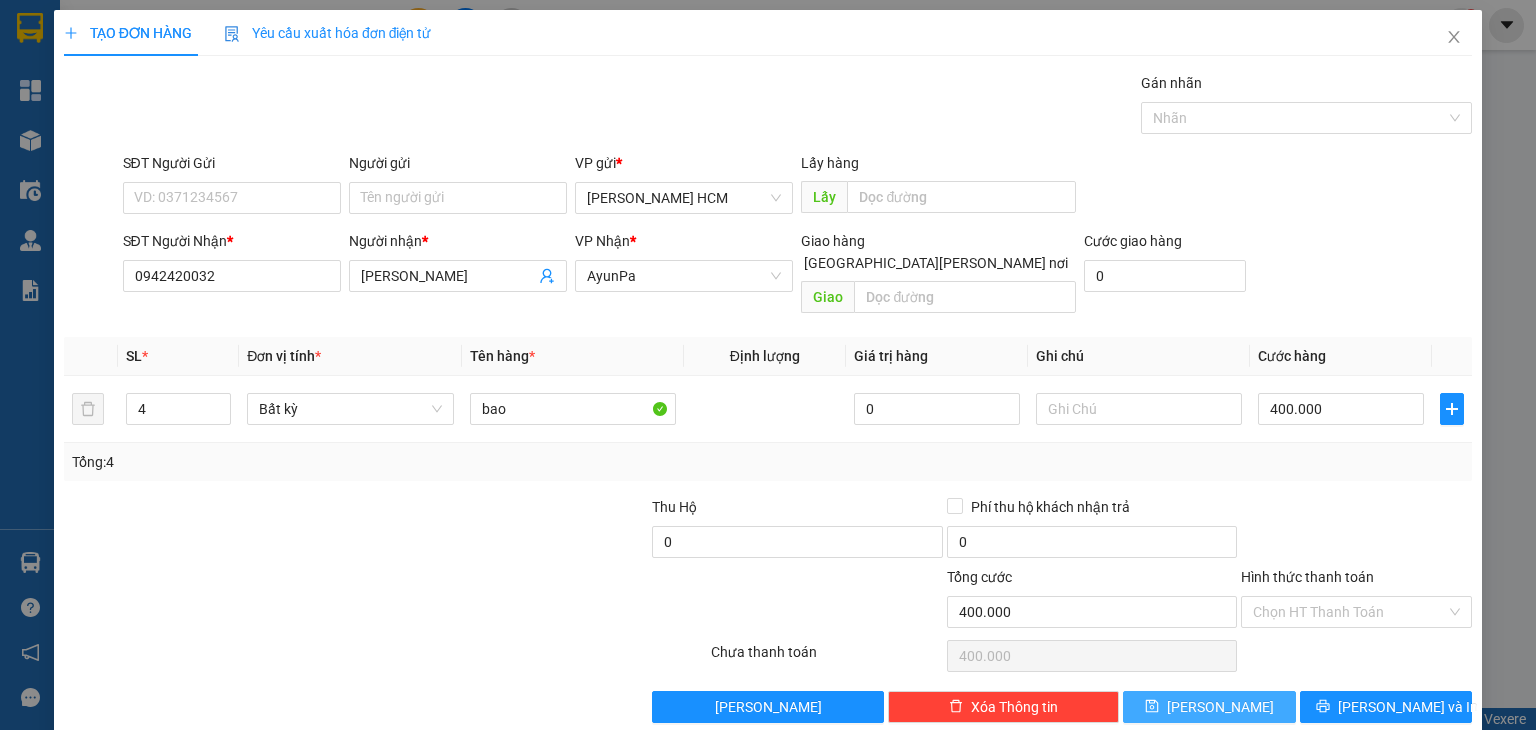 click on "[PERSON_NAME]" at bounding box center [1209, 707] 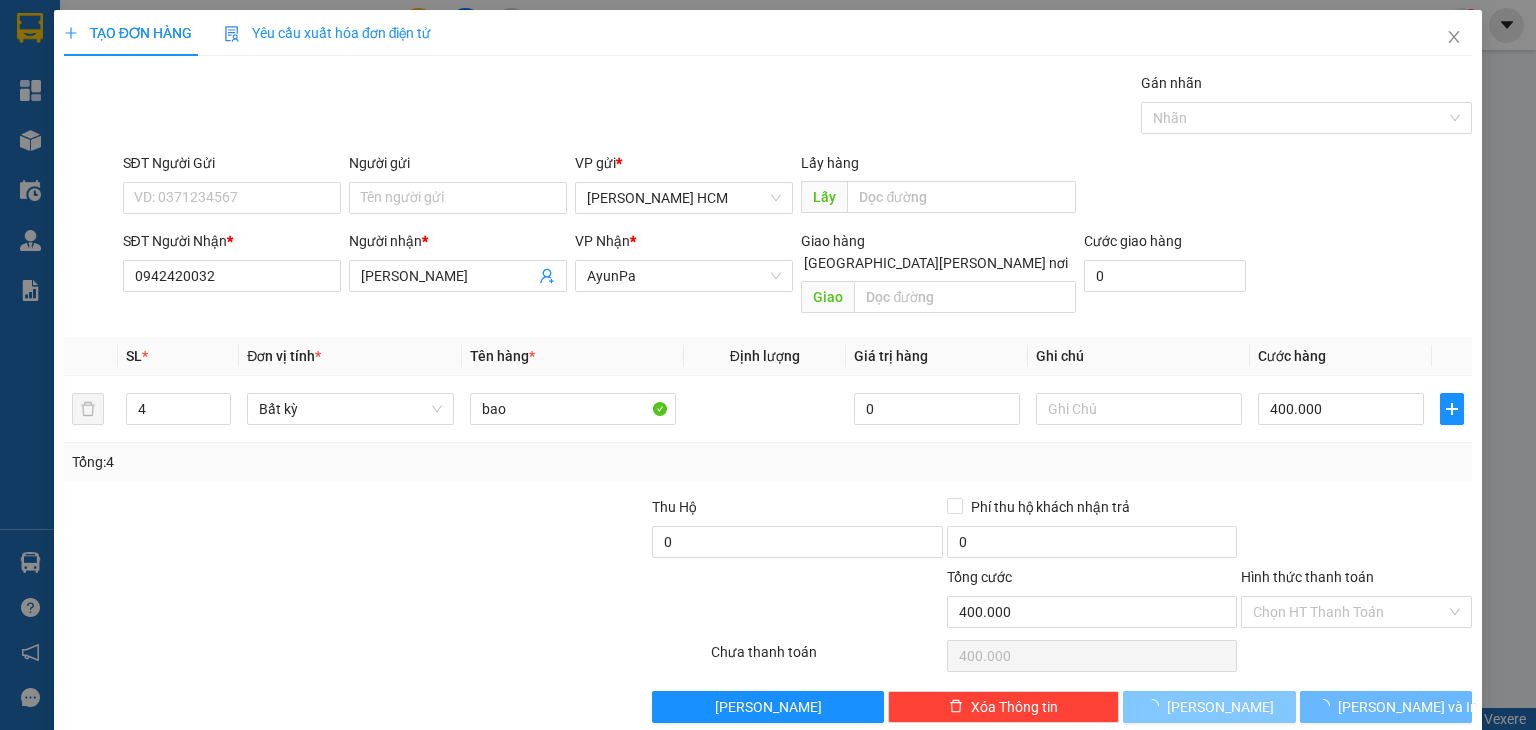 type 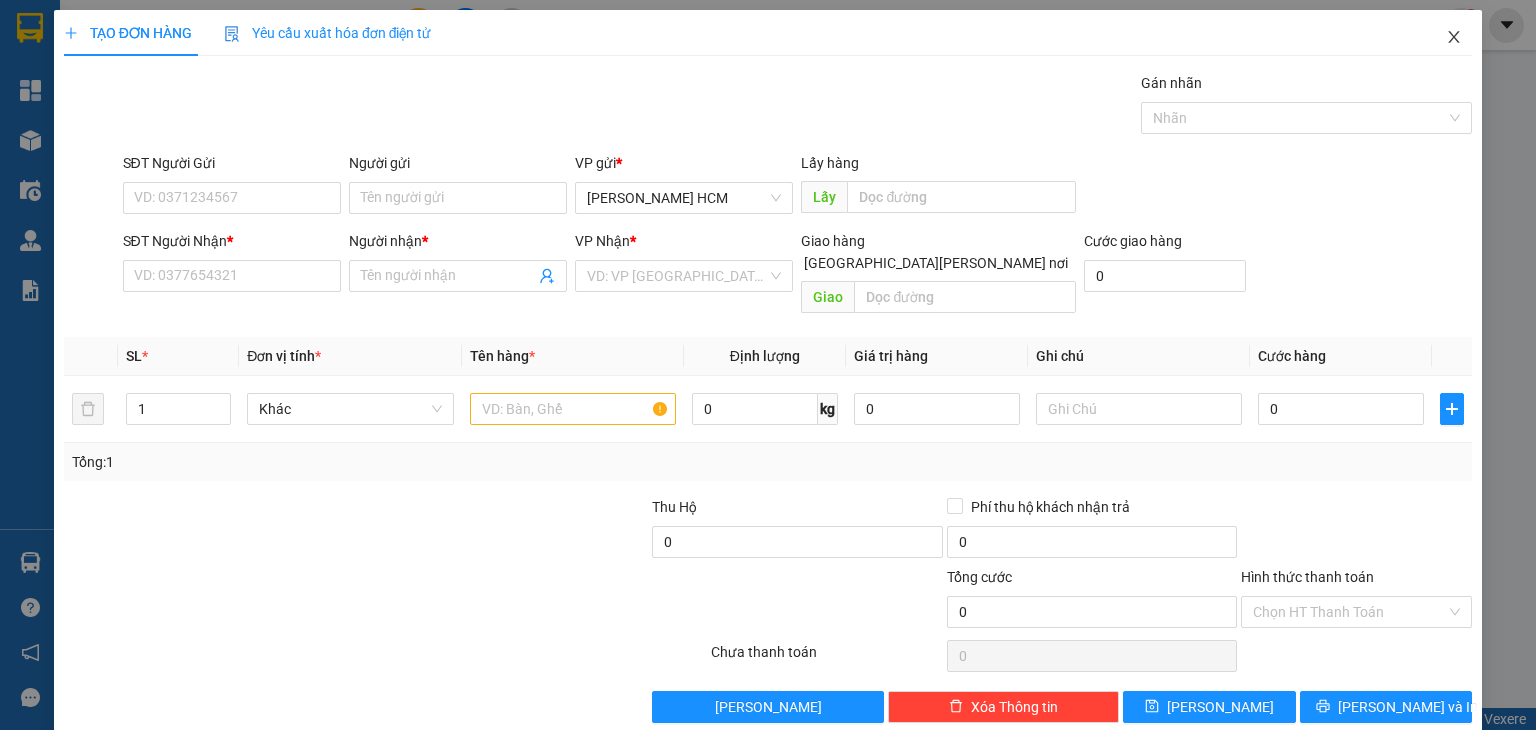 click 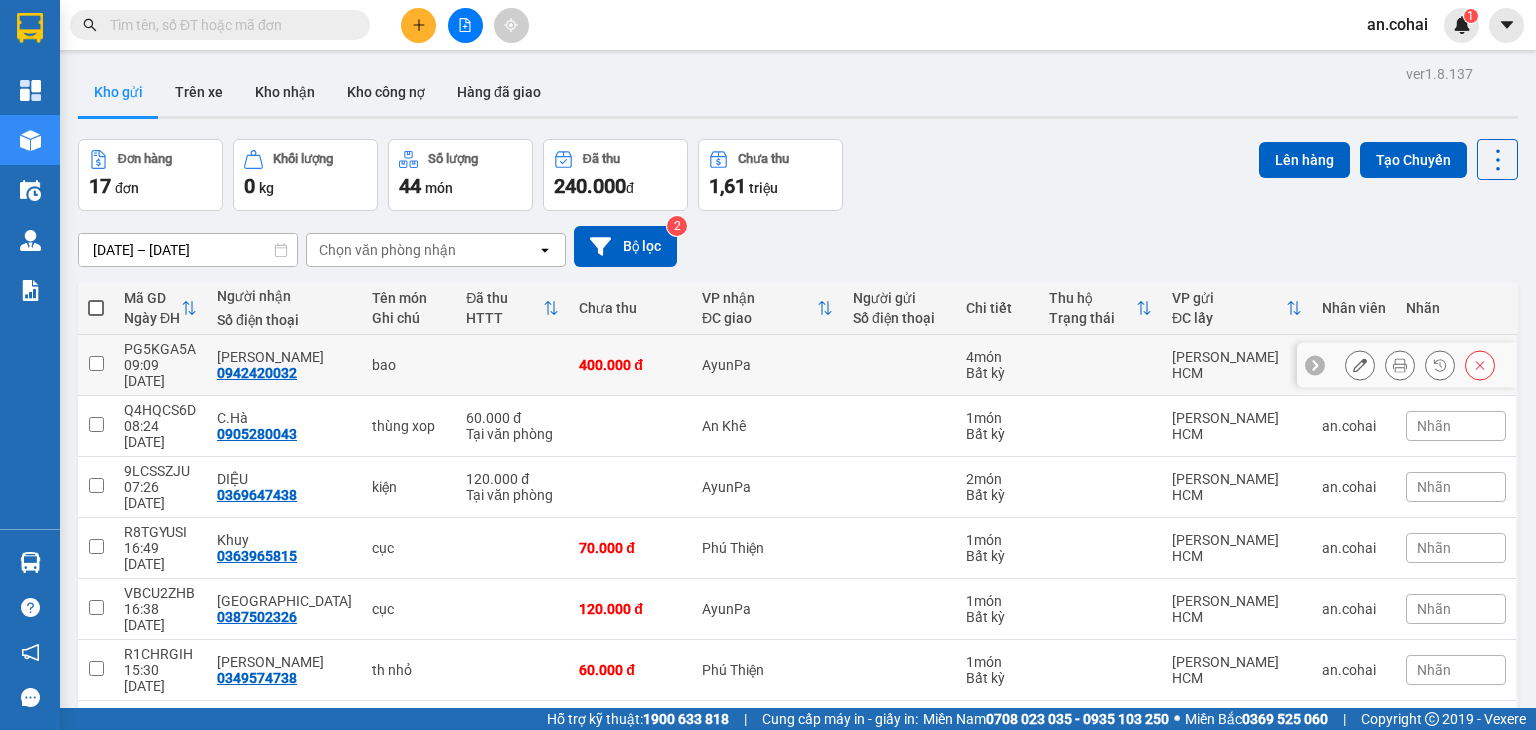 click at bounding box center (1360, 365) 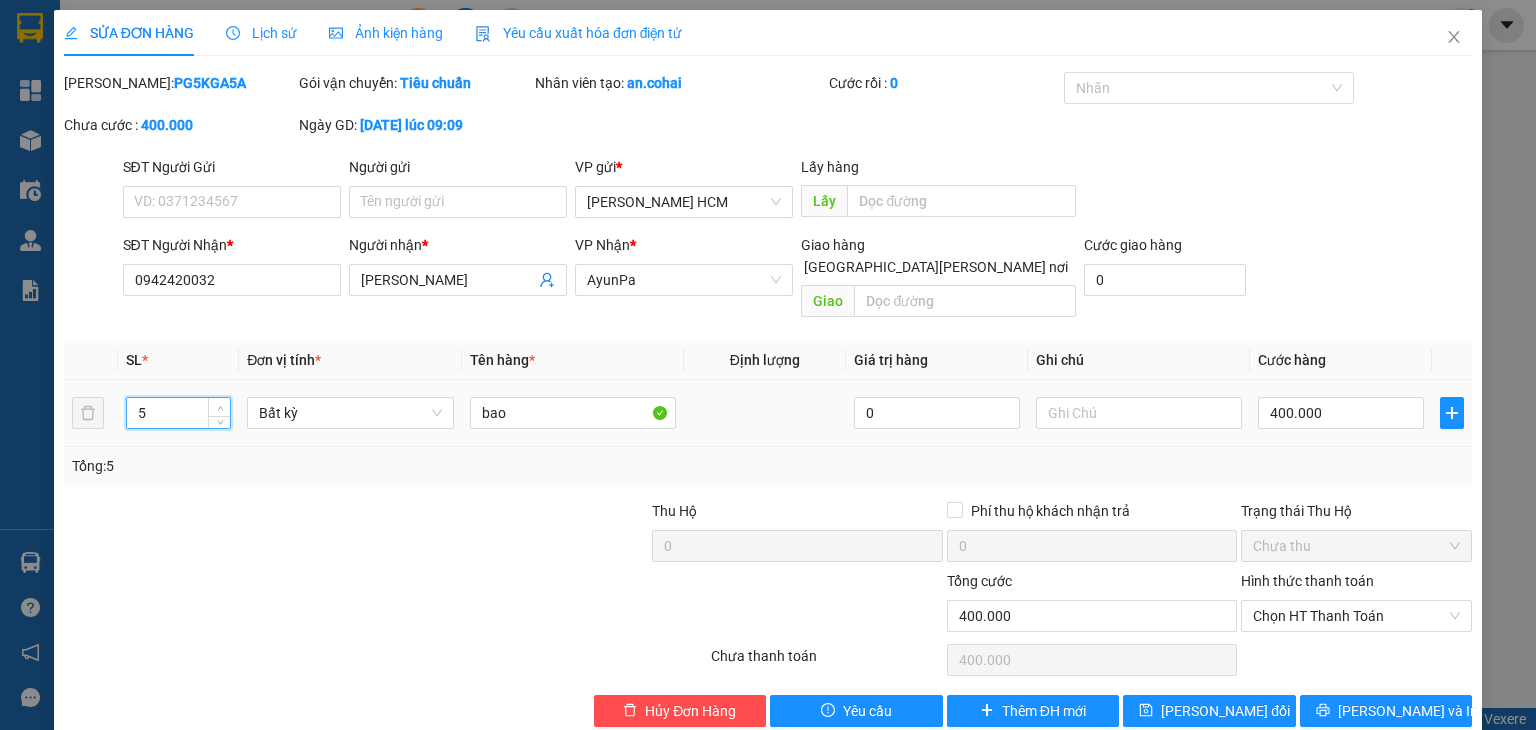 click 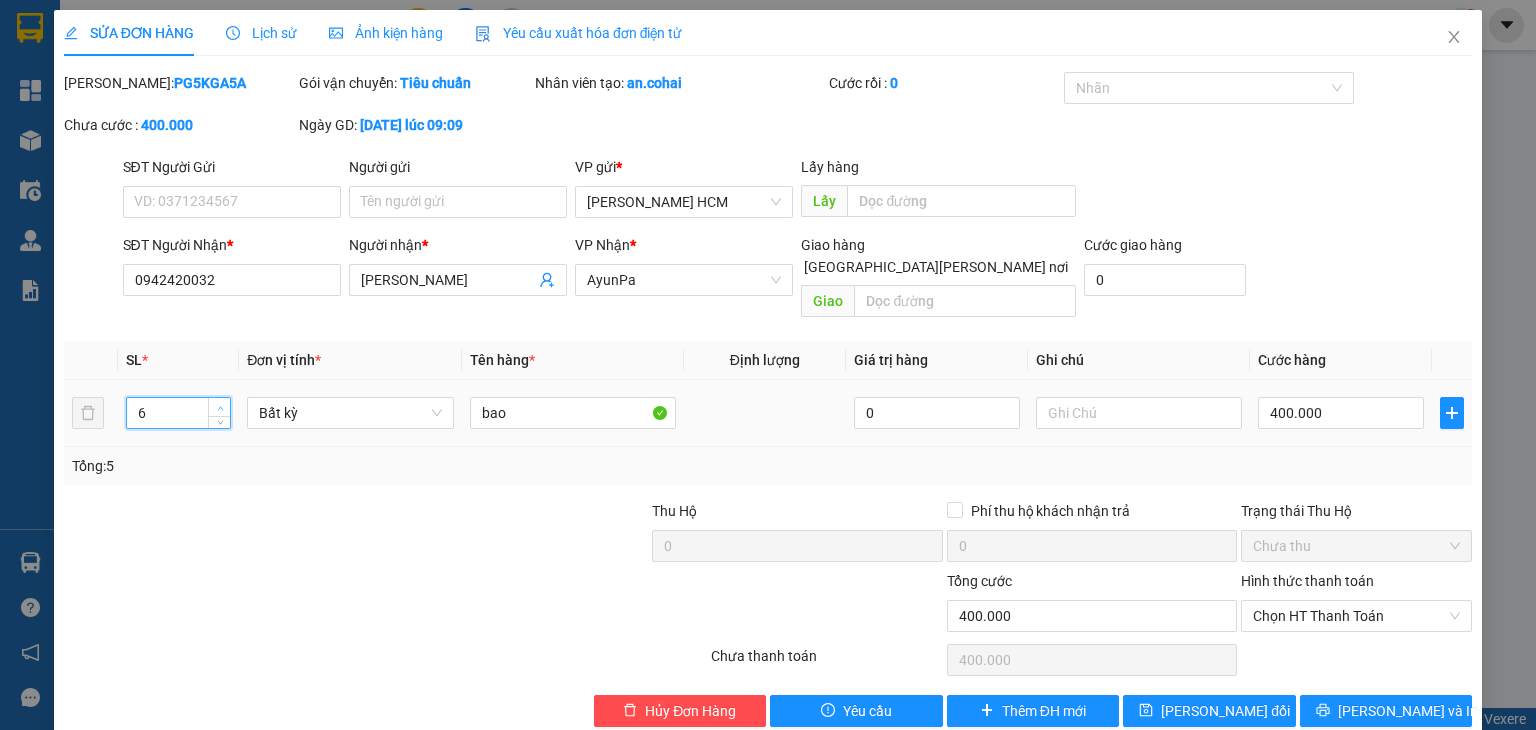 click 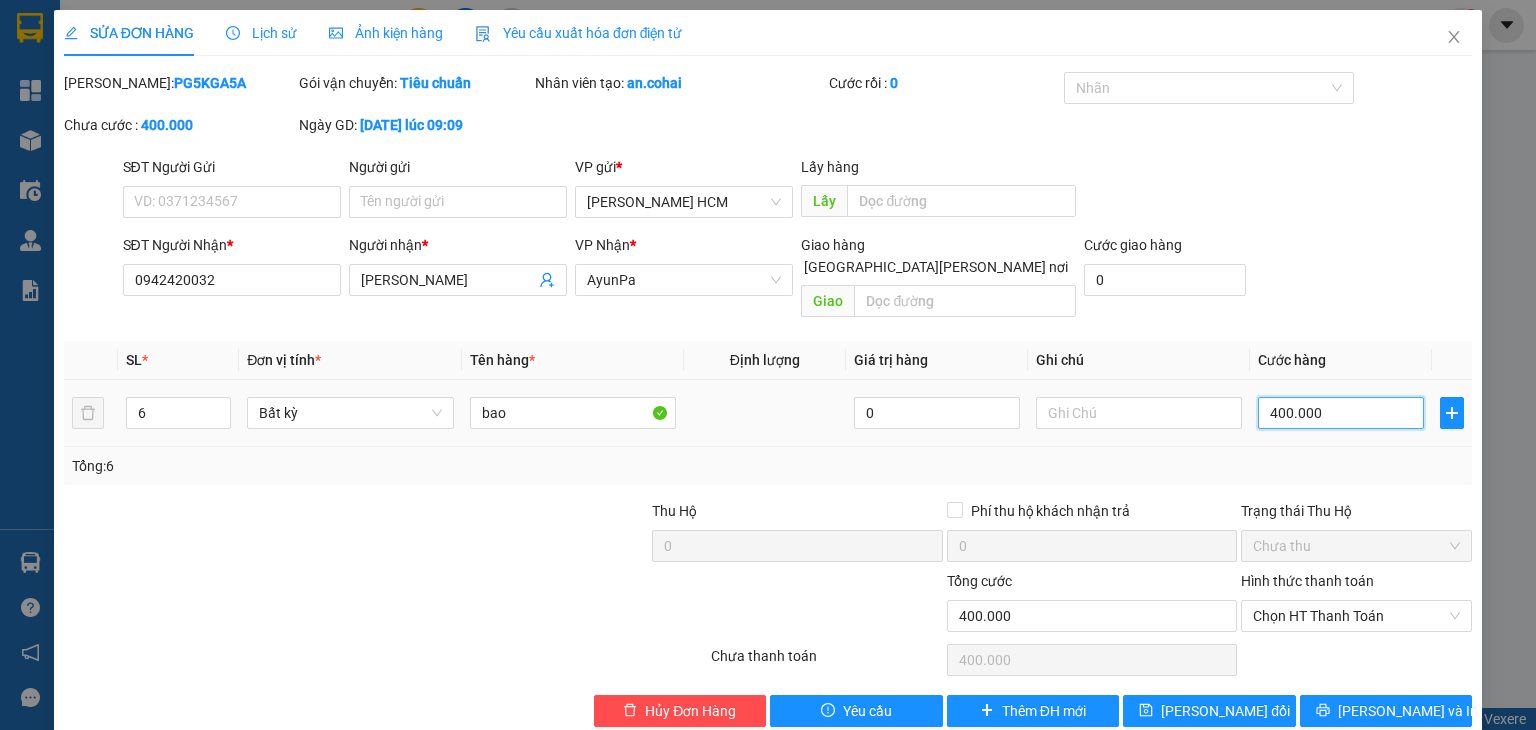 click on "400.000" at bounding box center [1341, 413] 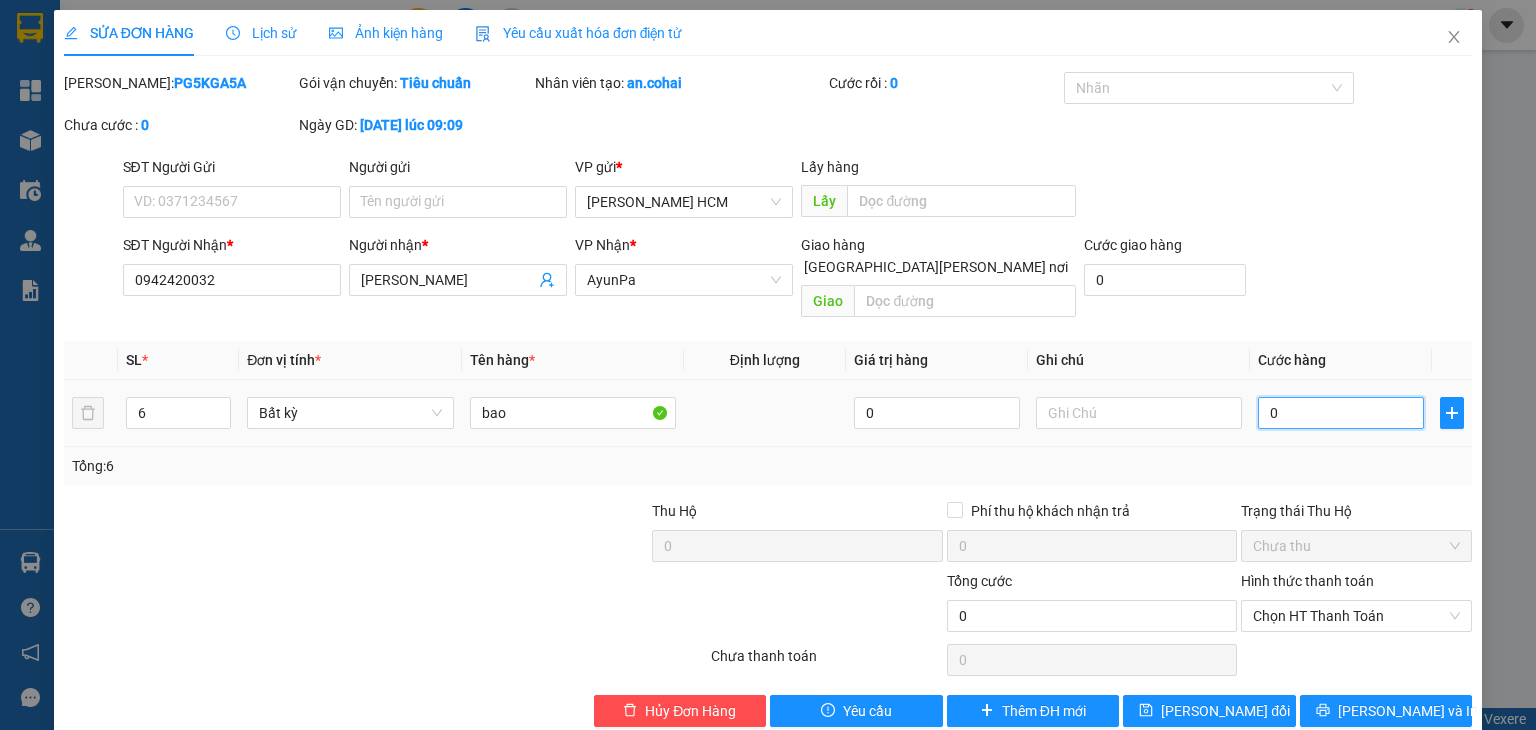 type on "009" 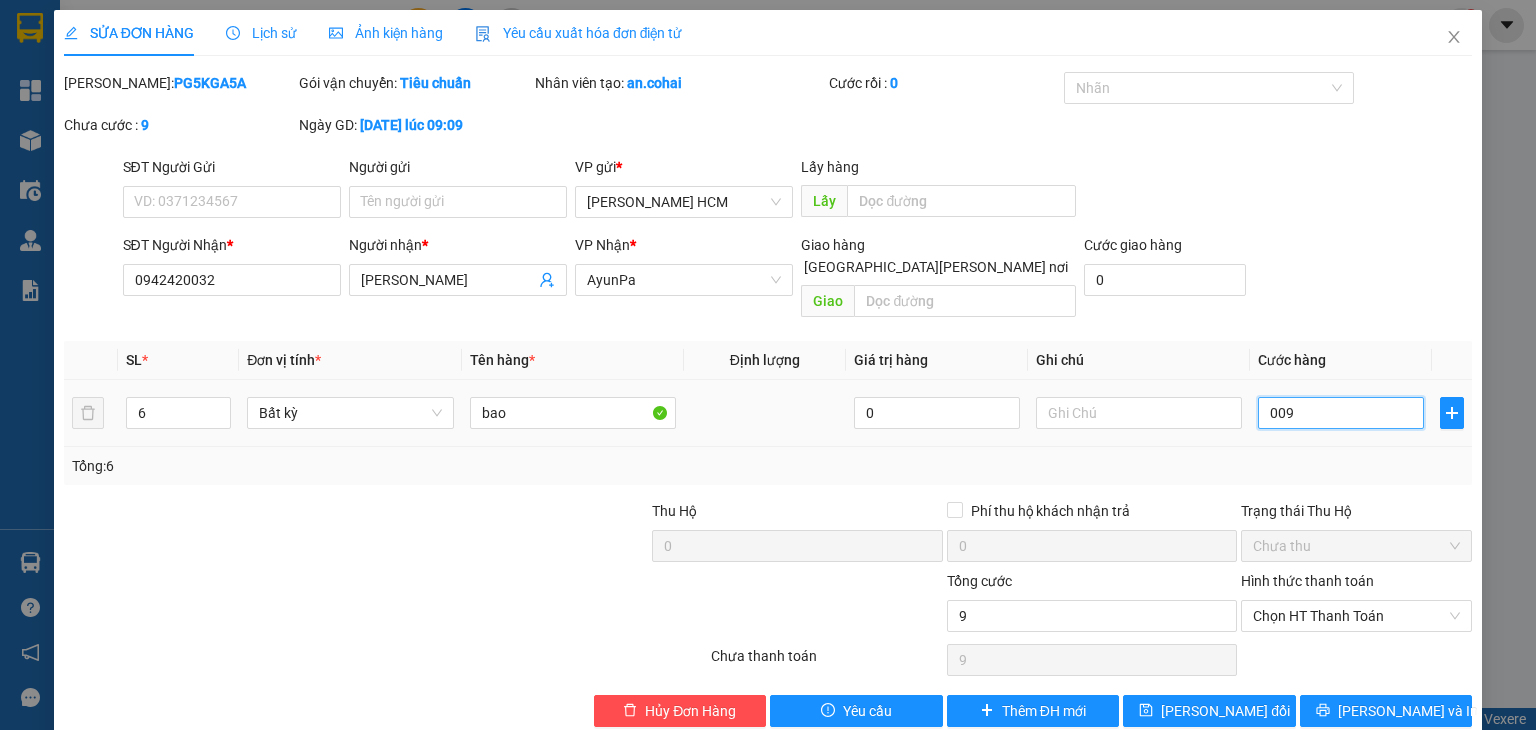 type on "0.090" 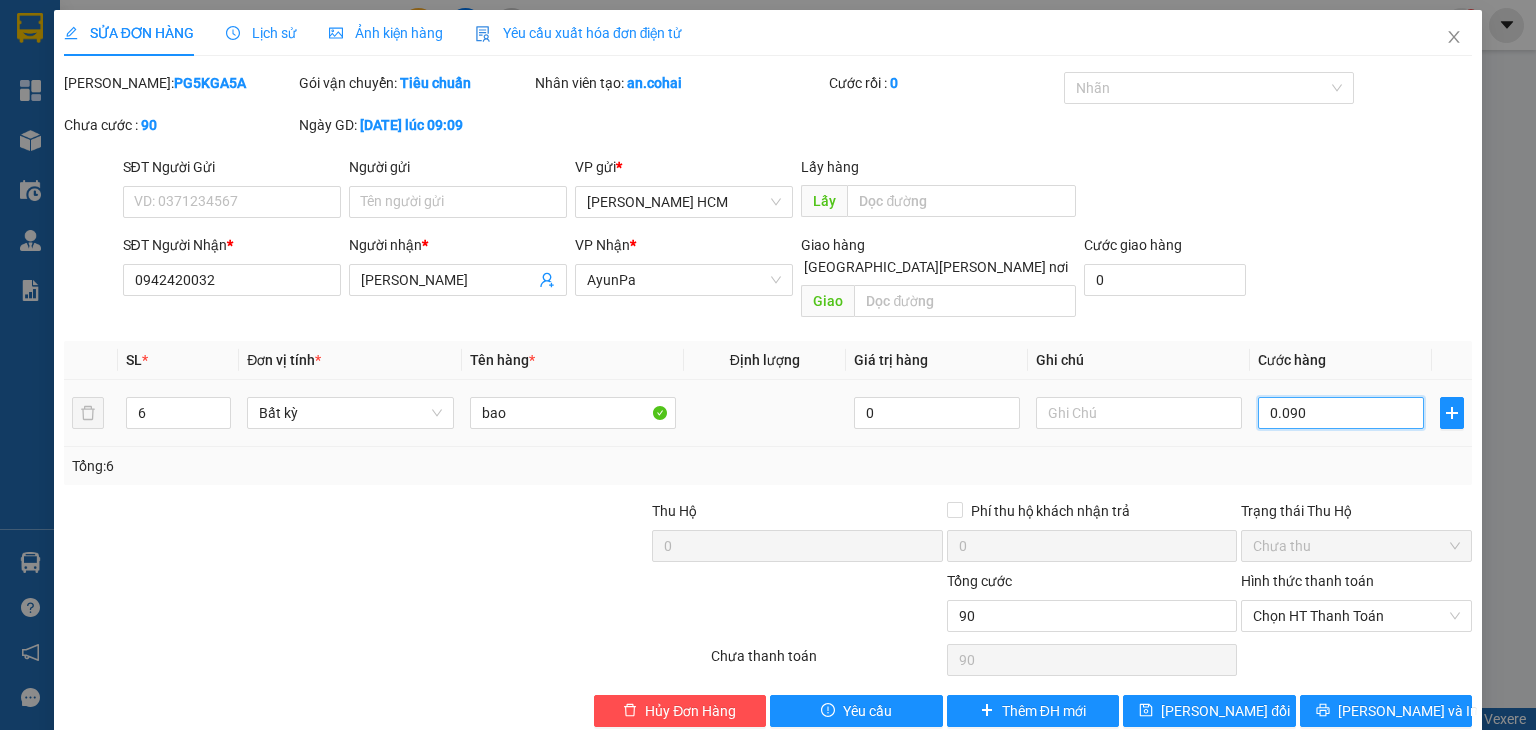 type on "00.900" 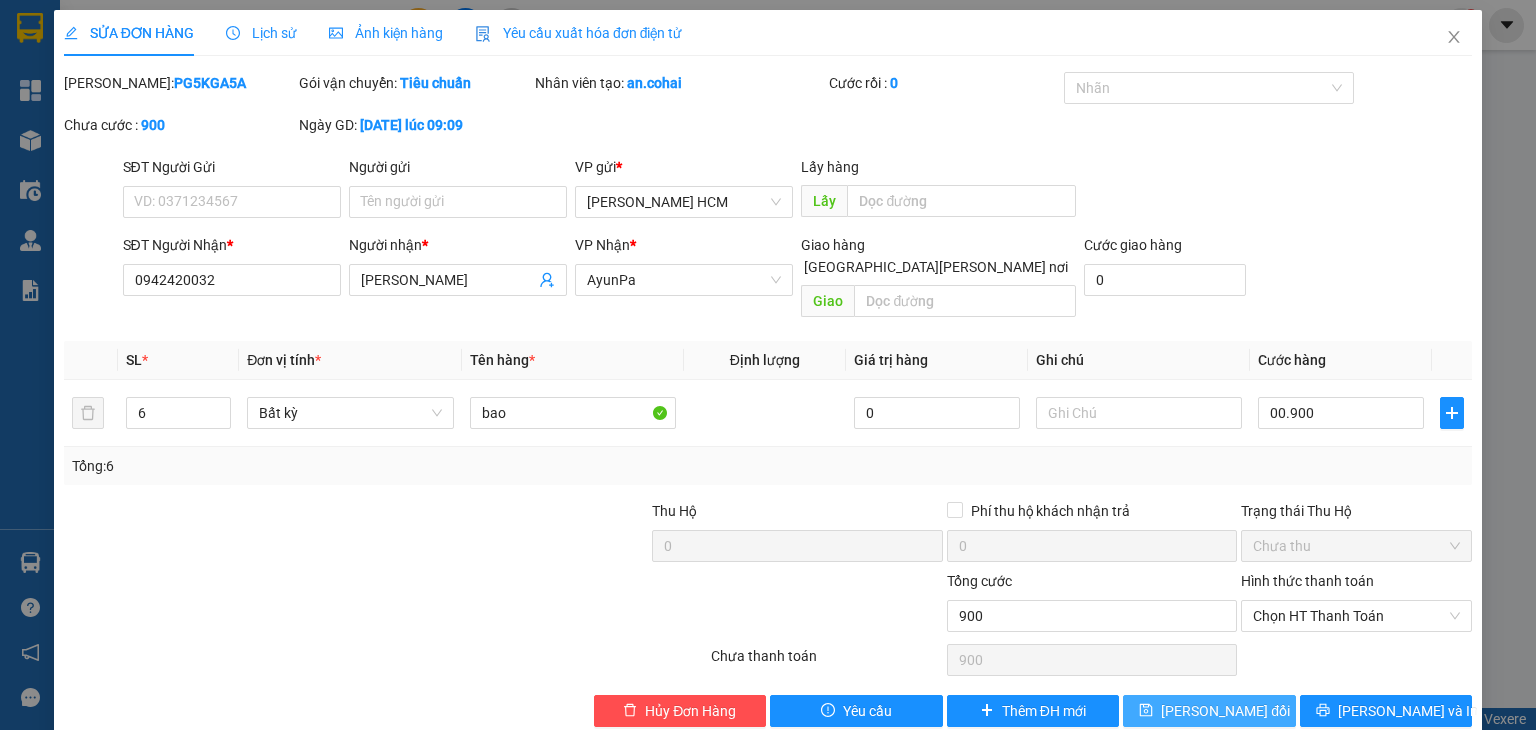 type on "900.000" 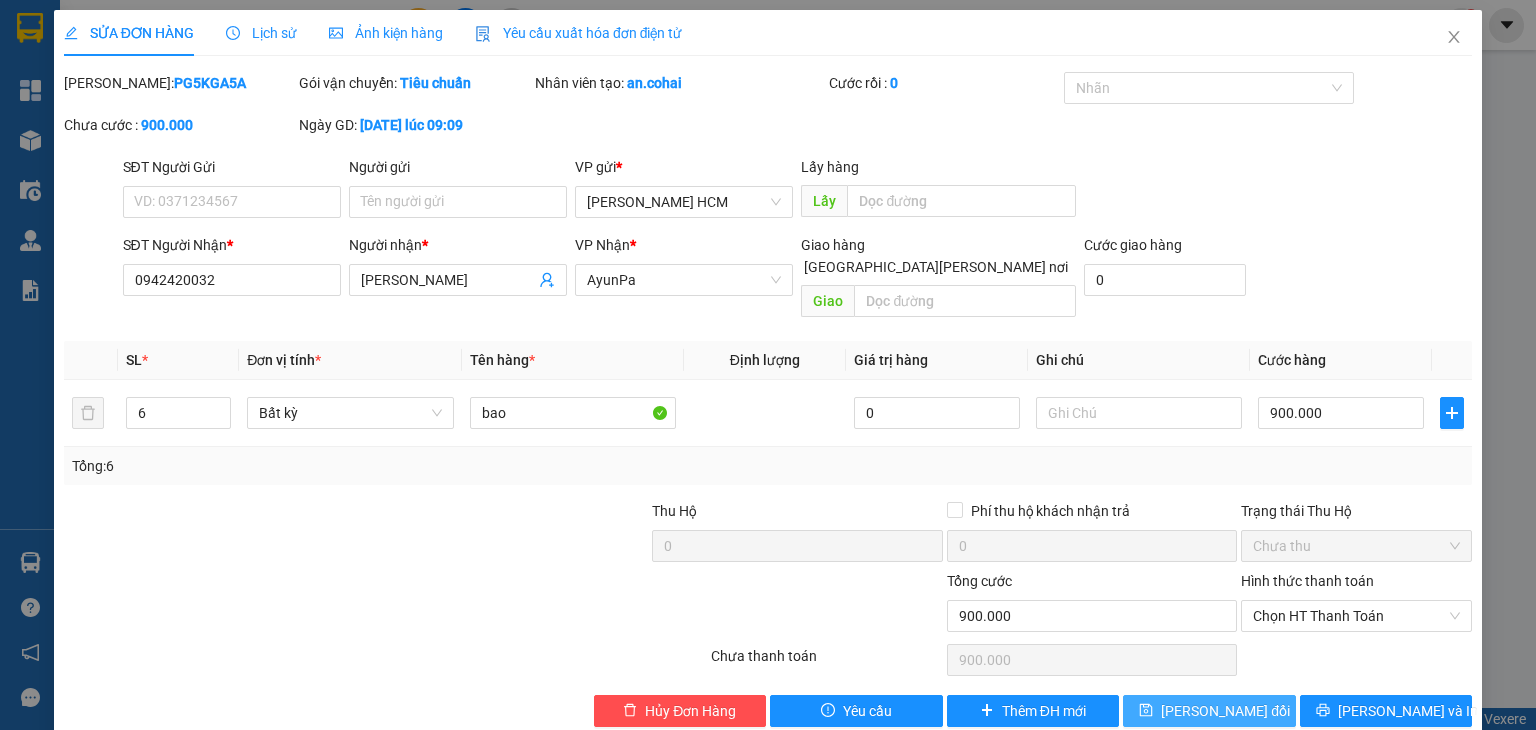 click on "[PERSON_NAME] đổi" at bounding box center [1225, 711] 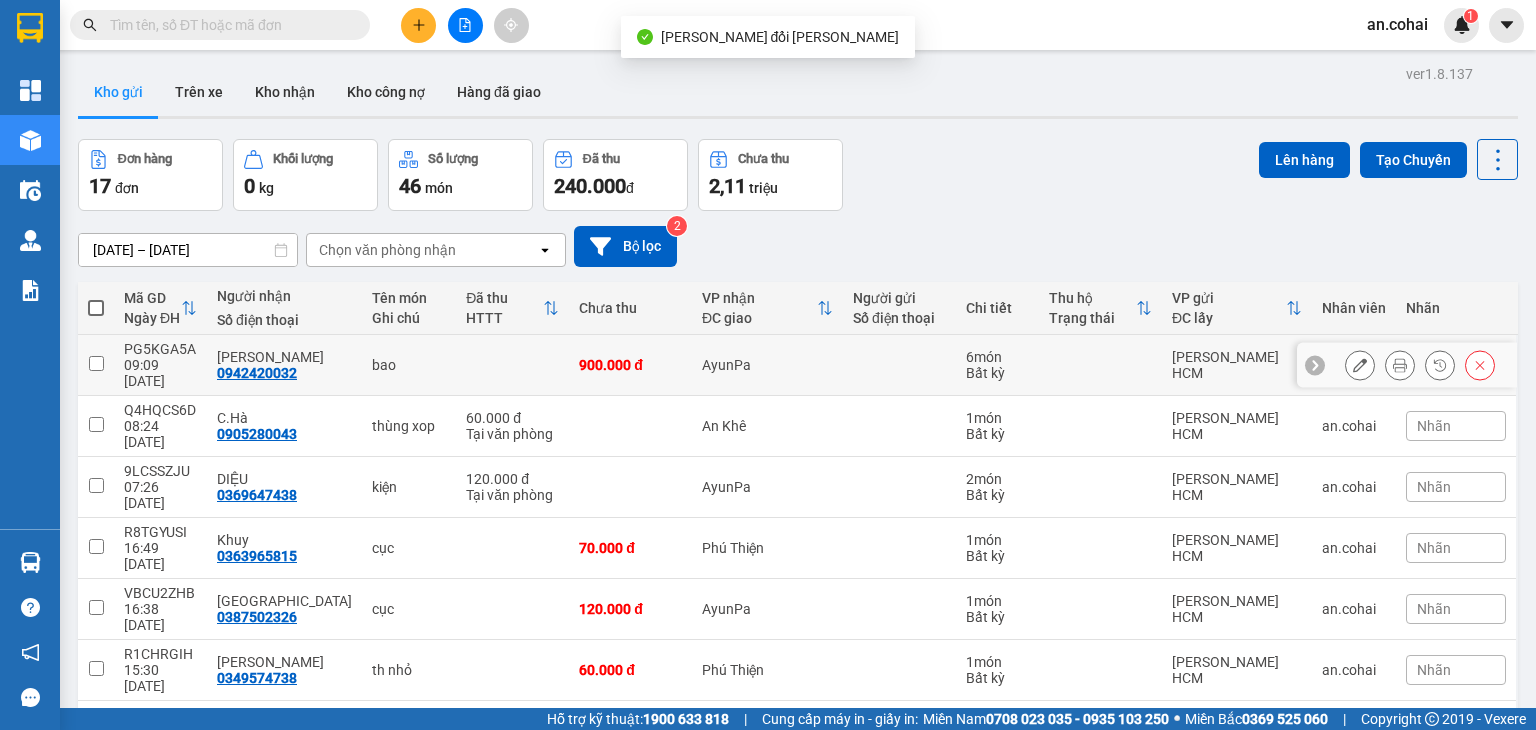 click at bounding box center [1400, 365] 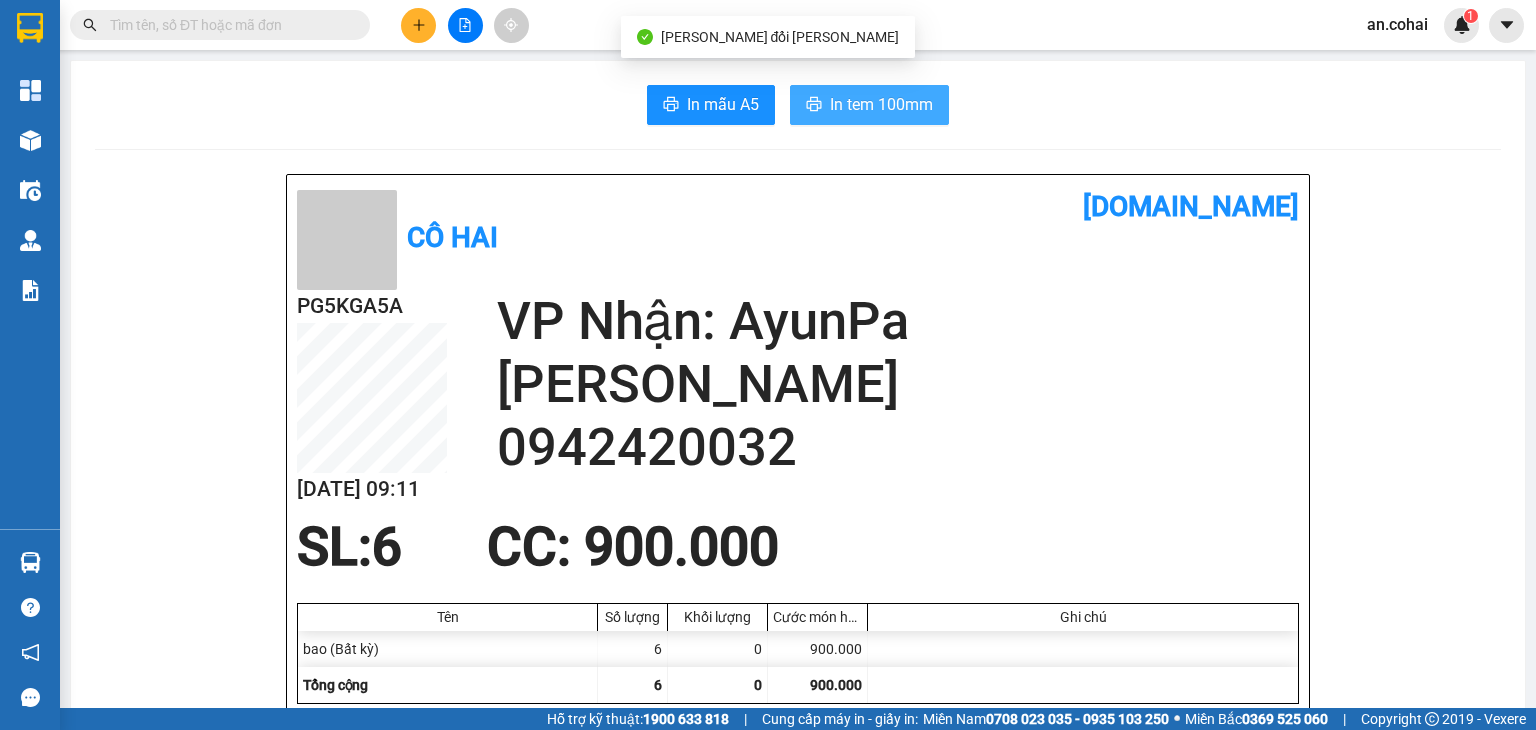 click on "In tem 100mm" at bounding box center (881, 104) 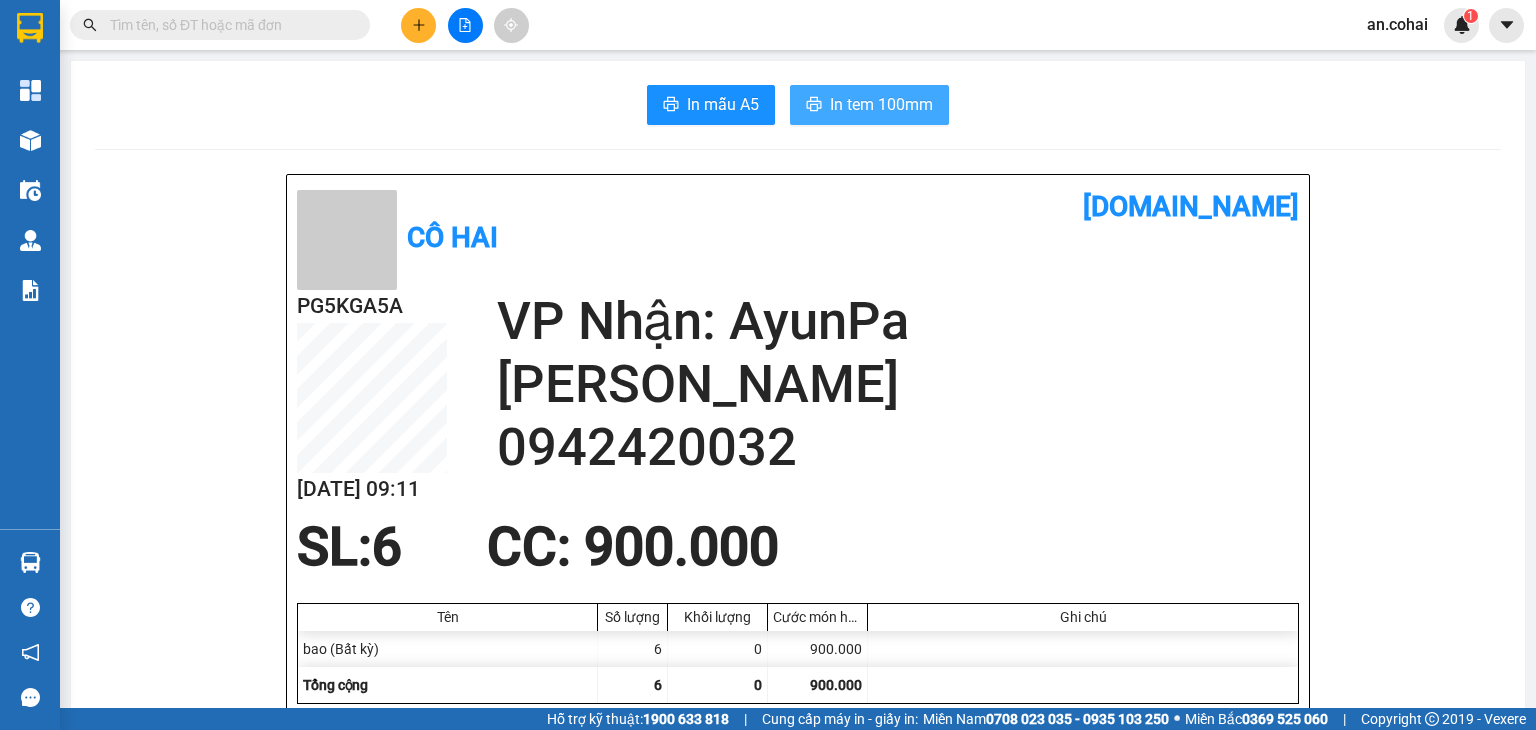 scroll, scrollTop: 0, scrollLeft: 0, axis: both 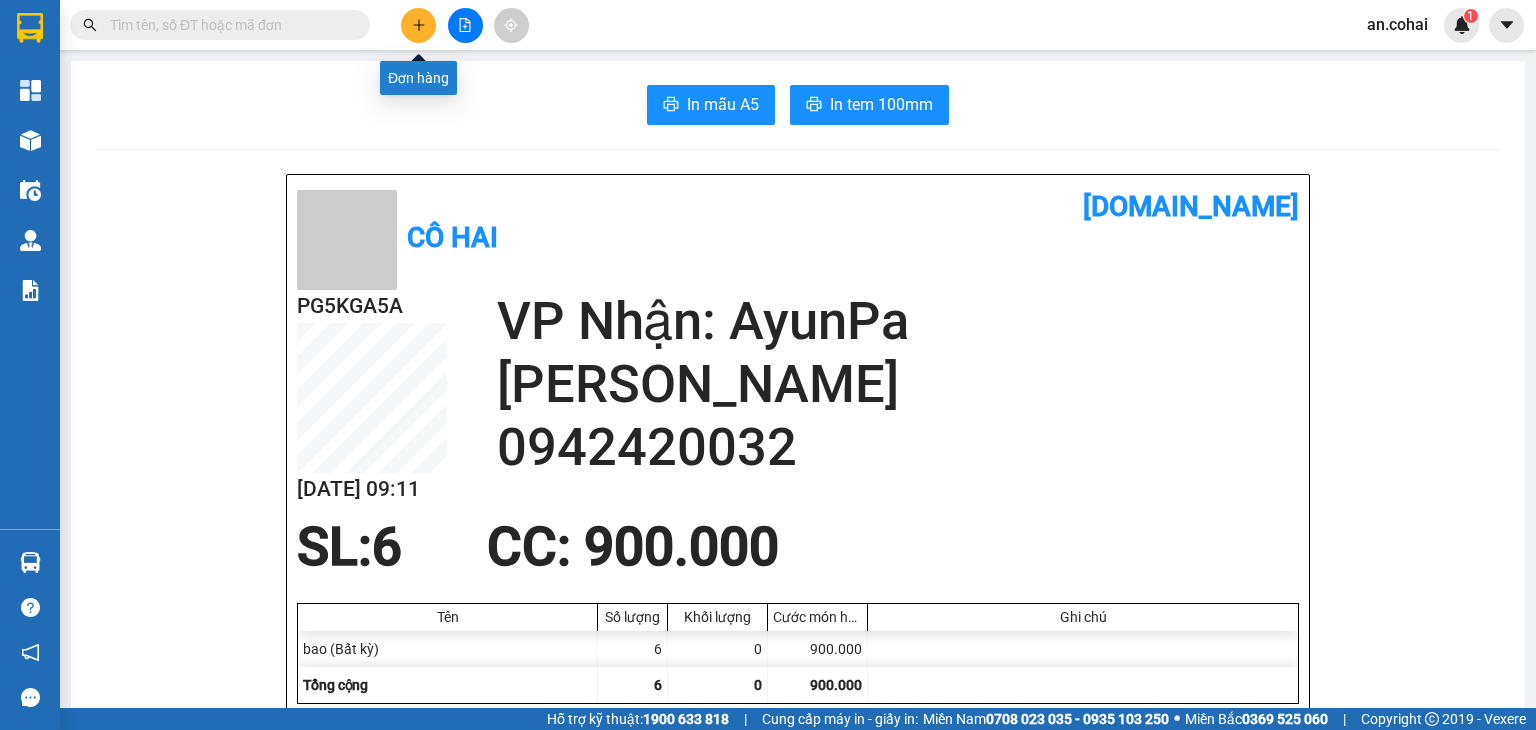click at bounding box center (418, 25) 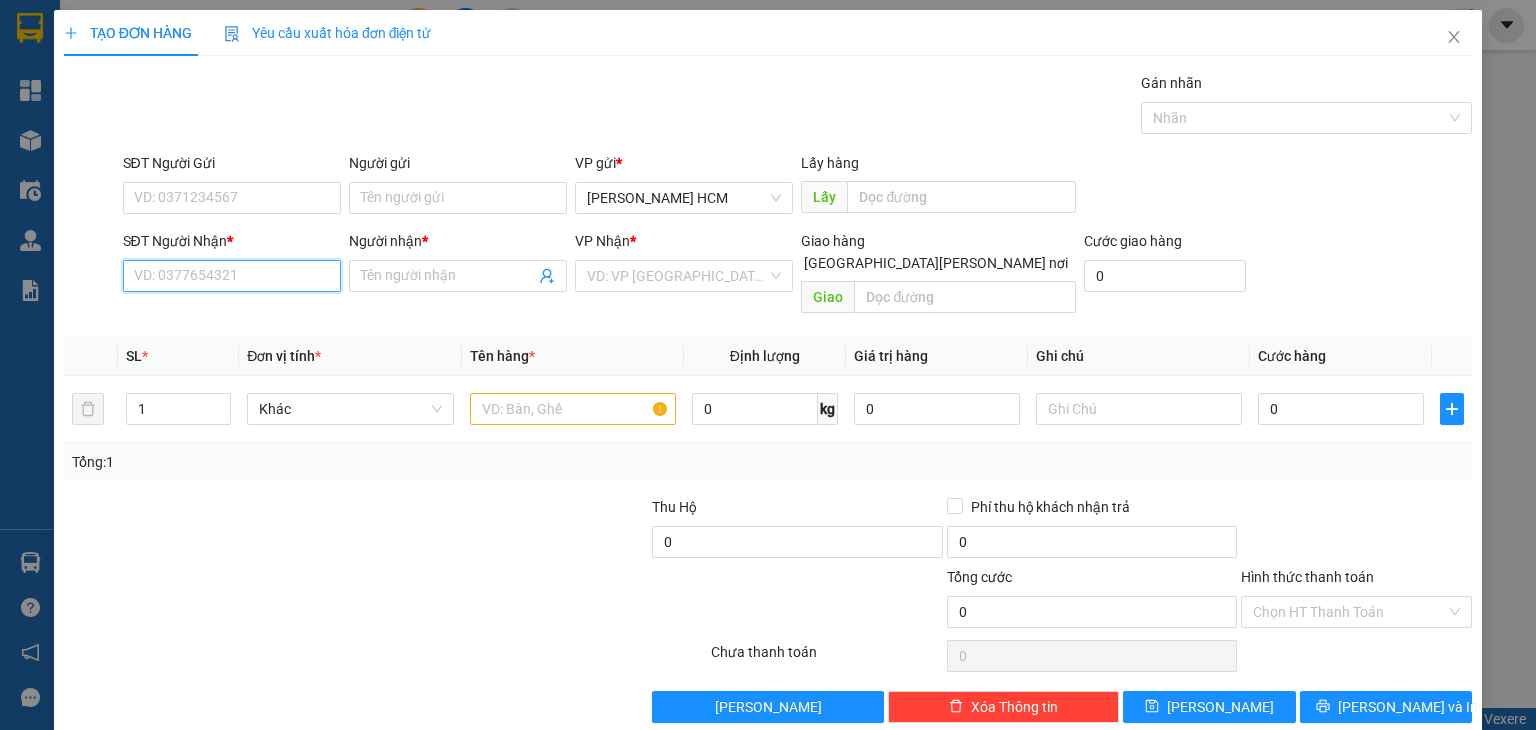 click on "SĐT Người Nhận  *" at bounding box center [232, 276] 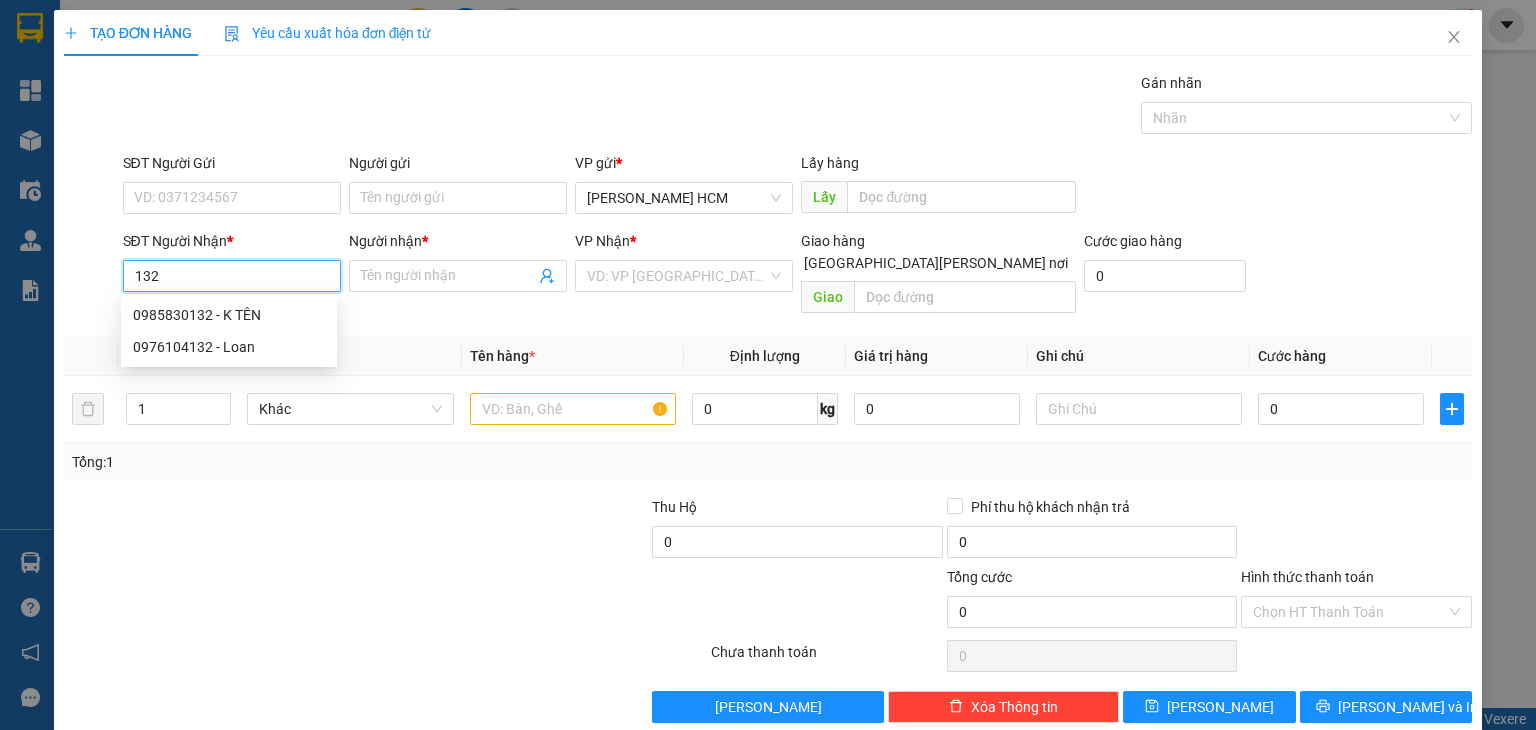 click on "0976104132 - Loan" at bounding box center (229, 347) 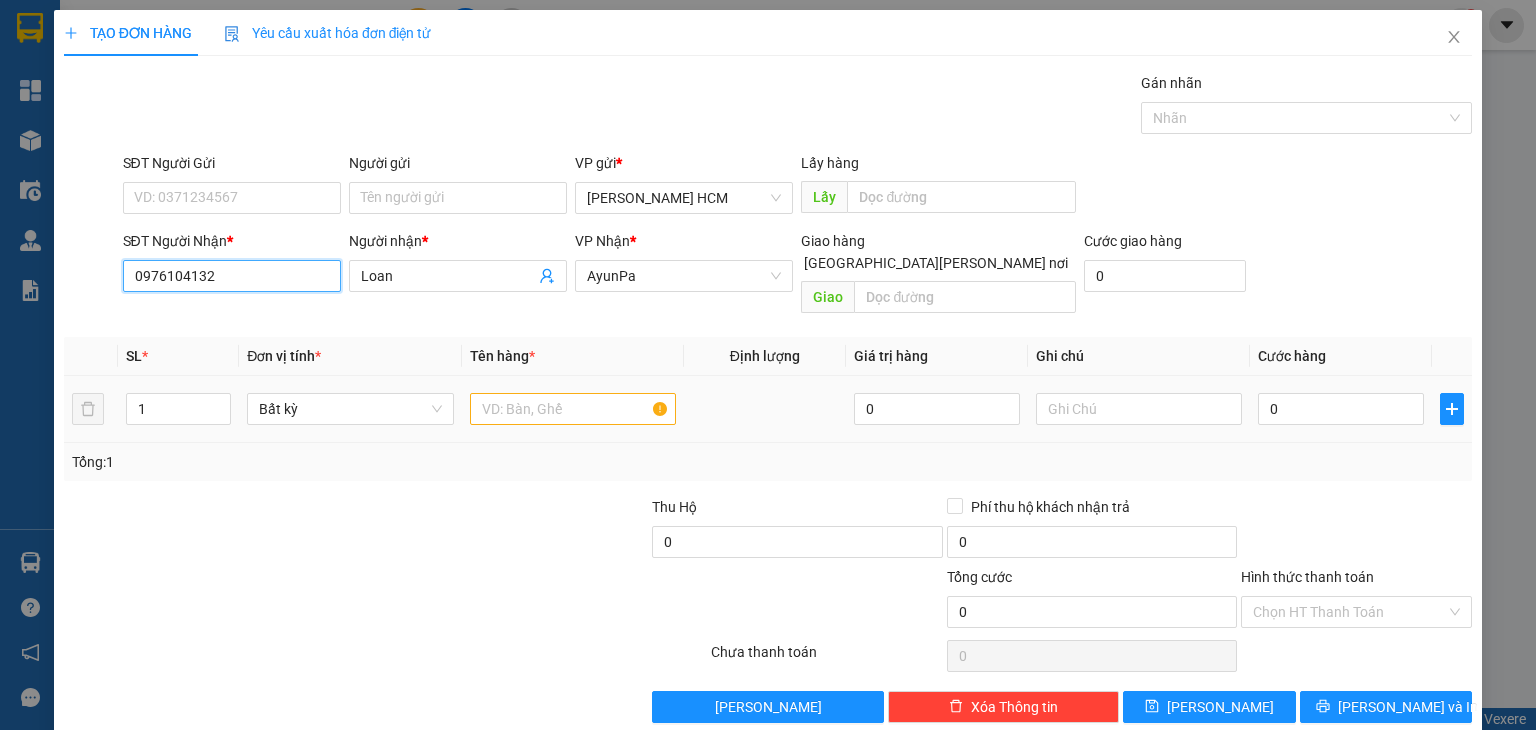 type on "0976104132" 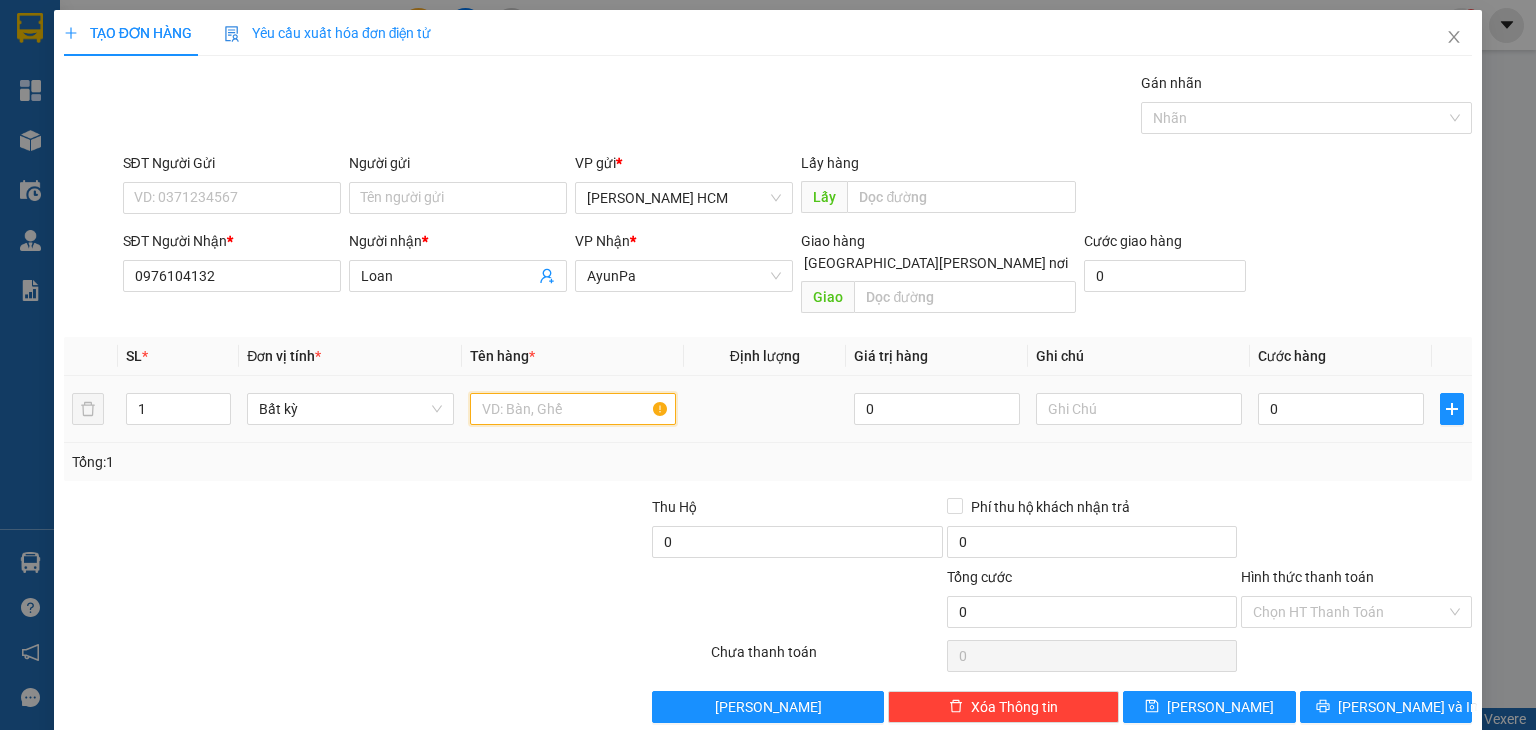 click at bounding box center [573, 409] 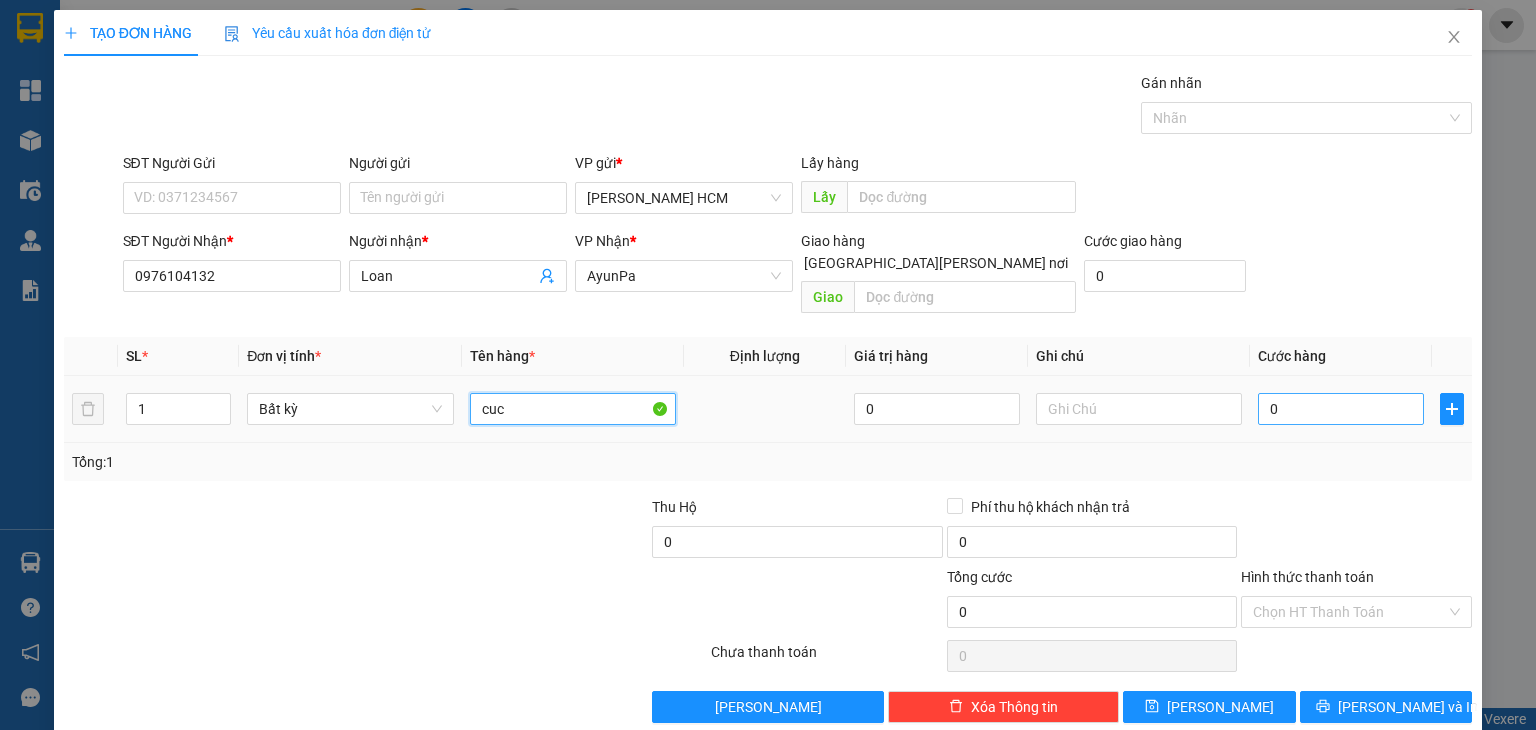 type on "cuc" 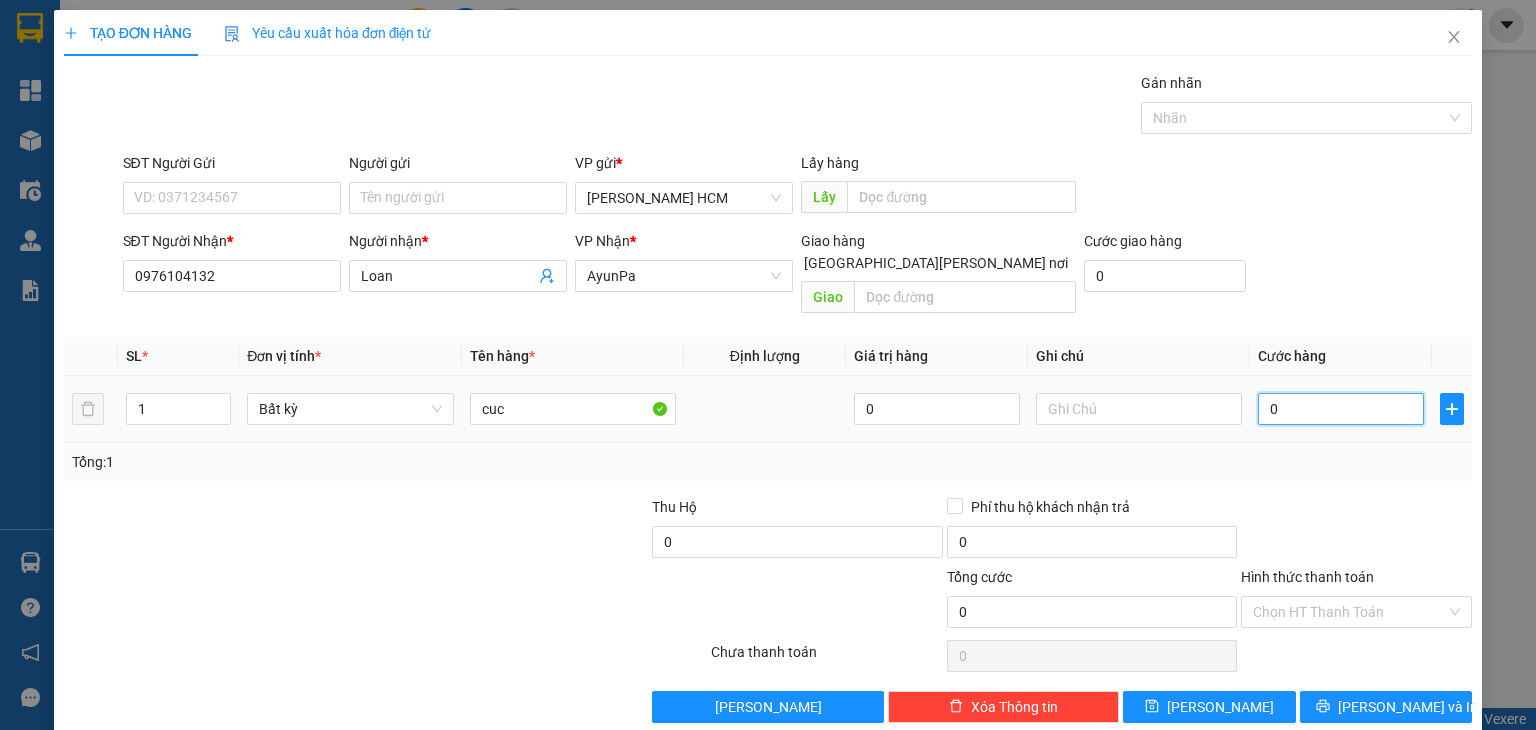 click on "0" at bounding box center (1341, 409) 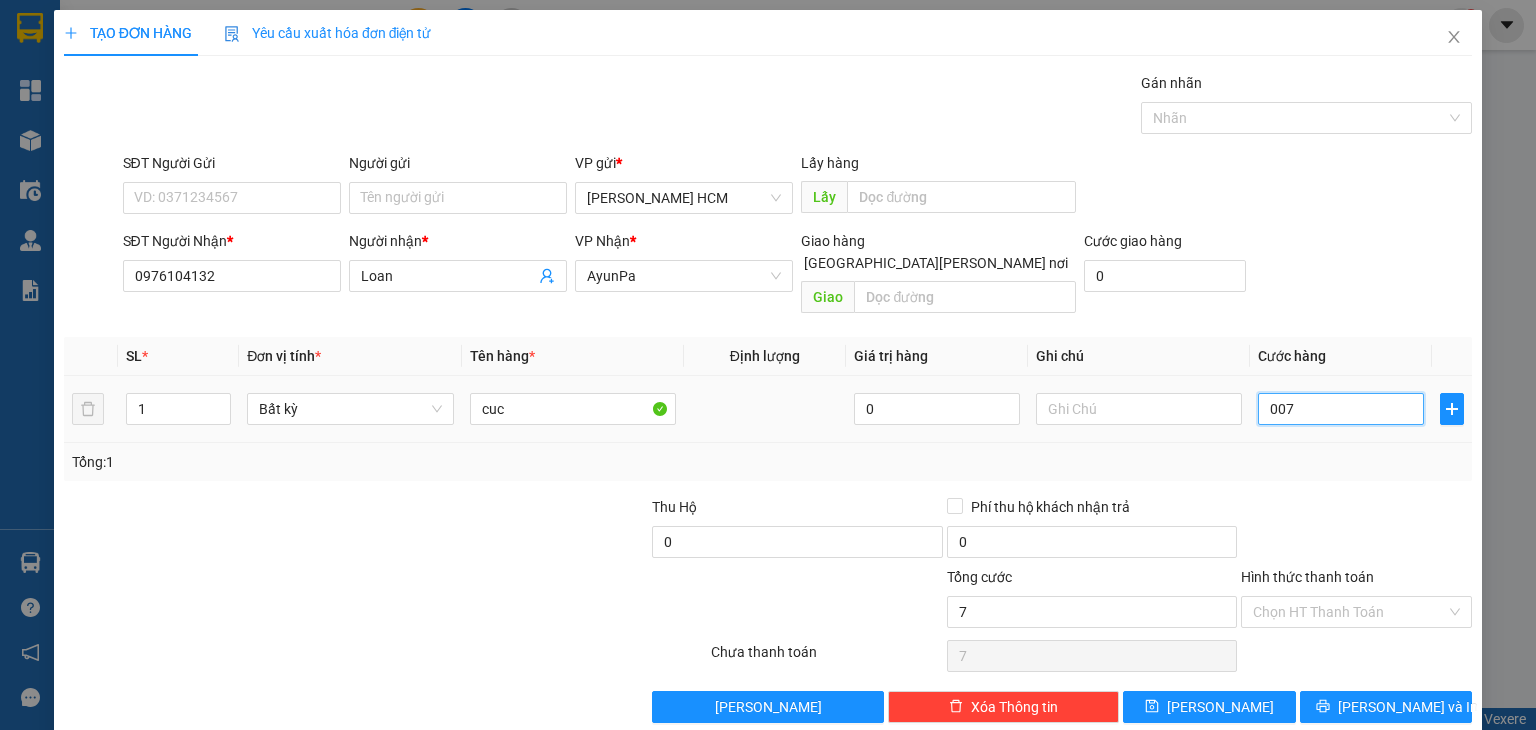 type on "0.070" 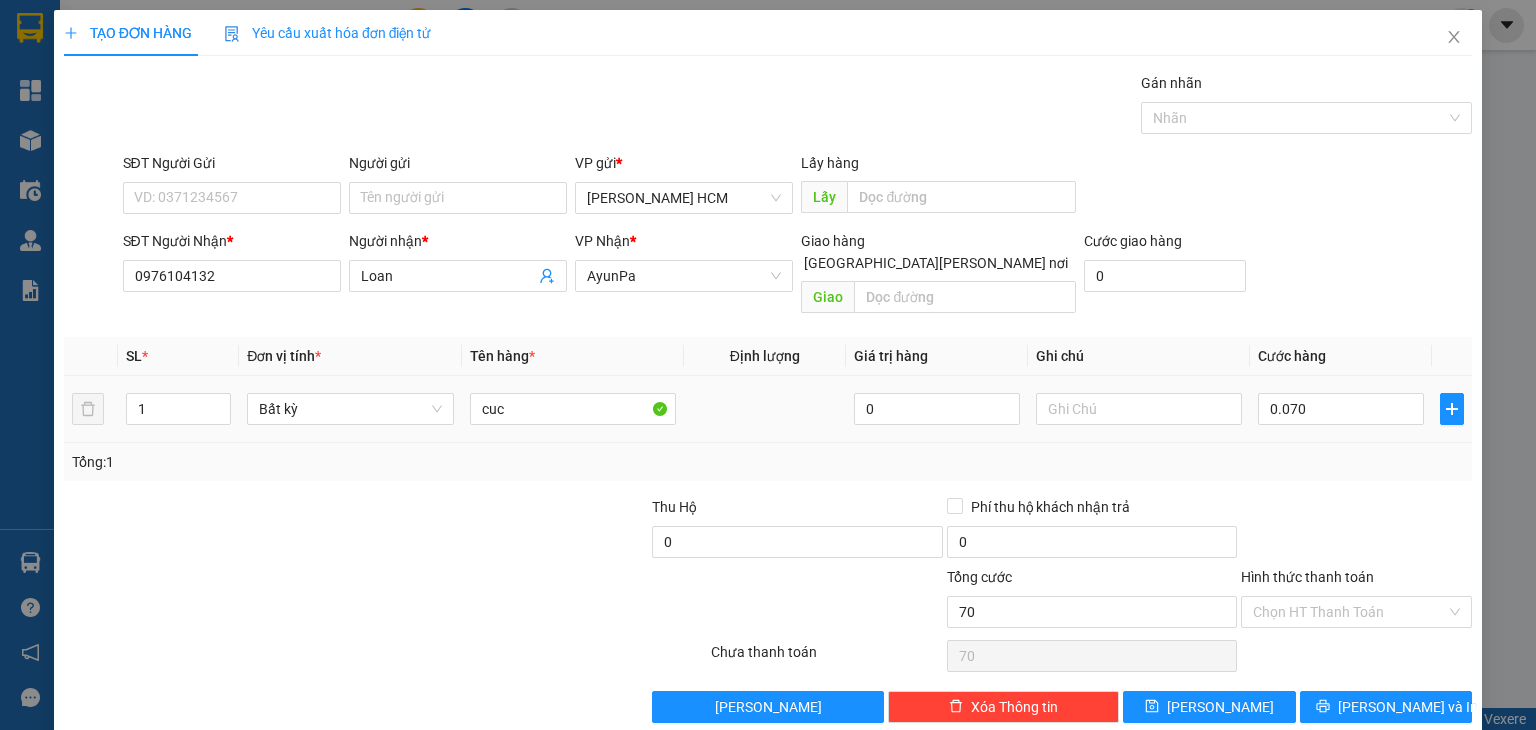 type on "70.000" 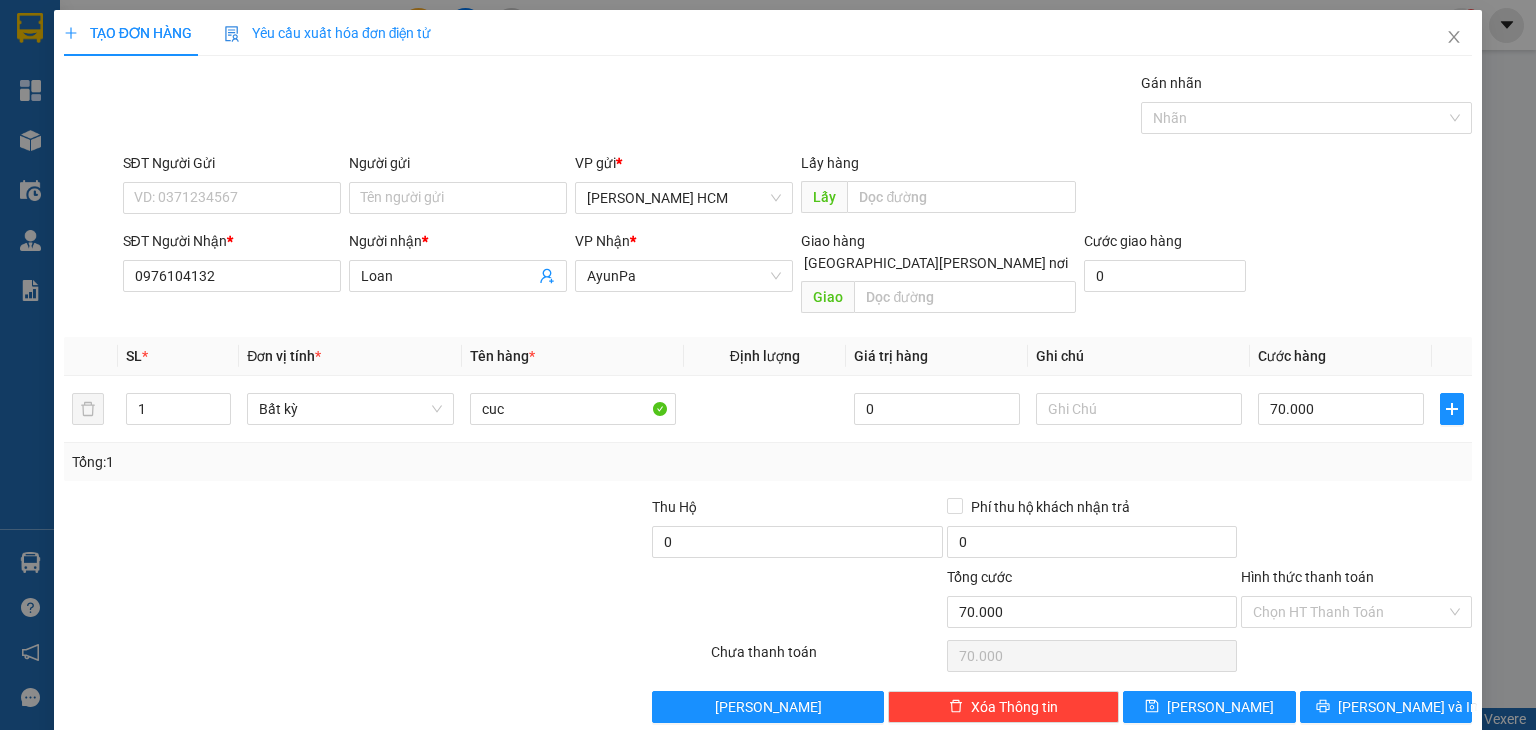 drag, startPoint x: 1319, startPoint y: 457, endPoint x: 1305, endPoint y: 531, distance: 75.31268 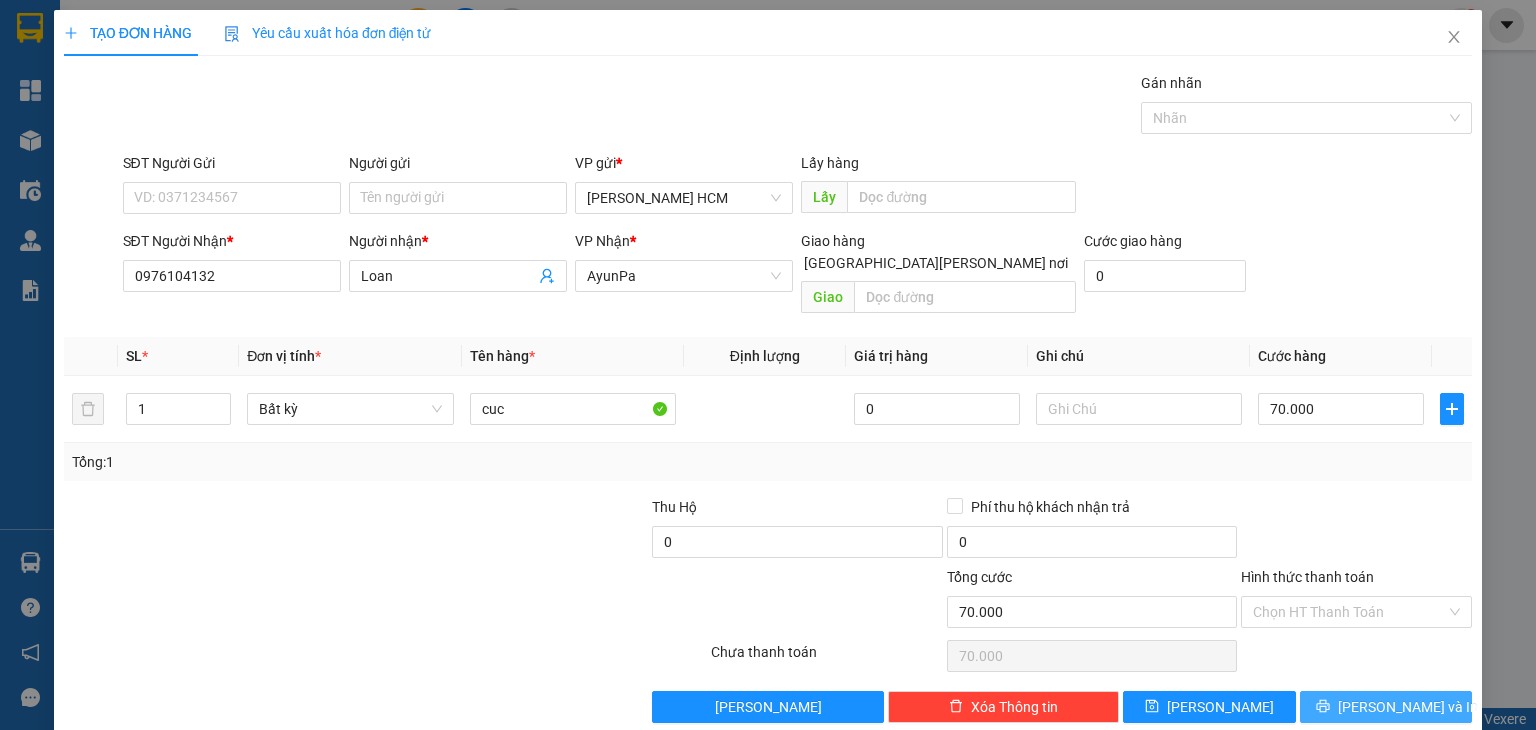 click on "[PERSON_NAME] và In" at bounding box center (1386, 707) 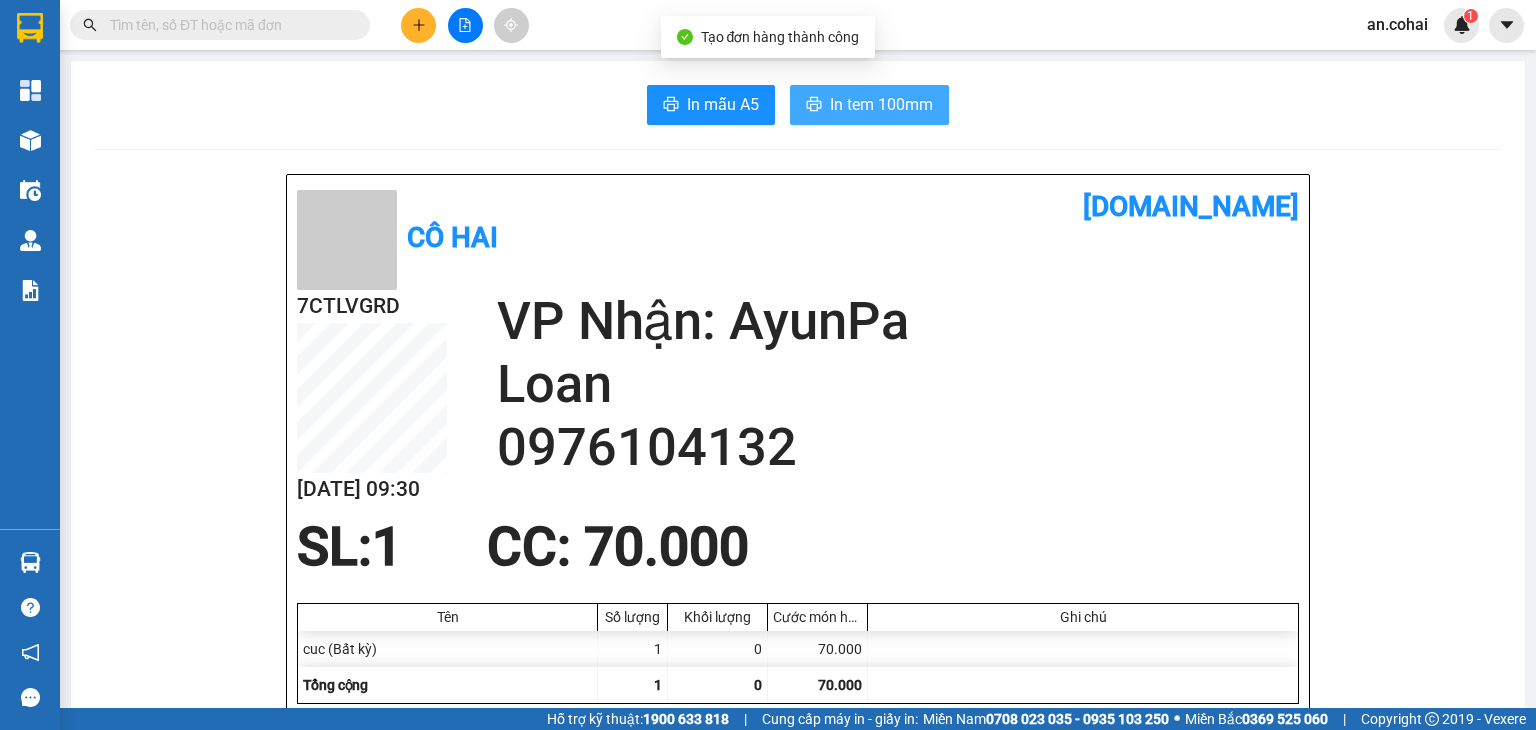 click on "In tem 100mm" at bounding box center (881, 104) 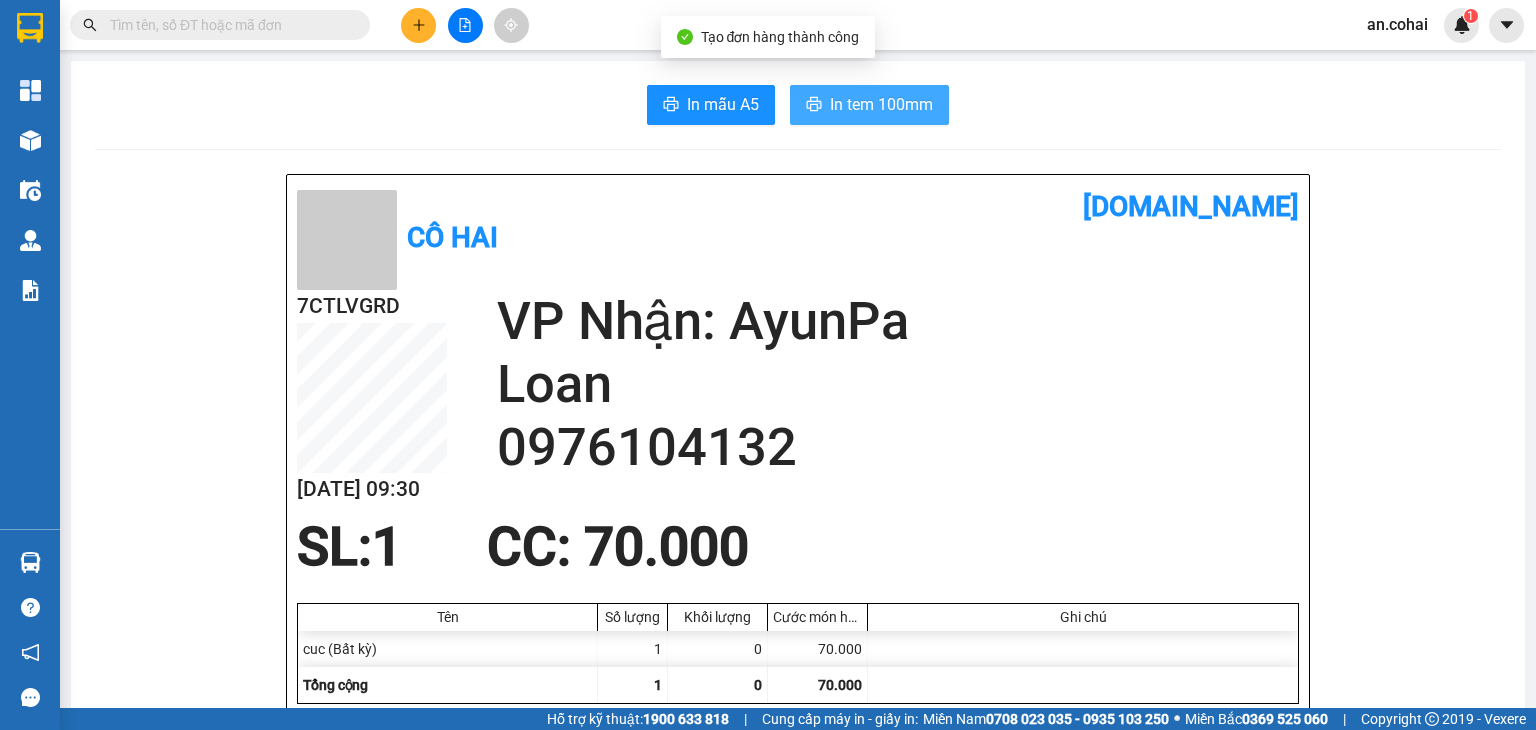 scroll, scrollTop: 0, scrollLeft: 0, axis: both 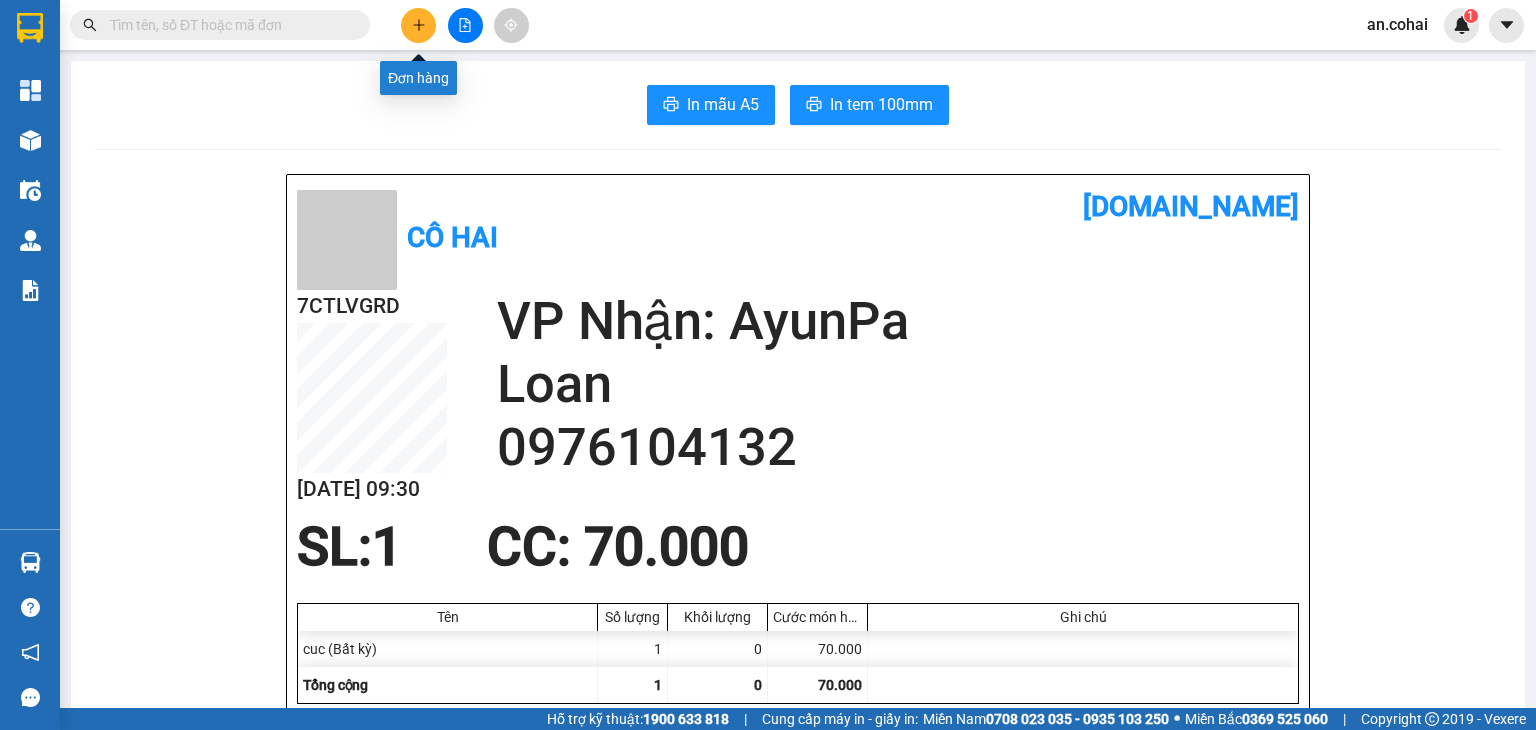 click 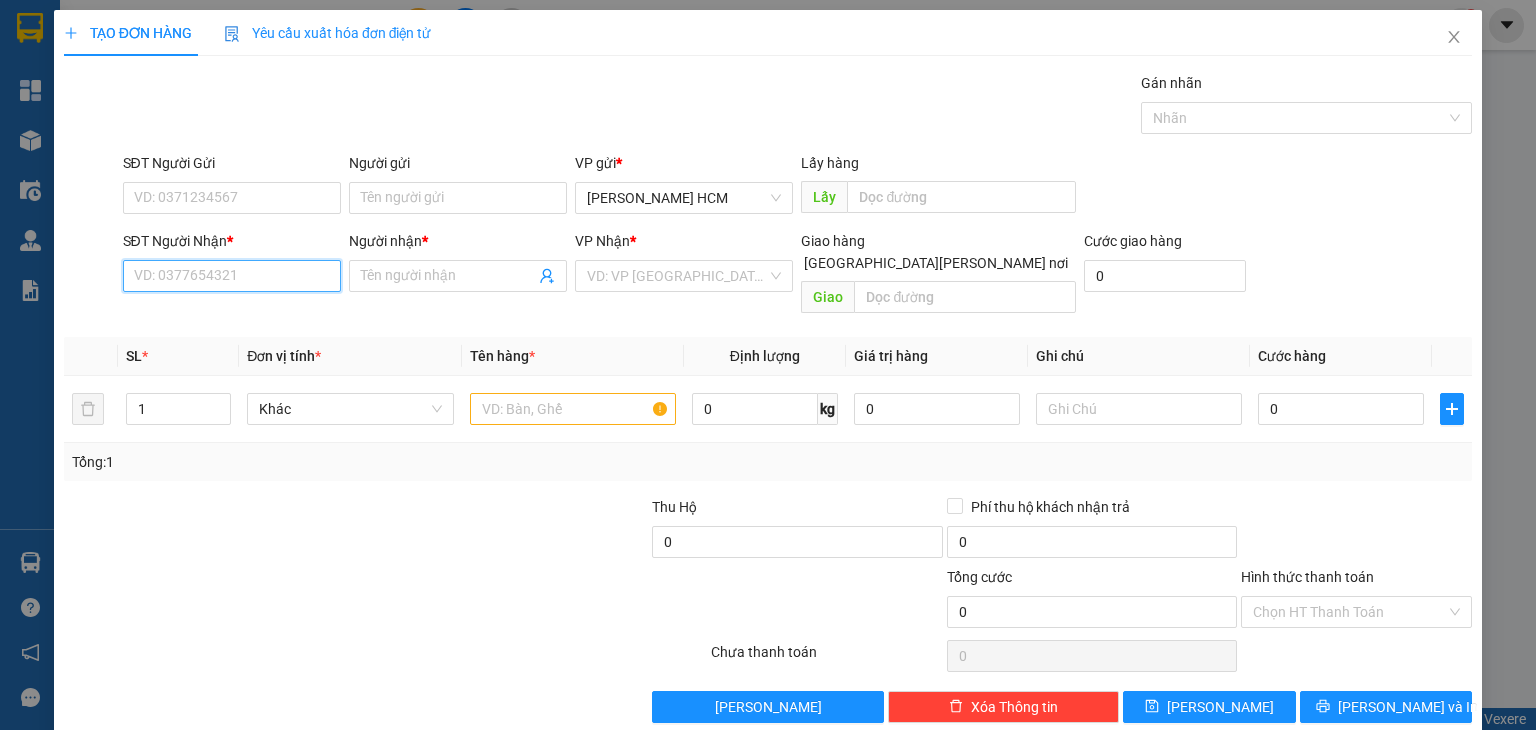 click on "SĐT Người Nhận  *" at bounding box center (232, 276) 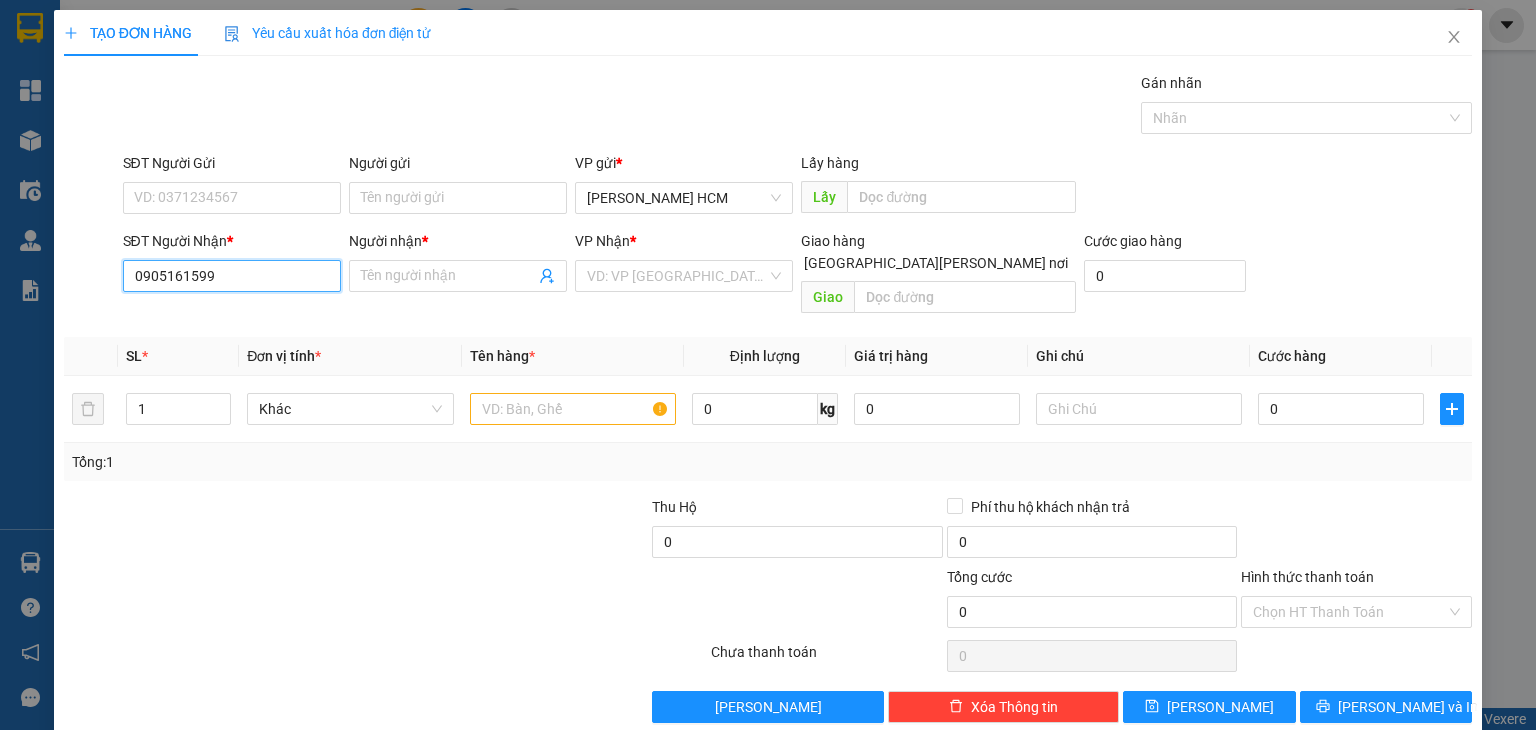 type on "0905161599" 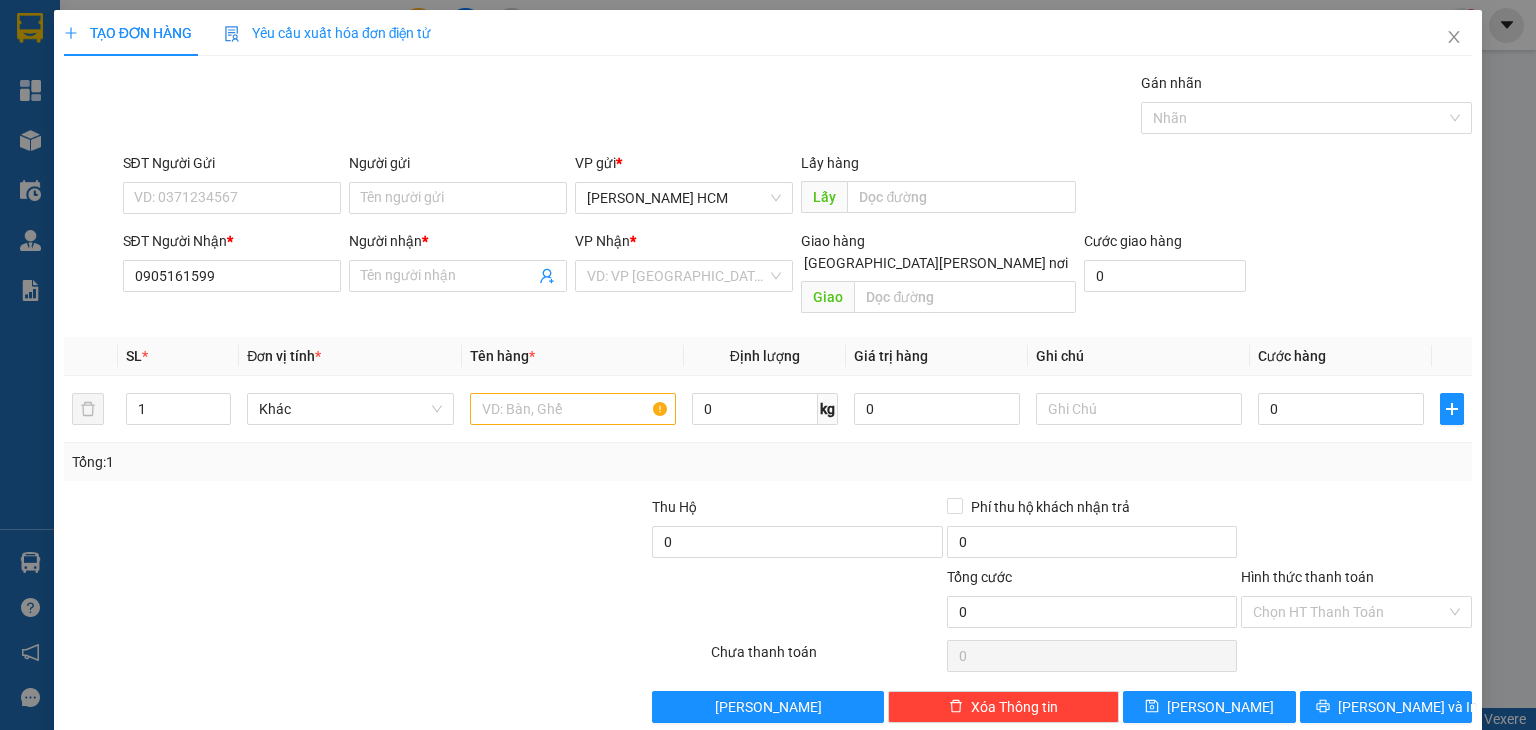 click on "Người nhận  * Tên người nhận" at bounding box center [458, 265] 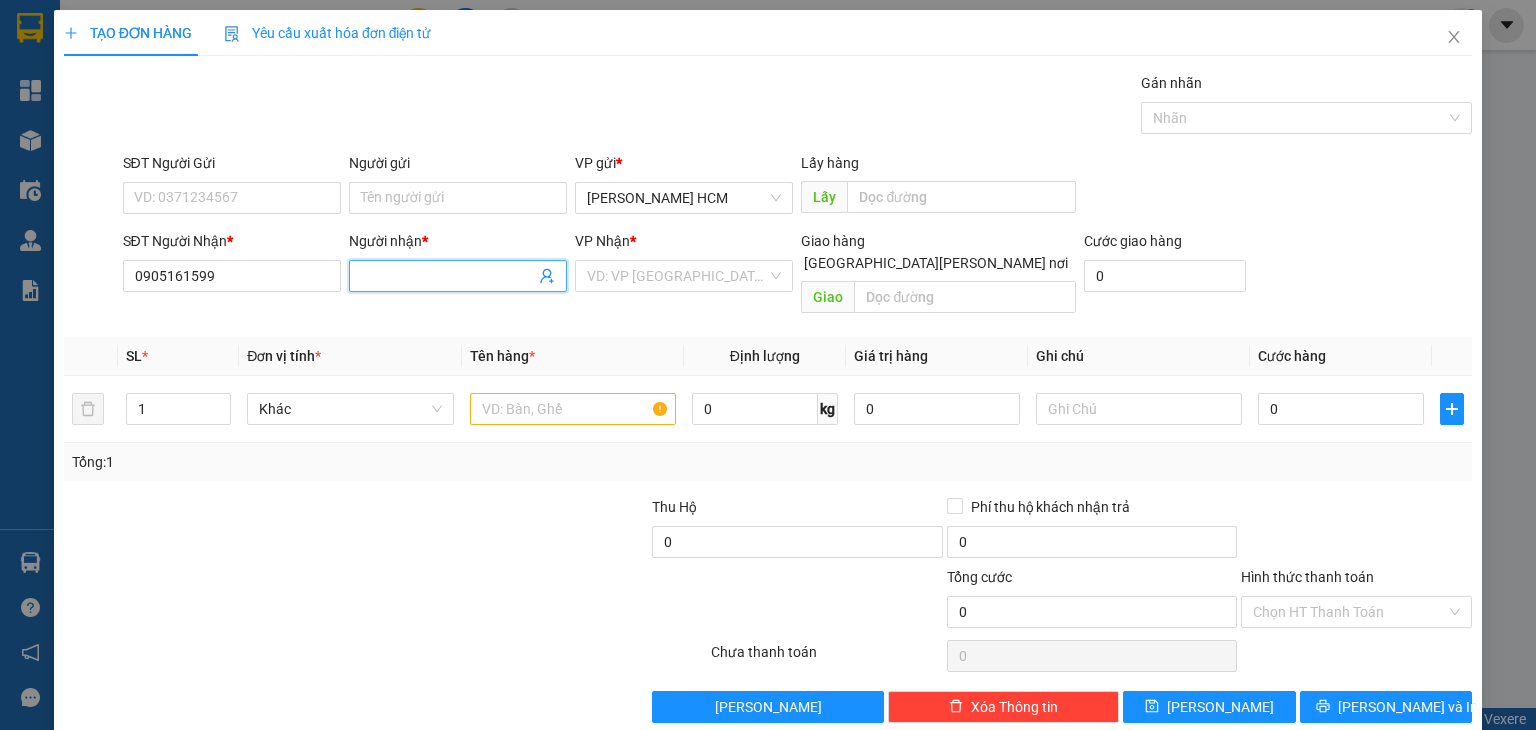 click on "Người nhận  *" at bounding box center (448, 276) 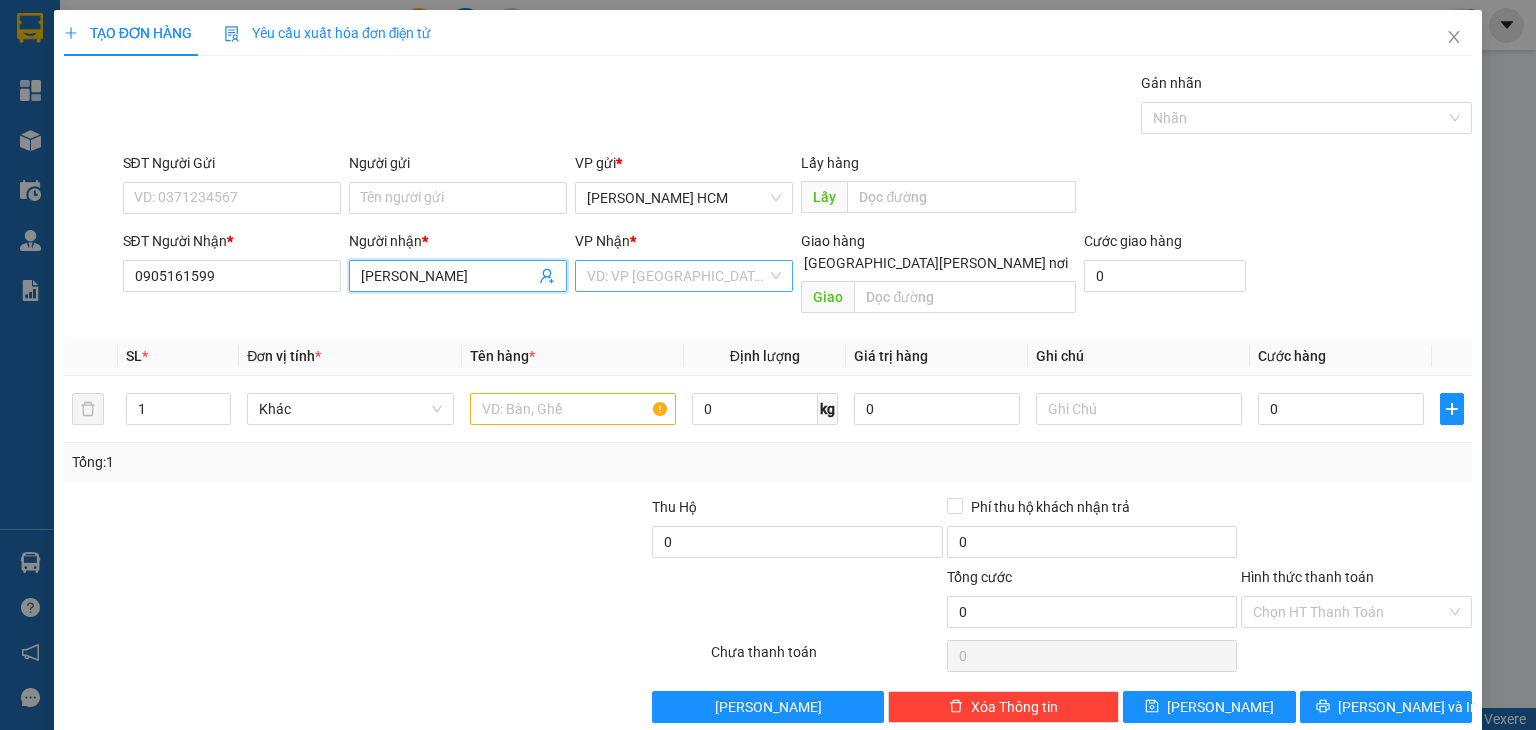 type on "[PERSON_NAME]" 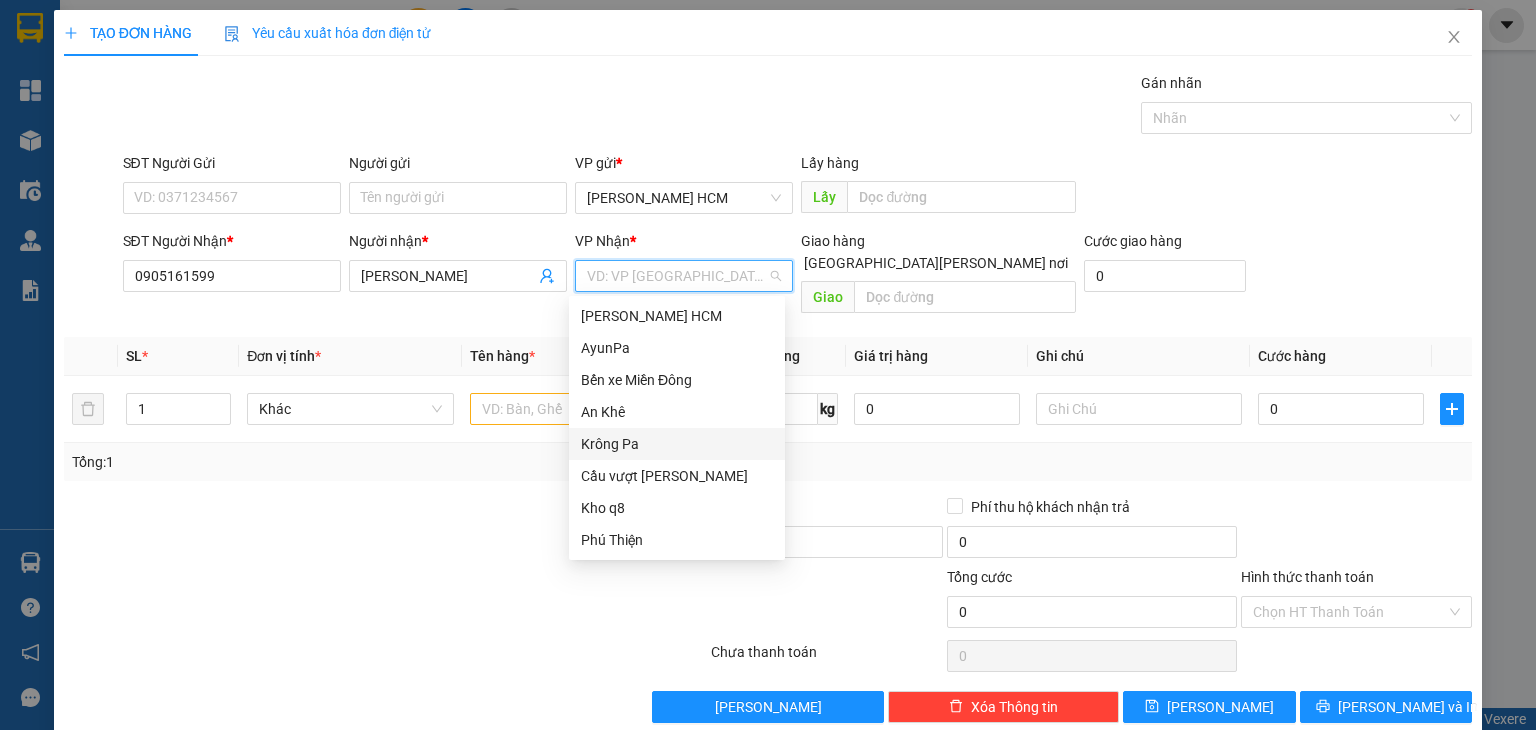 click on "Krông Pa" at bounding box center [677, 444] 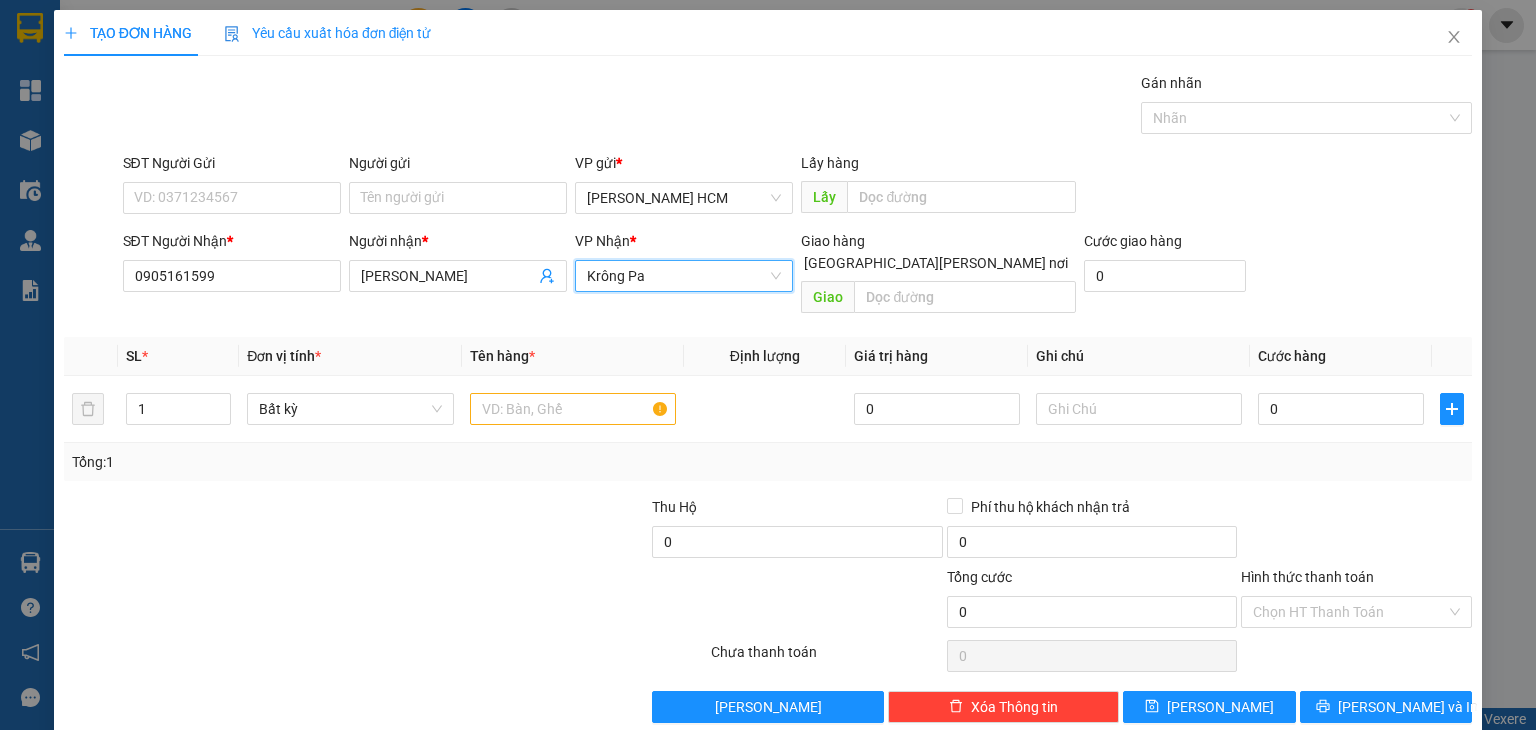click on "Krông Pa" at bounding box center [684, 276] 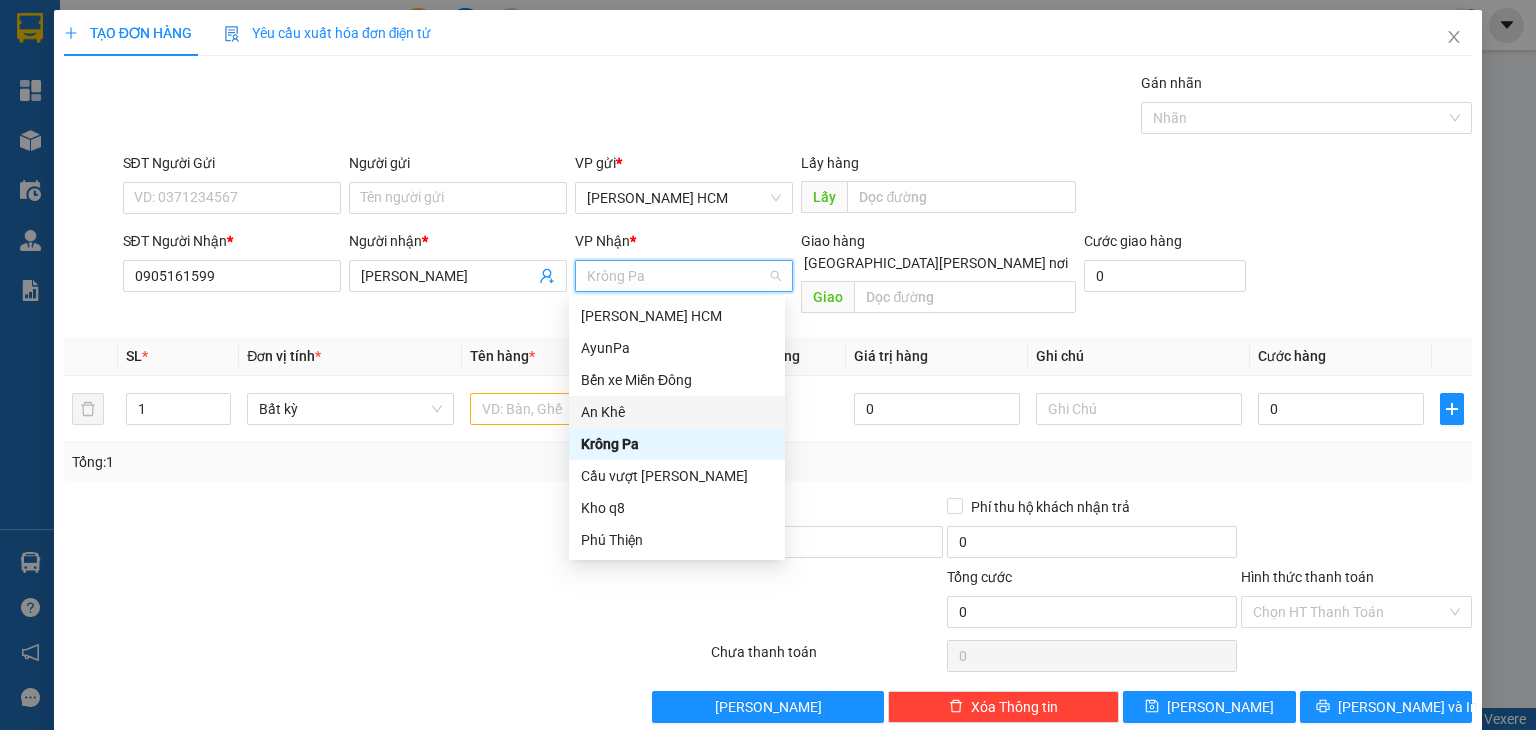 click on "An Khê" at bounding box center (677, 412) 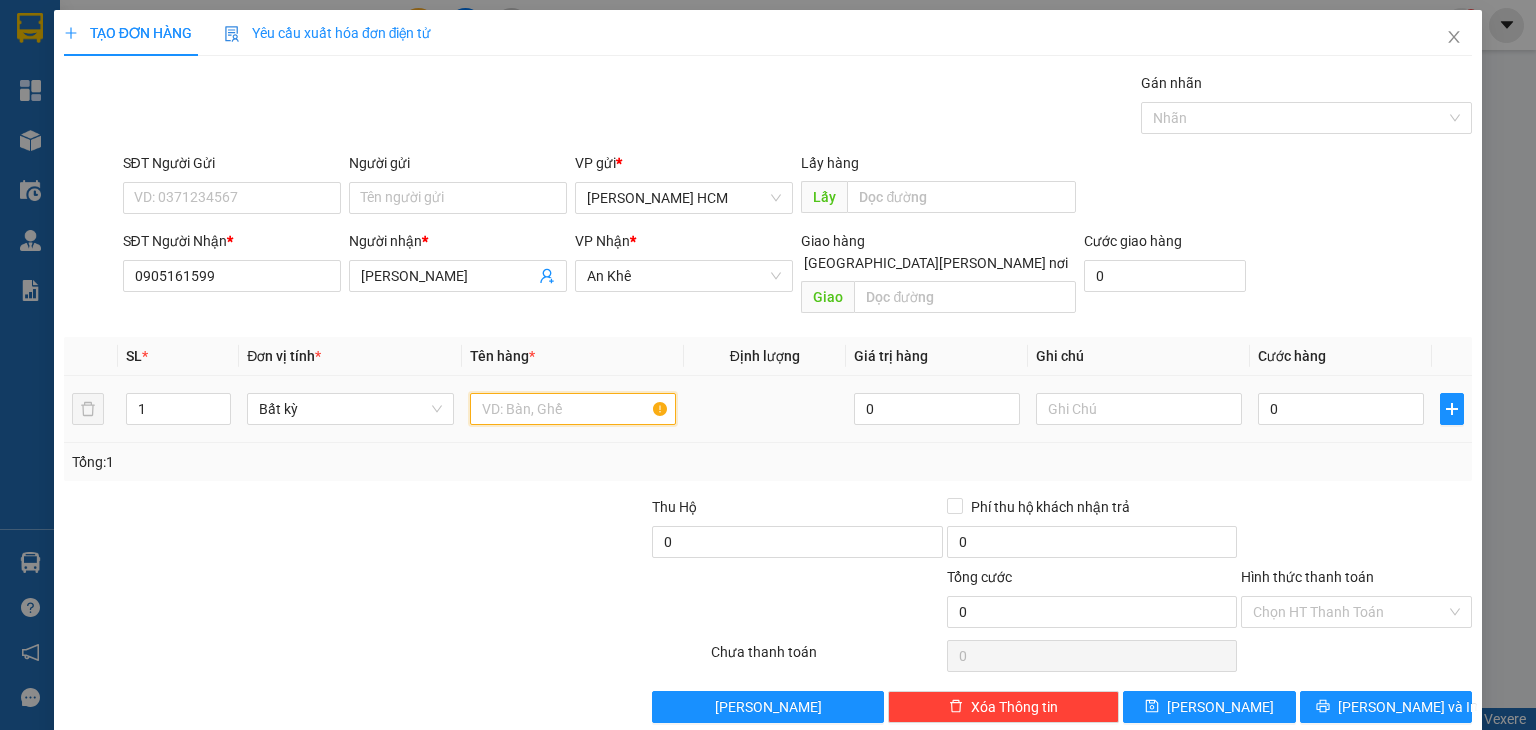 click at bounding box center [573, 409] 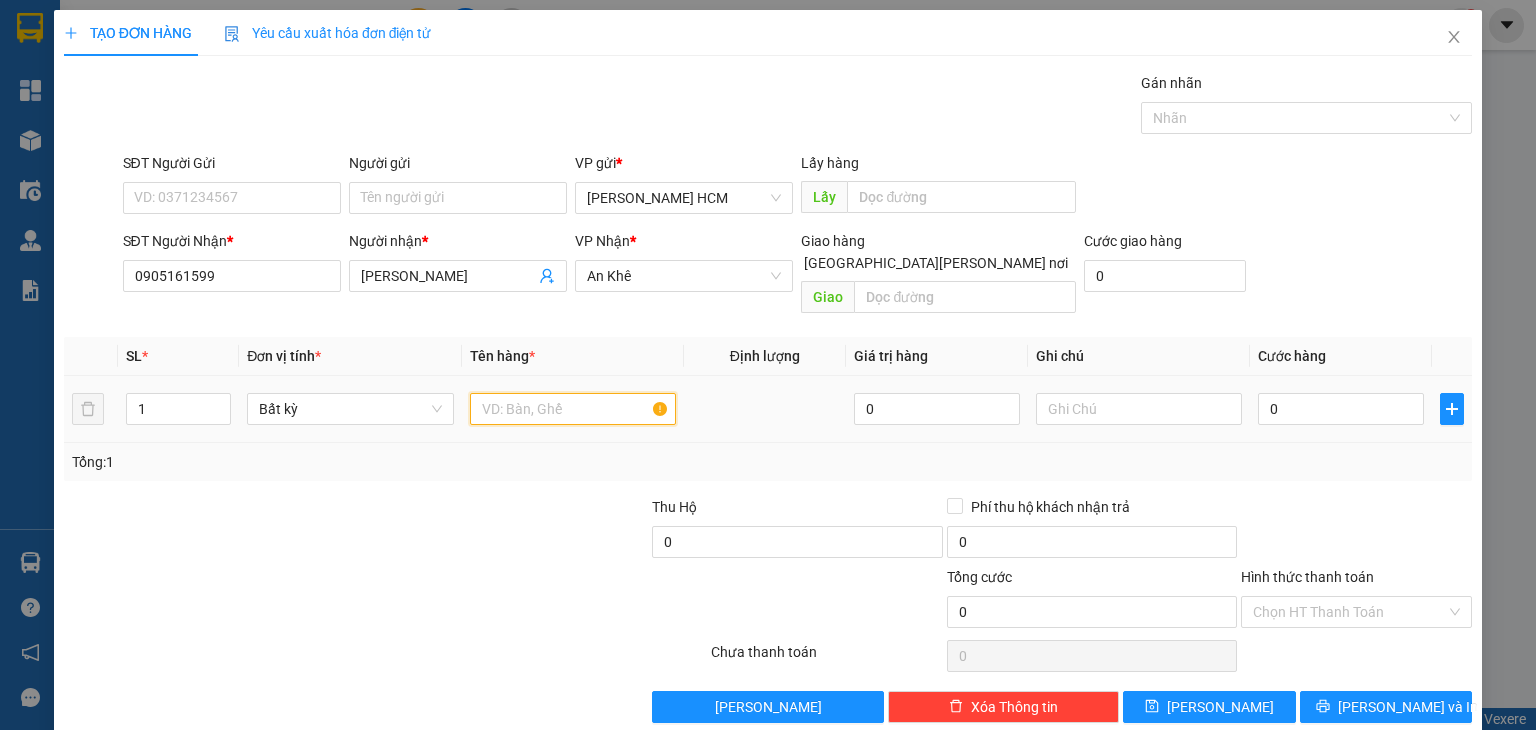 click at bounding box center [573, 409] 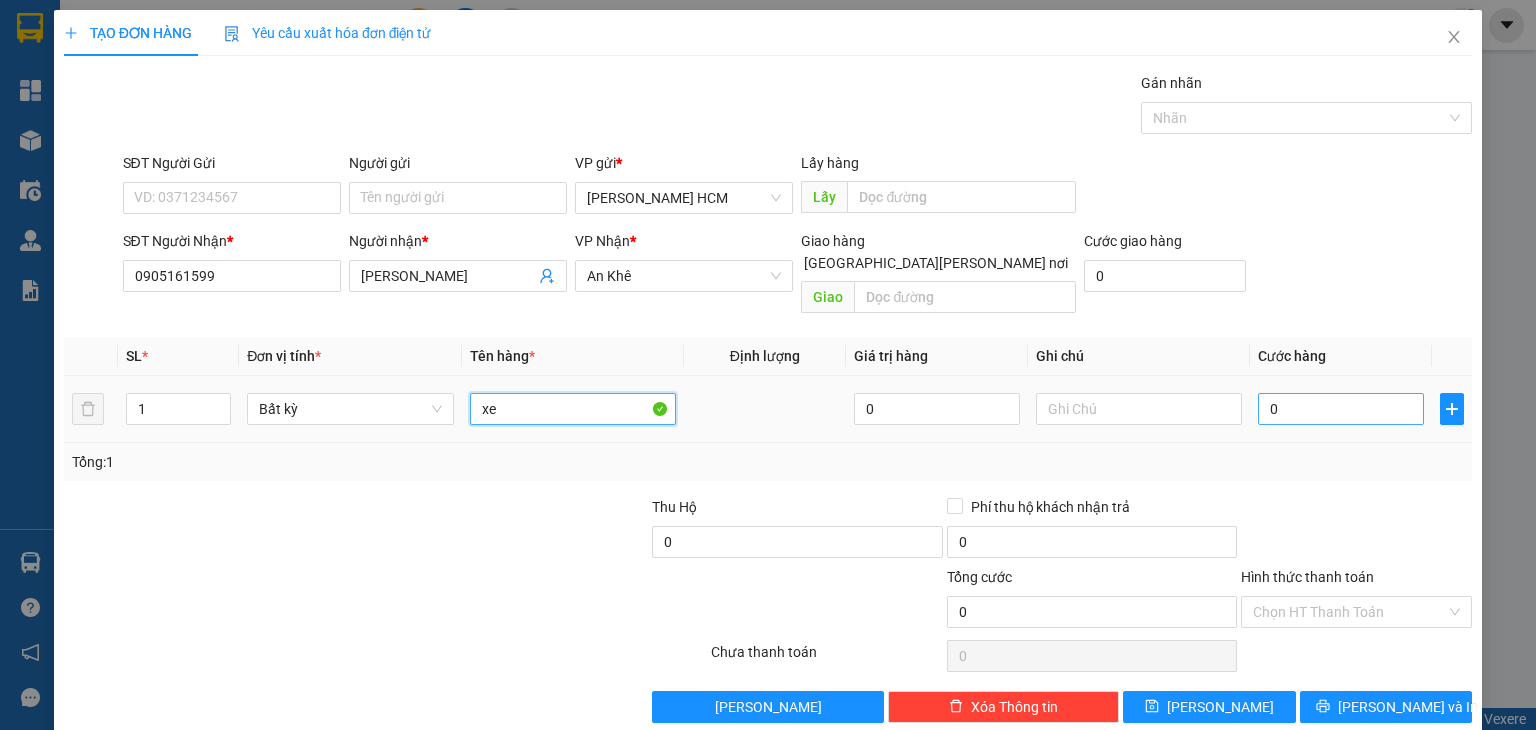 type on "xe" 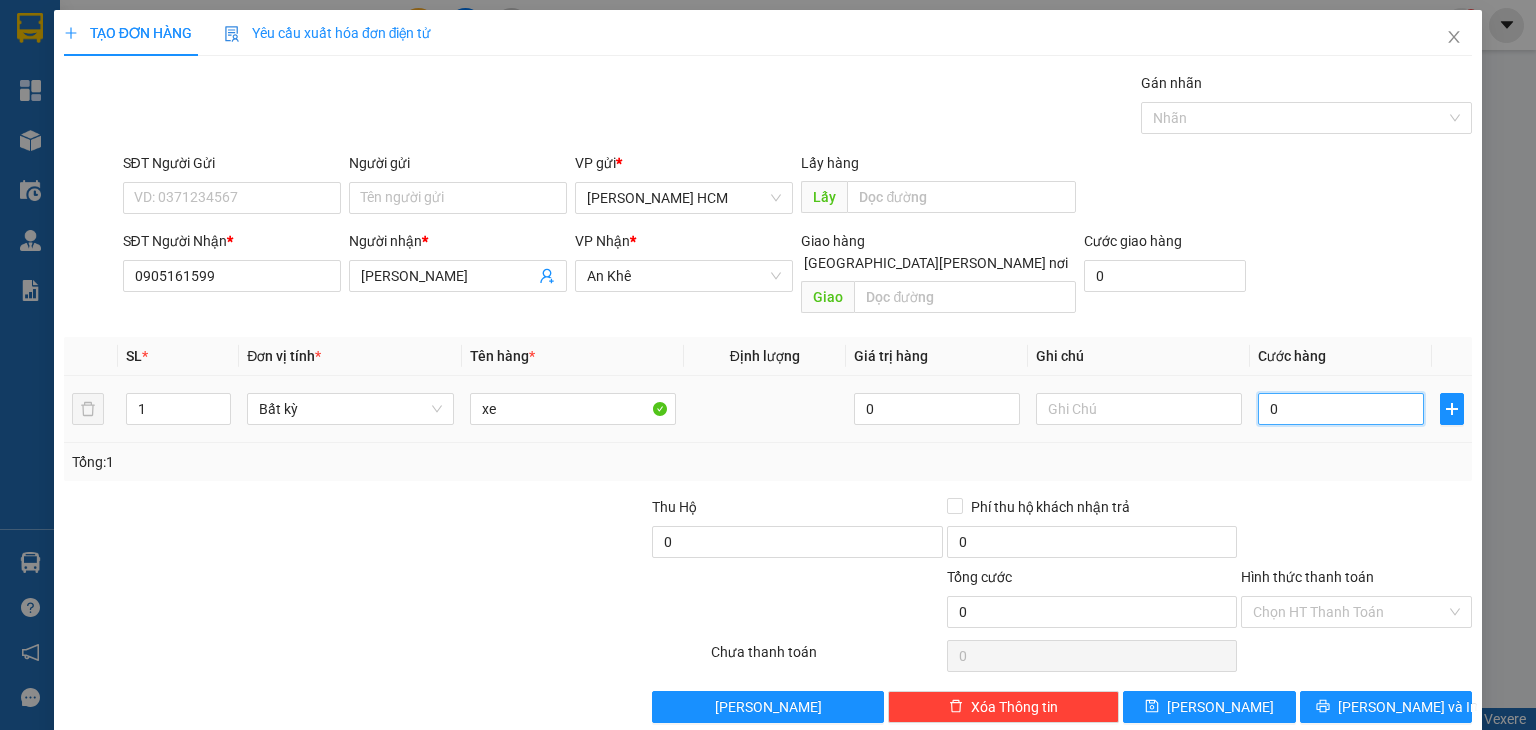 click on "0" at bounding box center (1341, 409) 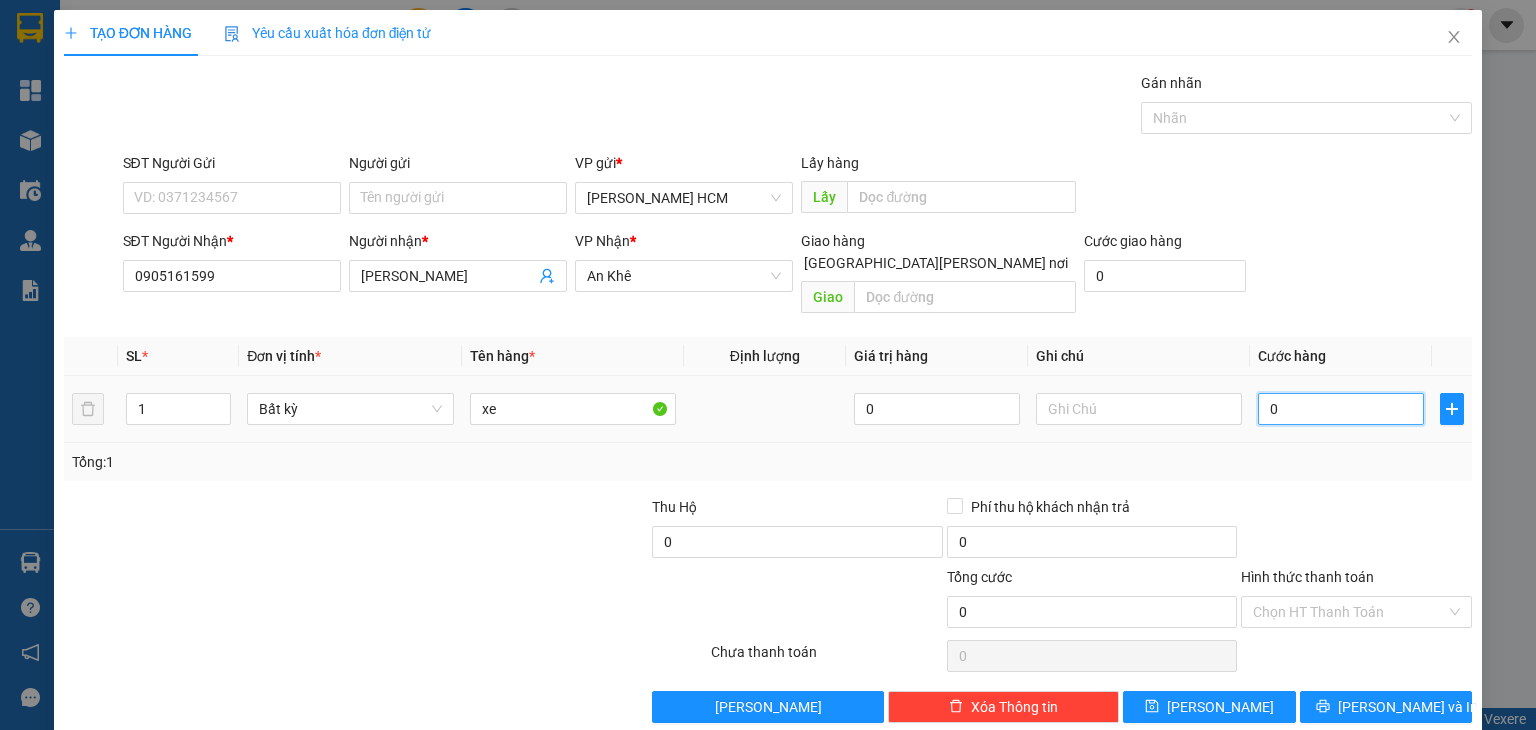 type on "004" 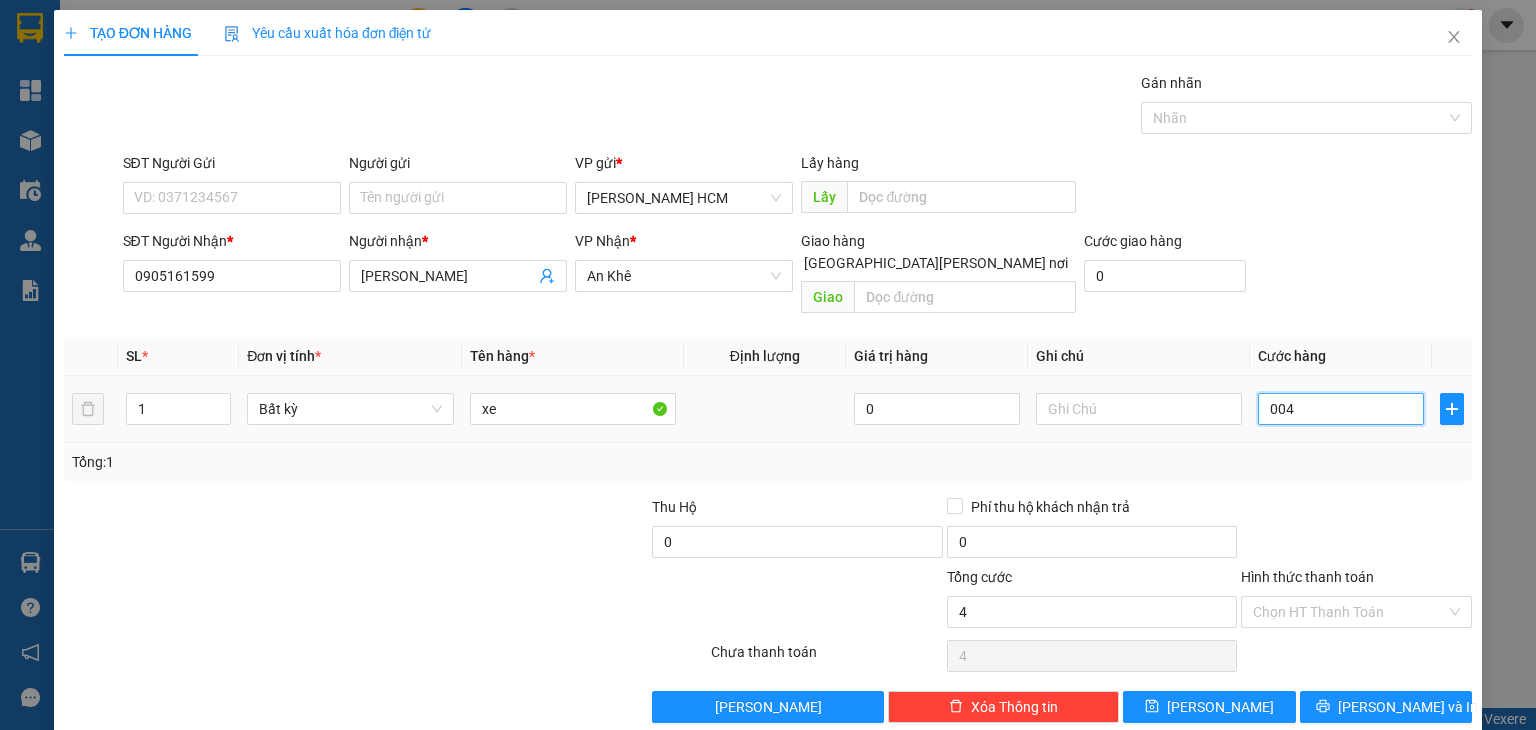 type on "0.045" 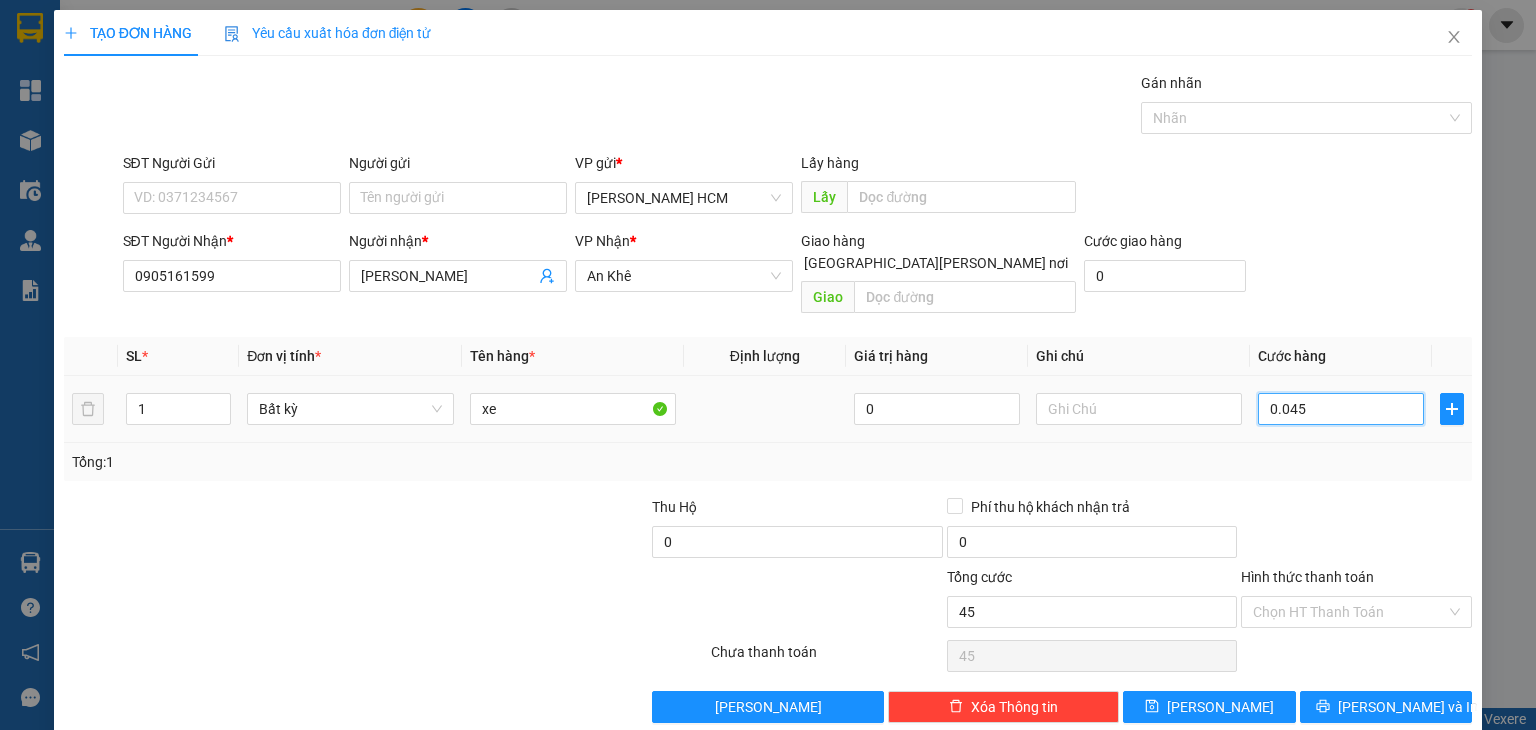 type on "00.450" 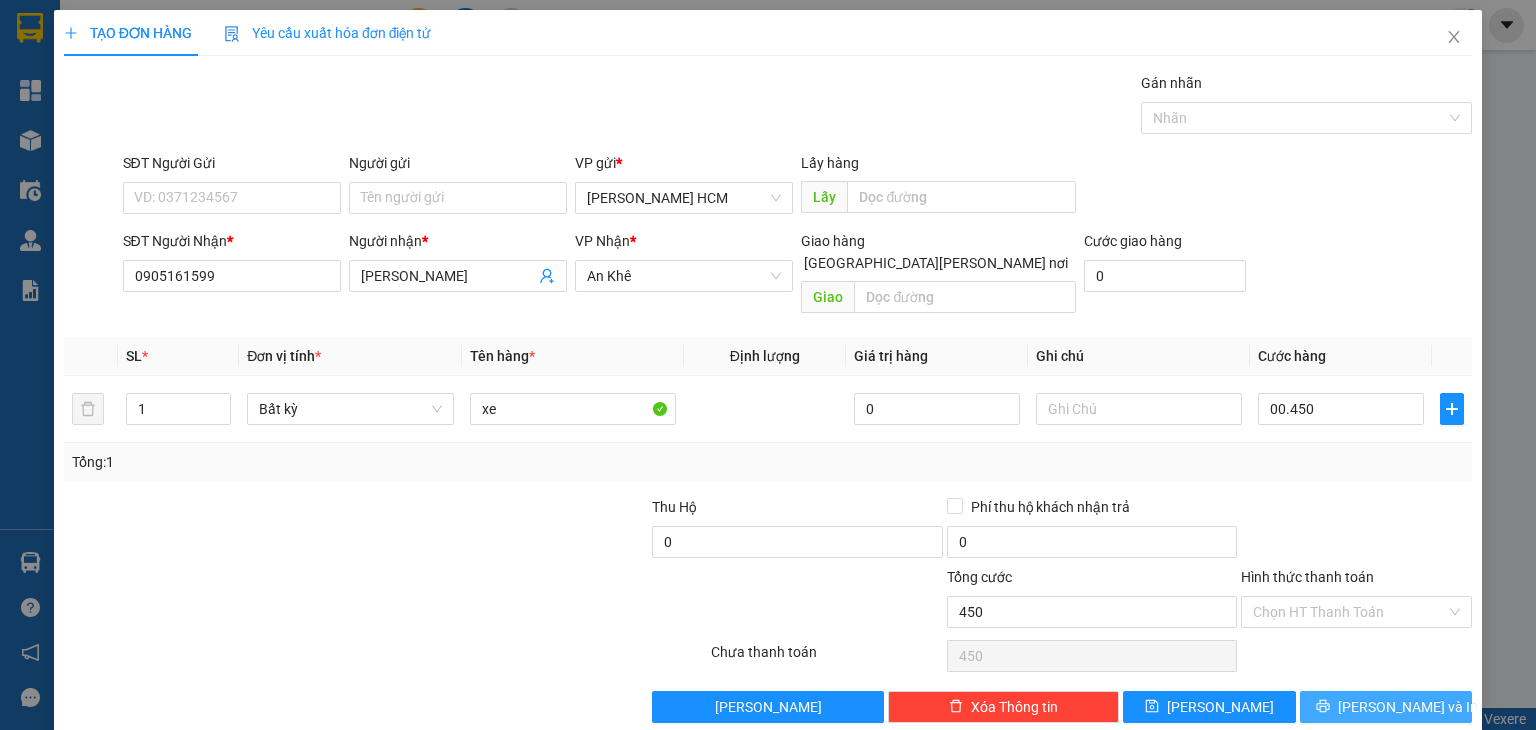 type on "450.000" 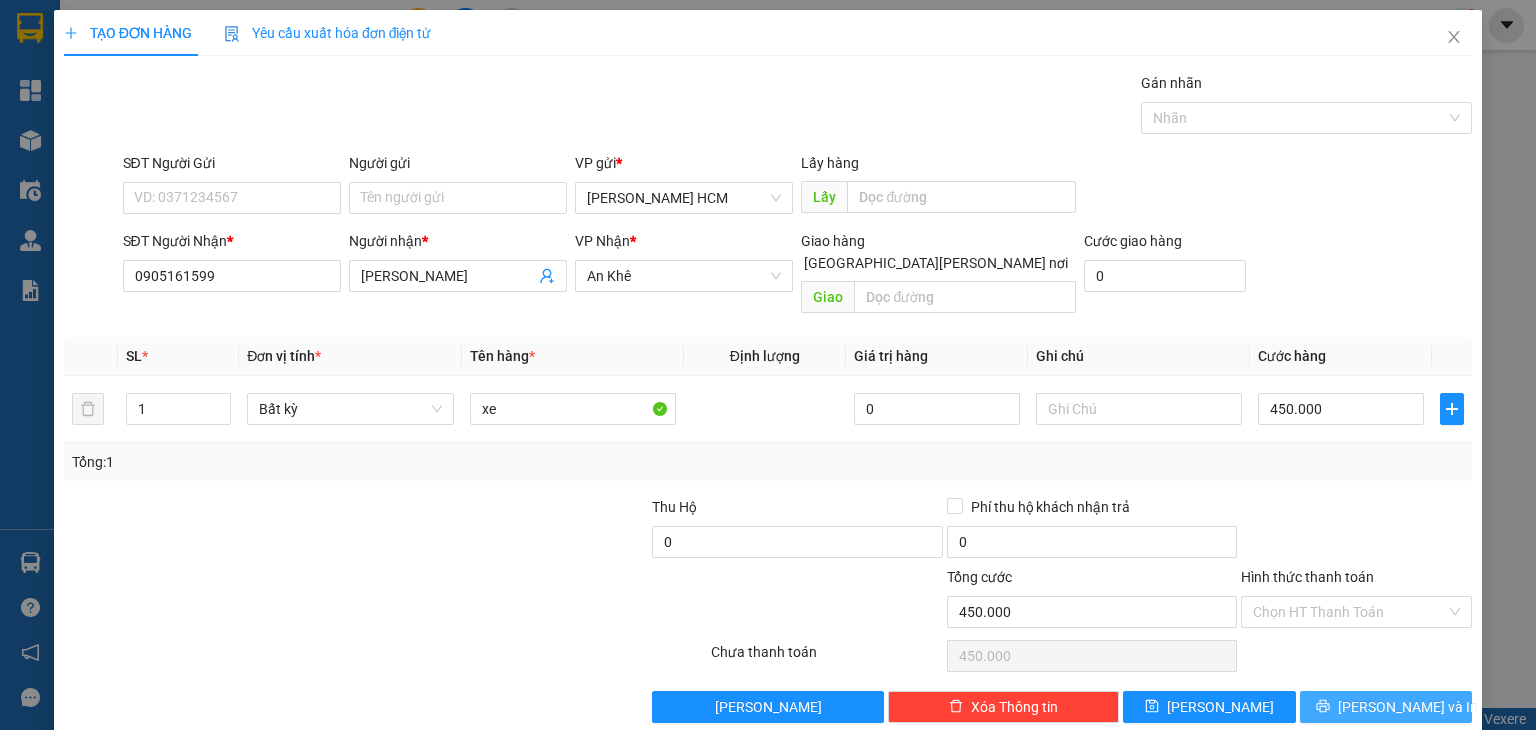 click on "[PERSON_NAME] và In" at bounding box center [1408, 707] 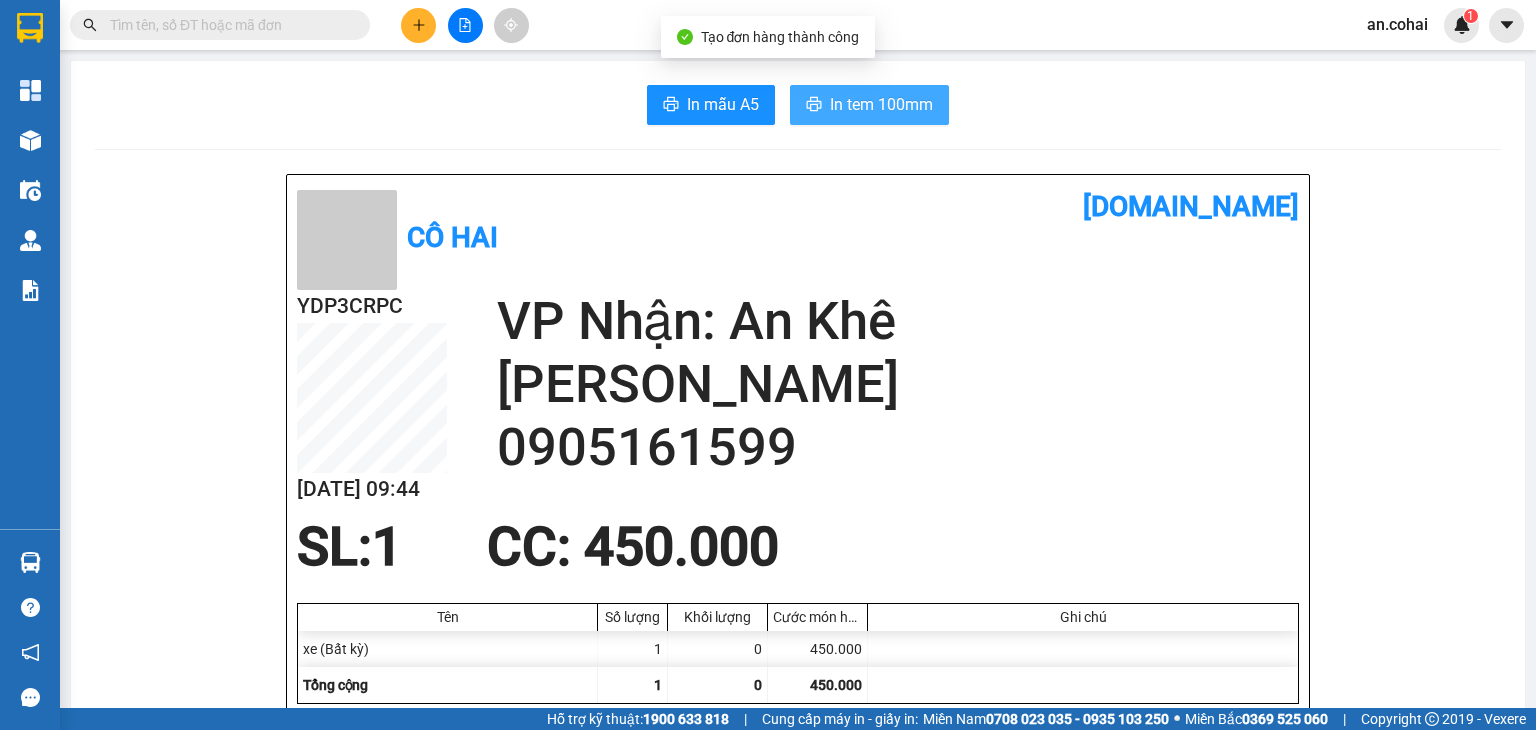 click on "In tem 100mm" at bounding box center (869, 105) 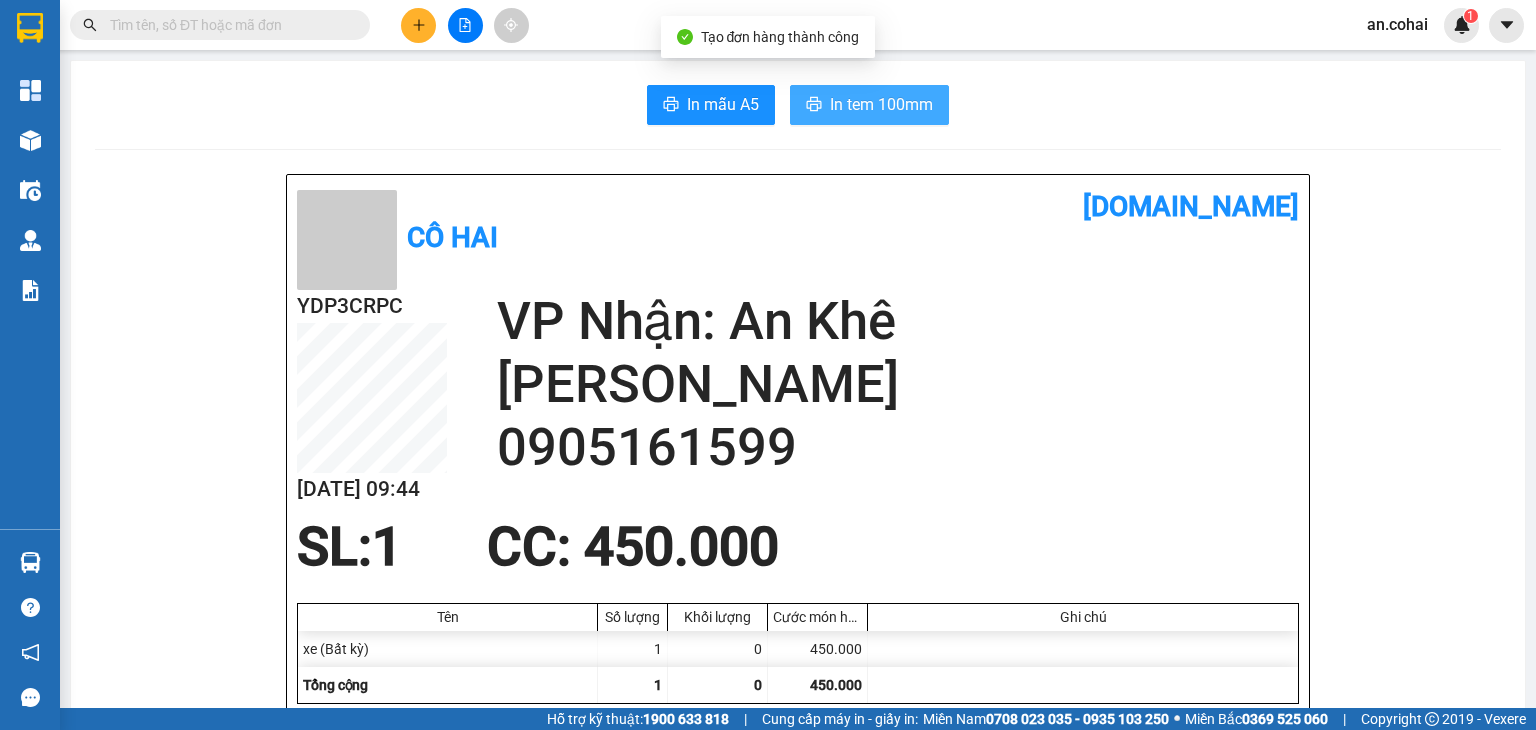 scroll, scrollTop: 0, scrollLeft: 0, axis: both 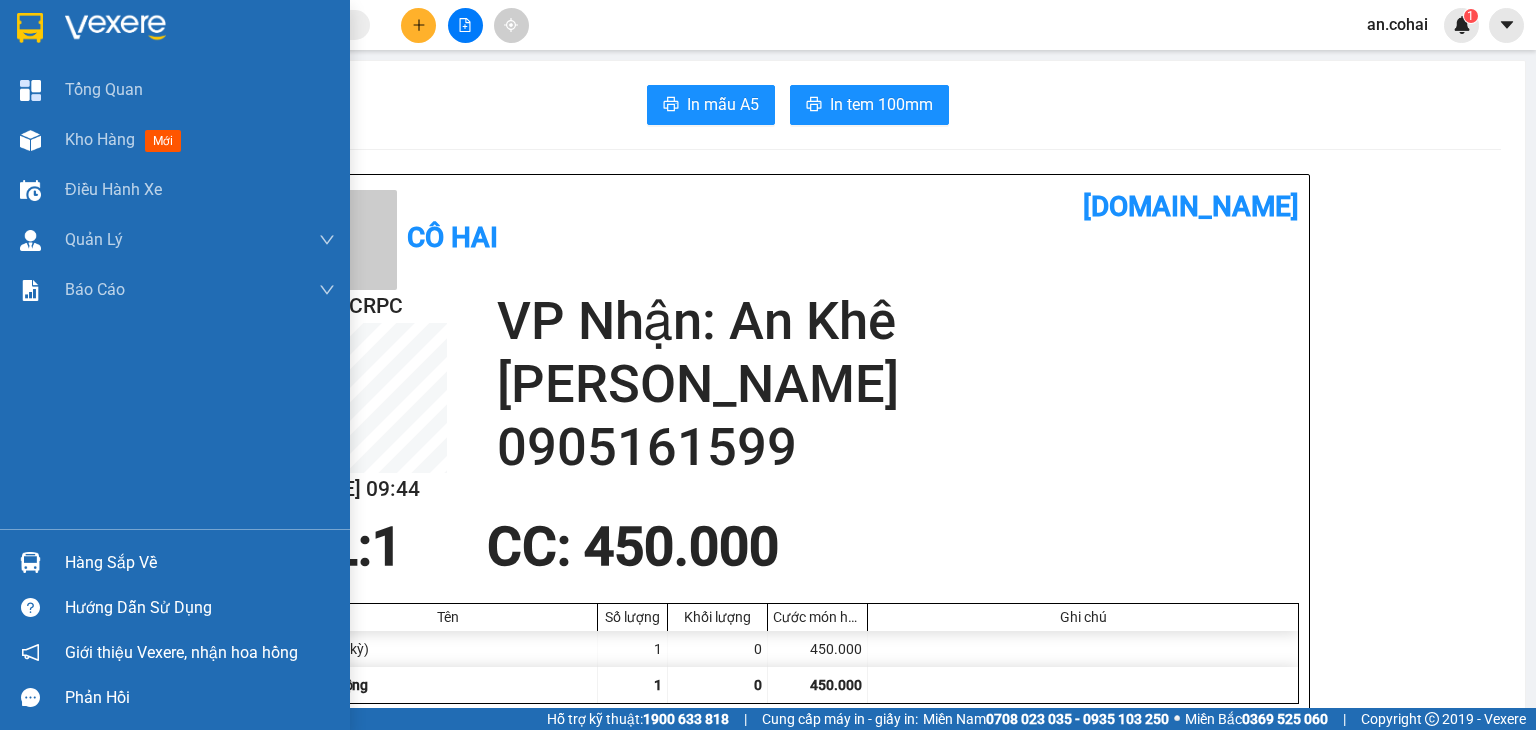 click on "Hàng sắp về" at bounding box center [200, 563] 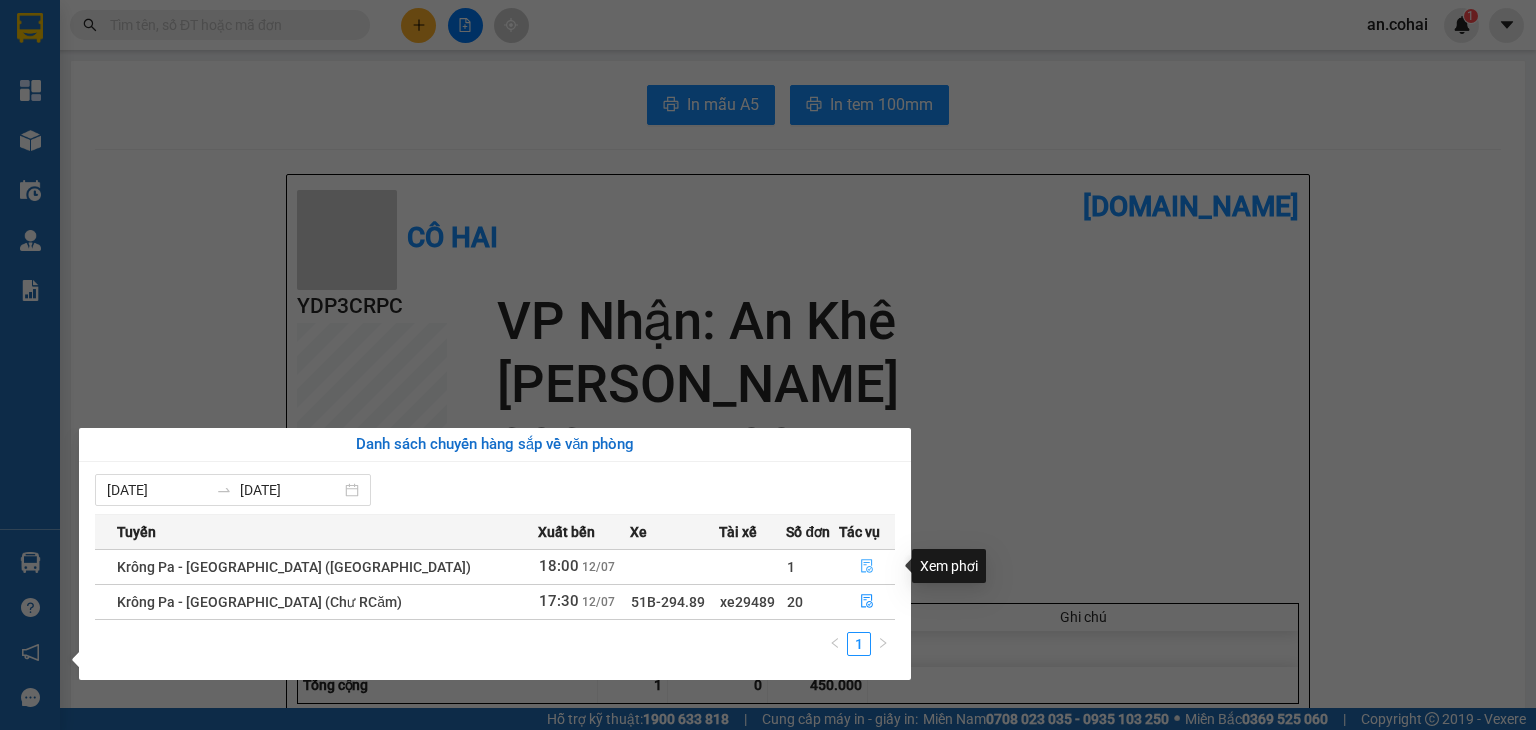 click 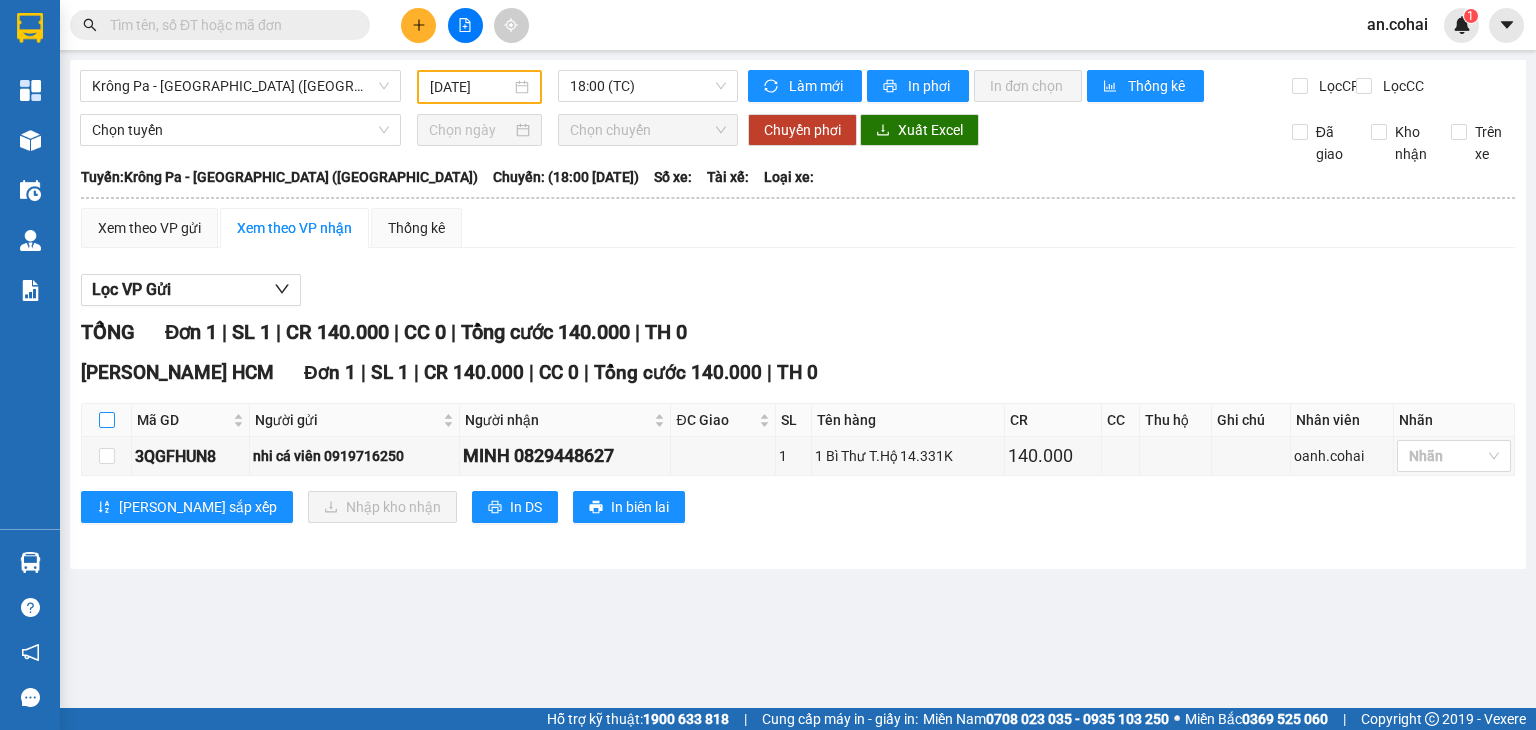 click at bounding box center [107, 420] 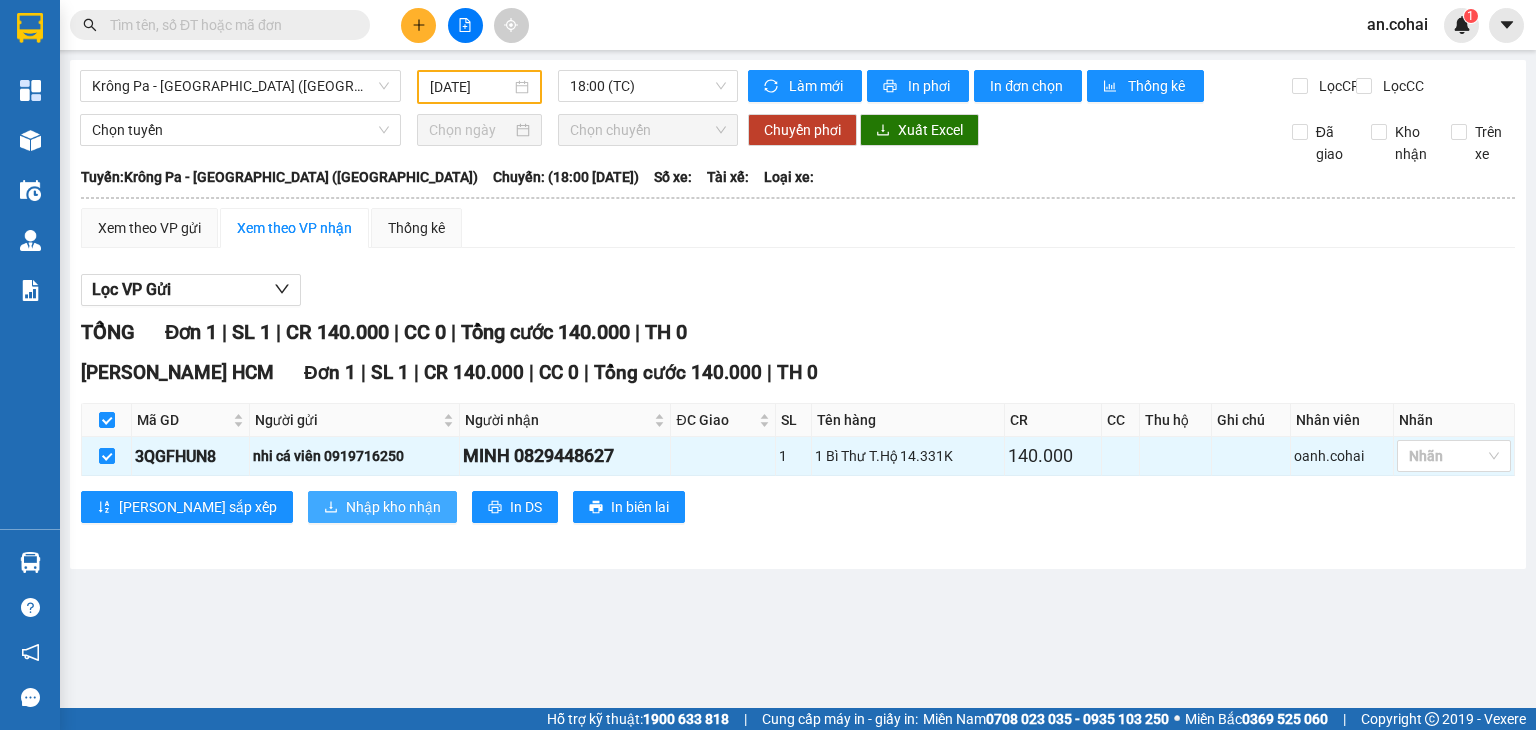 click on "Nhập kho nhận" at bounding box center (393, 507) 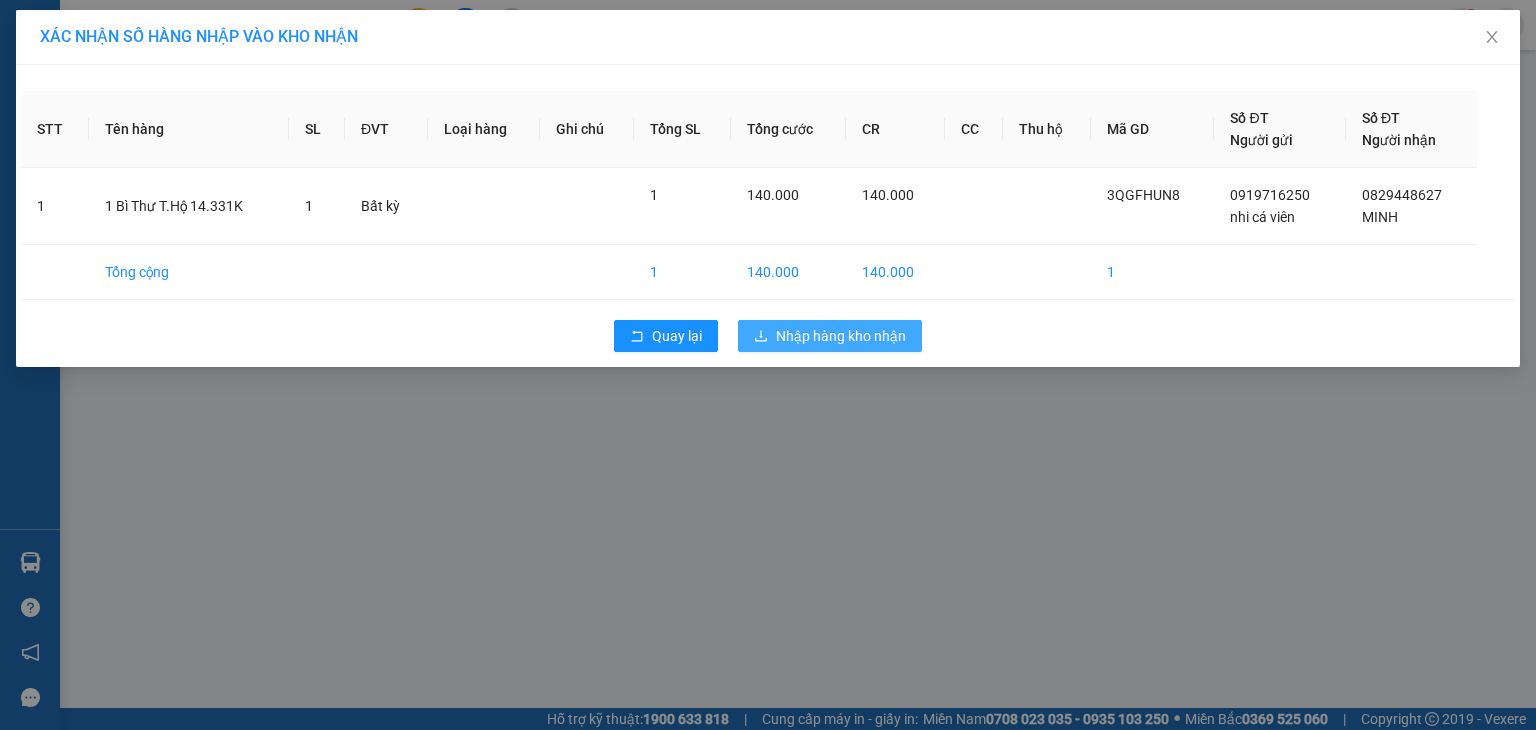 click on "Nhập hàng kho nhận" at bounding box center [841, 336] 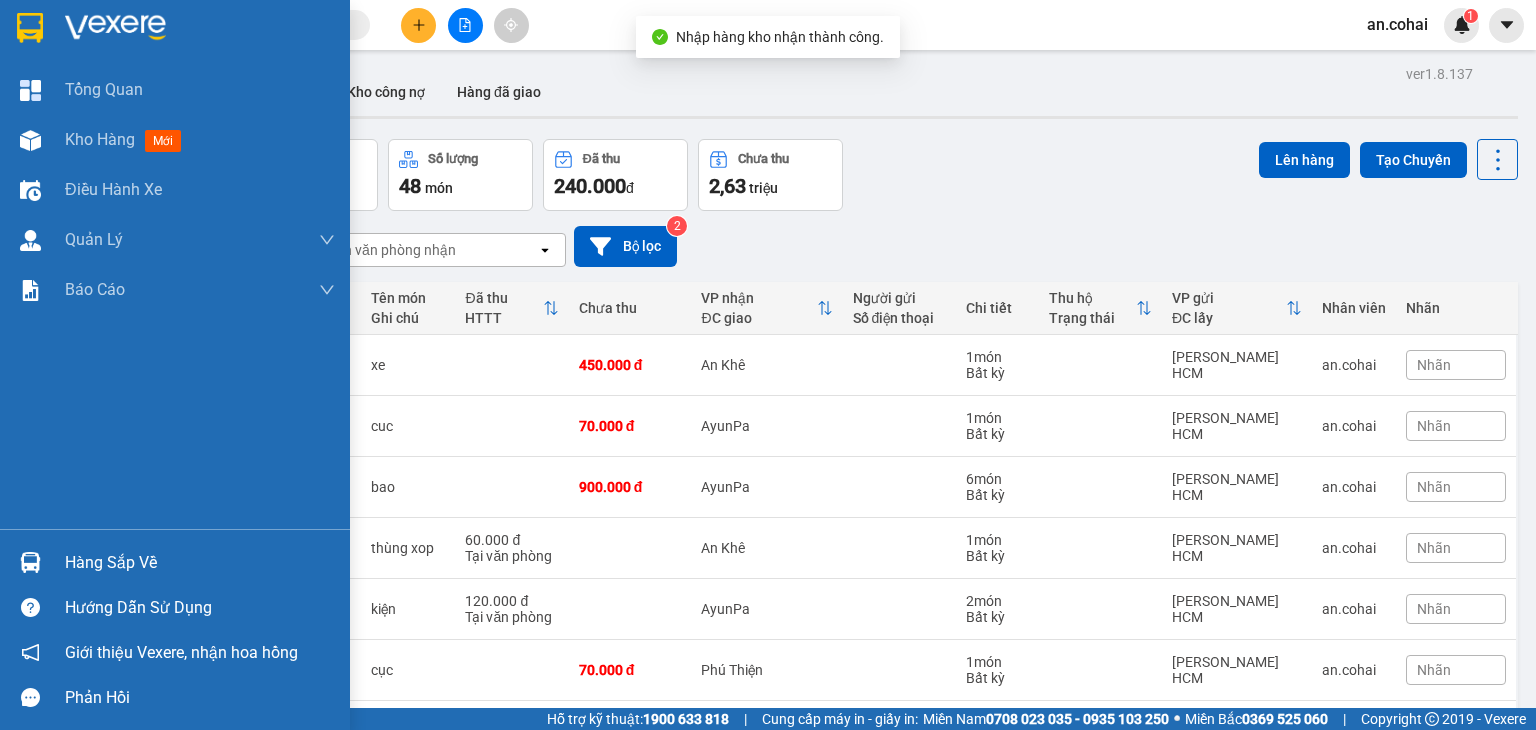 click on "Hàng sắp về" at bounding box center (200, 563) 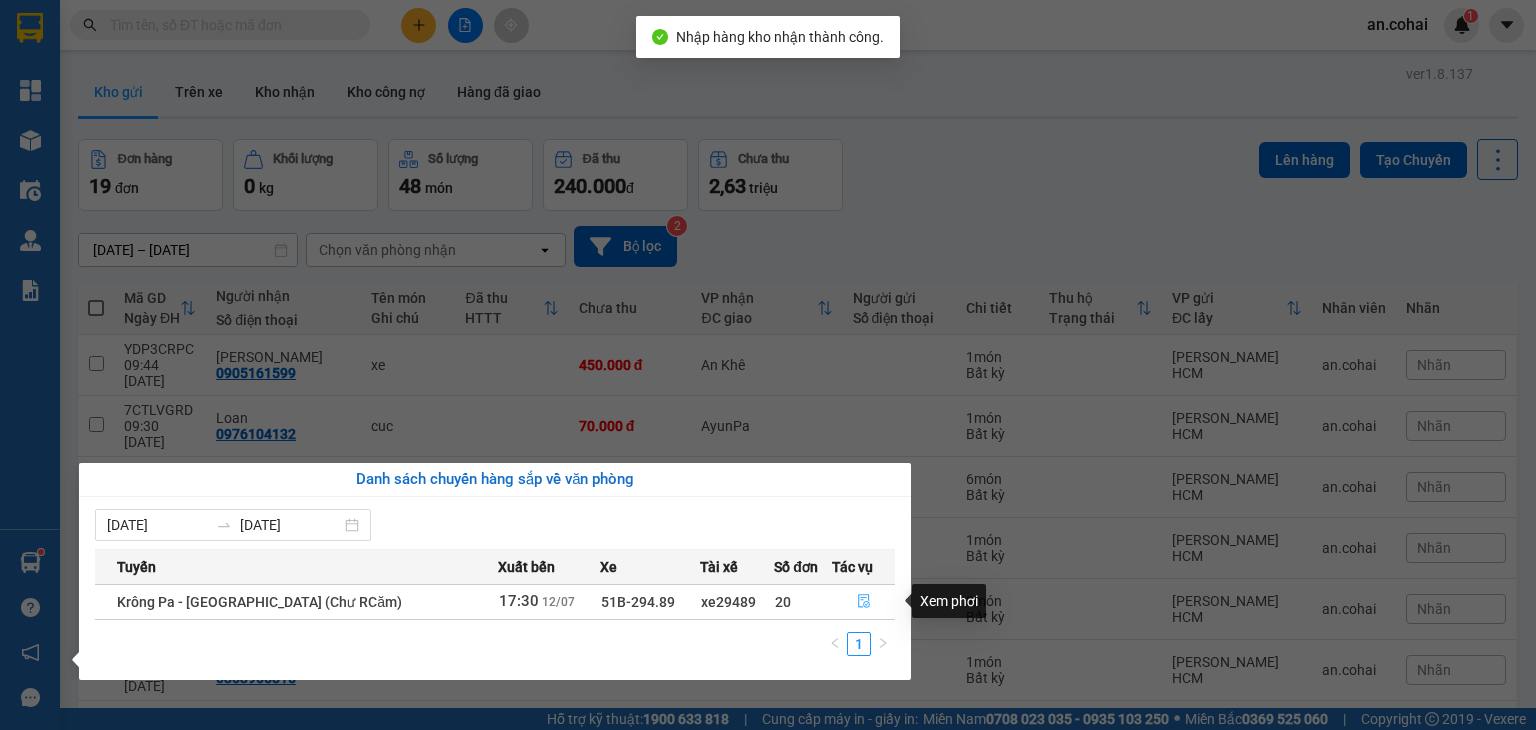 click 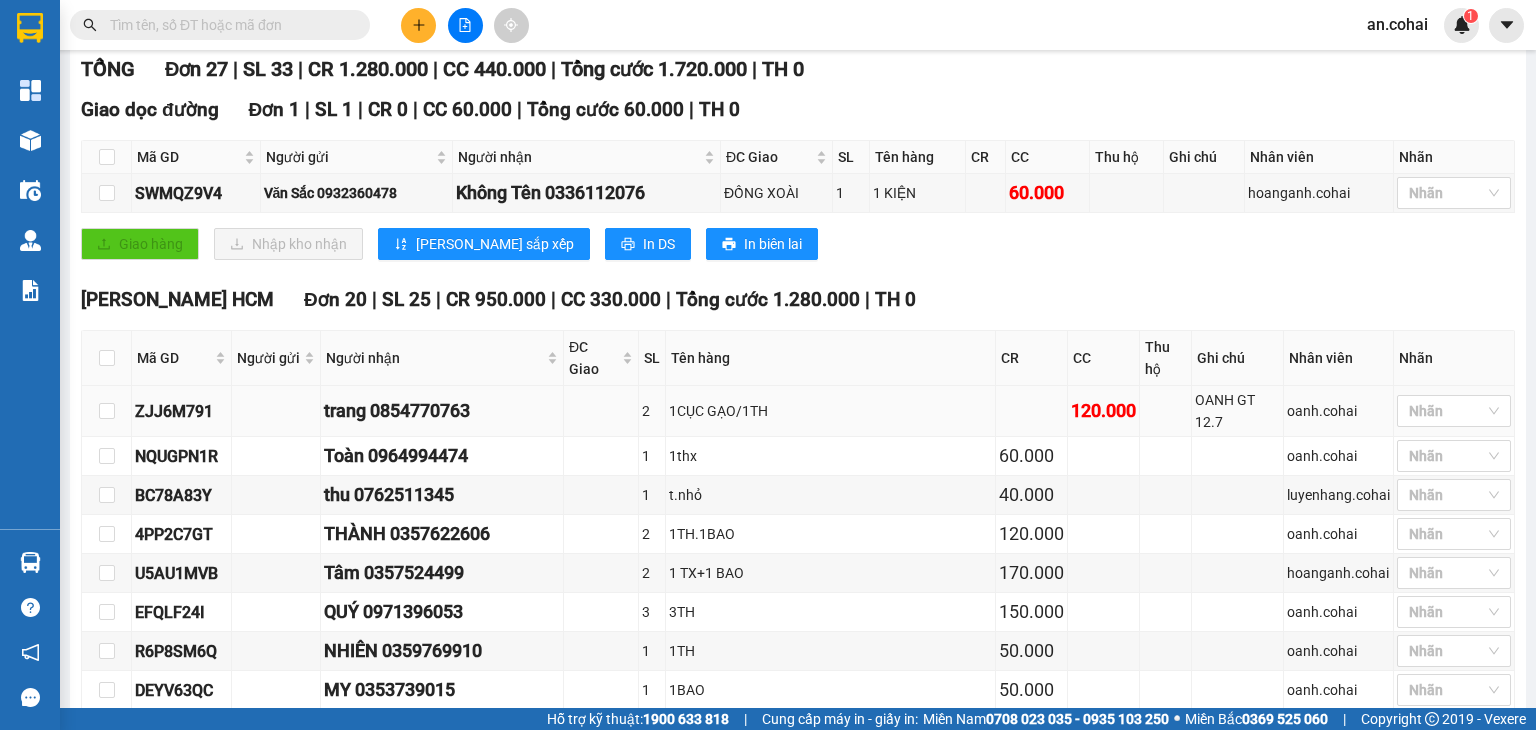 scroll, scrollTop: 300, scrollLeft: 0, axis: vertical 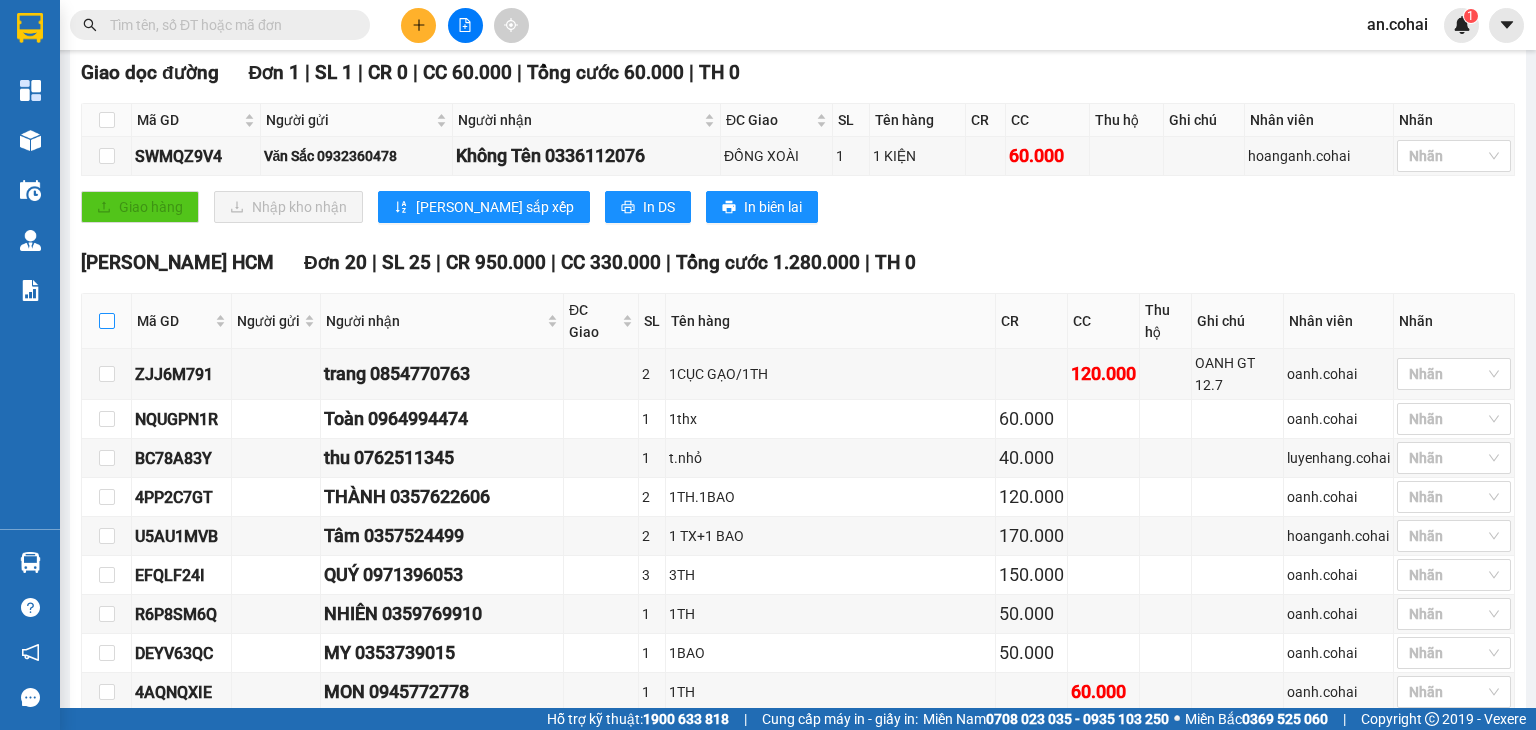 click at bounding box center [107, 321] 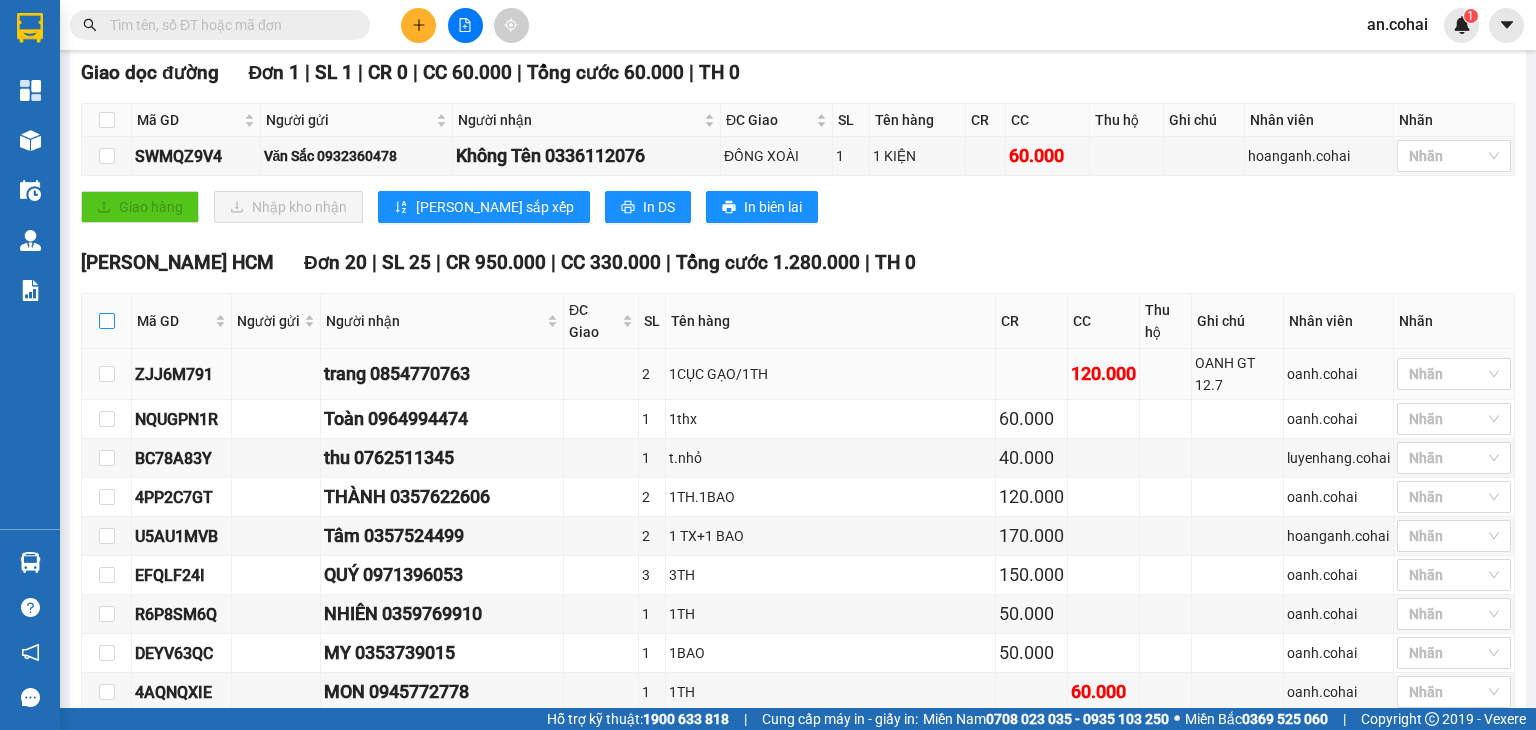 checkbox on "true" 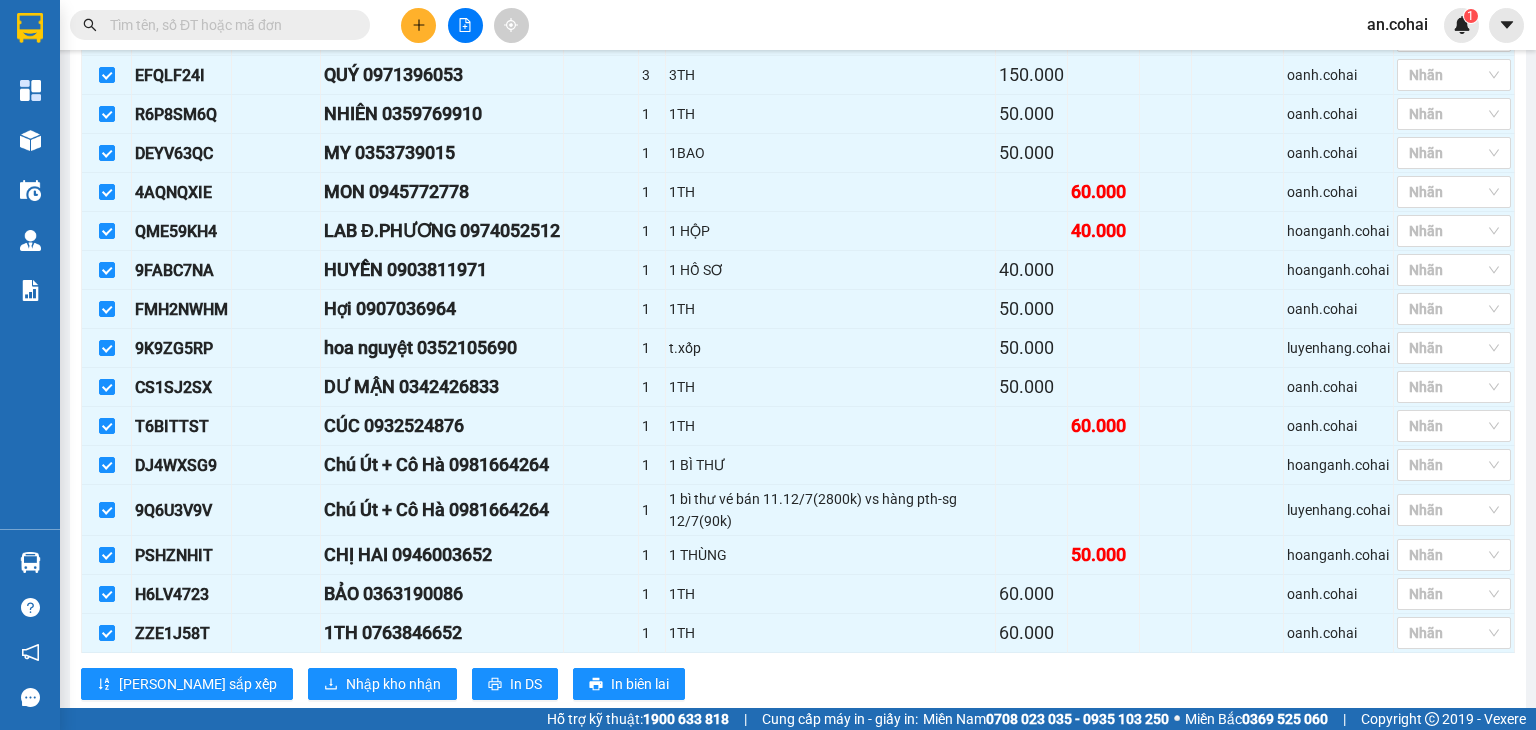 scroll, scrollTop: 1000, scrollLeft: 0, axis: vertical 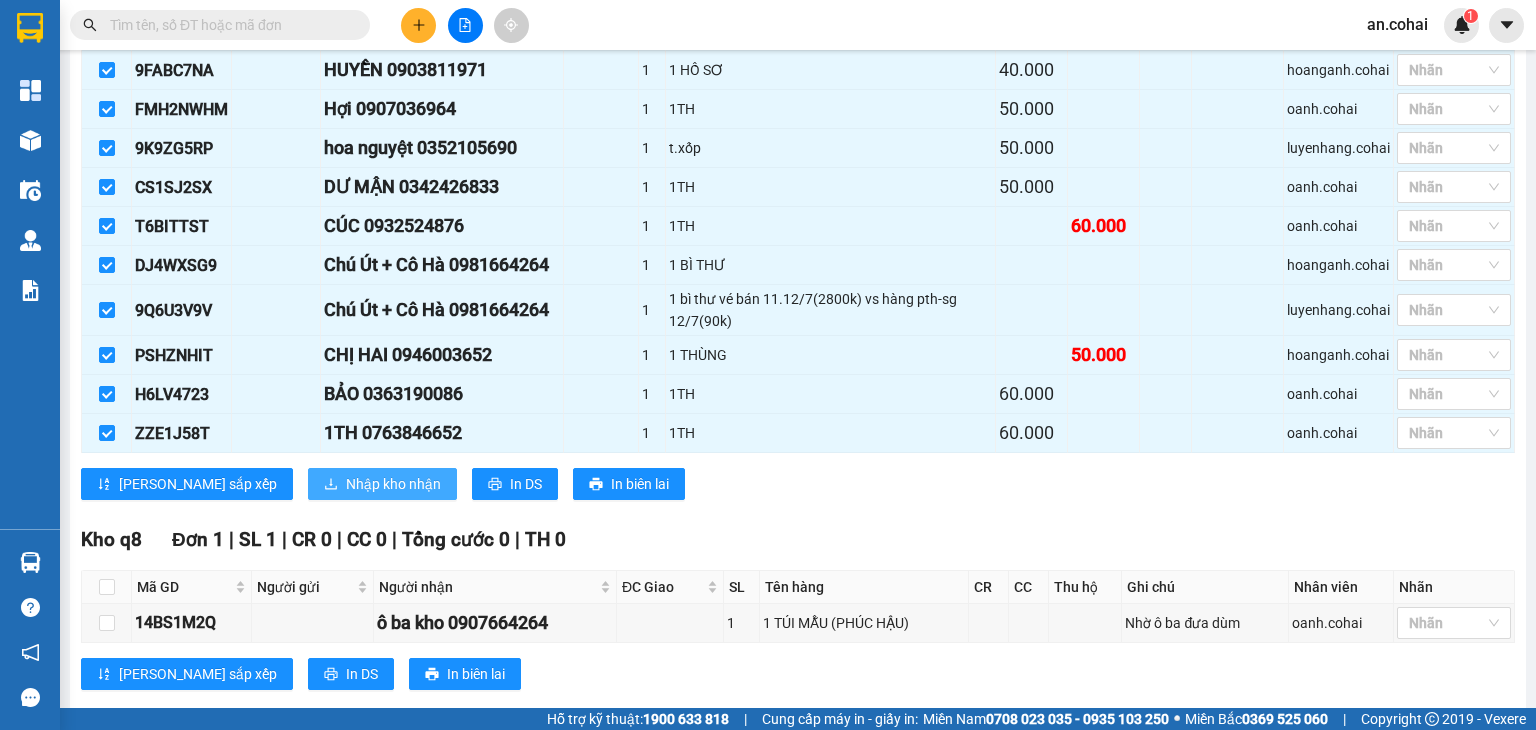 click on "Nhập kho nhận" at bounding box center (393, 484) 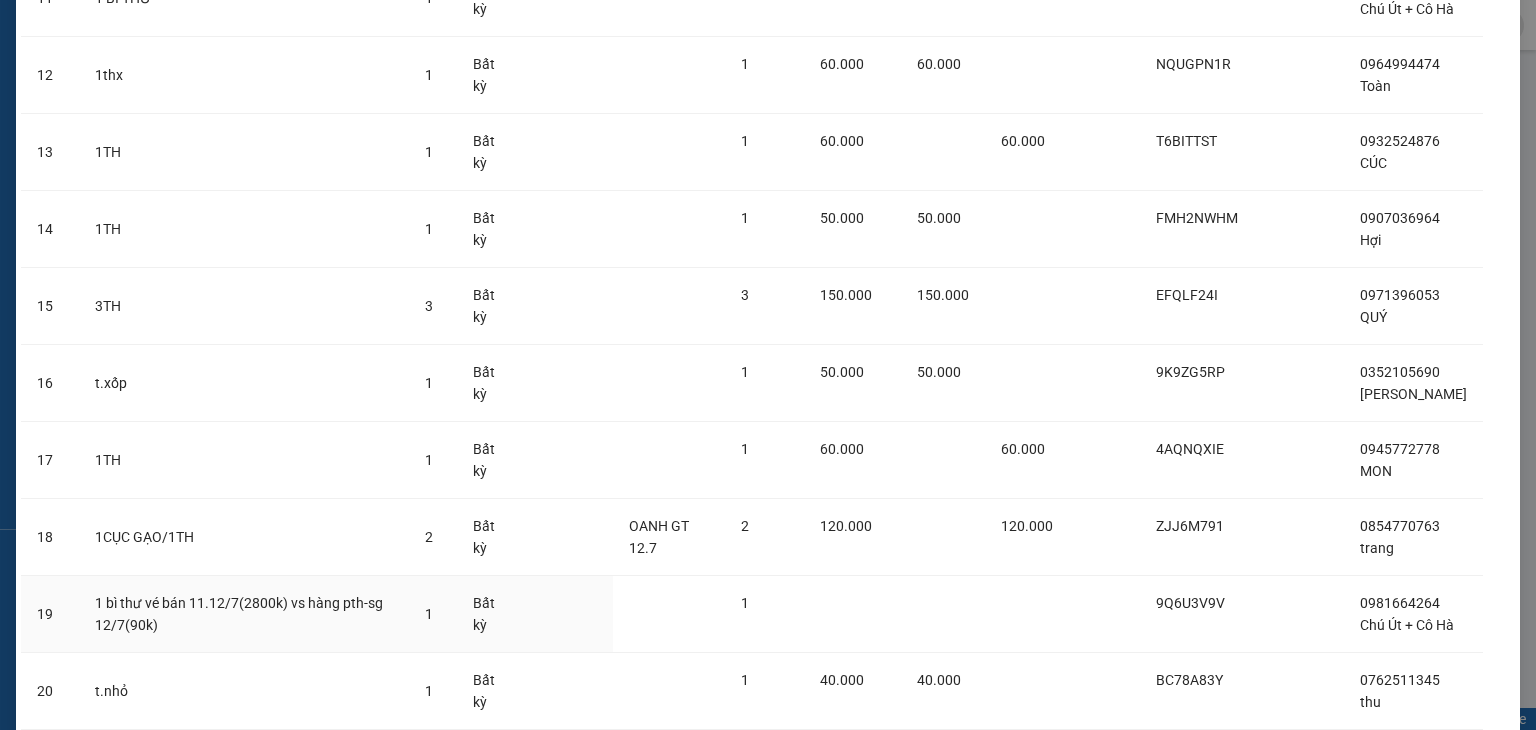scroll, scrollTop: 1208, scrollLeft: 0, axis: vertical 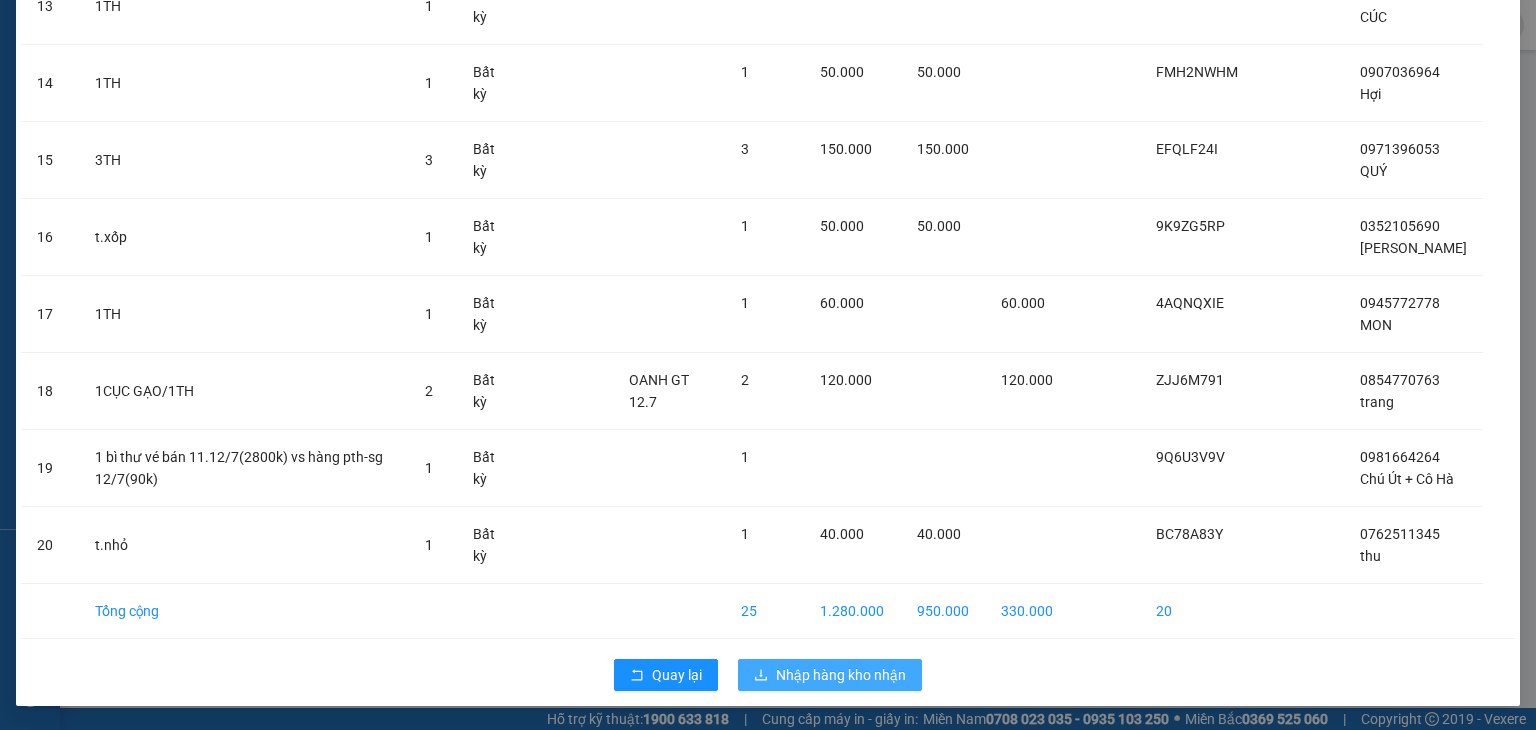 click on "Nhập hàng kho nhận" at bounding box center [841, 675] 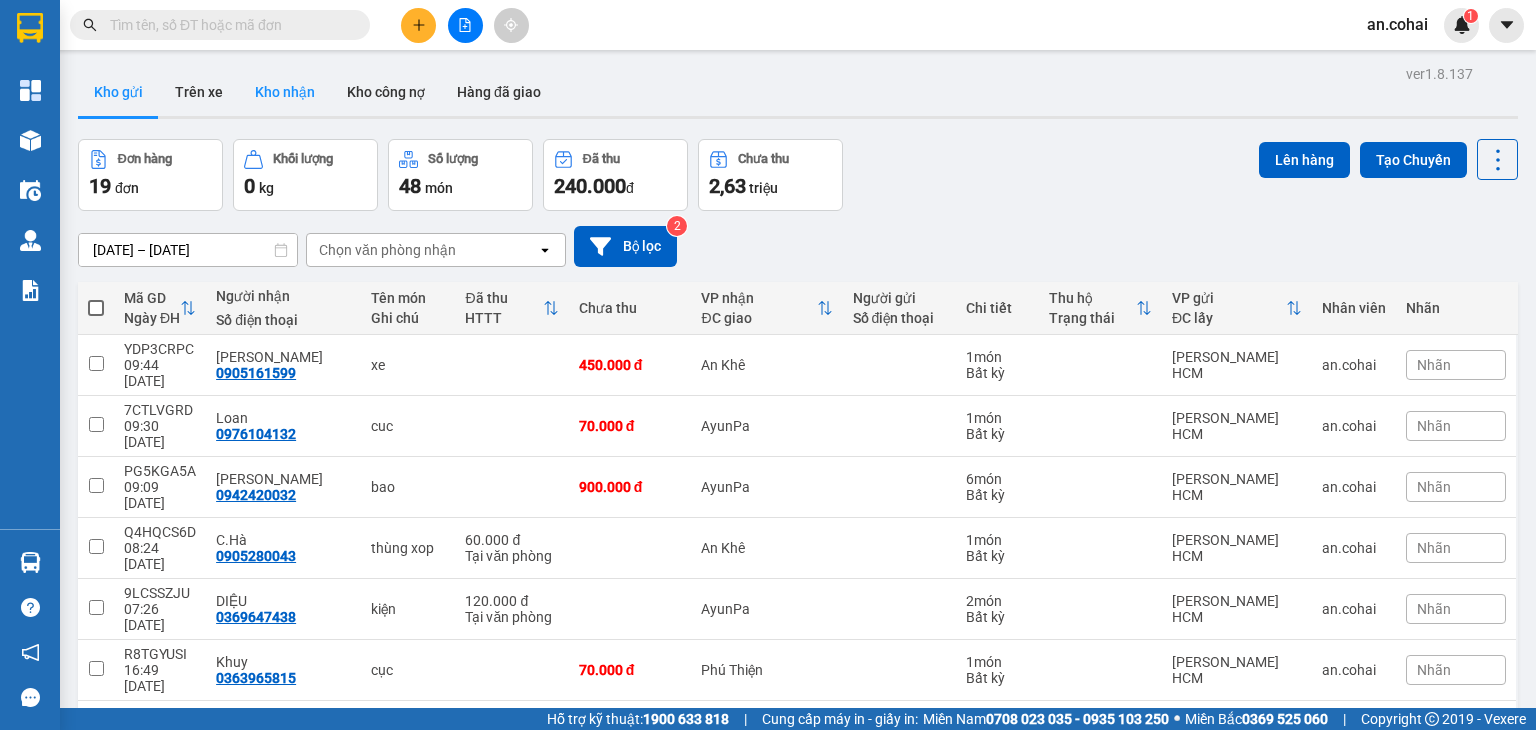 click on "Kho nhận" at bounding box center (285, 92) 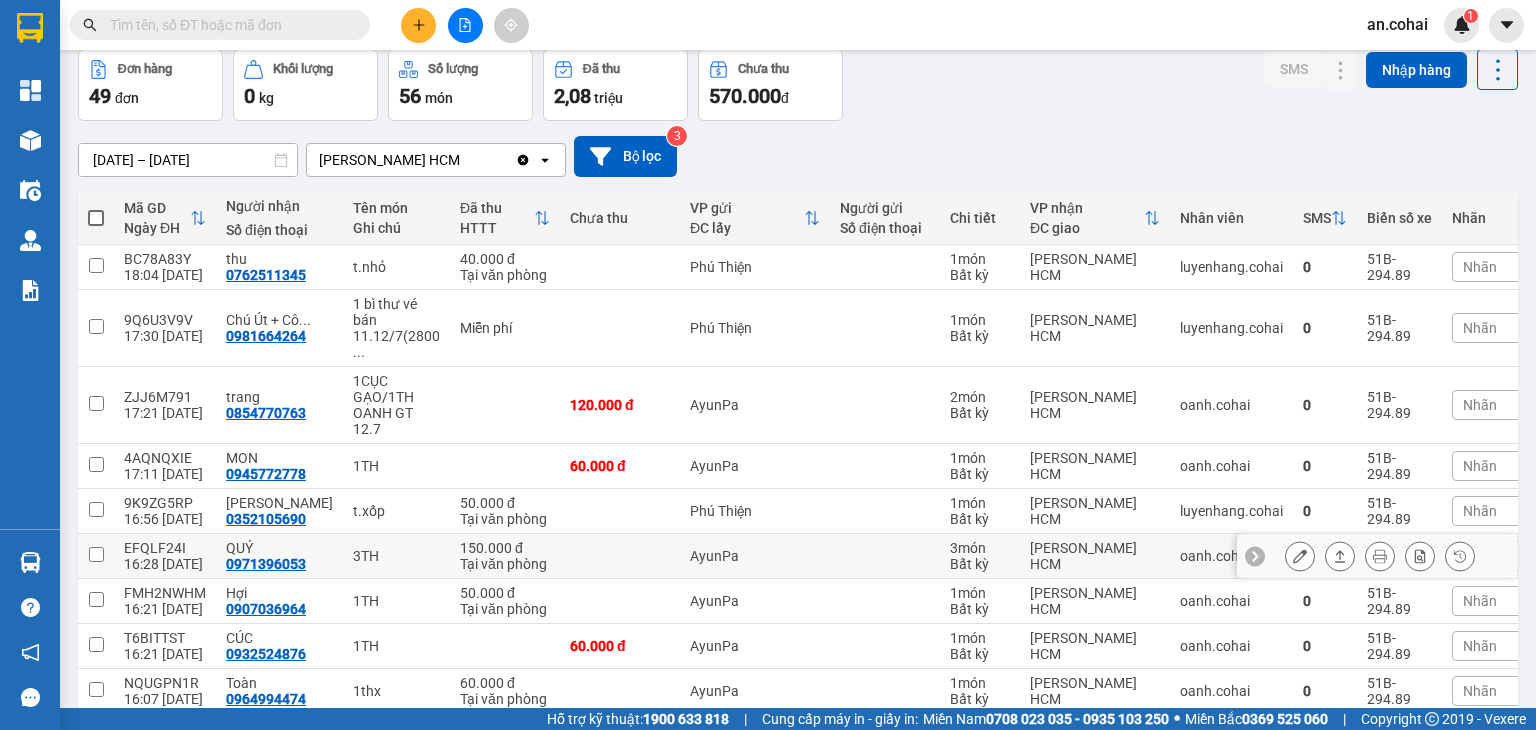 scroll, scrollTop: 228, scrollLeft: 0, axis: vertical 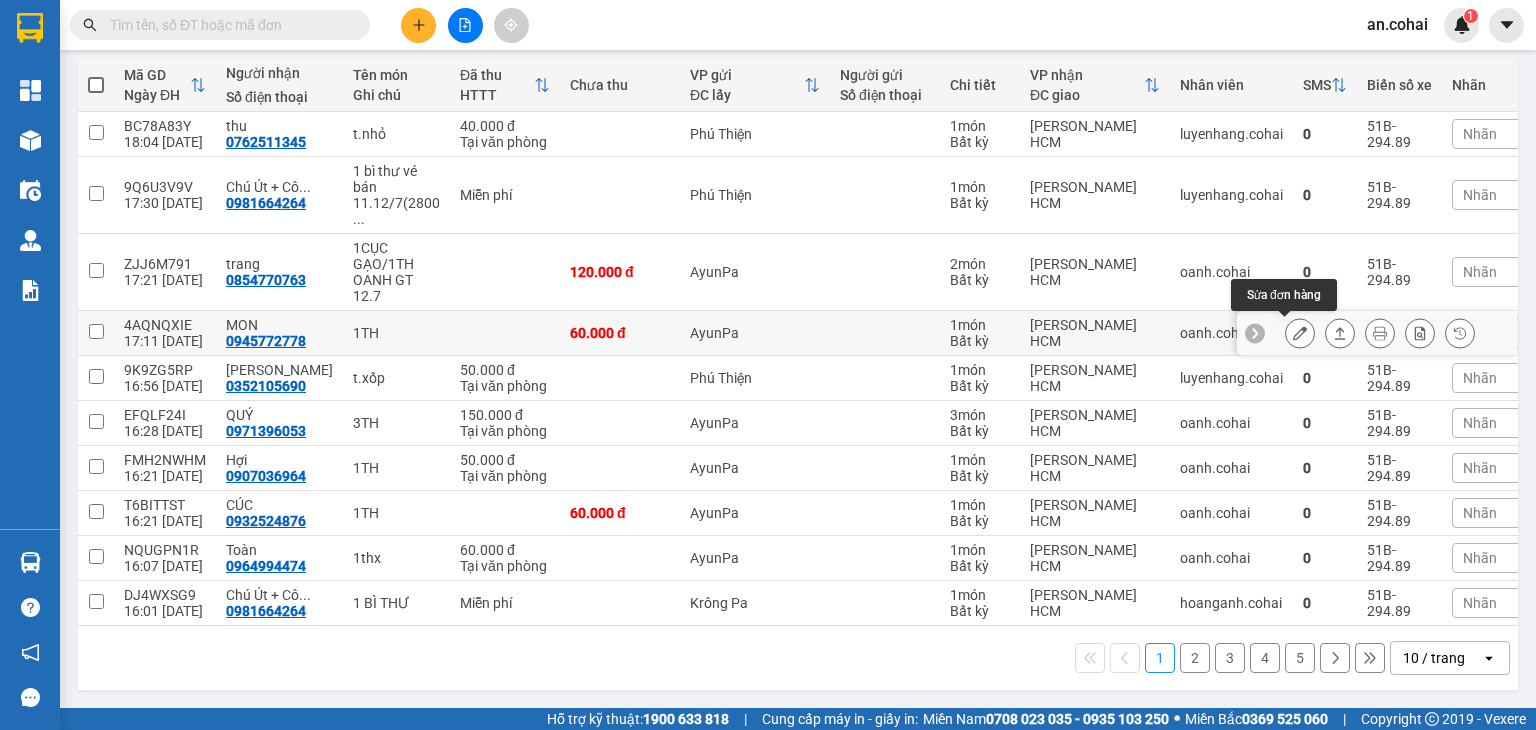 click at bounding box center [1300, 333] 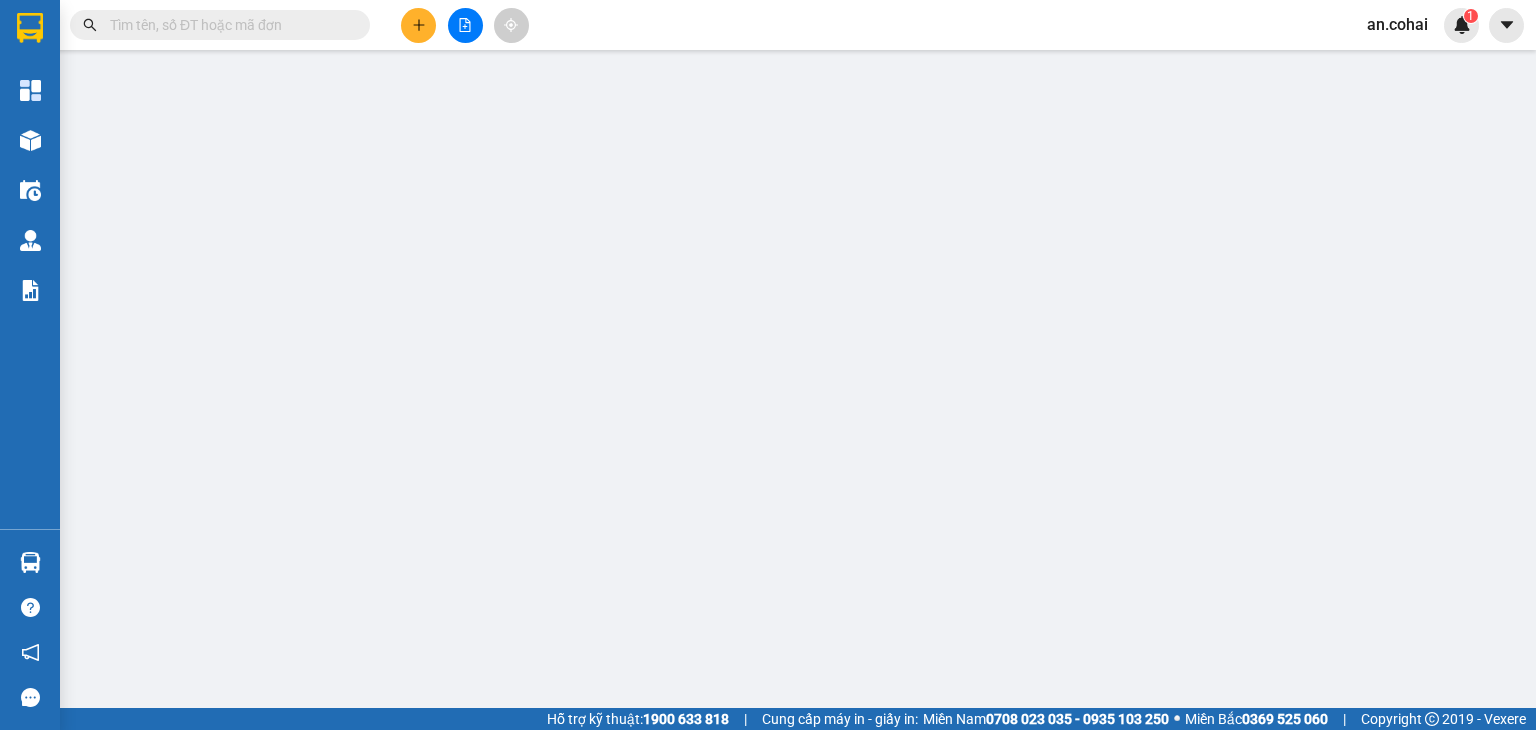 scroll, scrollTop: 0, scrollLeft: 0, axis: both 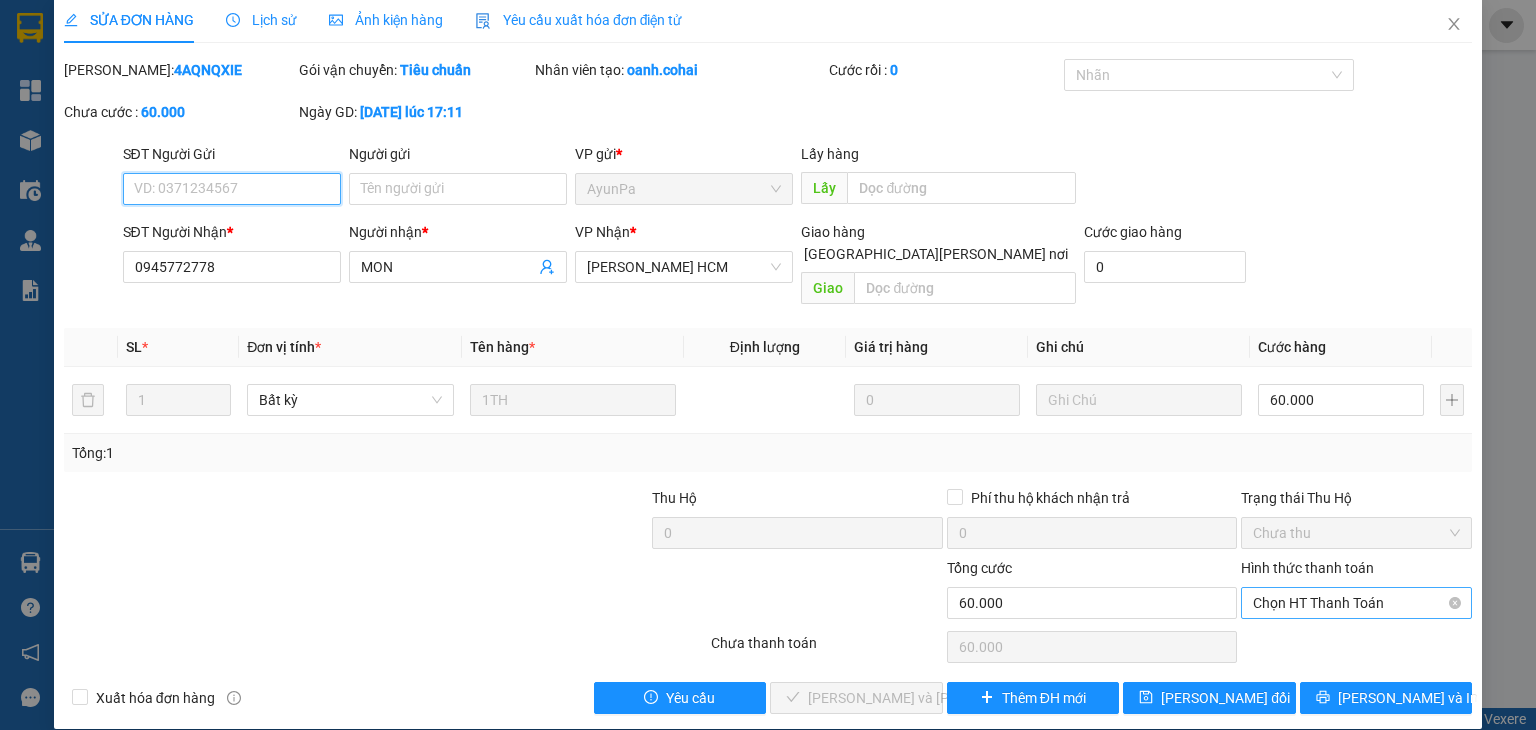 click on "Chọn HT Thanh Toán" at bounding box center [1356, 603] 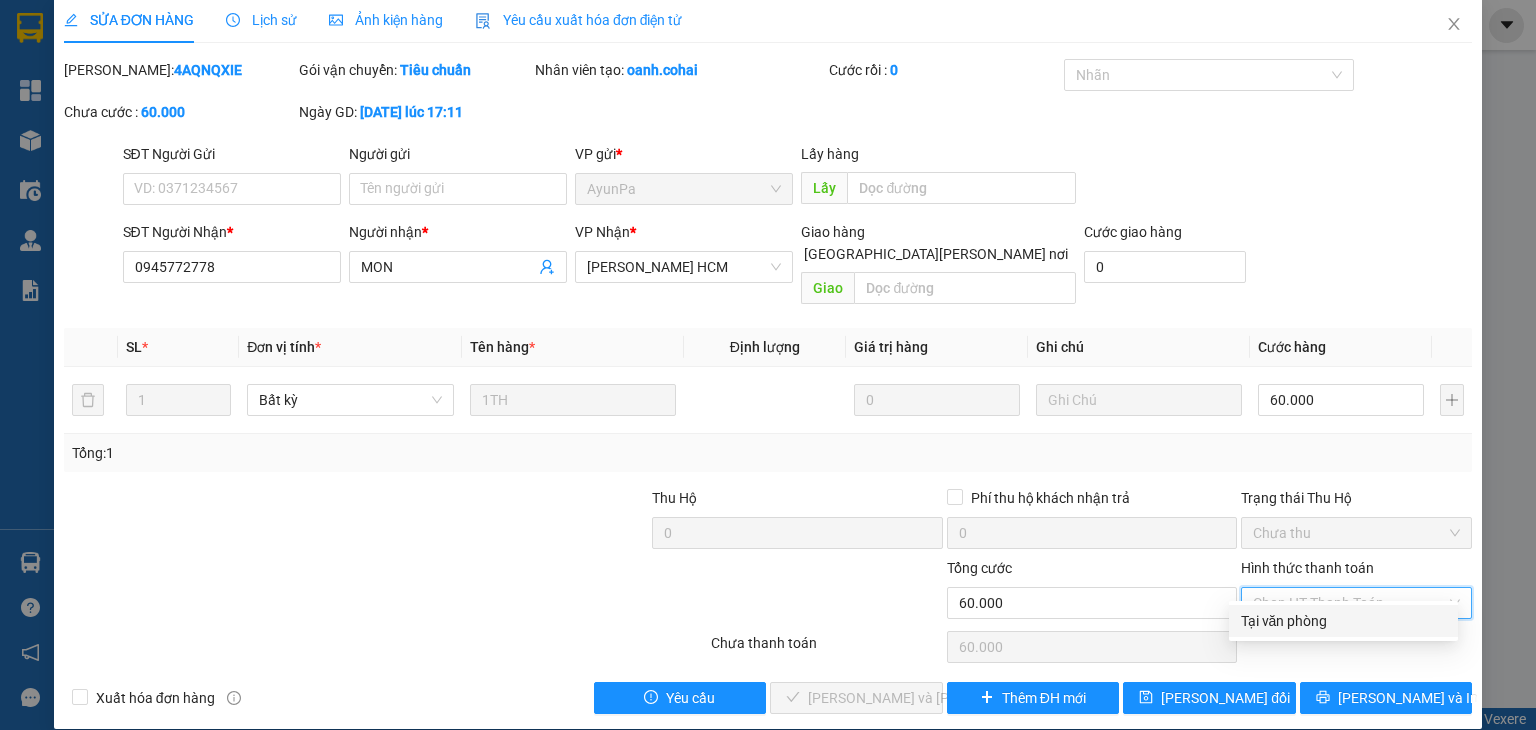 drag, startPoint x: 1308, startPoint y: 614, endPoint x: 1120, endPoint y: 646, distance: 190.70396 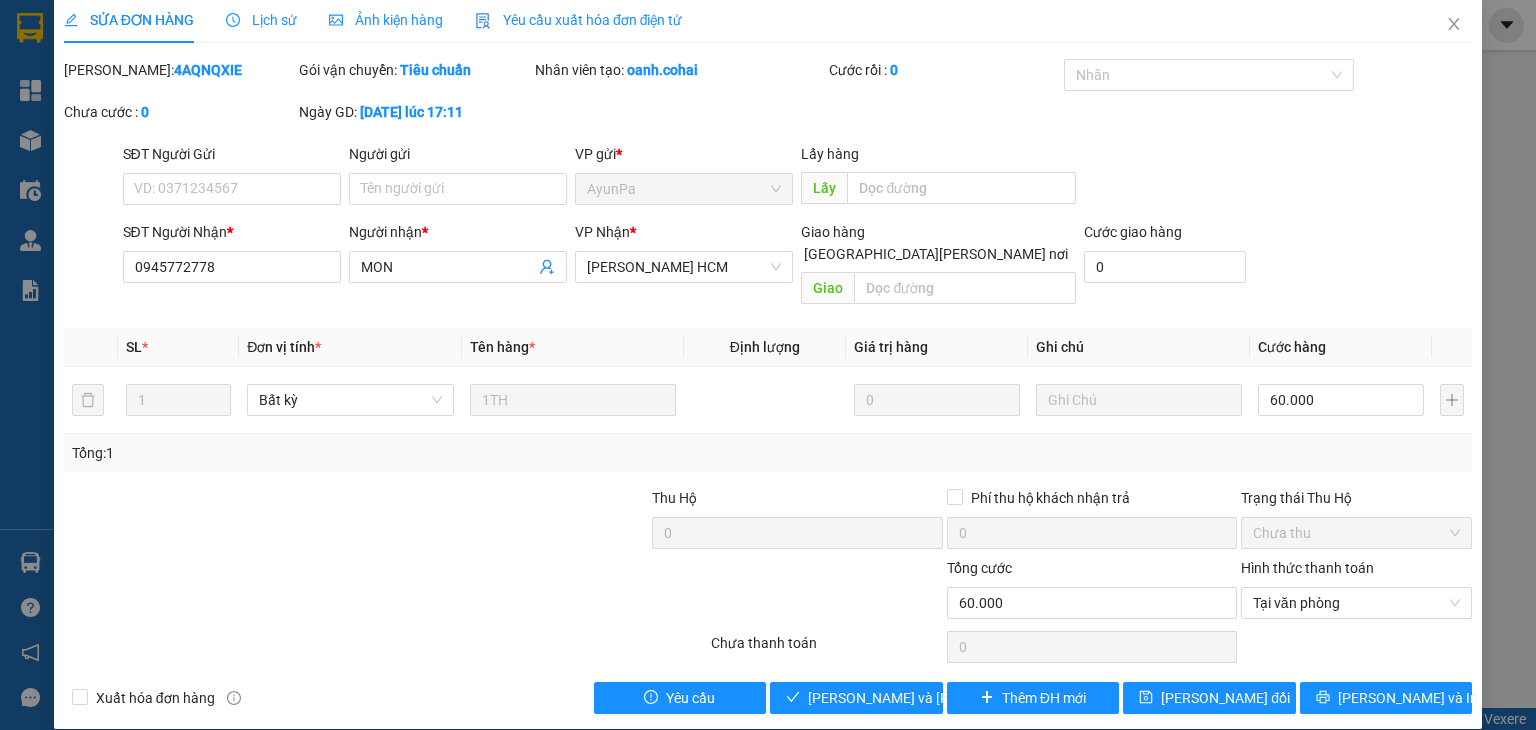 click on "SỬA ĐƠN HÀNG Lịch sử [PERSON_NAME] hàng Yêu cầu xuất [PERSON_NAME] điện tử Total Paid Fee 0 Total UnPaid Fee 60.000 Cash Collection Total Fee Mã ĐH:  4AQNQXIE Gói vận chuyển:   [PERSON_NAME] [PERSON_NAME] tạo:   [PERSON_NAME].cohai Cước rồi :   0   [PERSON_NAME] cước :   0 Ngày GD:   [DATE] lúc 17:11 SĐT Người Gửi VD: 0371234567 Người gửi Tên người gửi VP gửi  * [PERSON_NAME] Lấy hàng Lấy SĐT Người [PERSON_NAME]  * 0945772778 Người [PERSON_NAME]  * MON [PERSON_NAME]  * [PERSON_NAME] HCM [PERSON_NAME] hàng [PERSON_NAME] nơi [PERSON_NAME] [PERSON_NAME] hàng 0 SL  * Đơn vị tính  * Tên hàng  * Định [PERSON_NAME] trị hàng Ghi [PERSON_NAME] hàng                   1 Bất kỳ 1TH 0 60.000 Tổng:  1 Thu Hộ 0 Phí thu hộ [PERSON_NAME] trả 0 Trạng thái Thu Hộ   Chưa thu [PERSON_NAME] 60.000 [PERSON_NAME] [PERSON_NAME] [PERSON_NAME] Số [PERSON_NAME] thu trước 0 Tại văn [PERSON_NAME] [PERSON_NAME] 0 Xuất [PERSON_NAME] hàng Yêu [PERSON_NAME] và [PERSON_NAME] hàng Thêm ĐH mới" at bounding box center [768, 363] 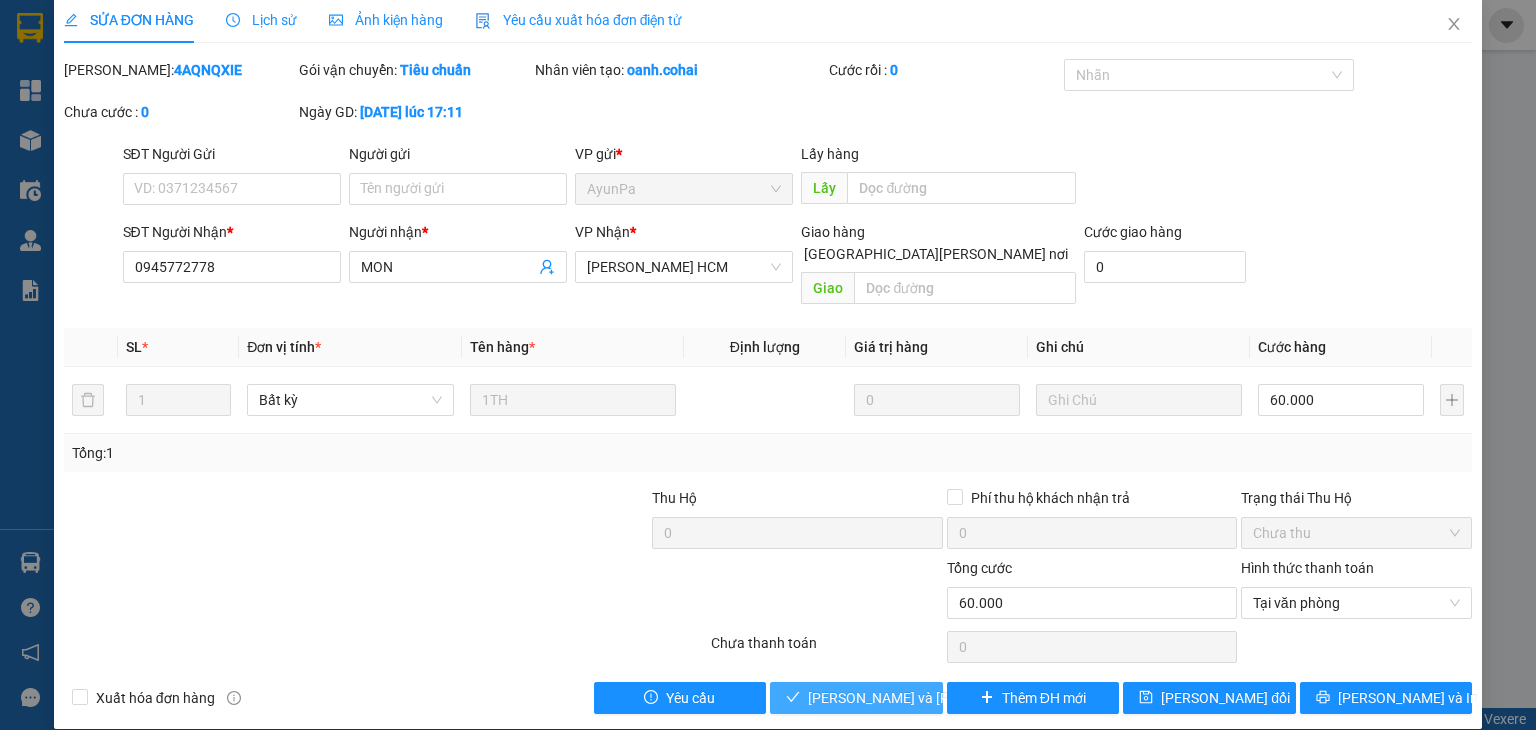 click on "[PERSON_NAME] và [PERSON_NAME] hàng" at bounding box center (943, 698) 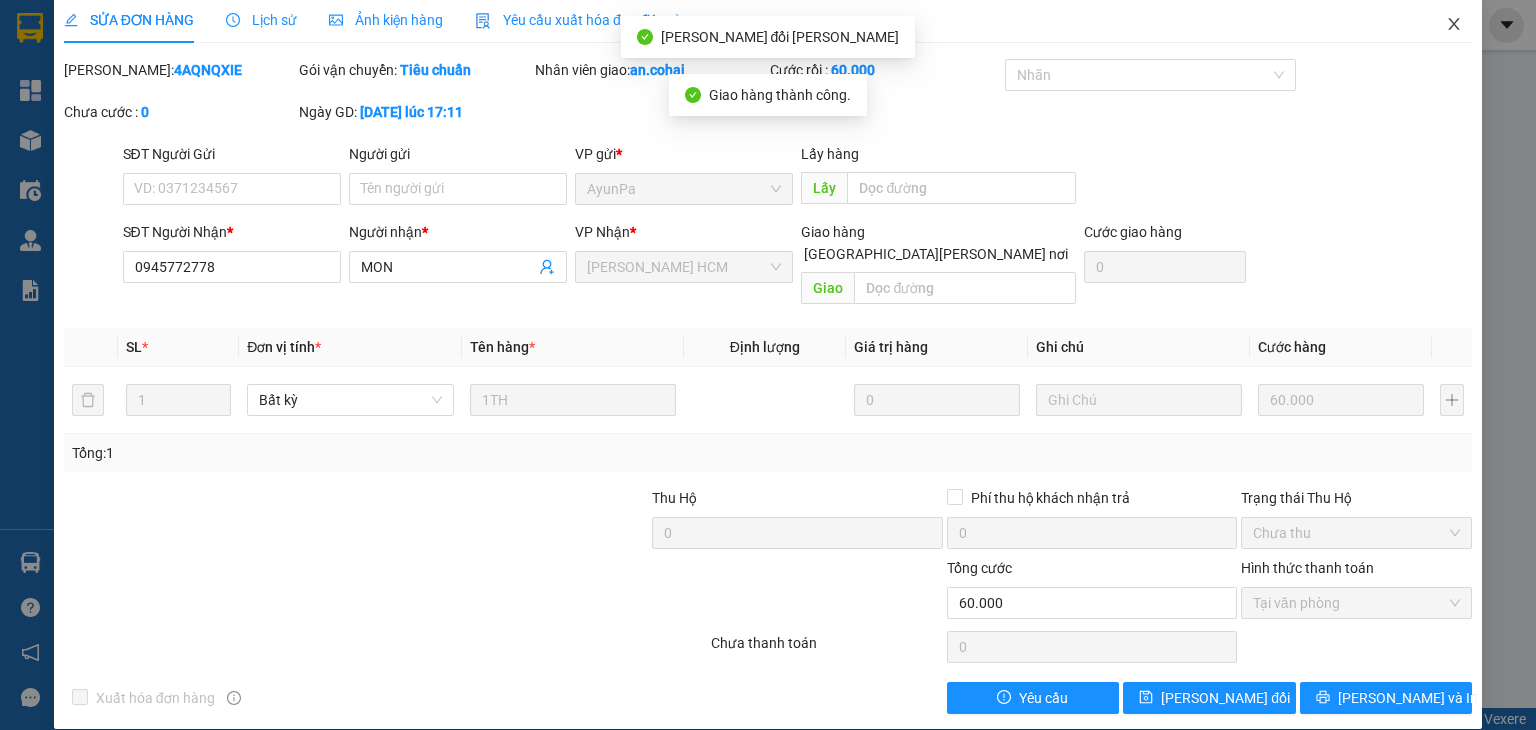 click 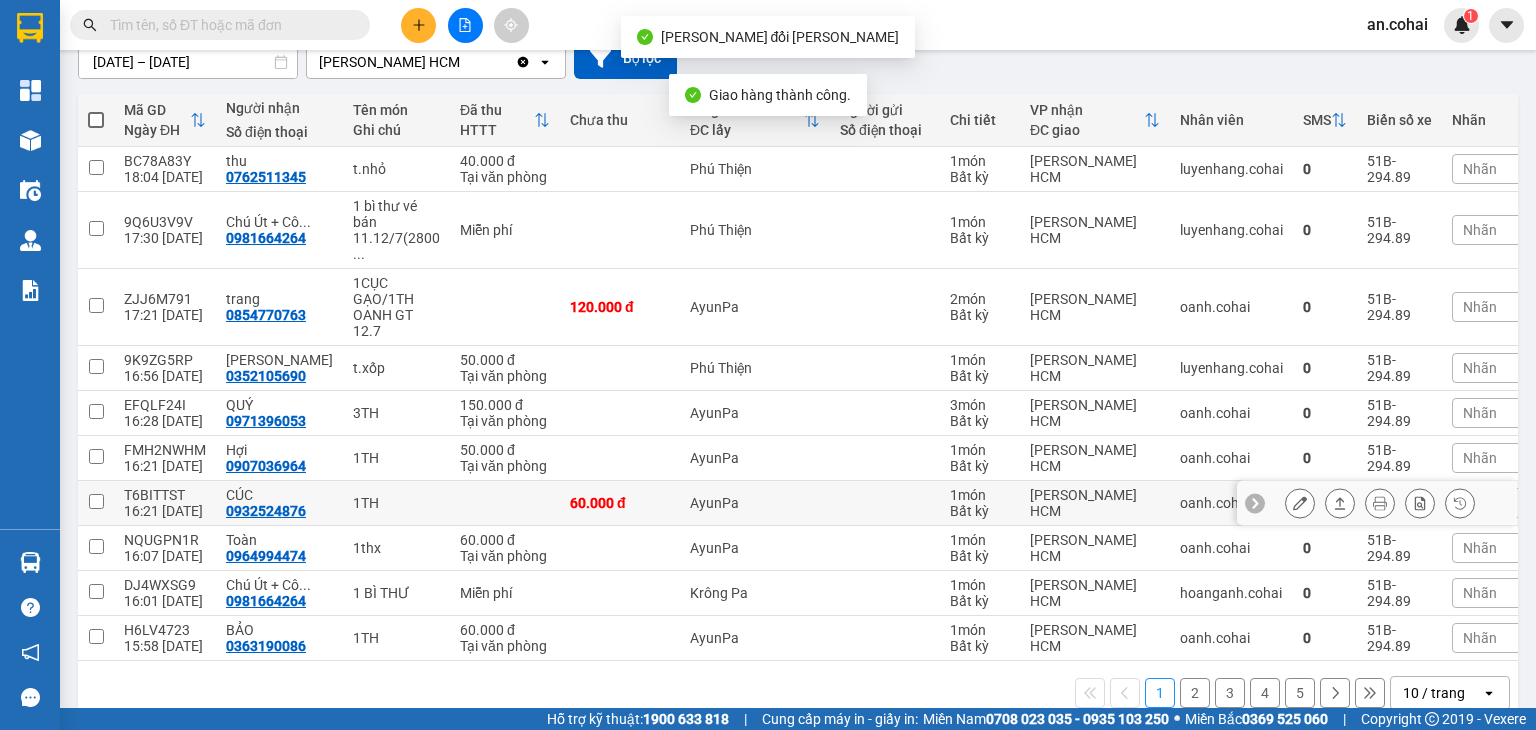 scroll, scrollTop: 200, scrollLeft: 0, axis: vertical 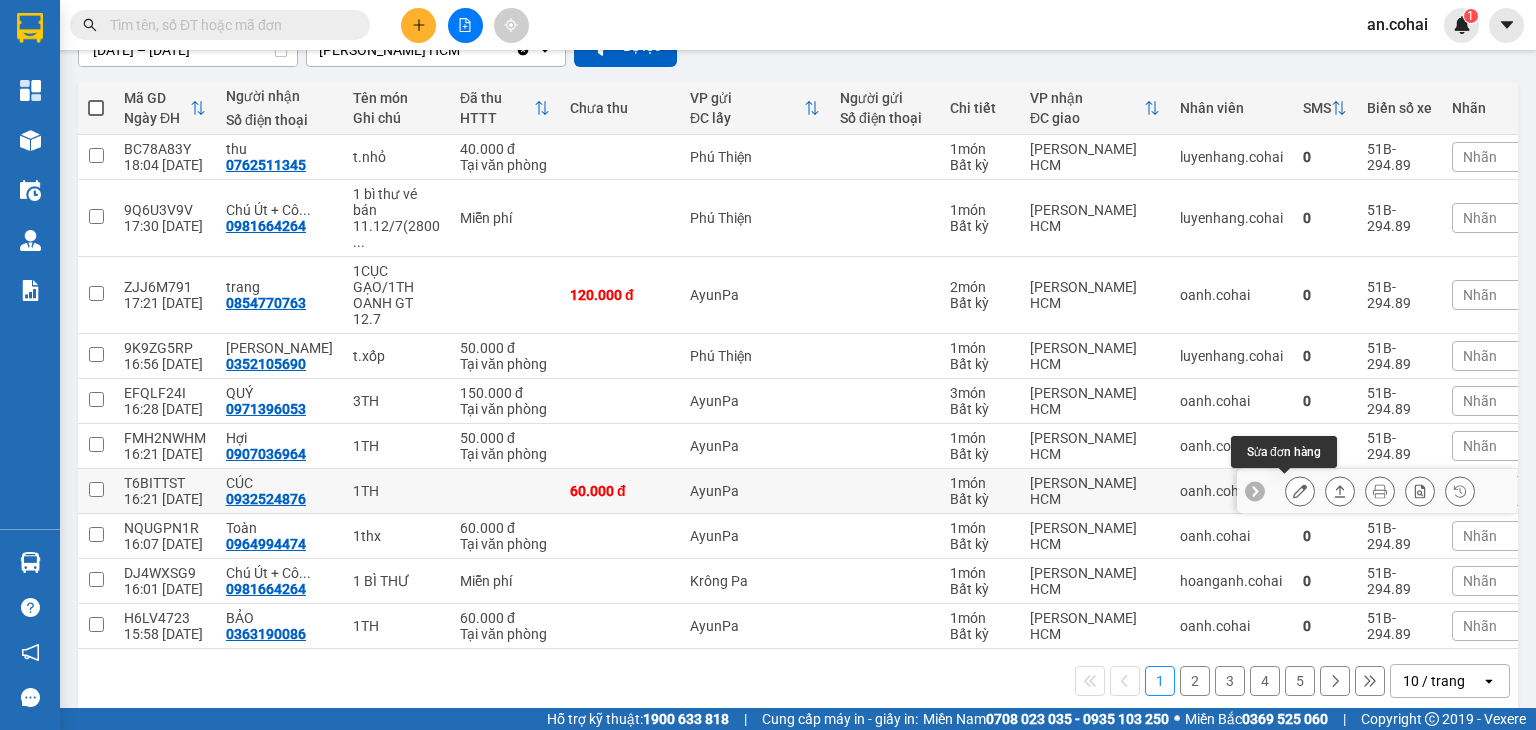 click 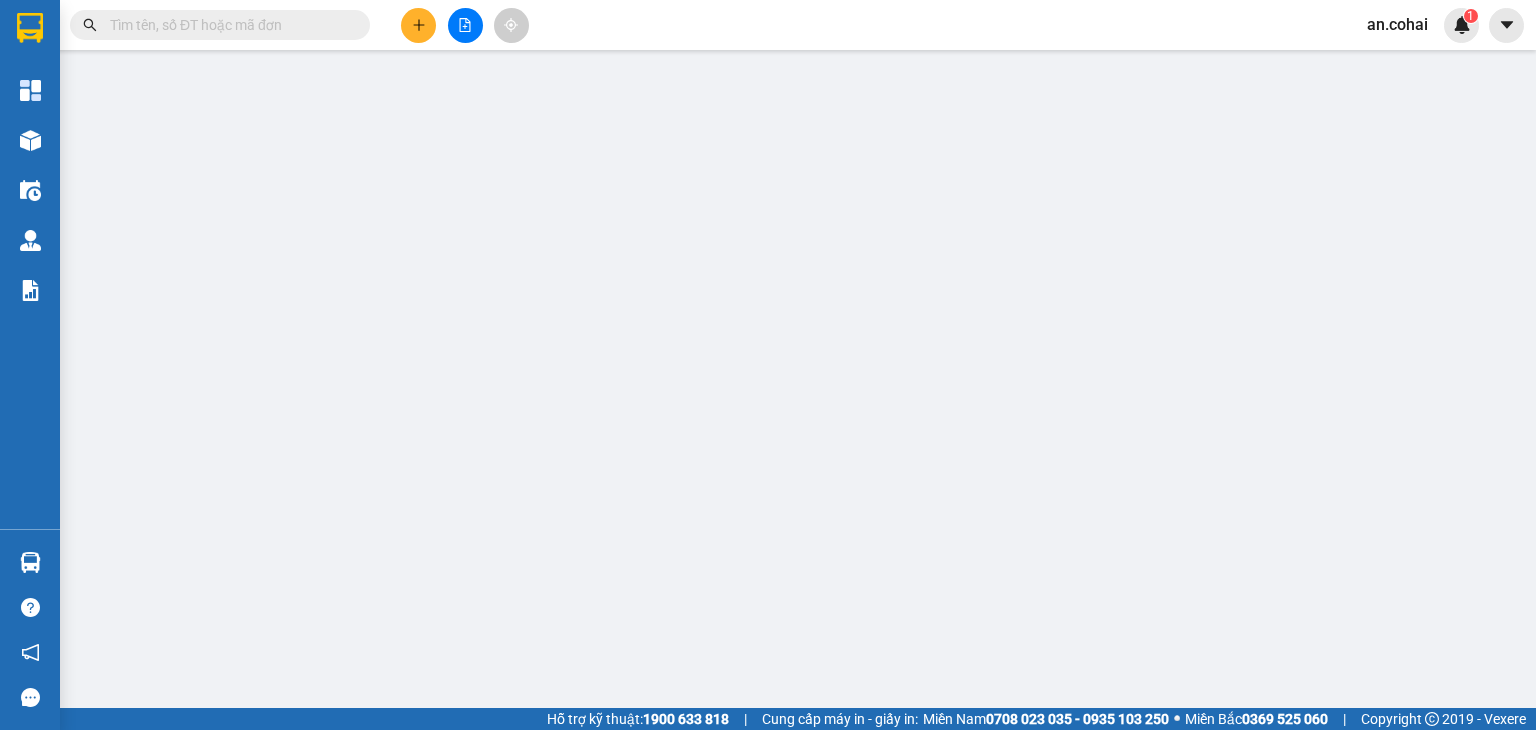 type on "0932524876" 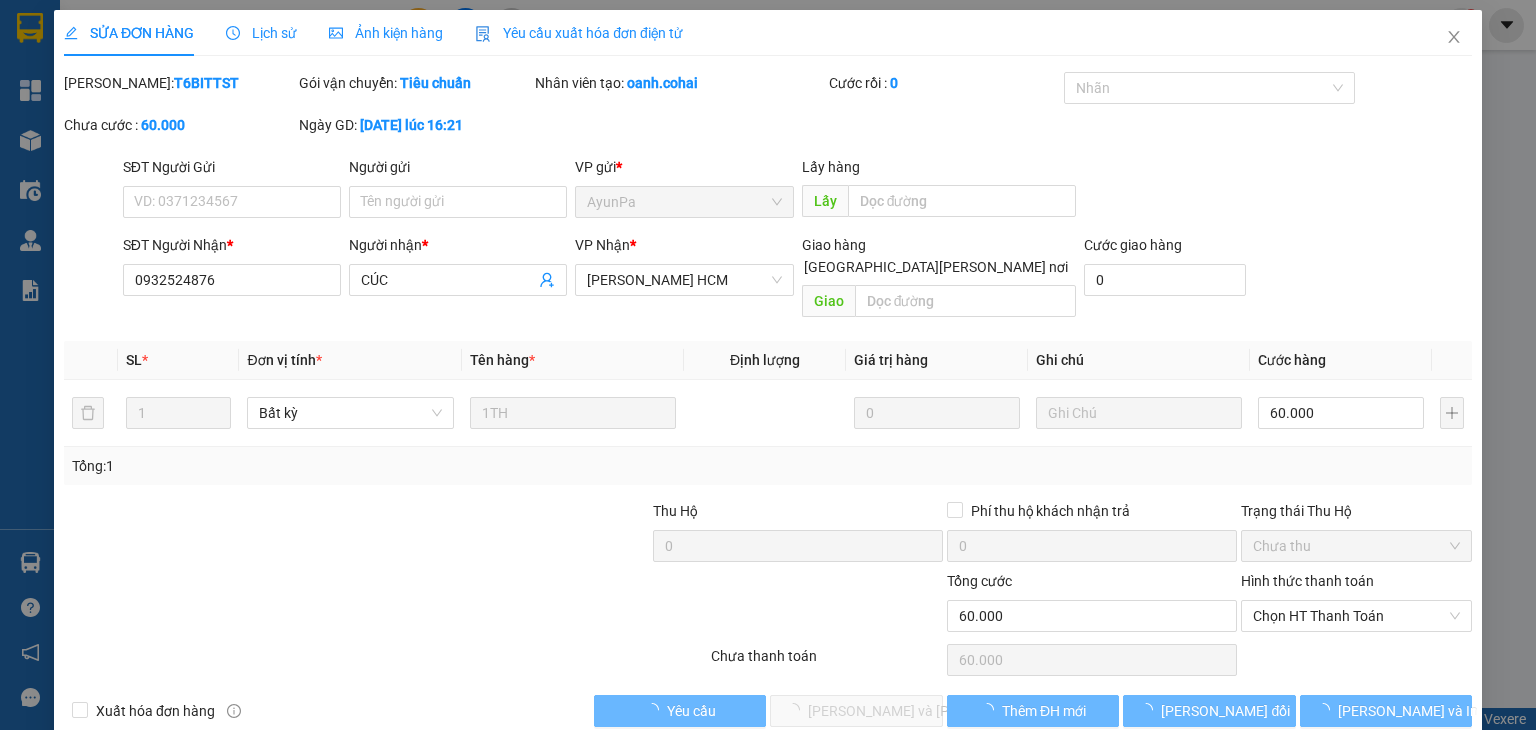 scroll, scrollTop: 0, scrollLeft: 0, axis: both 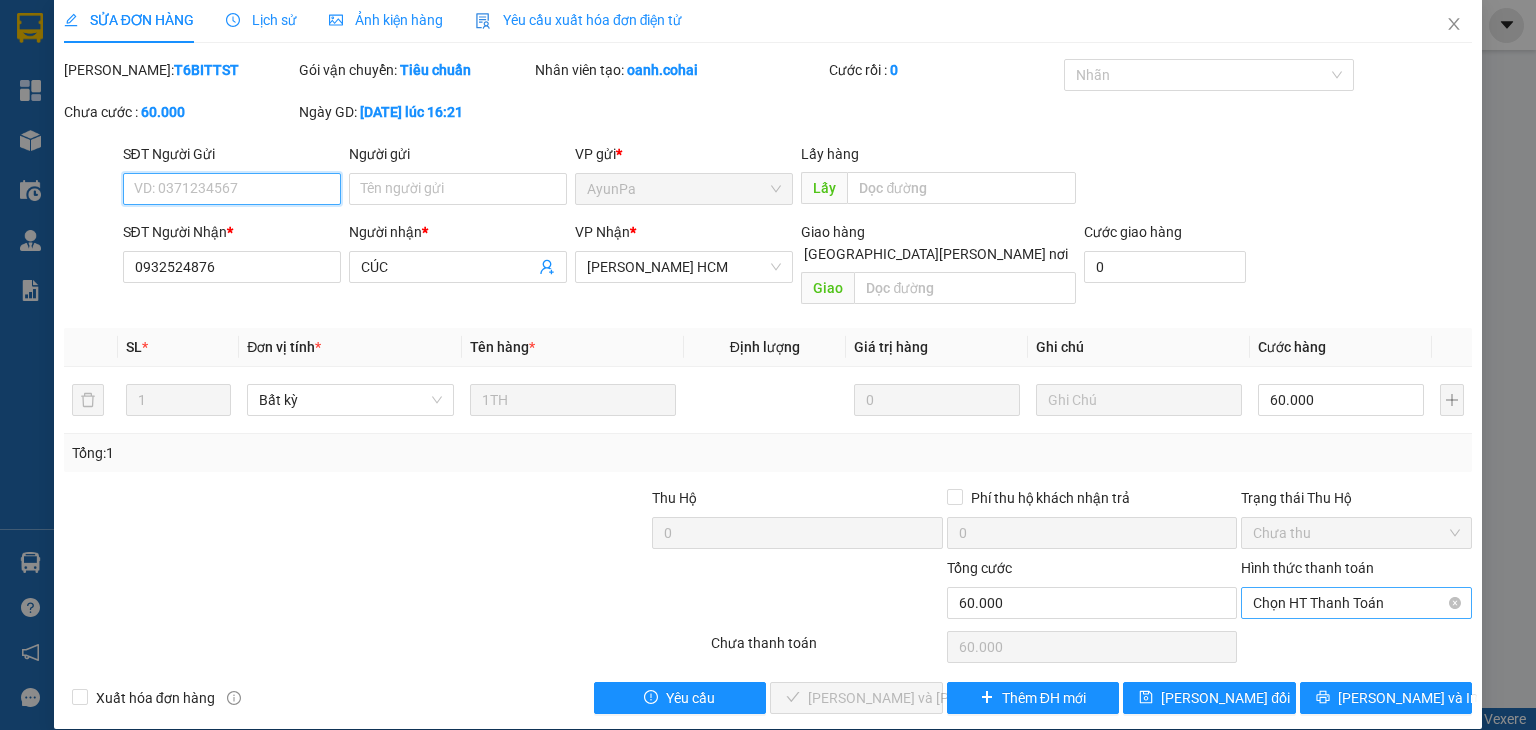 click on "Chọn HT Thanh Toán" at bounding box center (1356, 603) 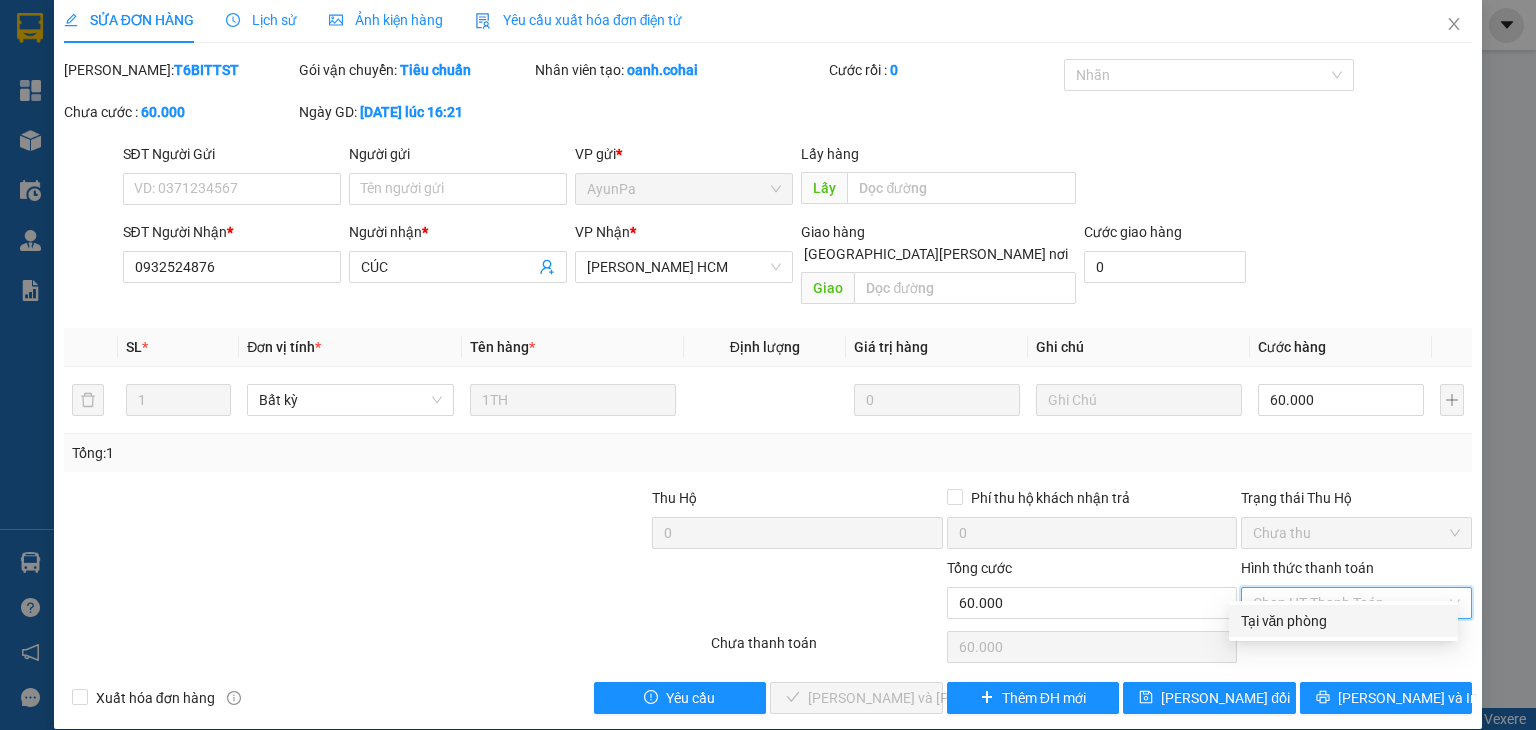 drag, startPoint x: 1282, startPoint y: 612, endPoint x: 1236, endPoint y: 618, distance: 46.389652 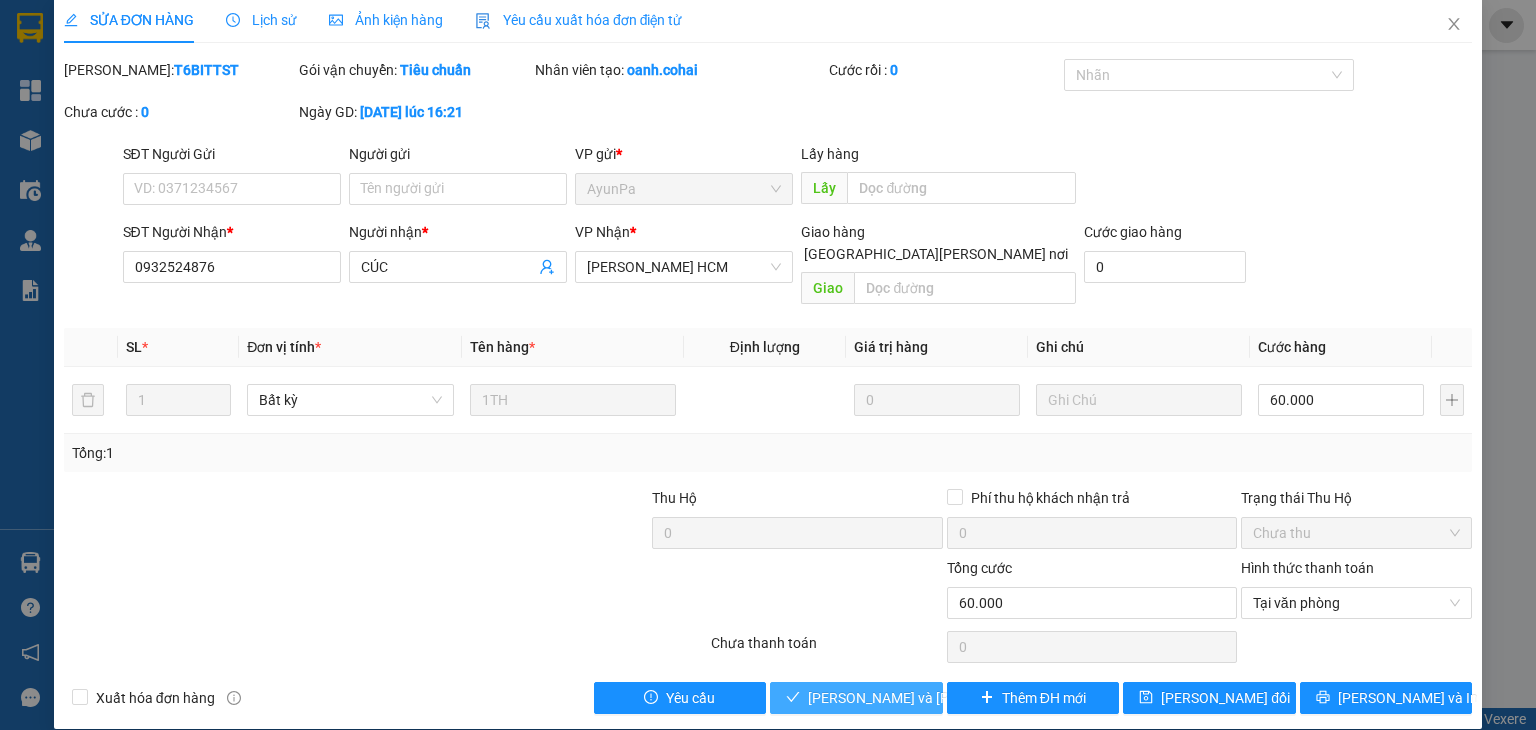 click on "[PERSON_NAME] và [PERSON_NAME] hàng" at bounding box center [856, 698] 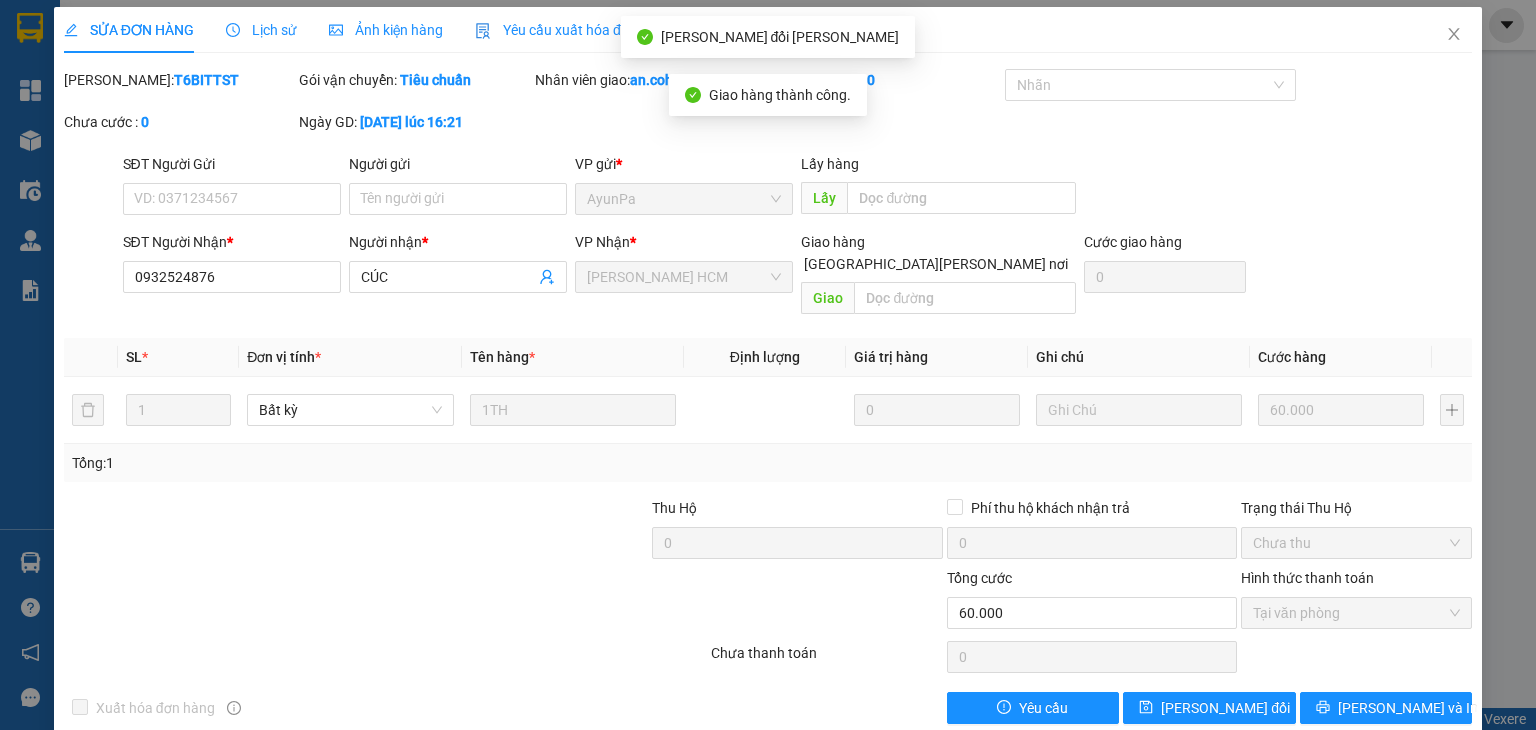 scroll, scrollTop: 0, scrollLeft: 0, axis: both 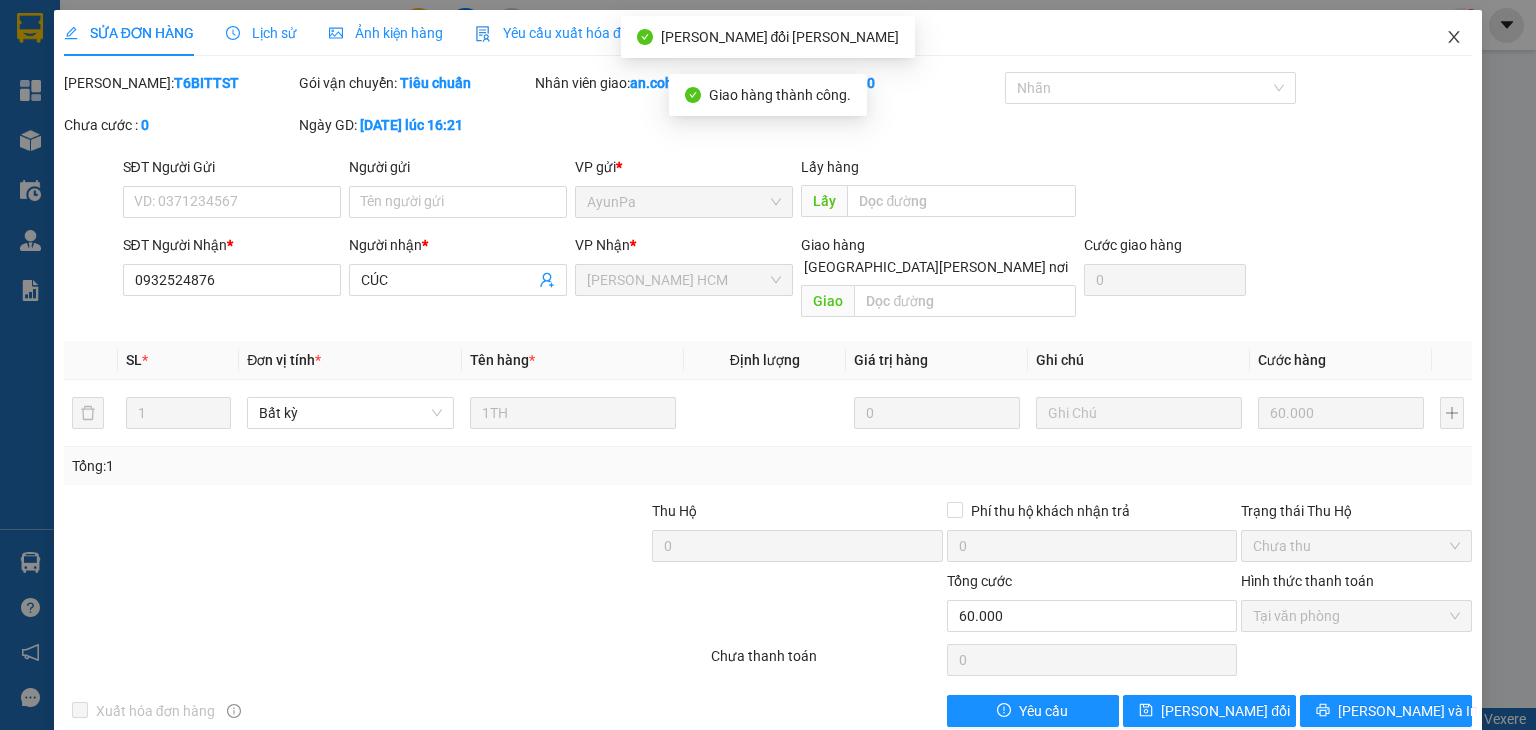 click 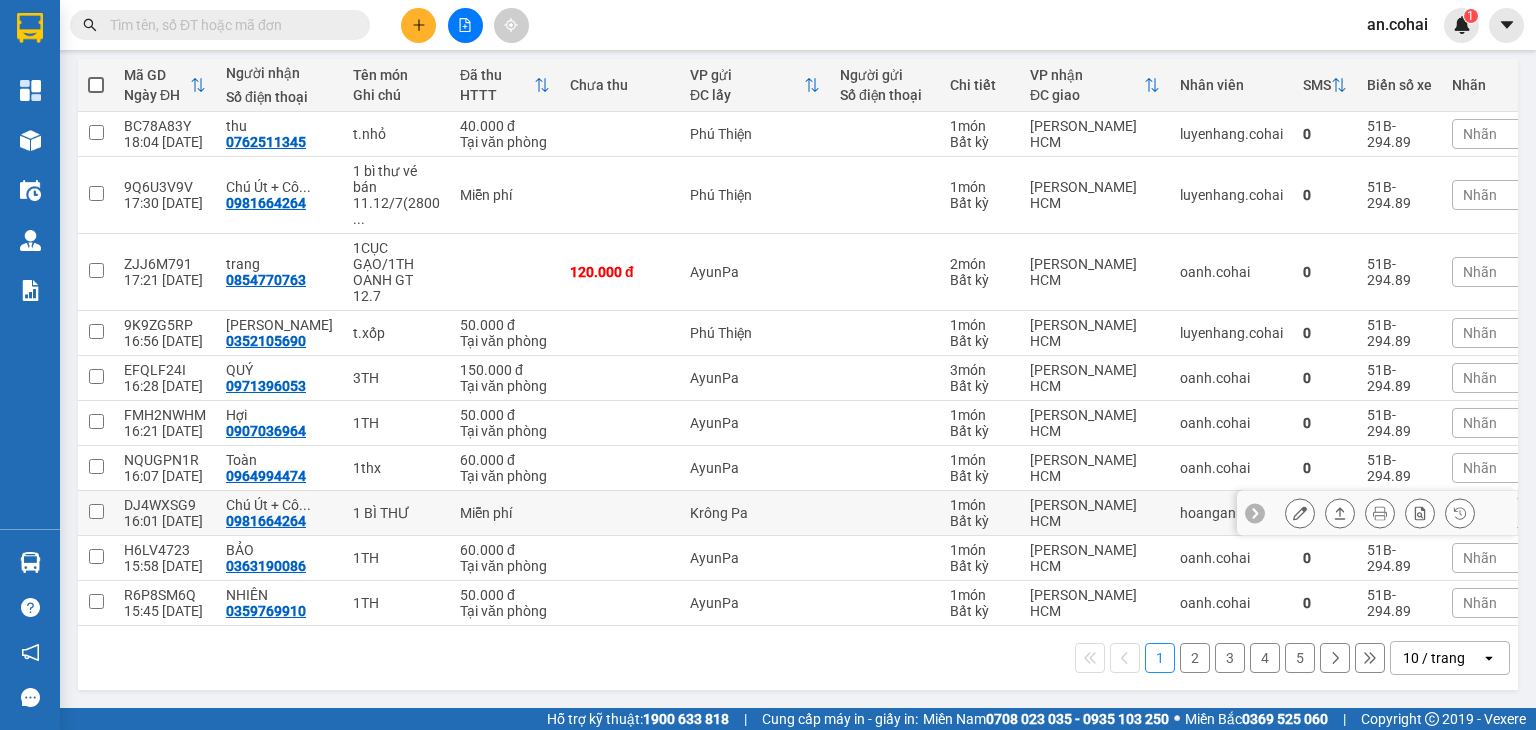 scroll, scrollTop: 228, scrollLeft: 0, axis: vertical 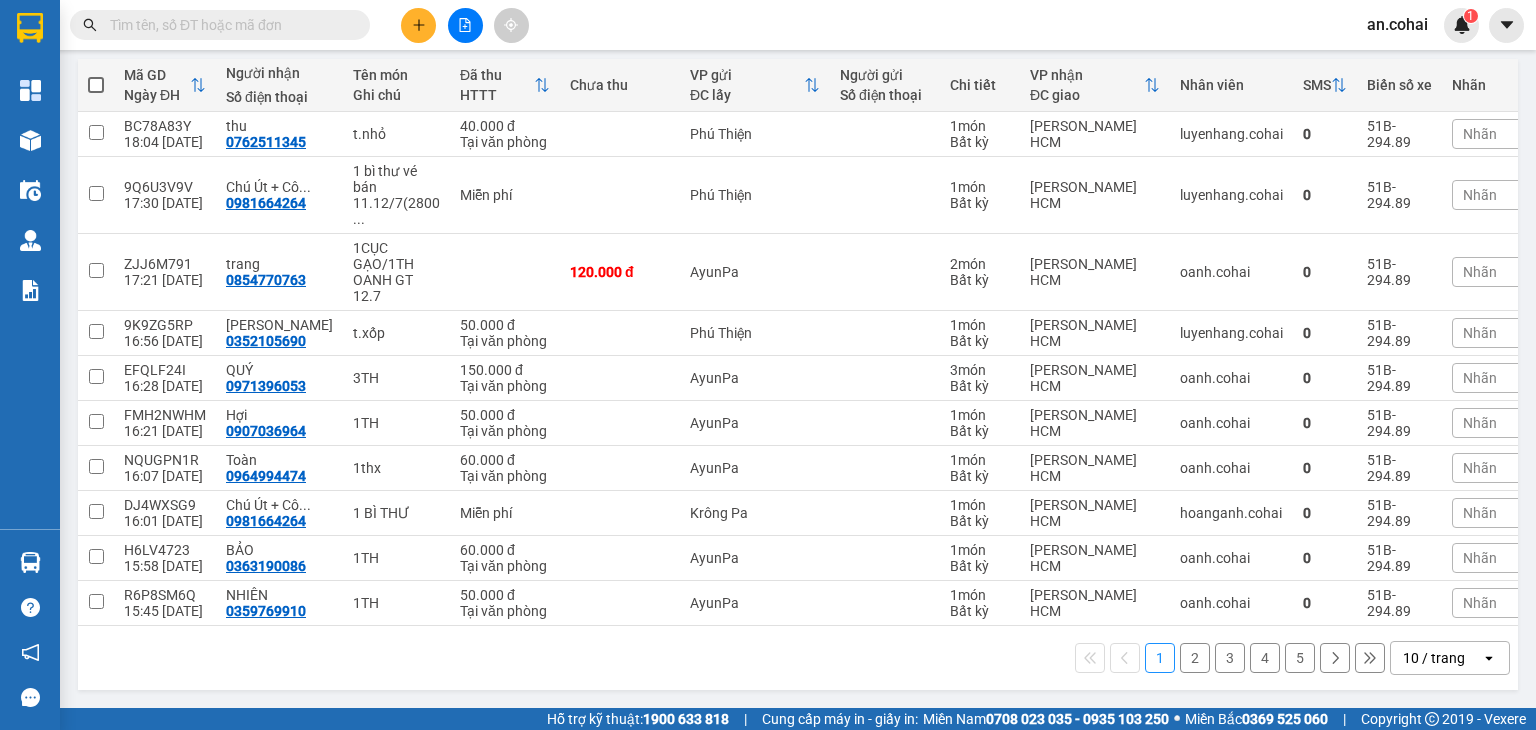click on "2" at bounding box center [1195, 658] 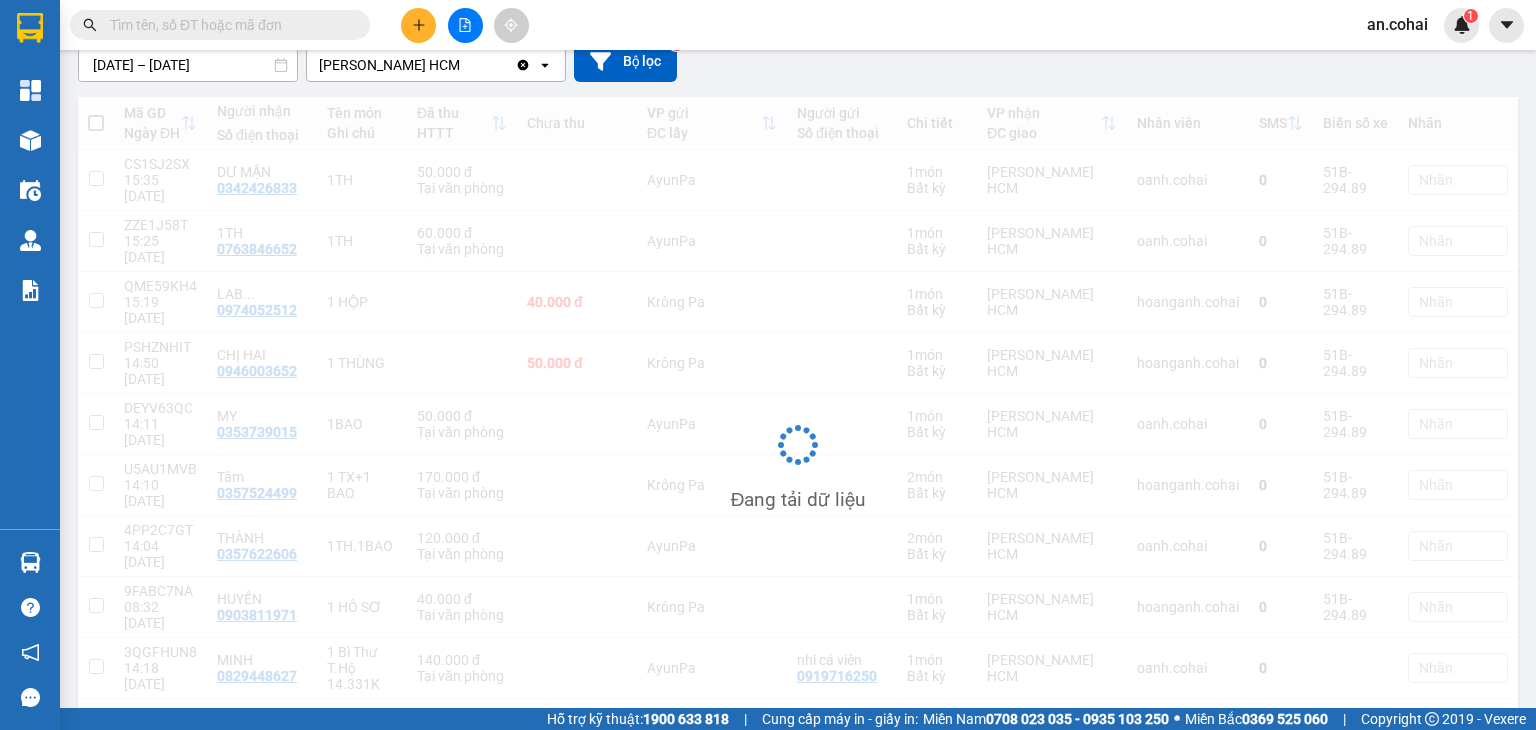 scroll, scrollTop: 185, scrollLeft: 0, axis: vertical 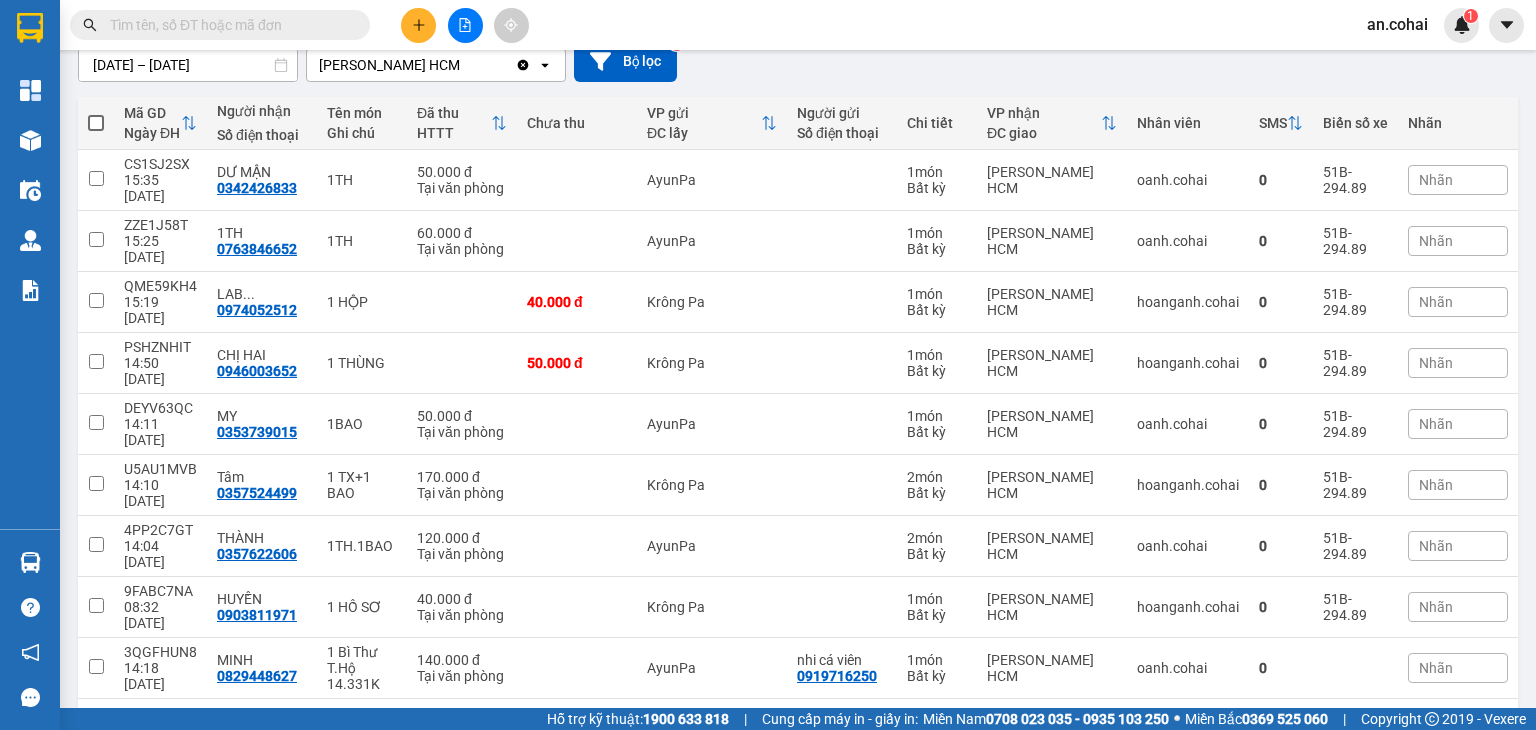 click at bounding box center [228, 25] 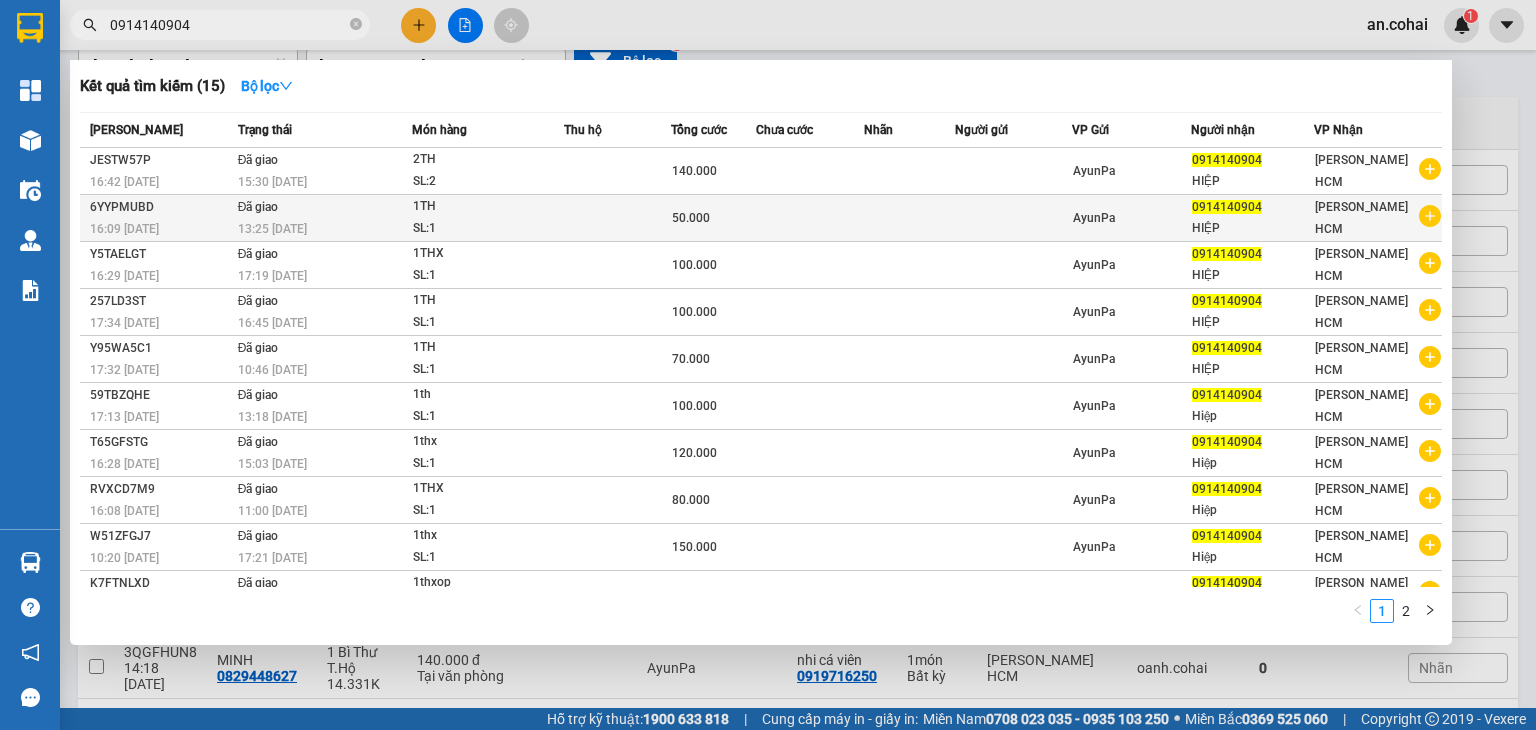 type on "0914140904" 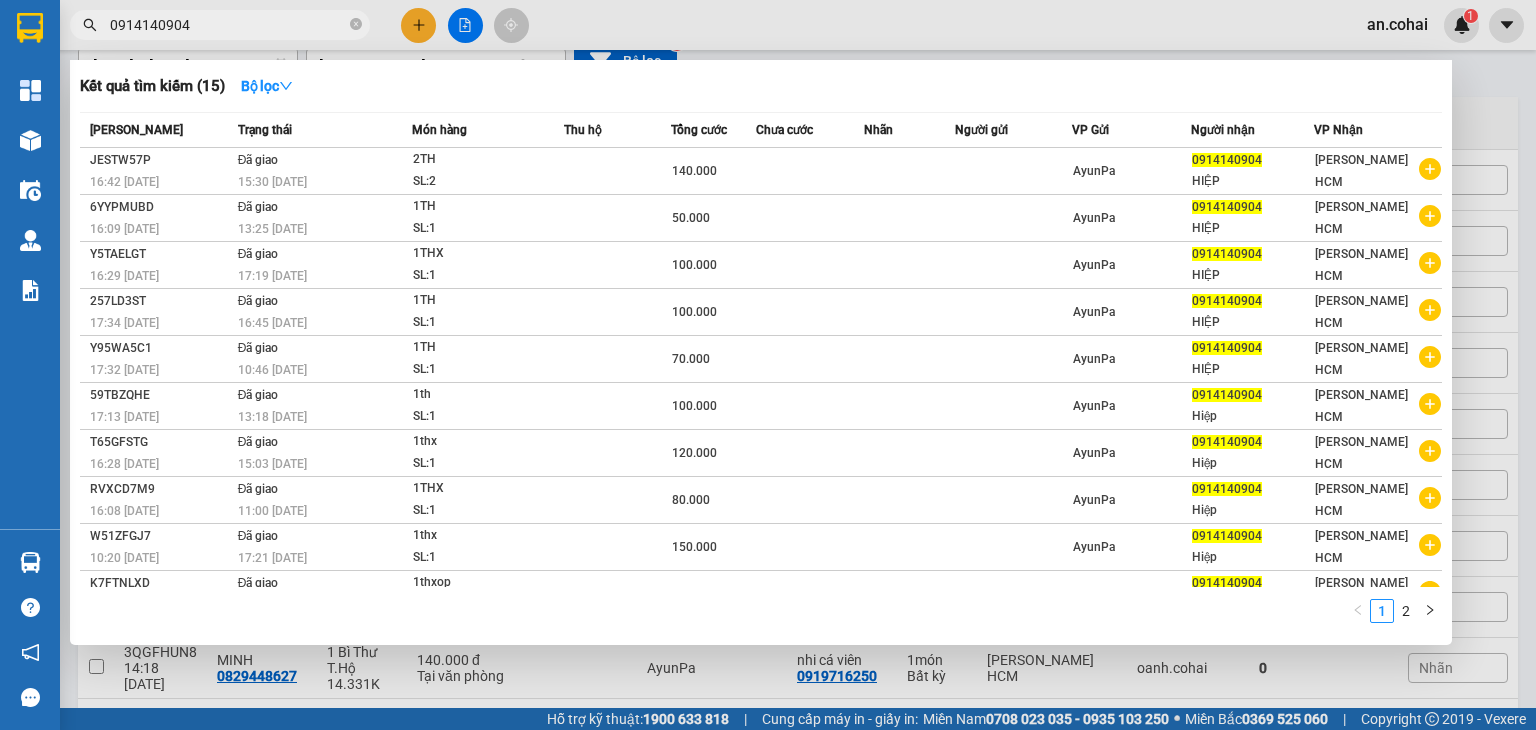 click on "SL:  1" at bounding box center (488, 229) 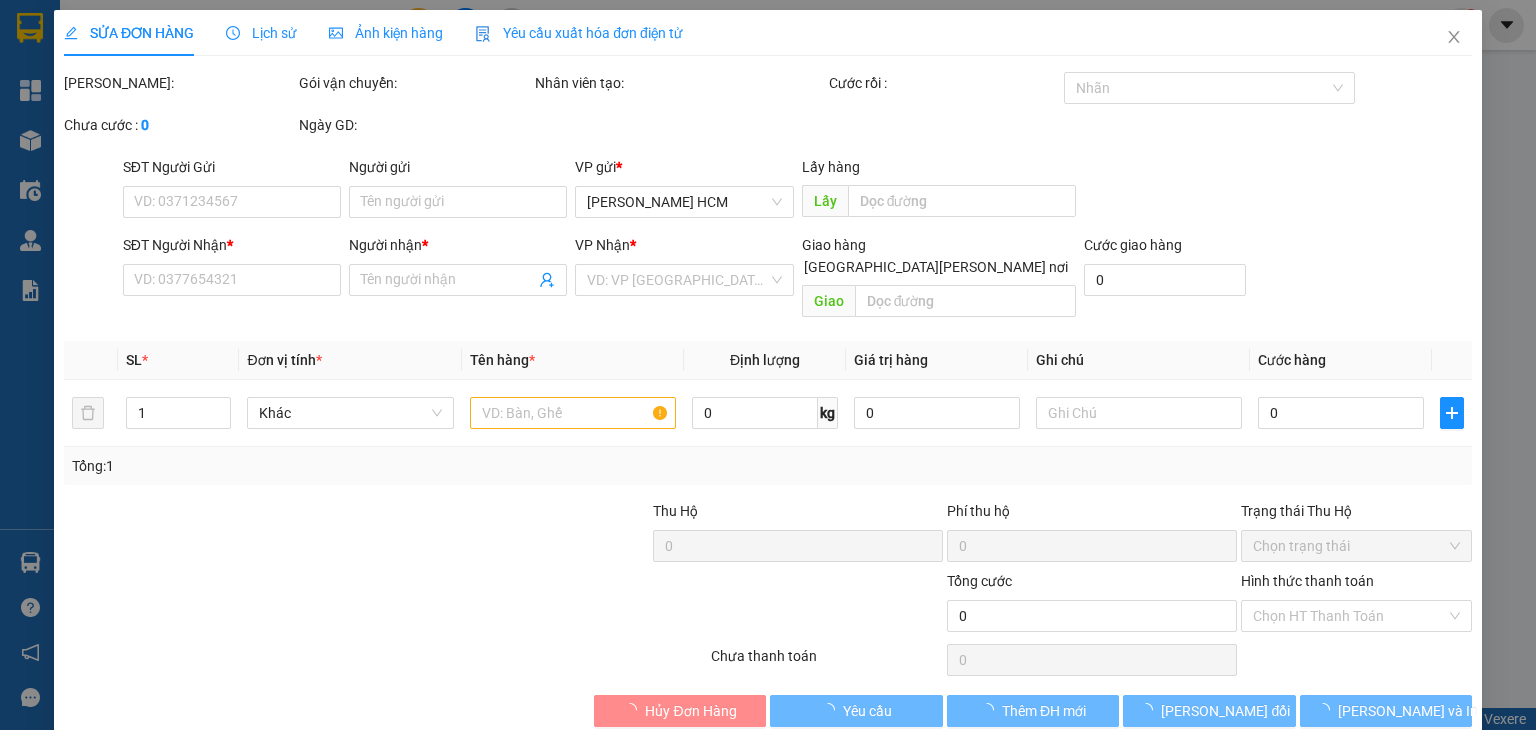 scroll, scrollTop: 0, scrollLeft: 0, axis: both 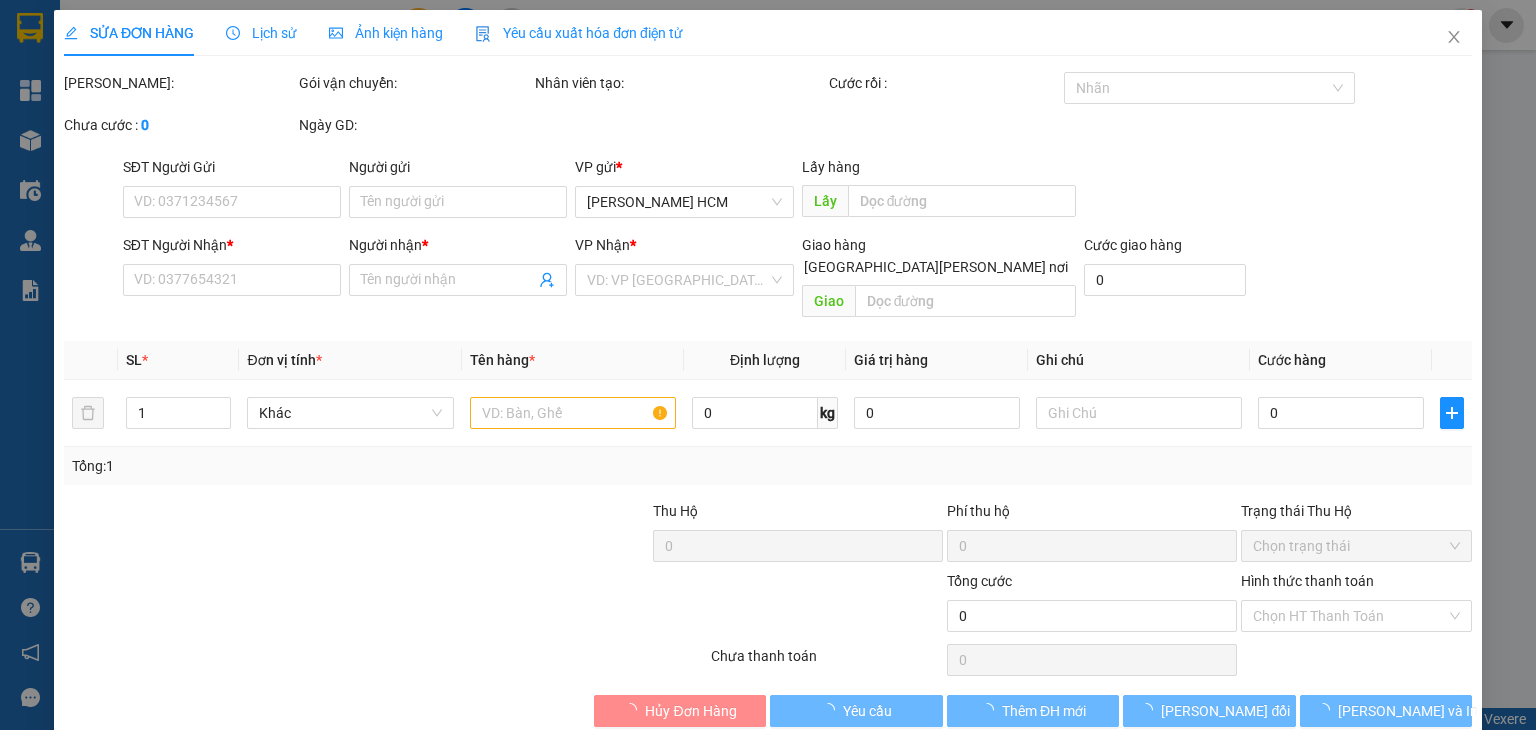 type on "0914140904" 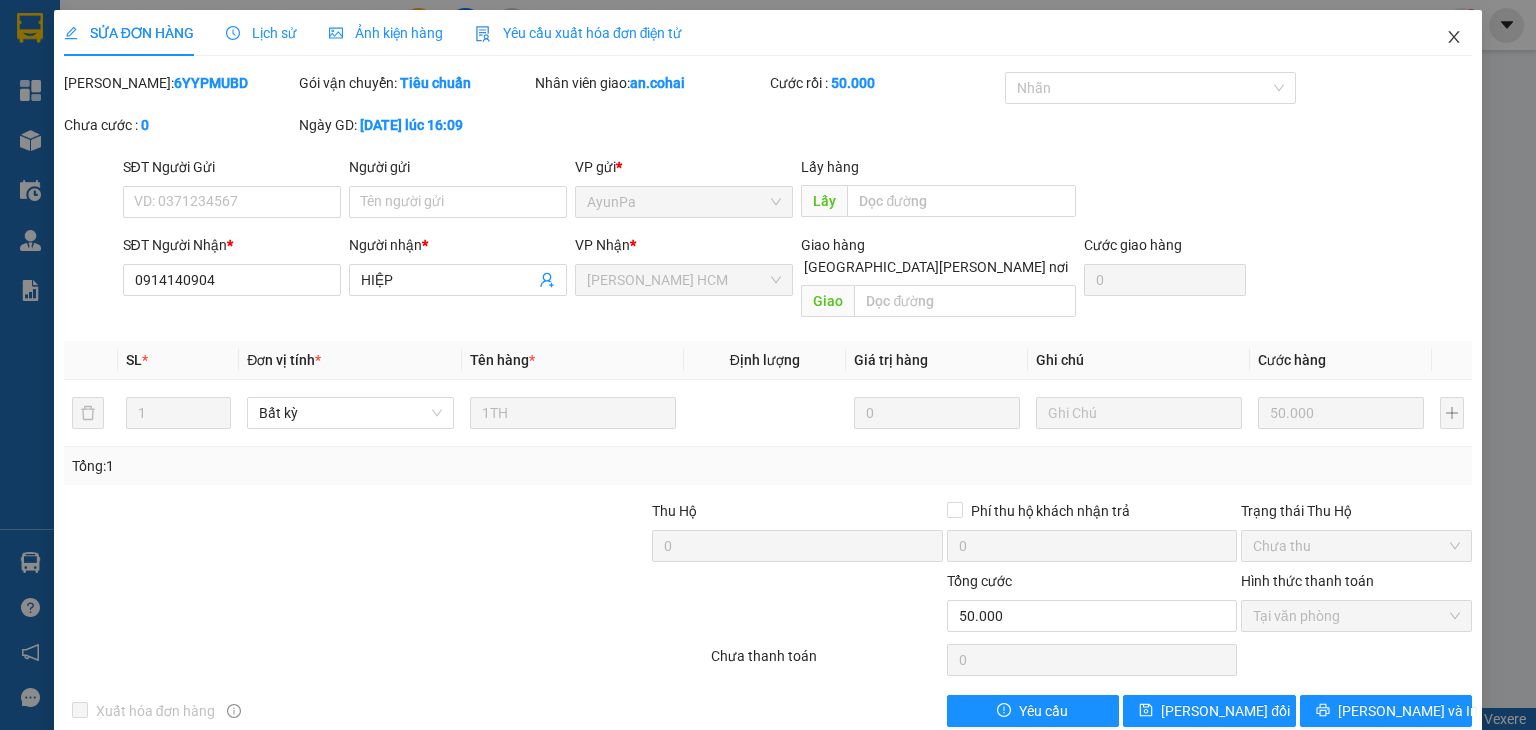 click at bounding box center [1454, 38] 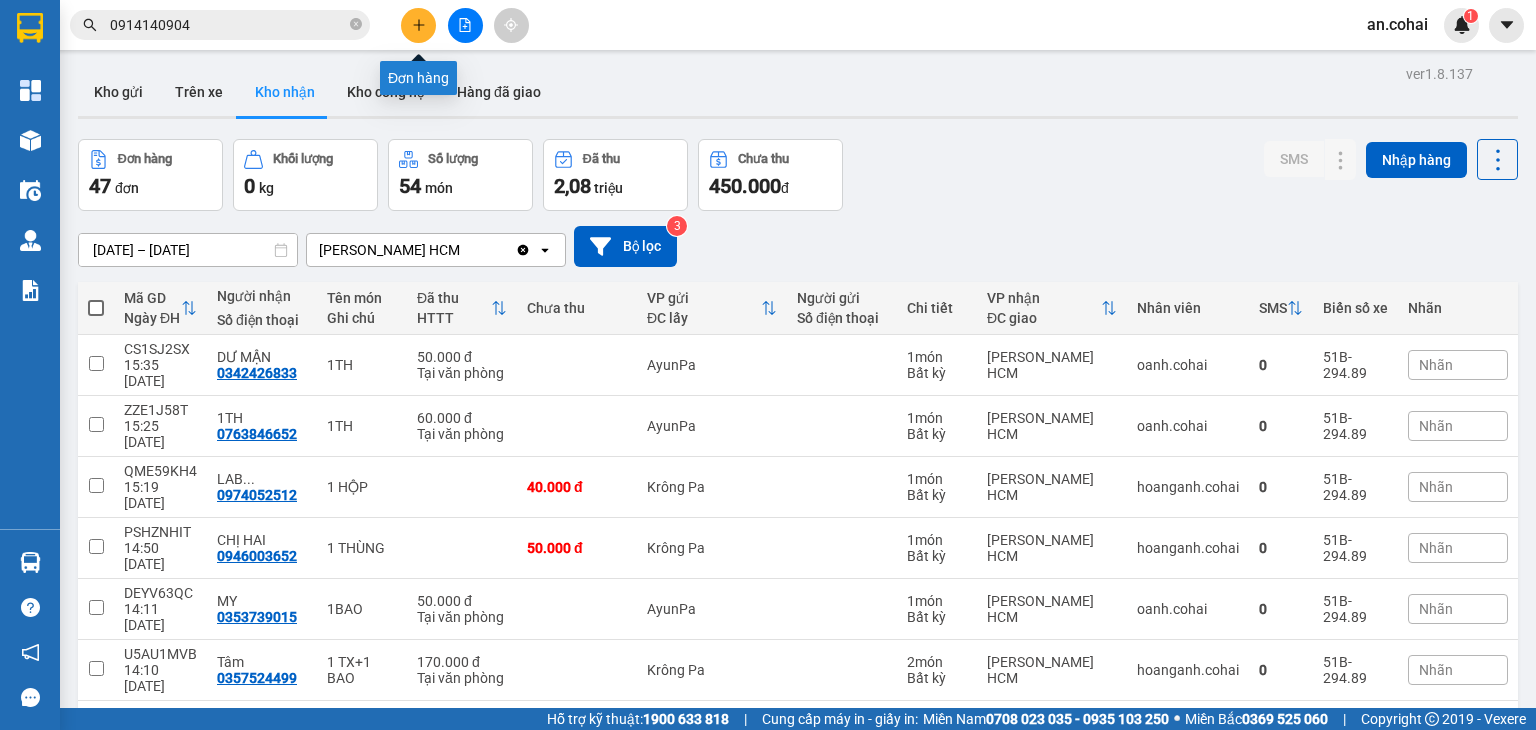 click at bounding box center [418, 25] 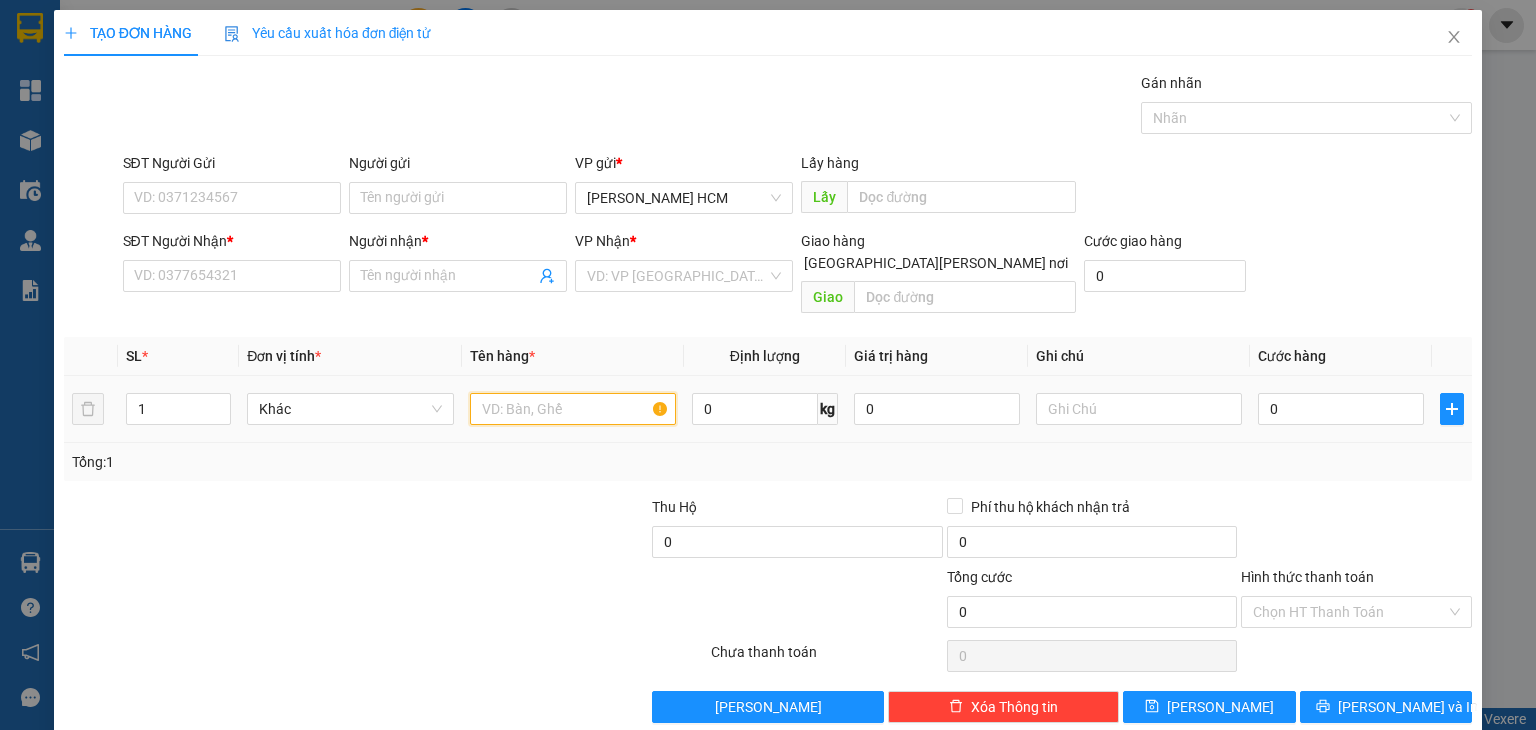 click at bounding box center (573, 409) 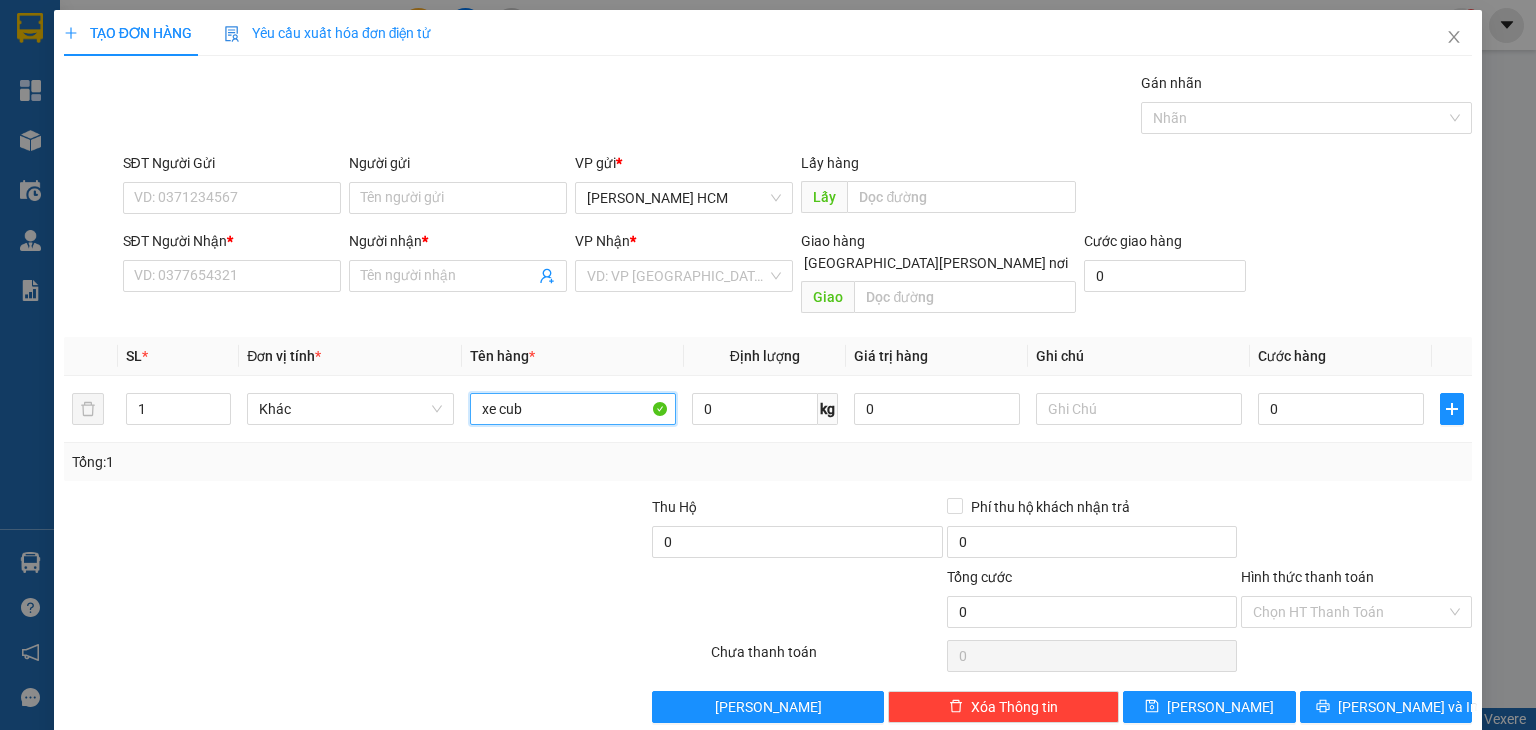 type on "xe cub" 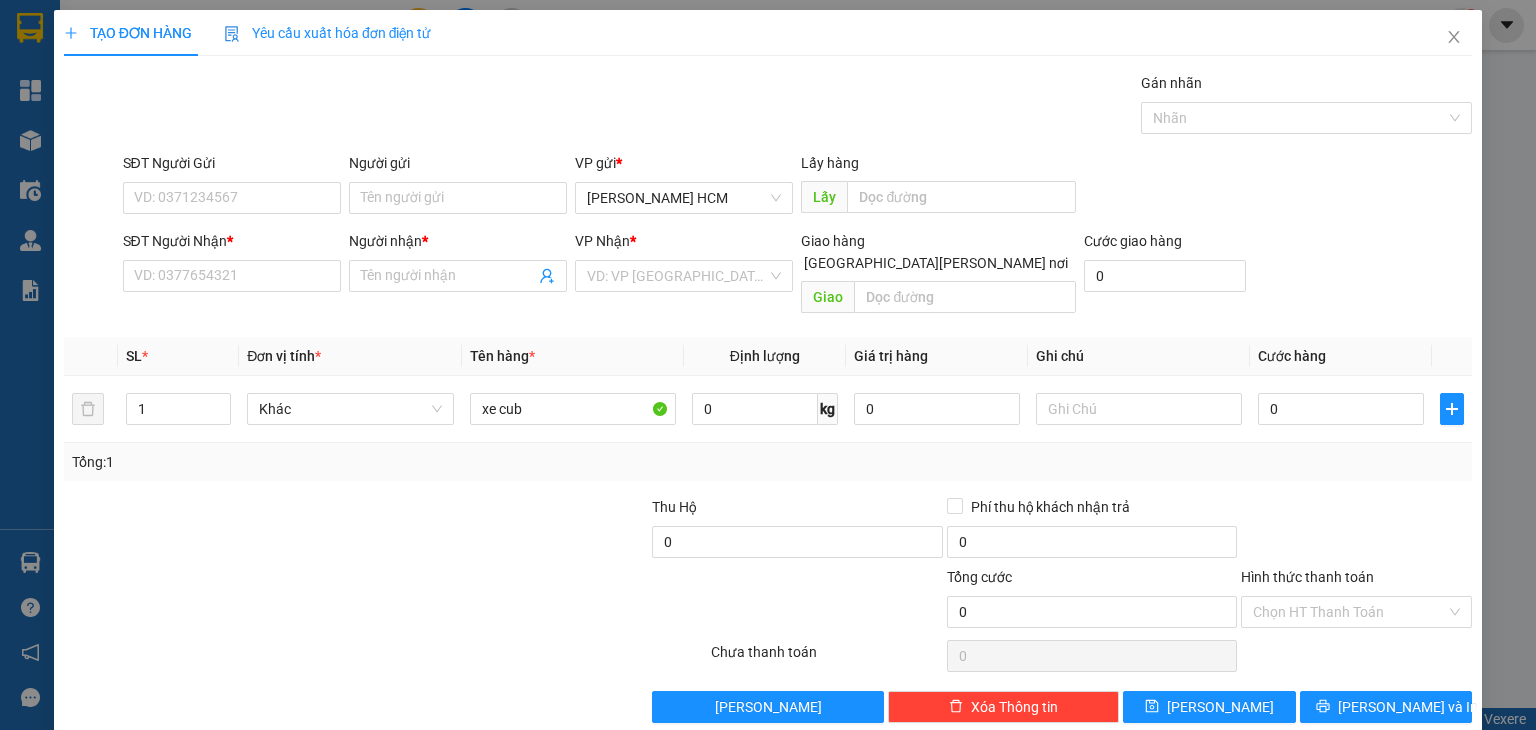 click at bounding box center [268, 601] 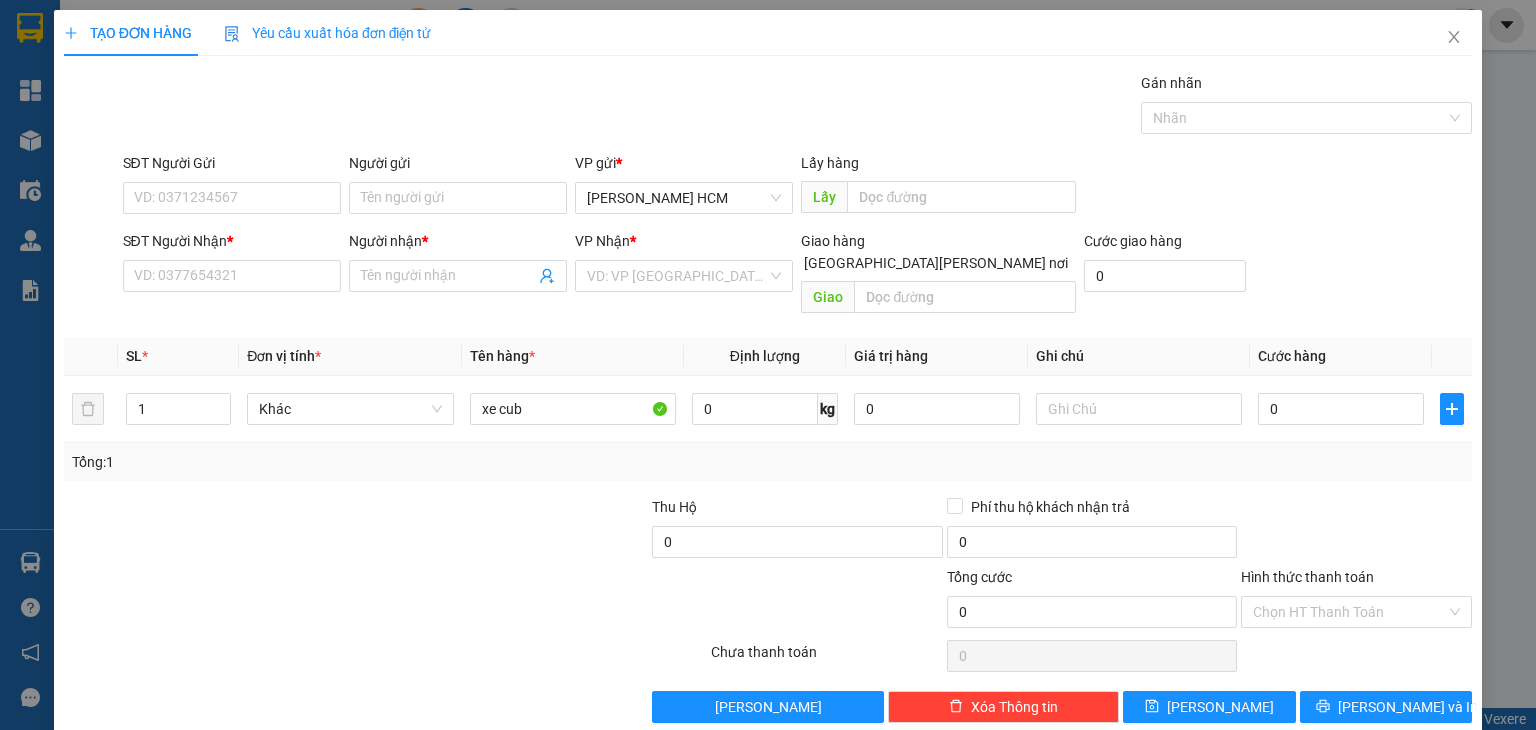 drag, startPoint x: 610, startPoint y: 89, endPoint x: 604, endPoint y: 79, distance: 11.661903 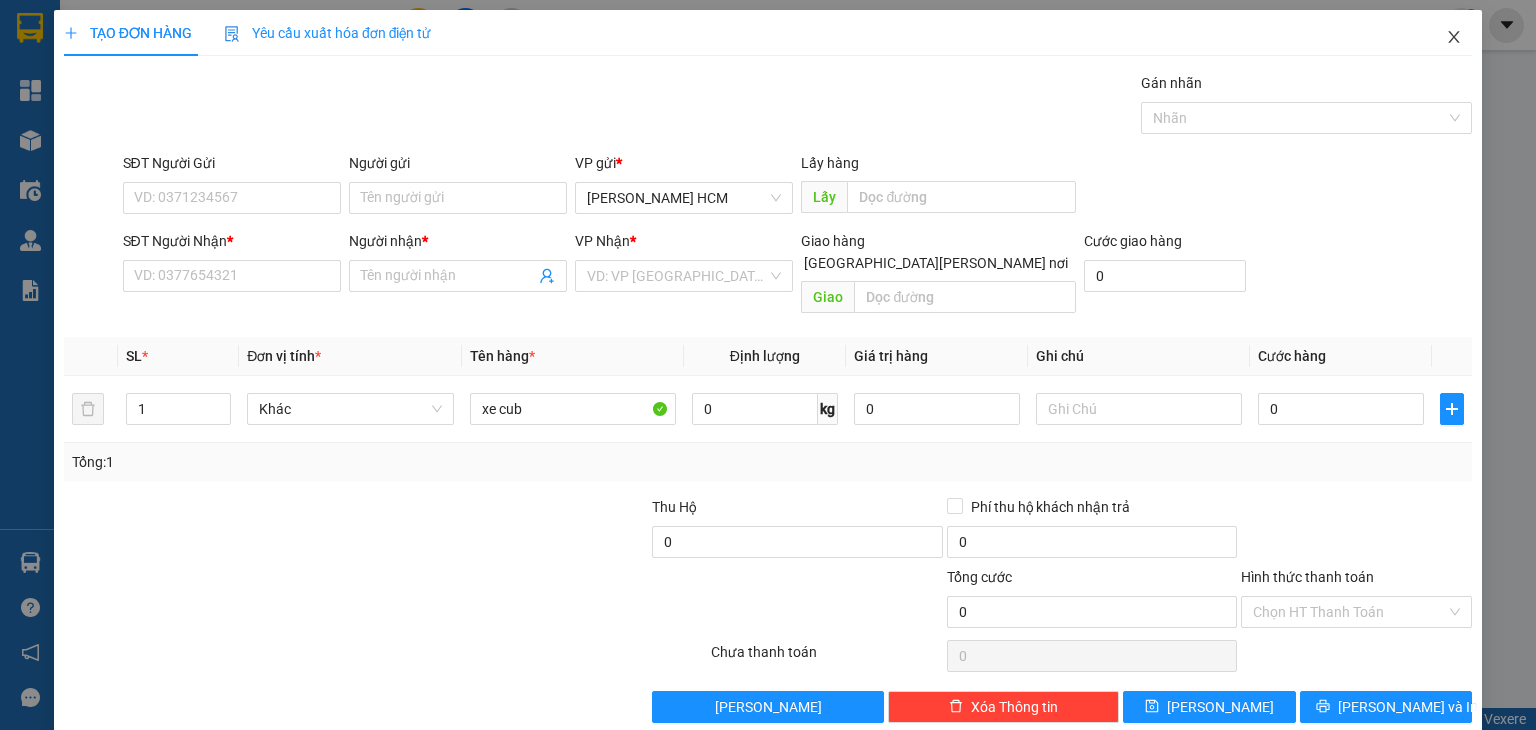 drag, startPoint x: 604, startPoint y: 79, endPoint x: 1440, endPoint y: 30, distance: 837.43475 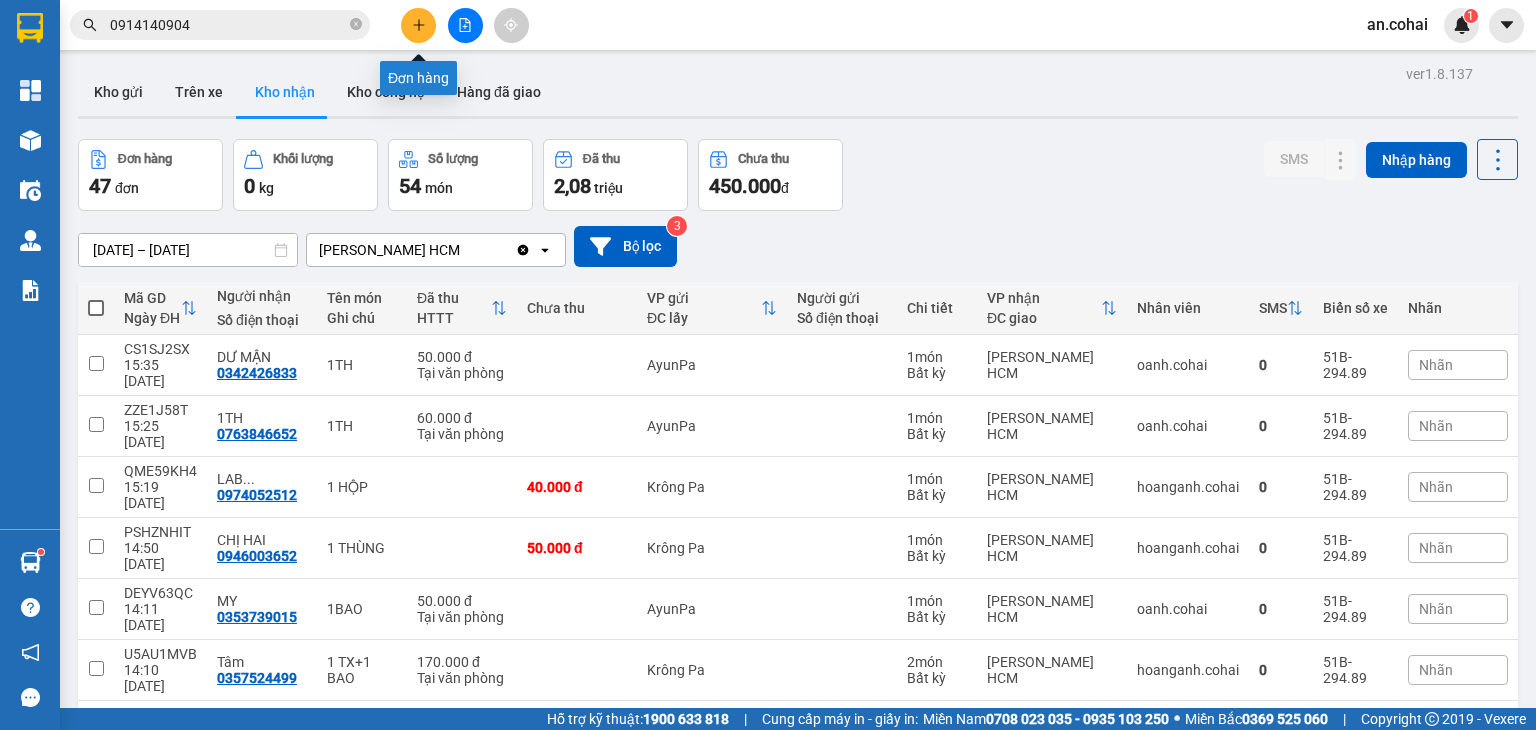 click 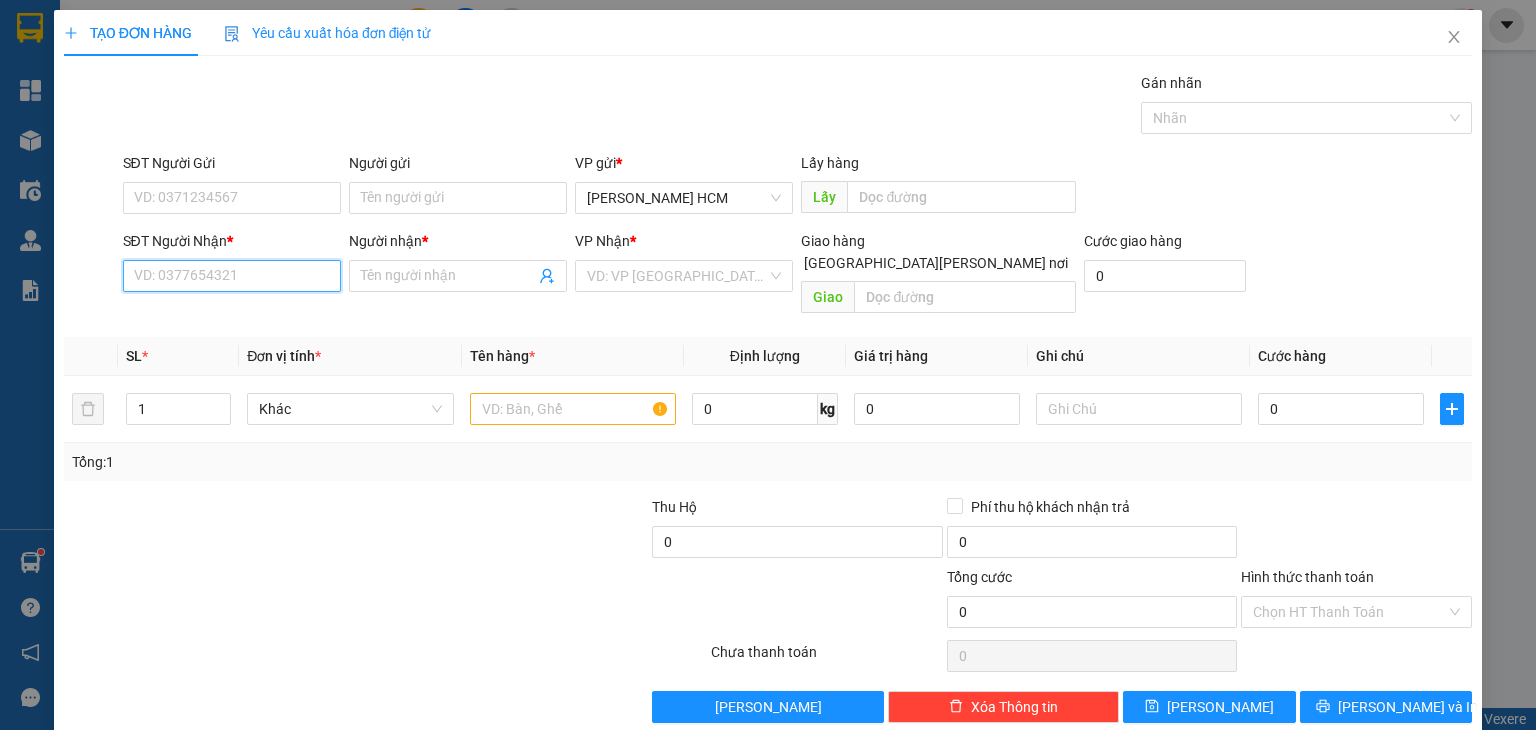 click on "SĐT Người Nhận  *" at bounding box center (232, 276) 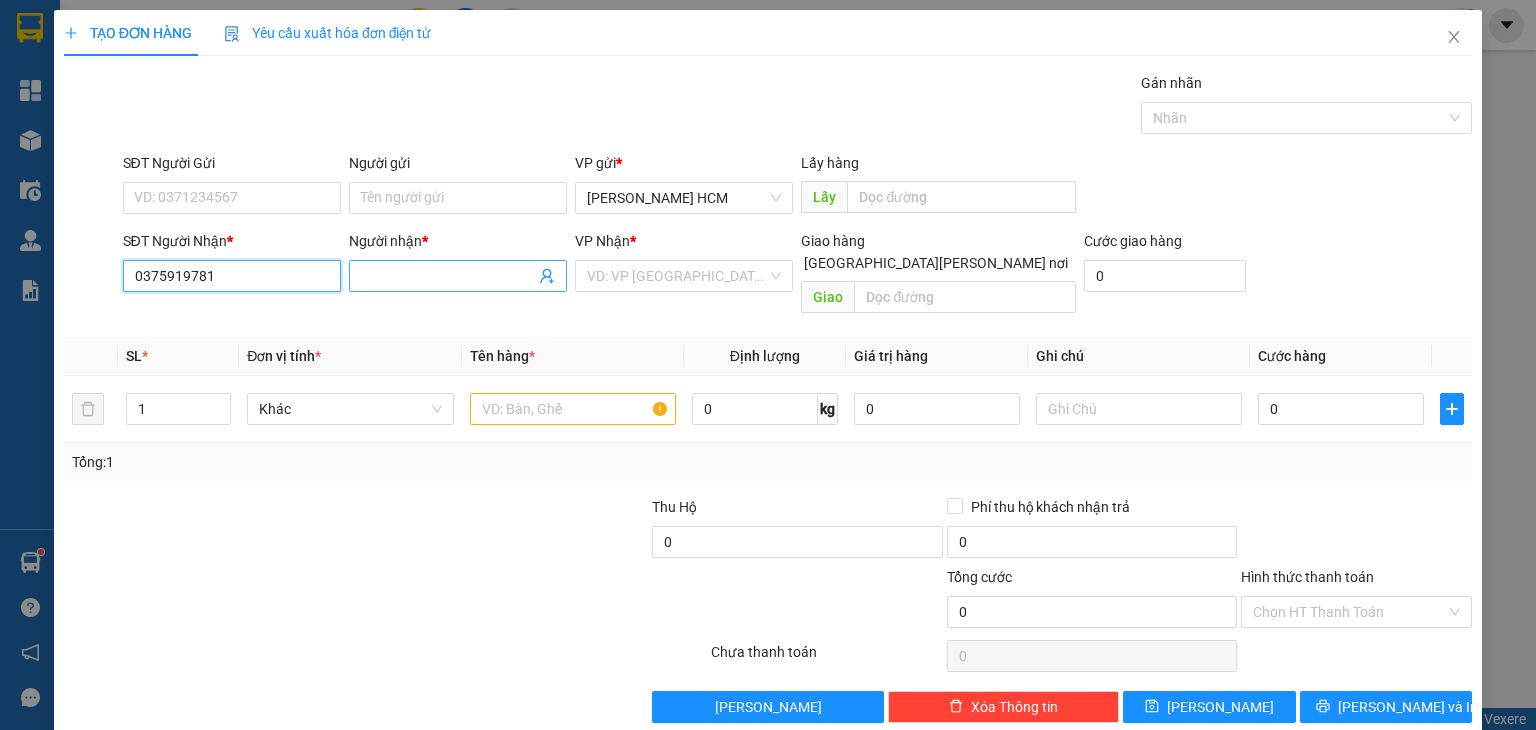 type on "0375919781" 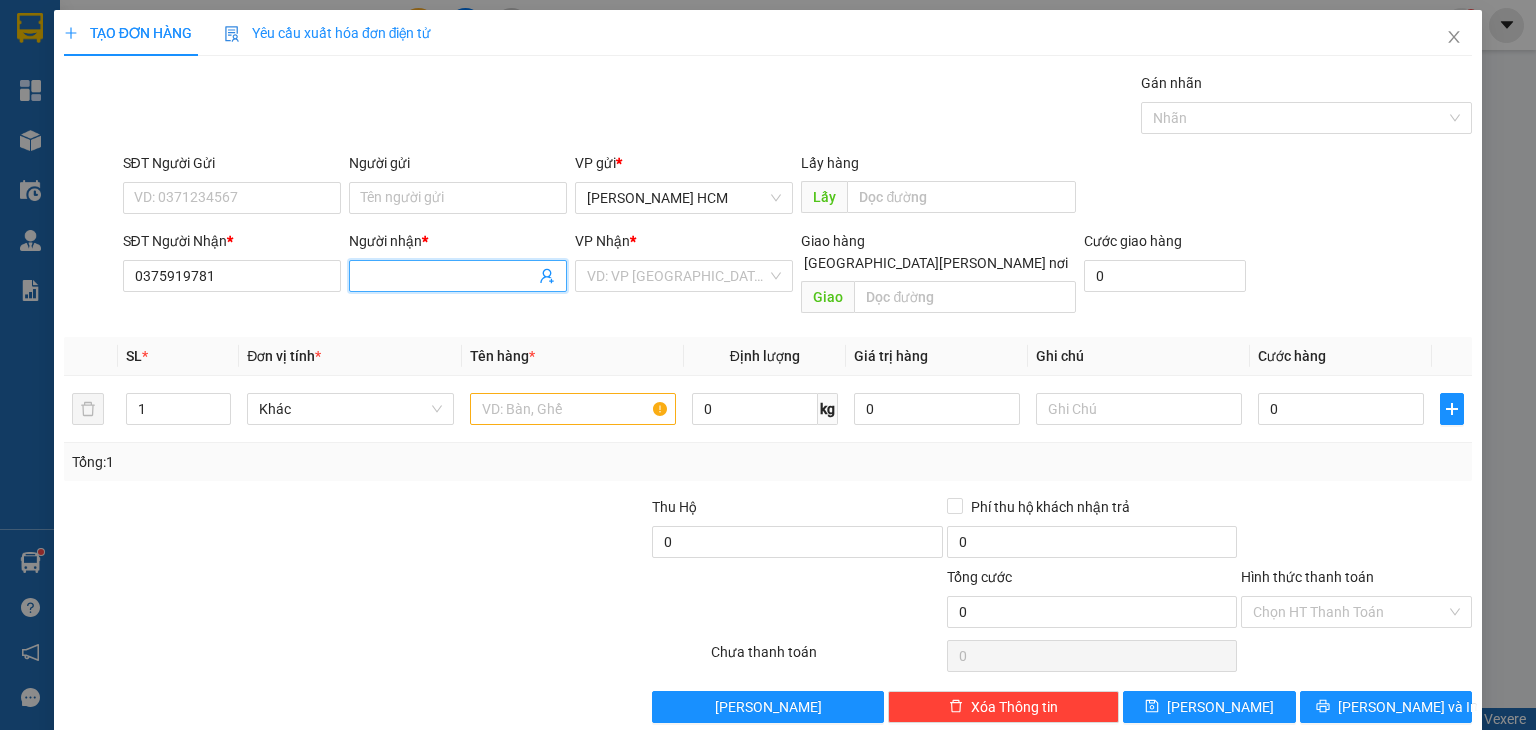 click on "Người nhận  *" at bounding box center (448, 276) 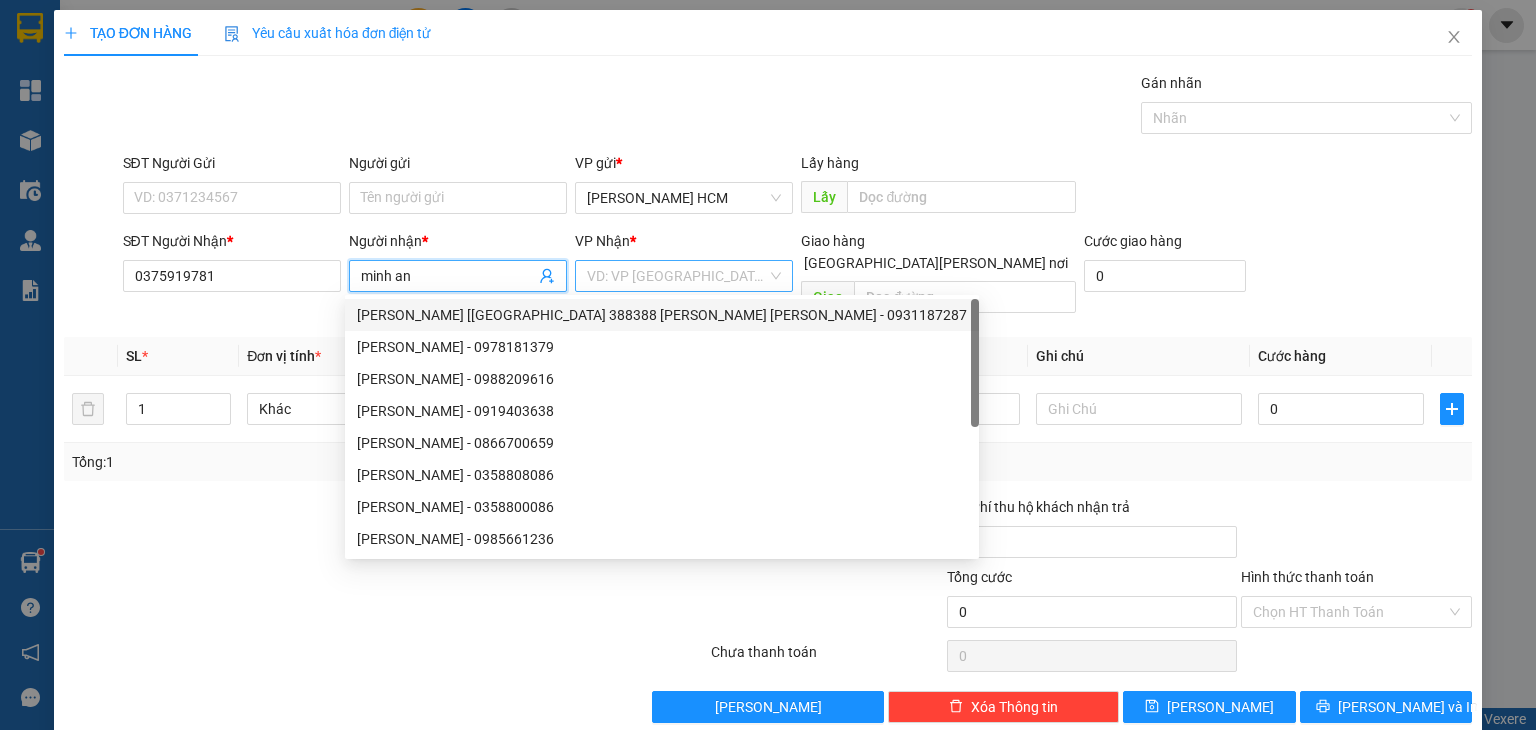 type on "minh an" 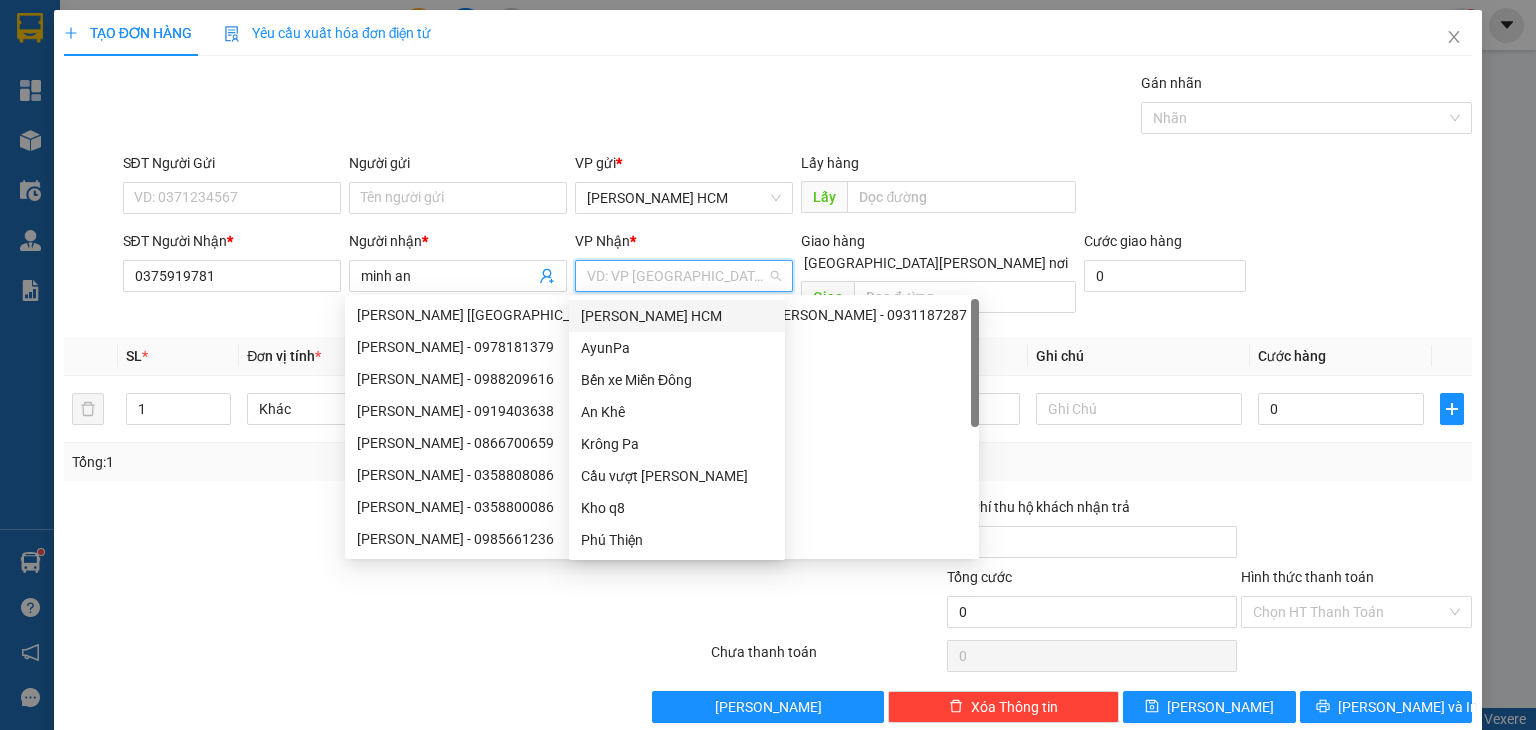 click at bounding box center (677, 276) 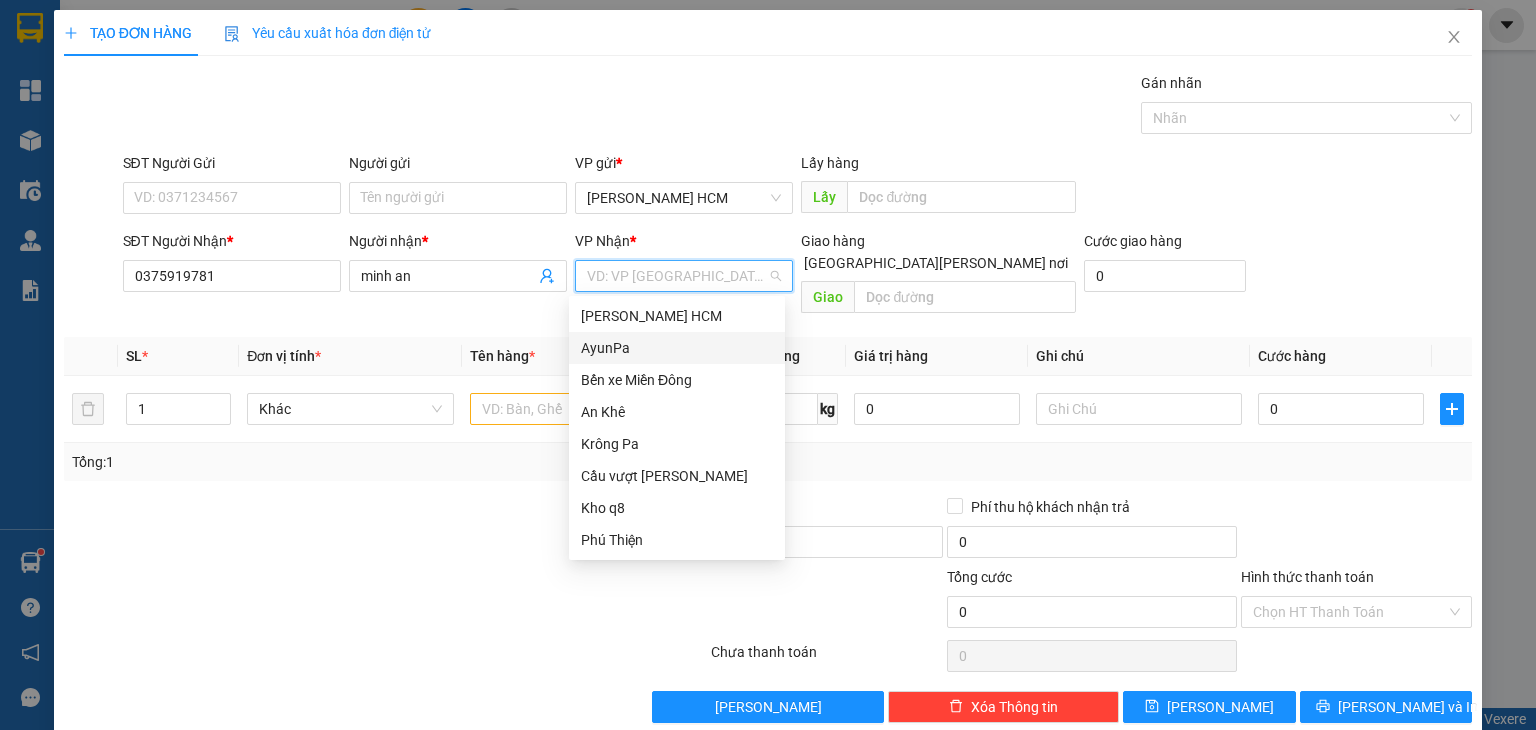 click on "AyunPa" at bounding box center [677, 348] 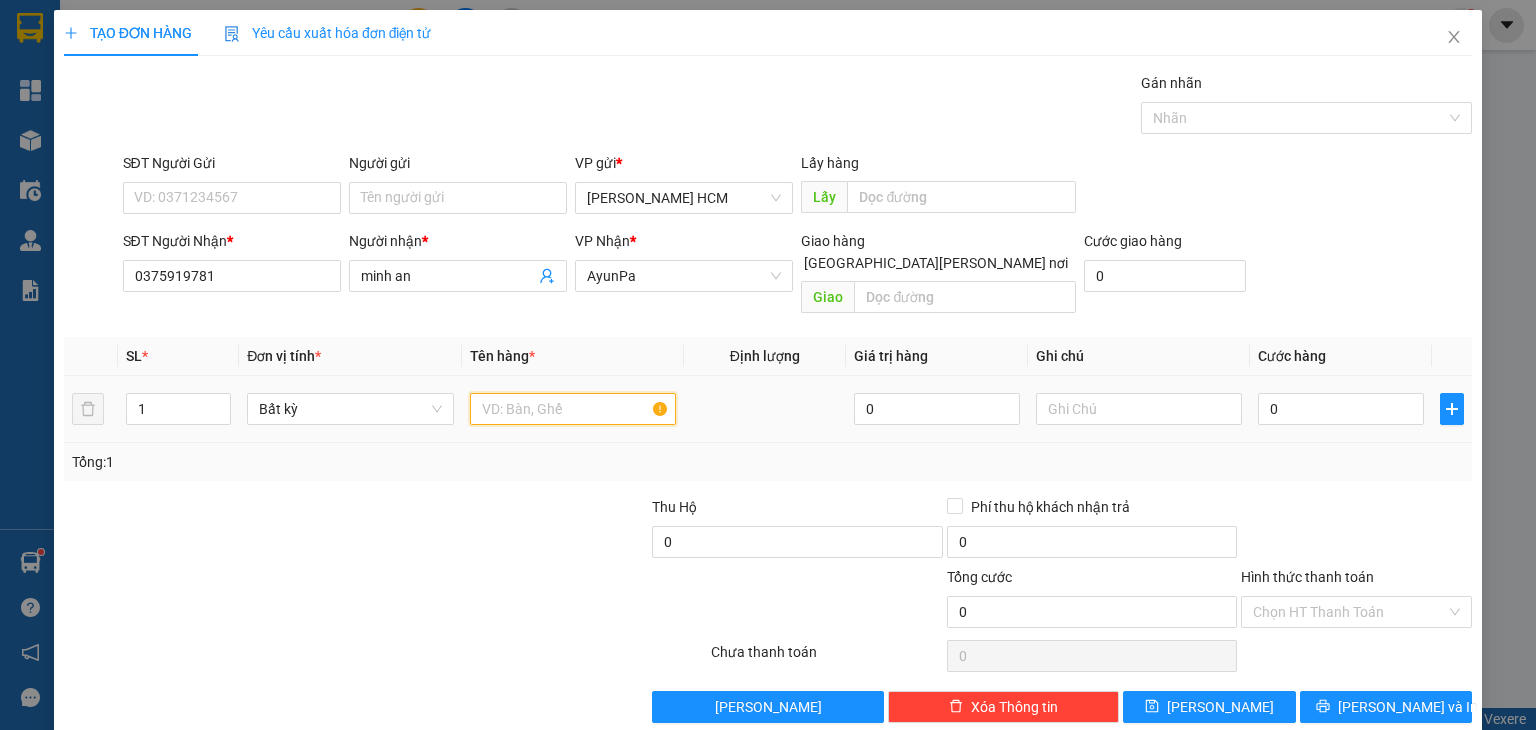 click at bounding box center [573, 409] 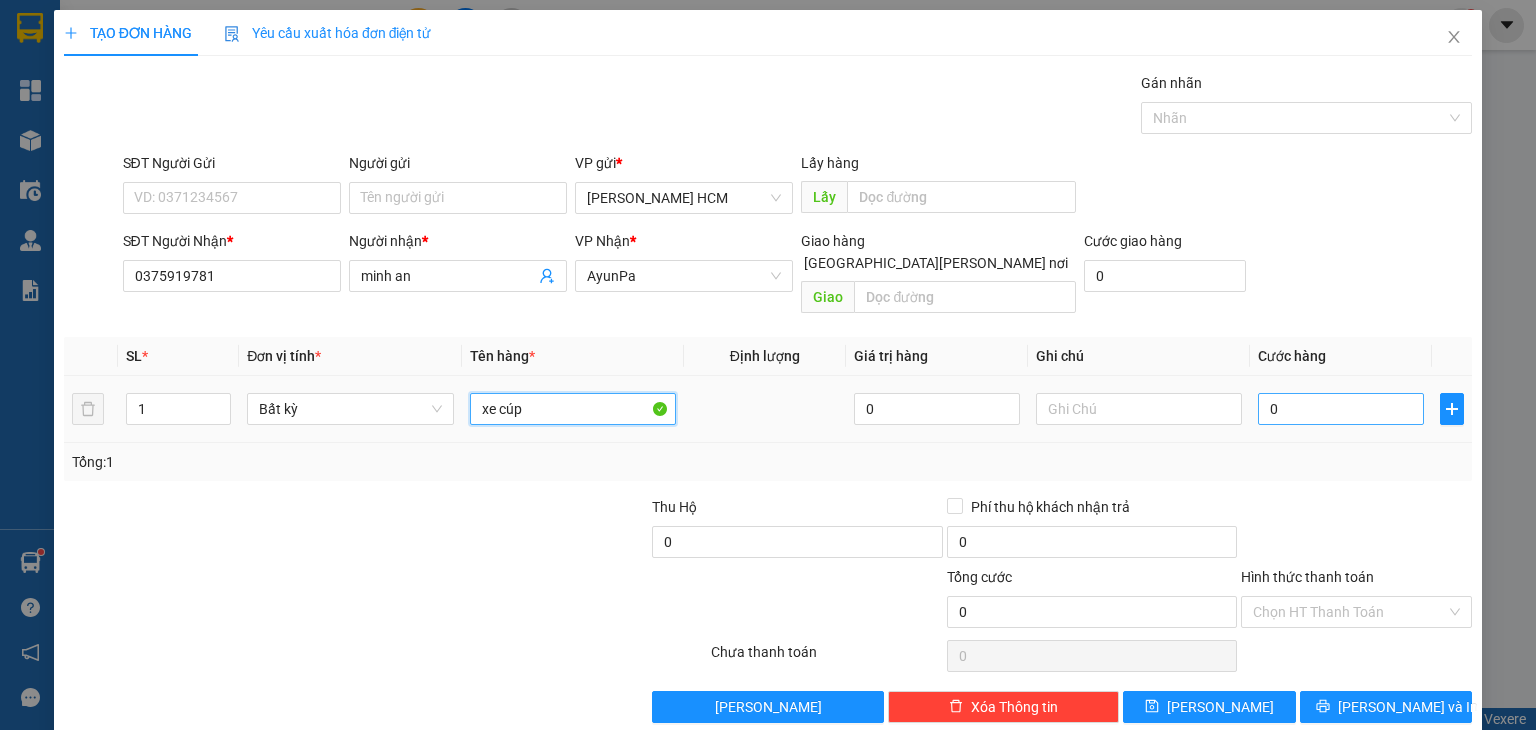 type on "xe cúp" 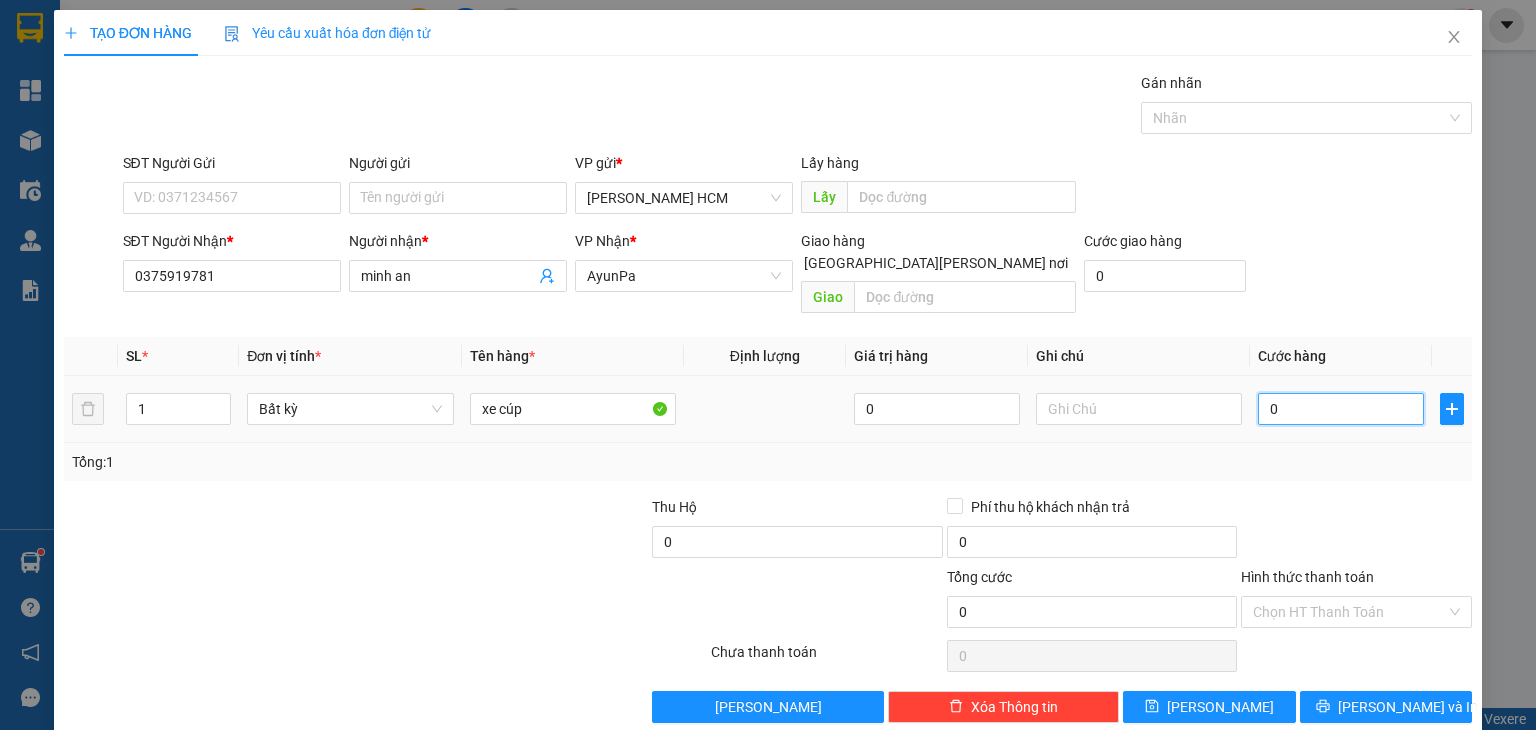 click on "0" at bounding box center (1341, 409) 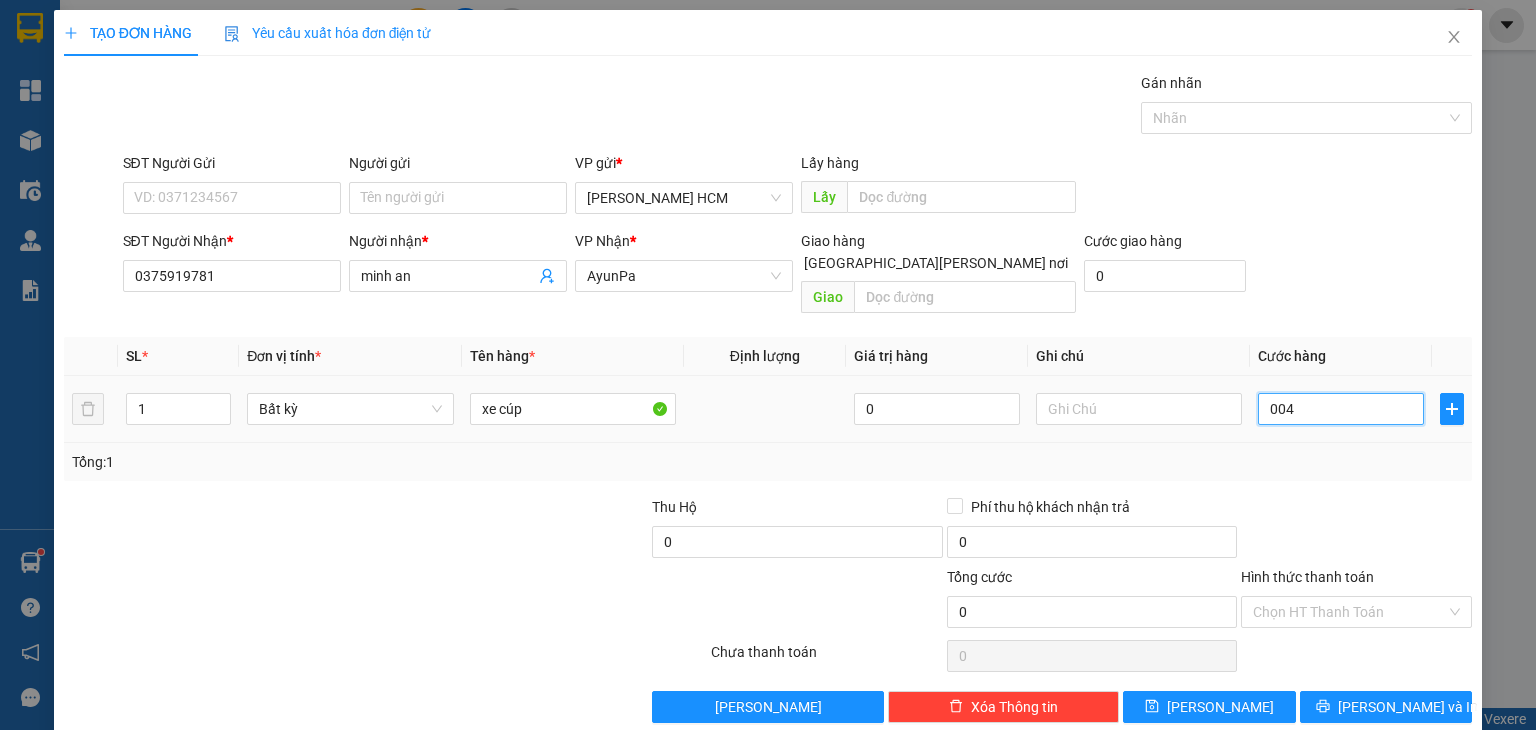type on "4" 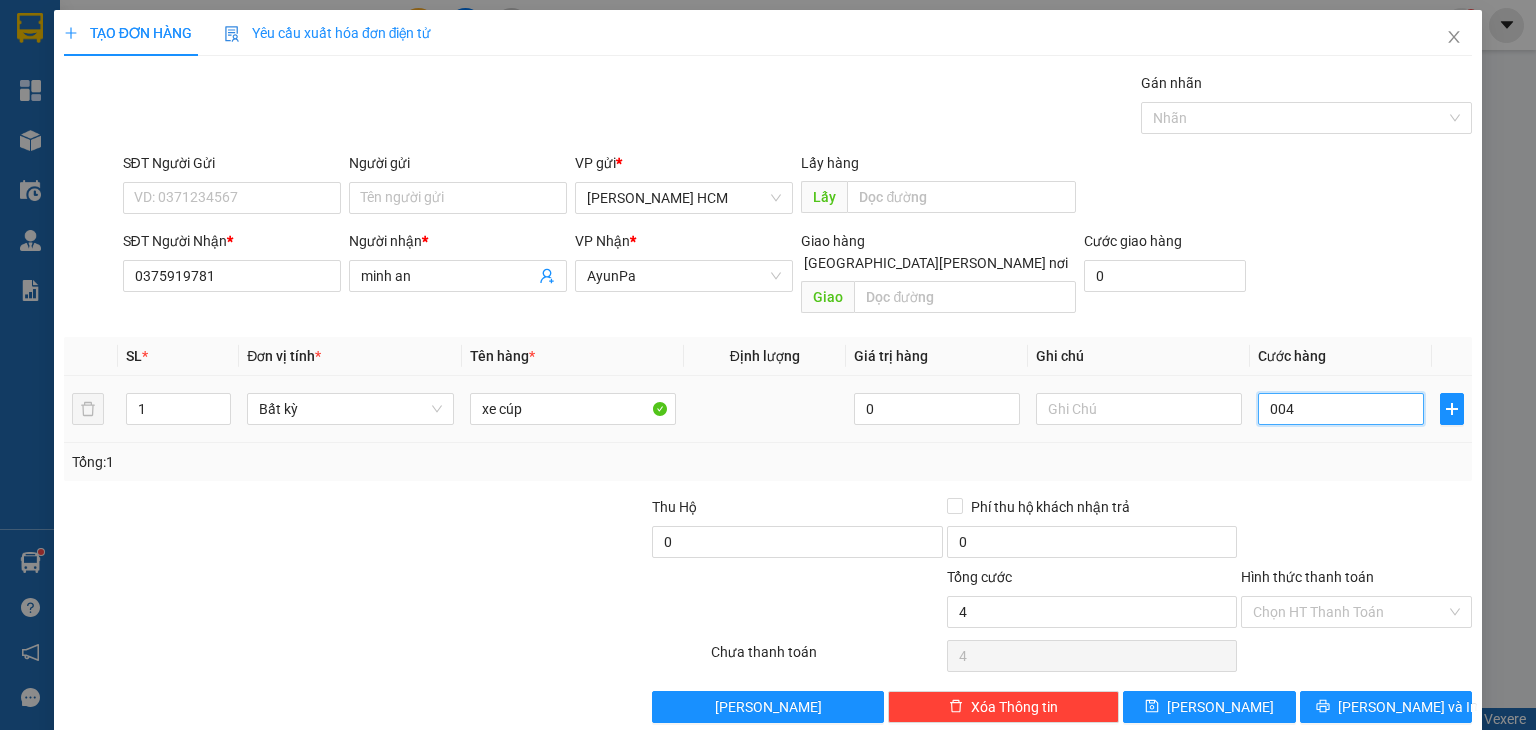 type on "0.045" 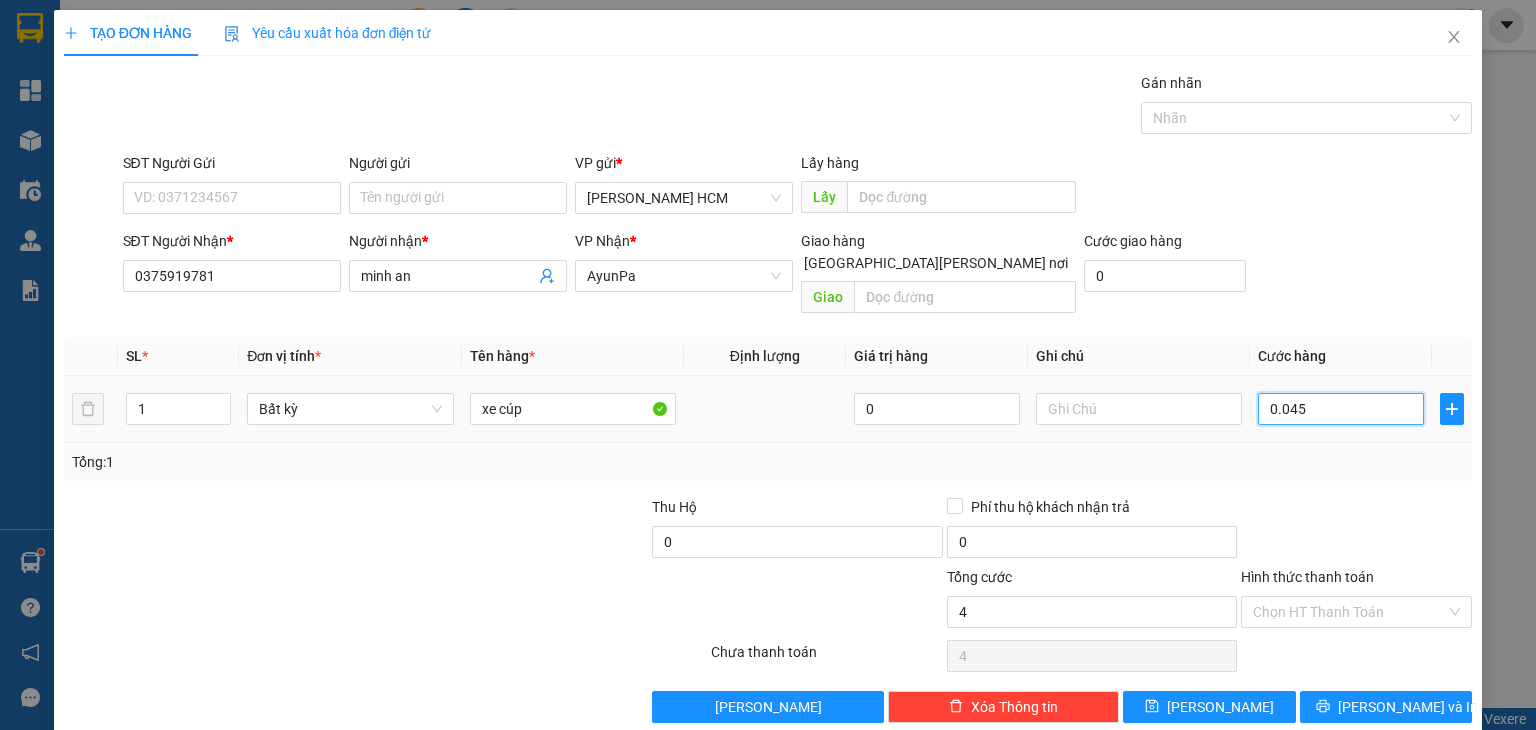 type on "45" 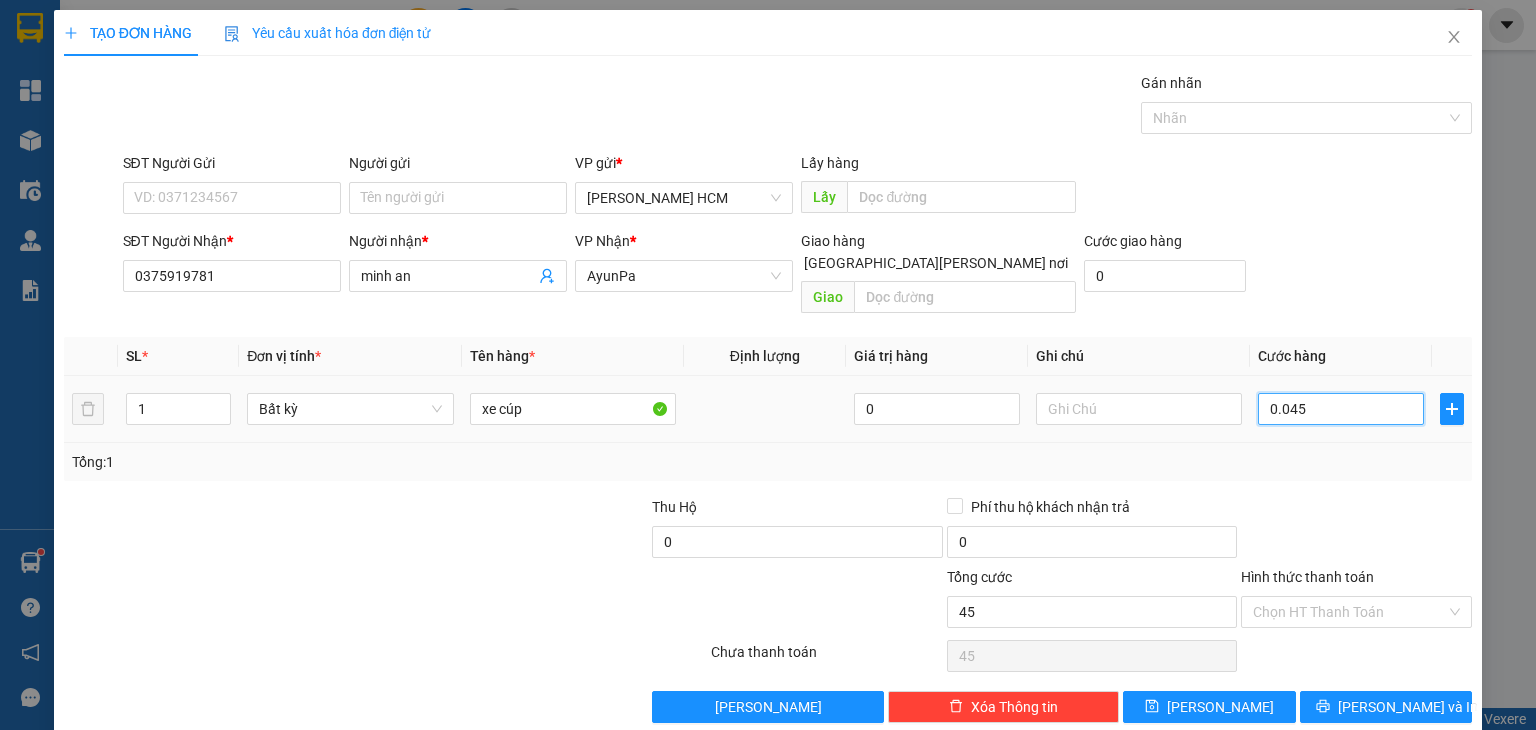 type on "00.450" 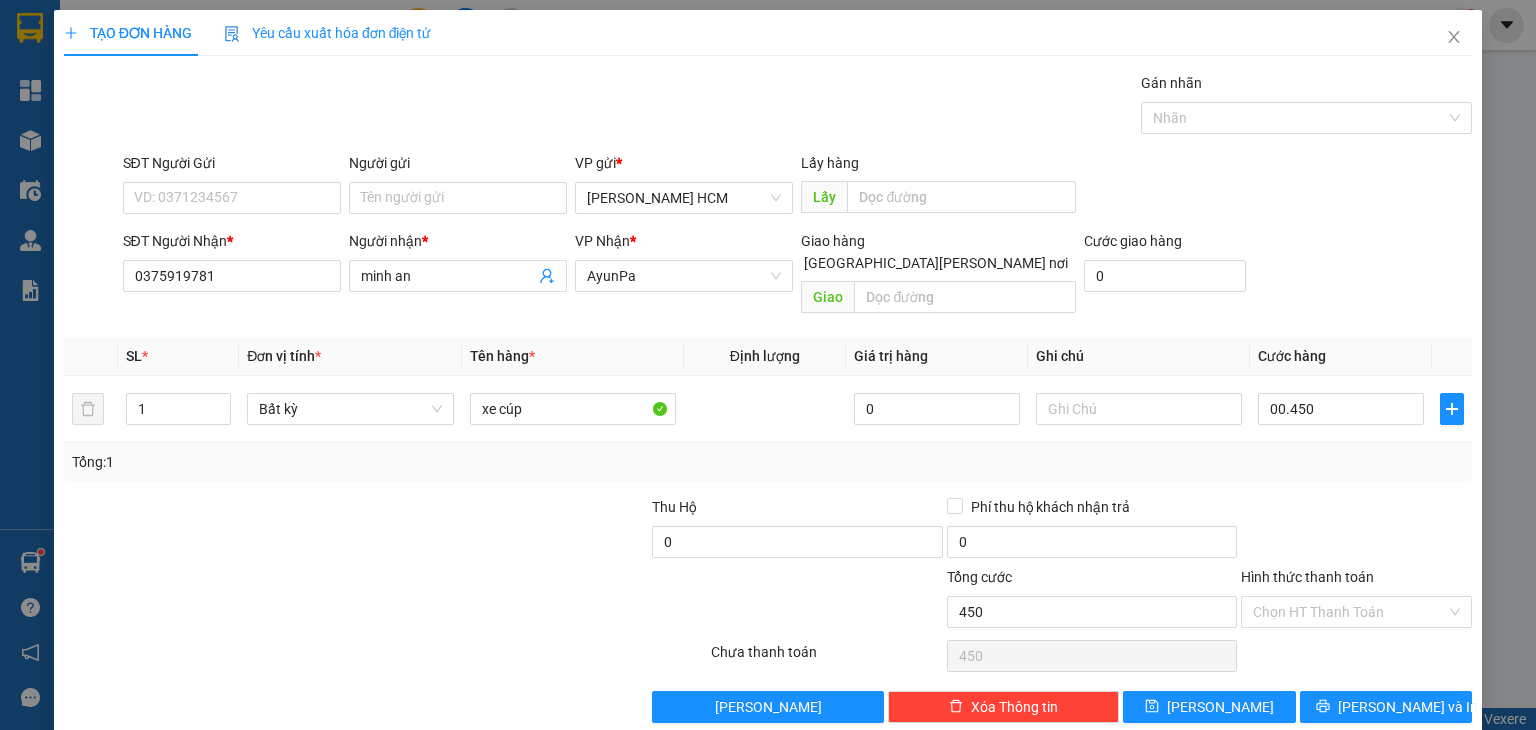 type on "450.000" 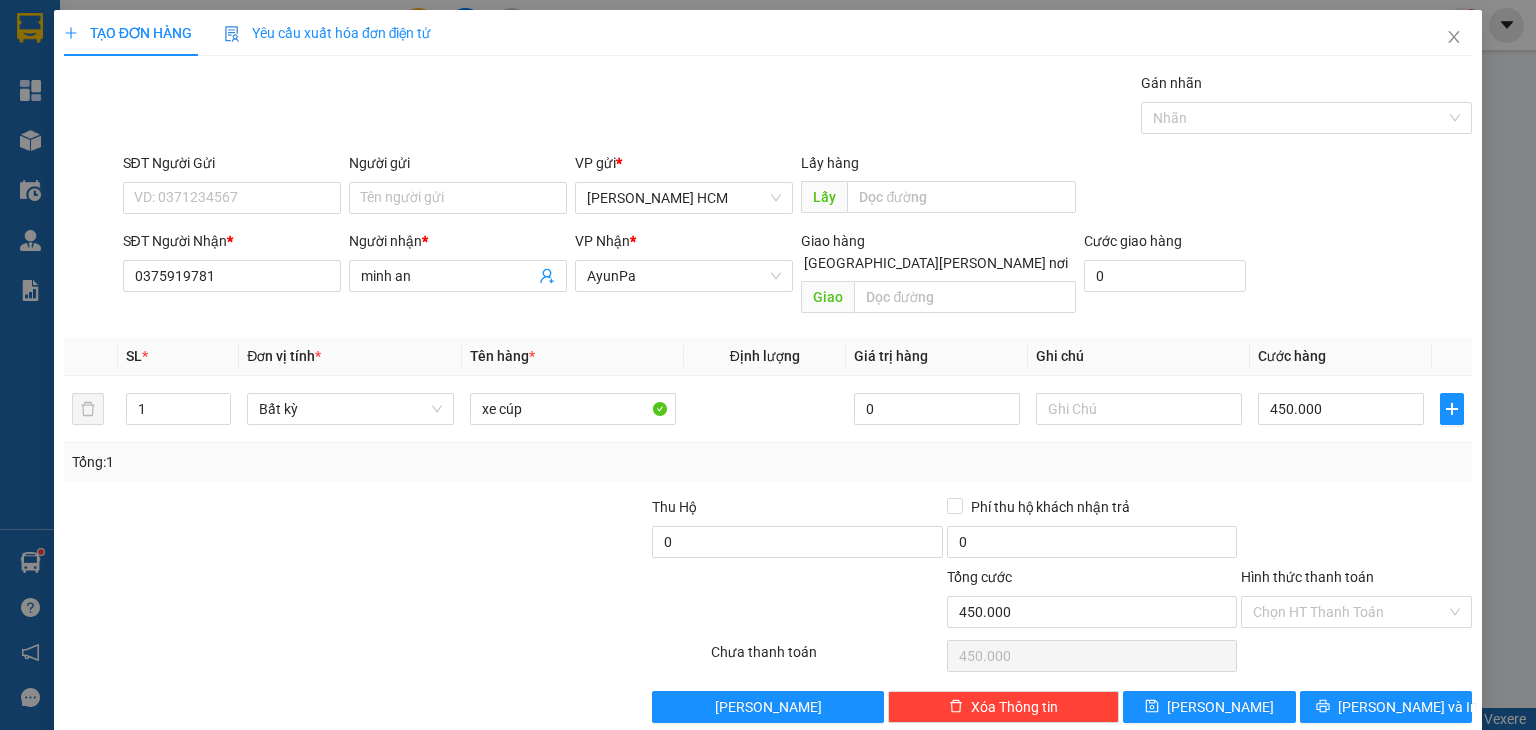 click on "Tổng:  1" at bounding box center (768, 462) 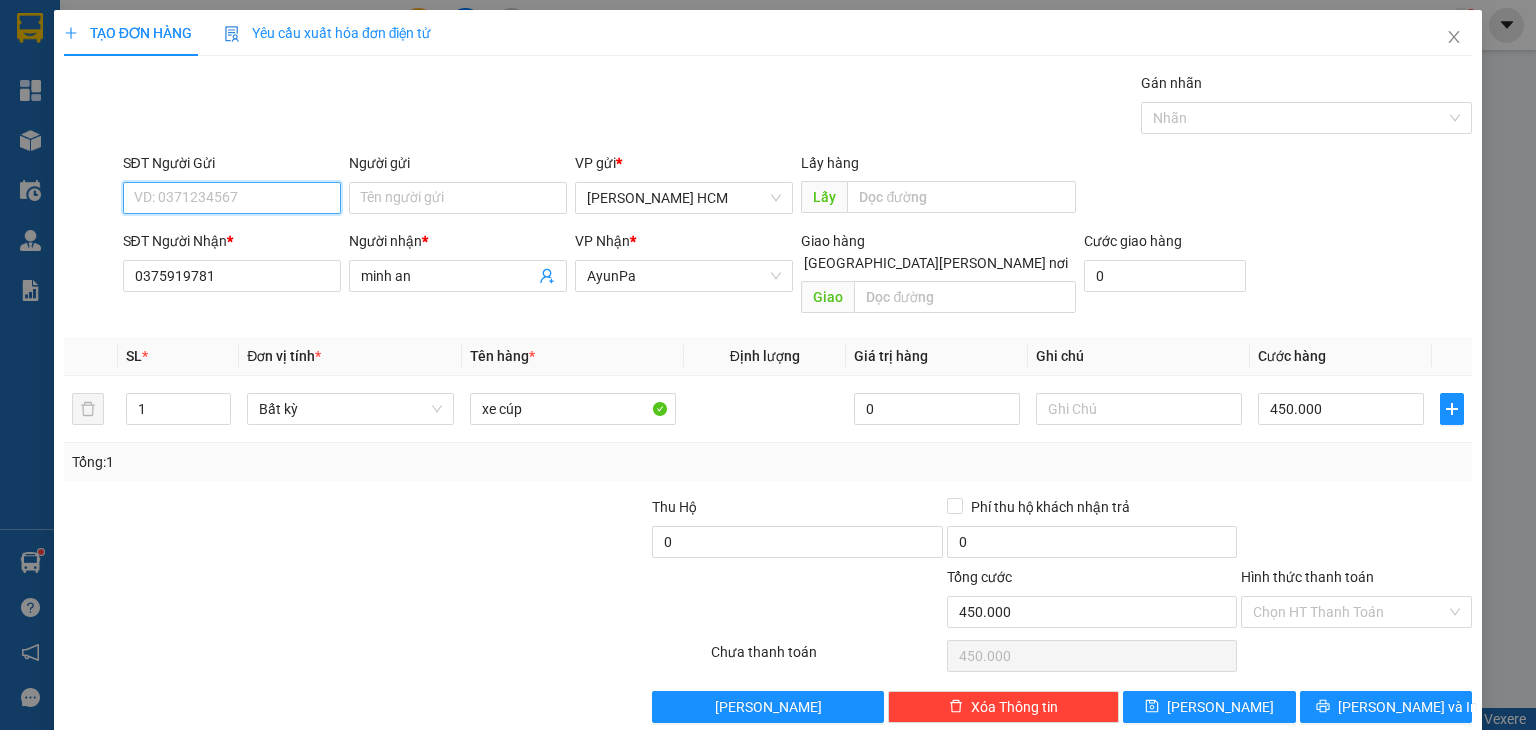 click on "SĐT Người Gửi" at bounding box center (232, 198) 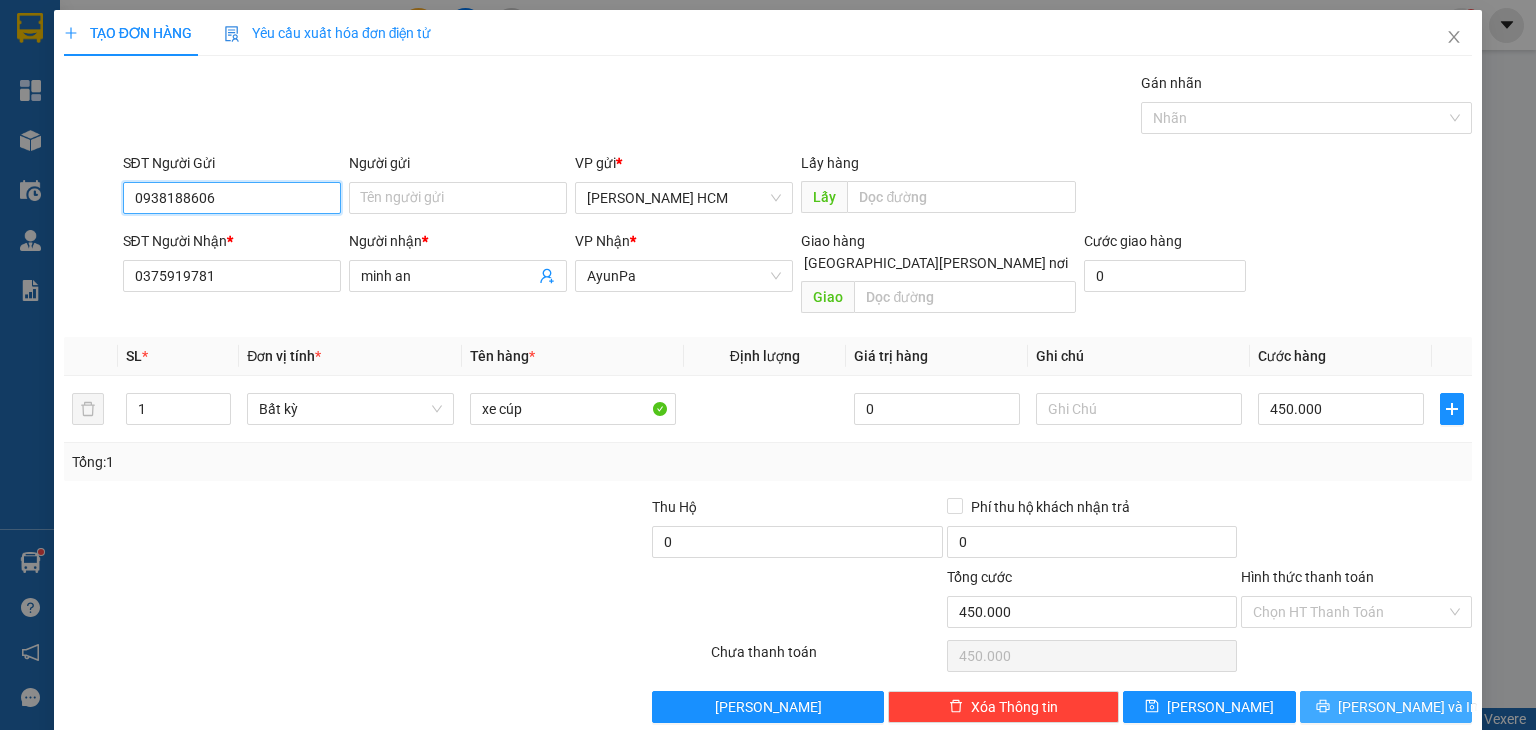 type on "0938188606" 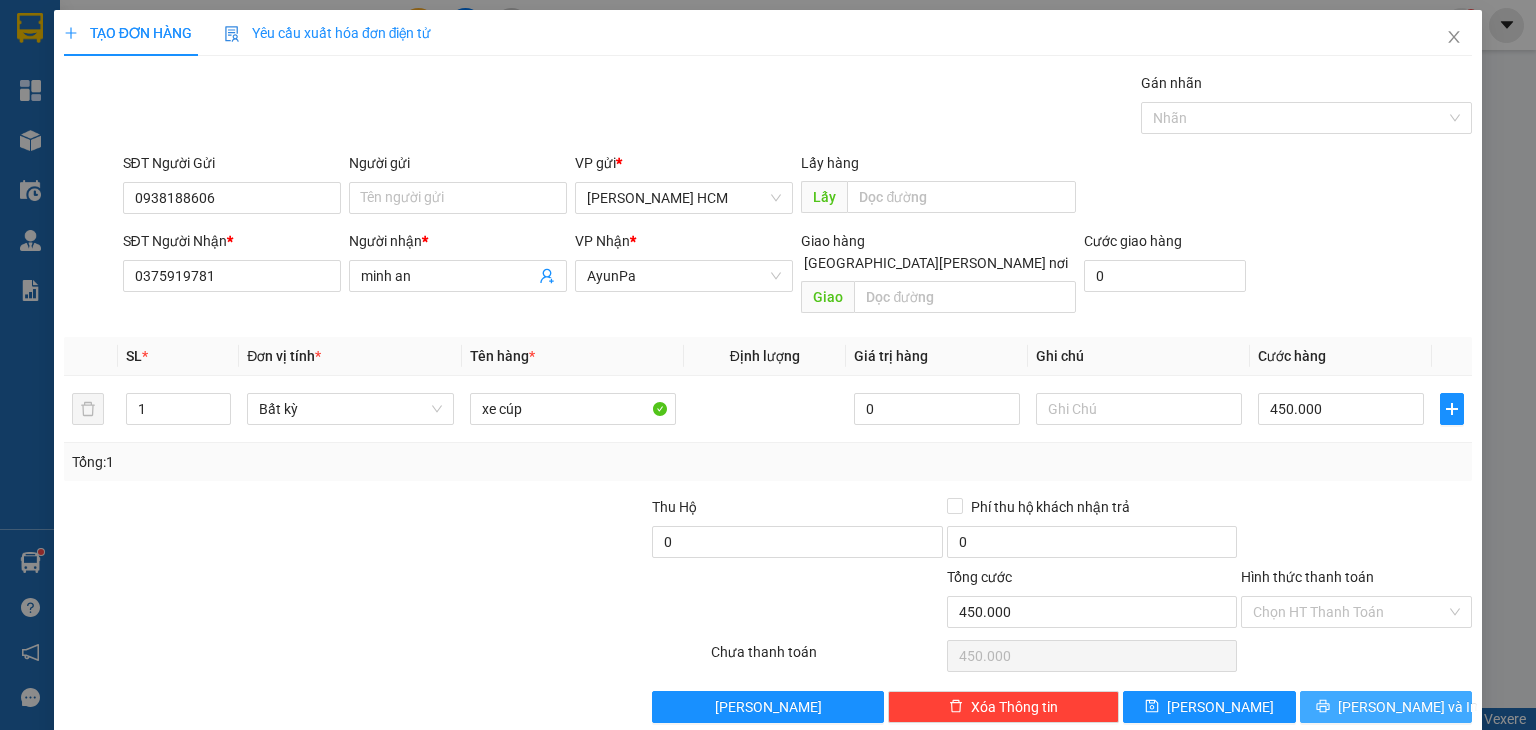 click on "[PERSON_NAME] và In" at bounding box center (1386, 707) 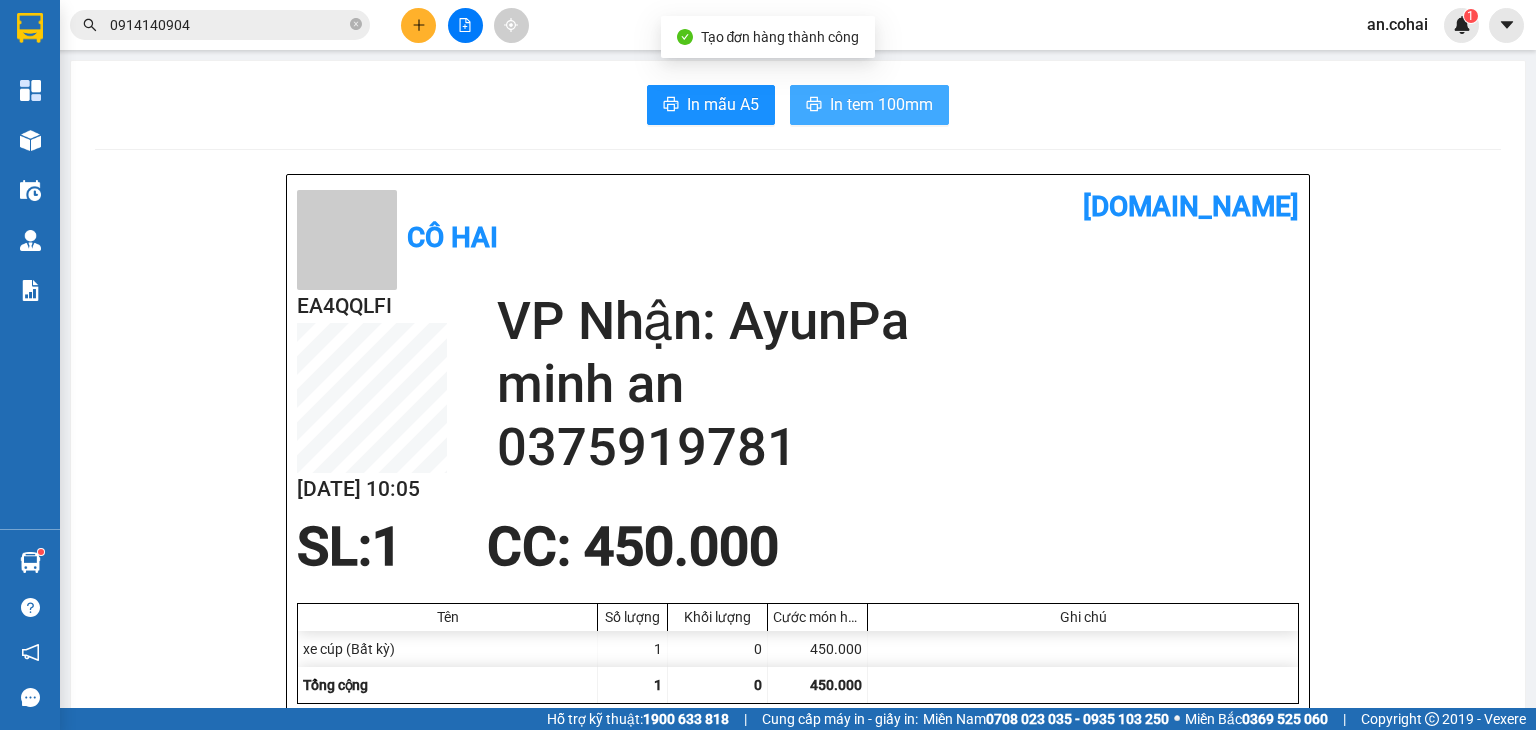 click on "In tem 100mm" at bounding box center (869, 105) 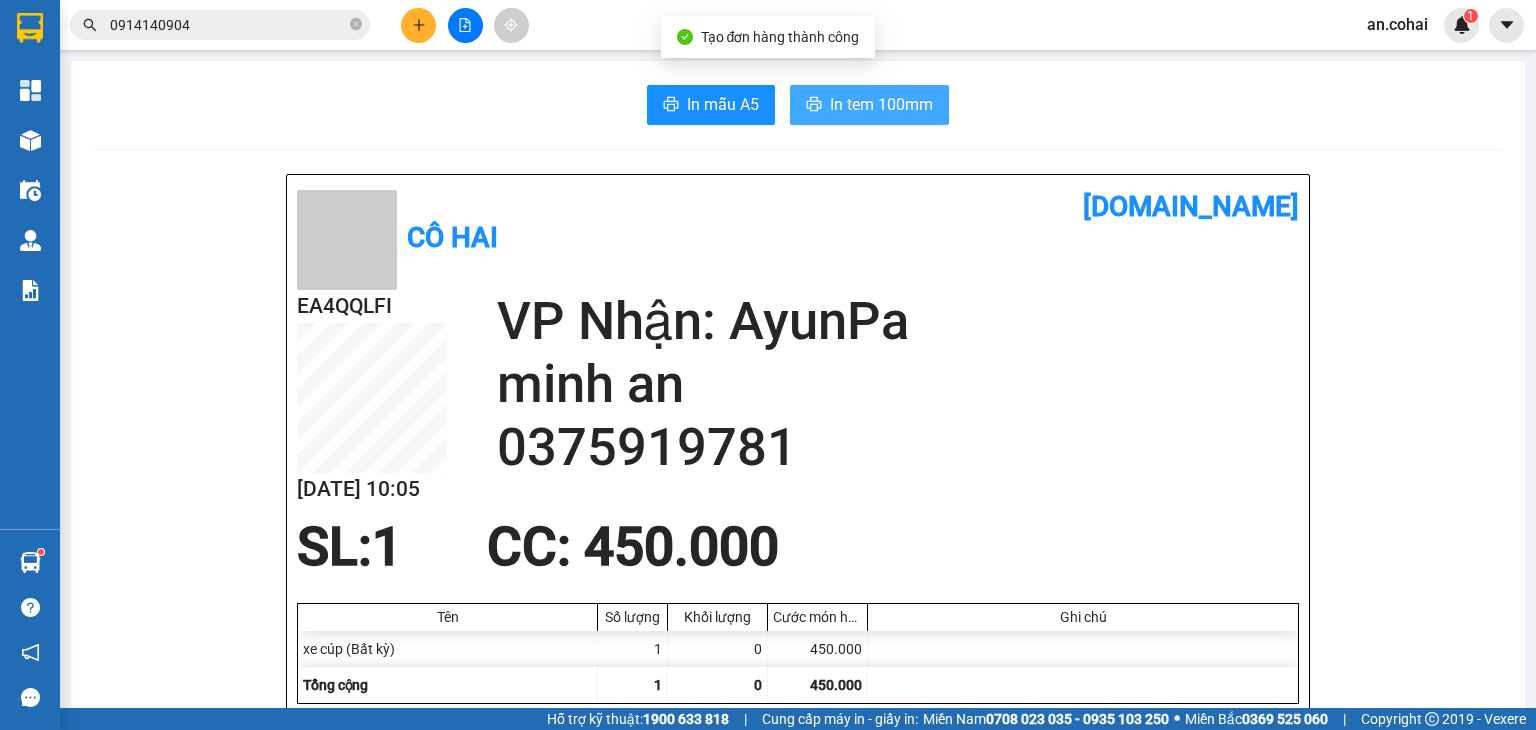 scroll, scrollTop: 0, scrollLeft: 0, axis: both 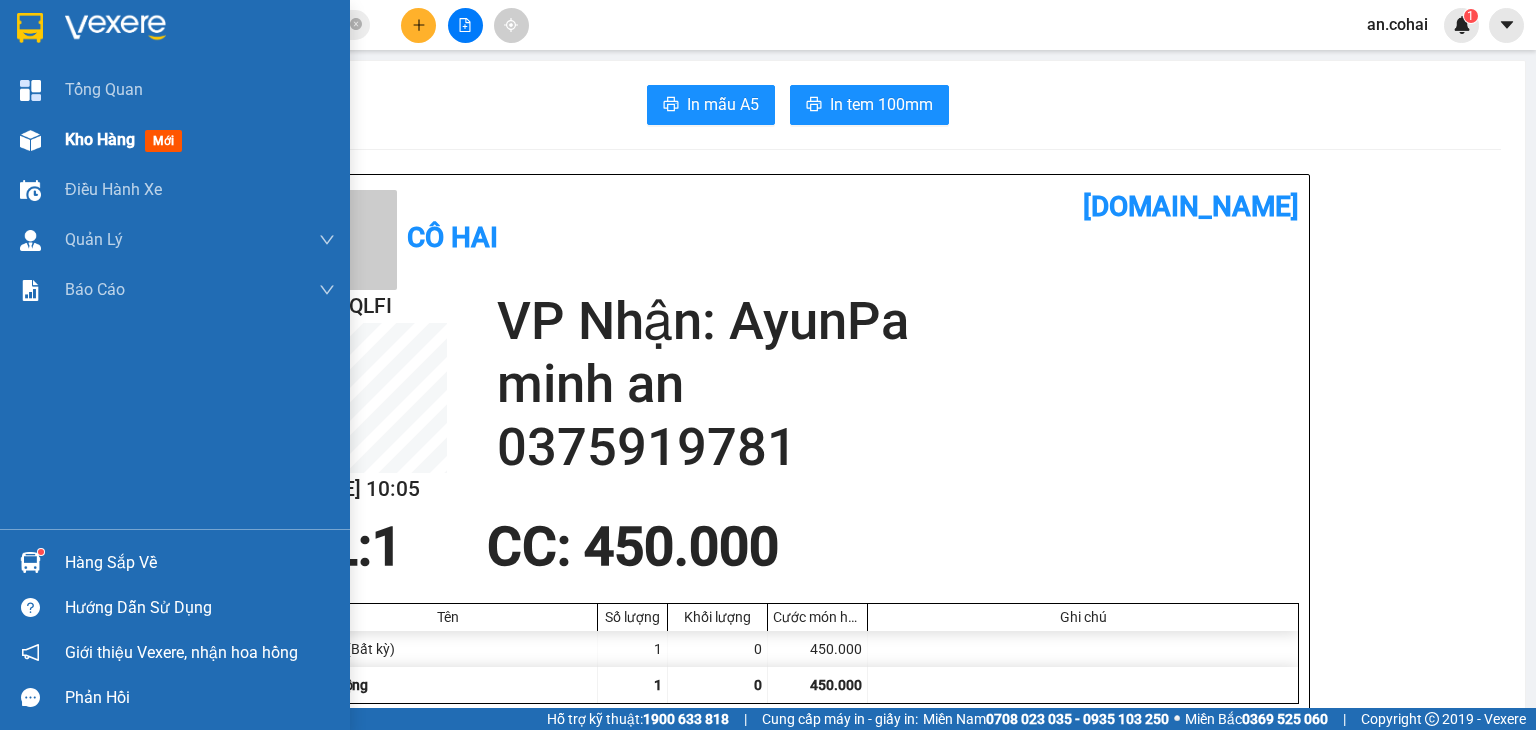 click on "Kho hàng" at bounding box center [100, 139] 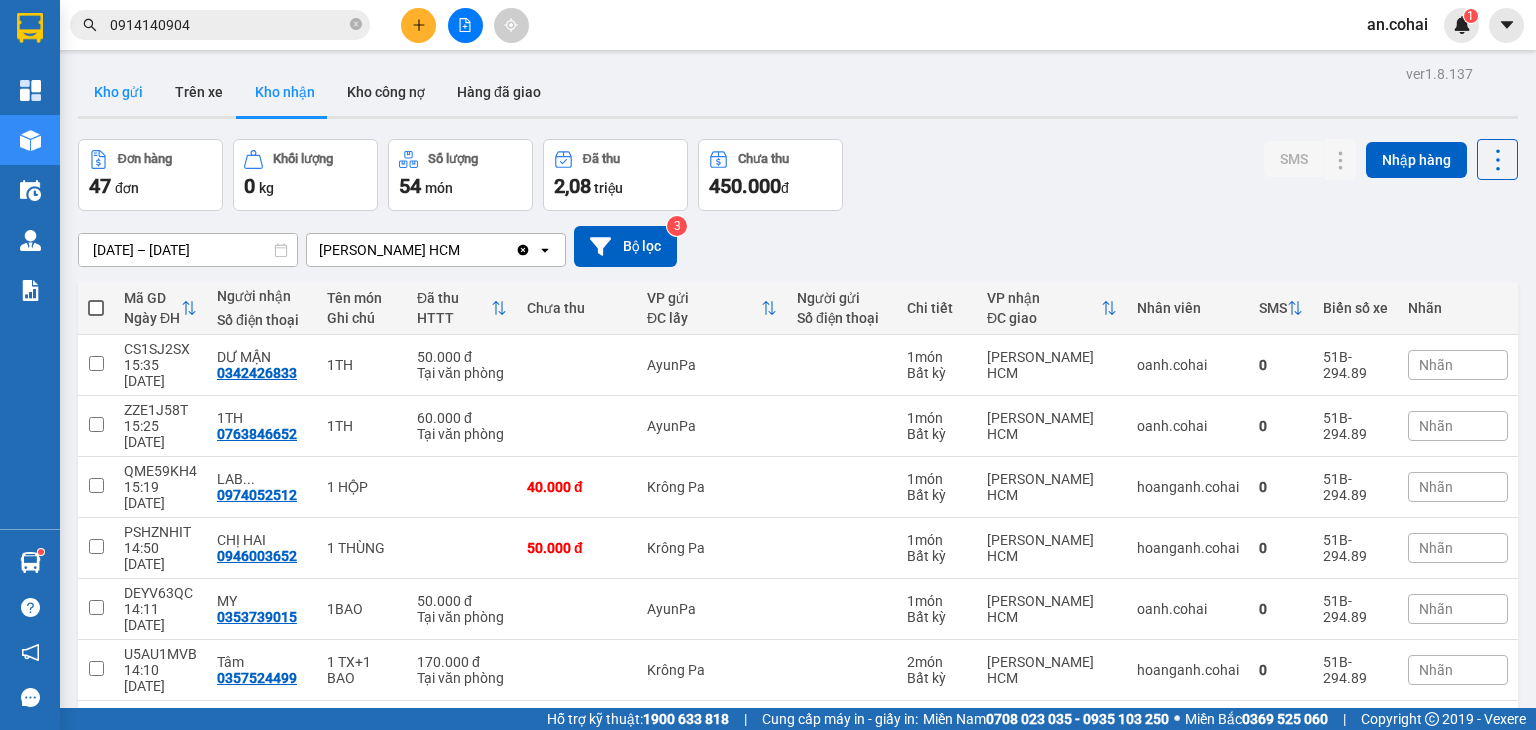 click on "Kho gửi" at bounding box center (118, 92) 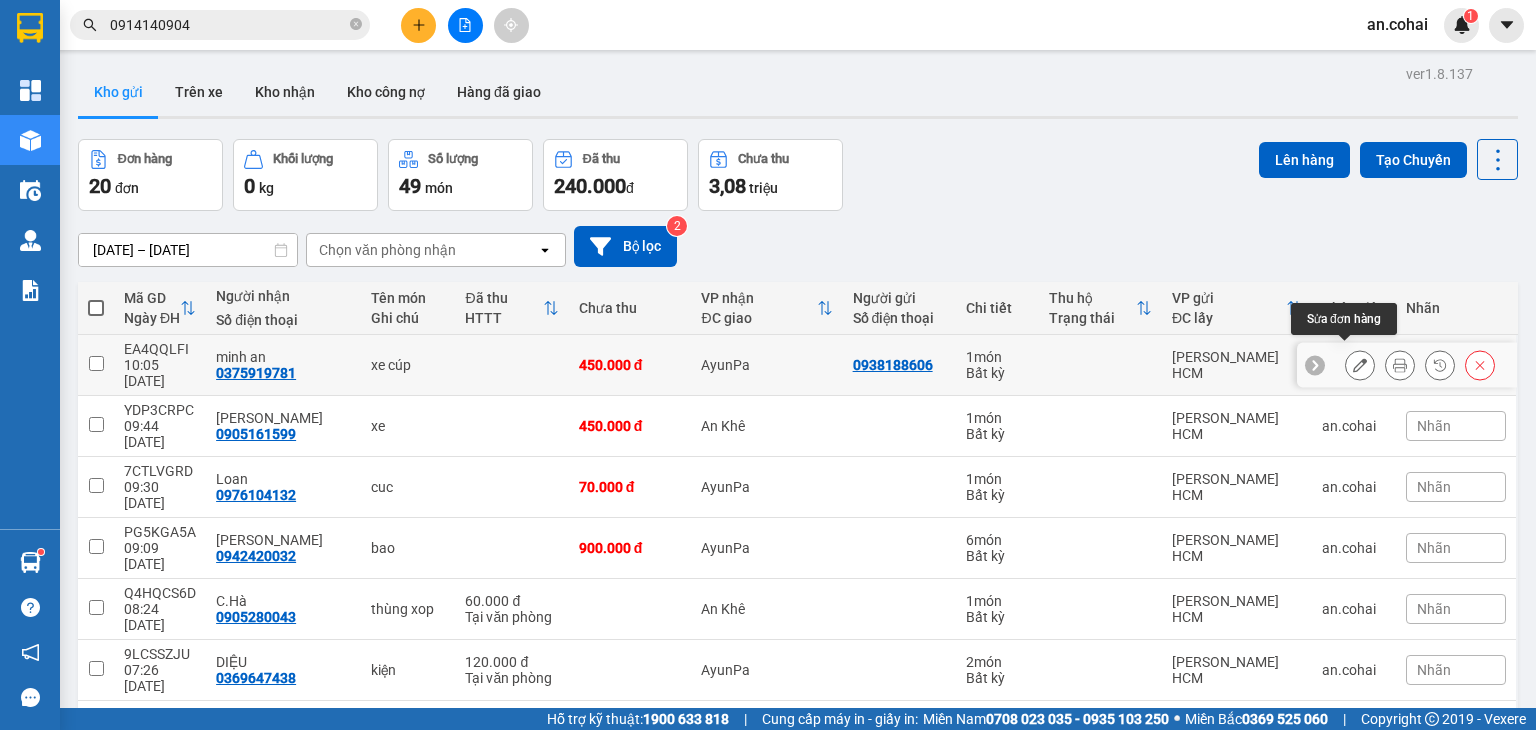 click 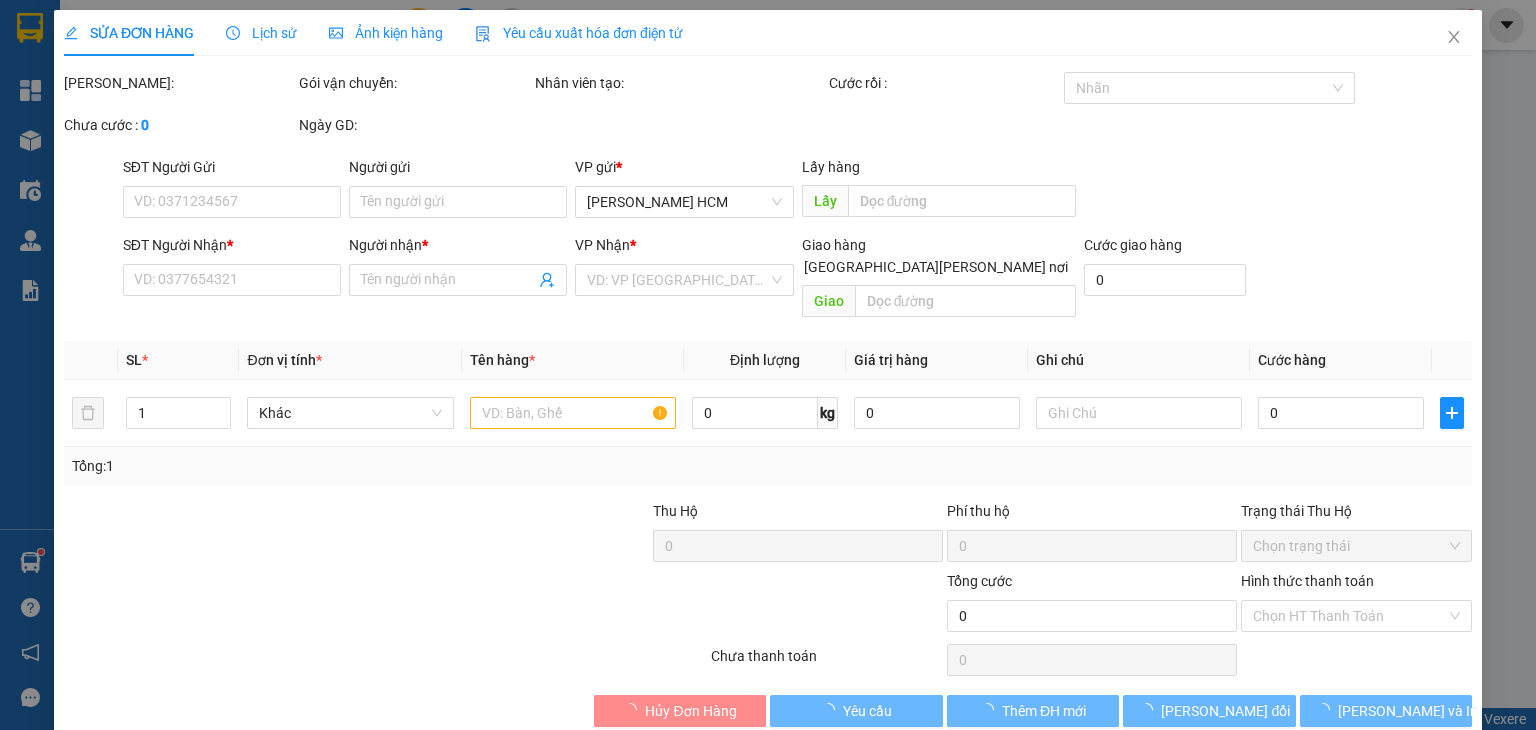type on "0938188606" 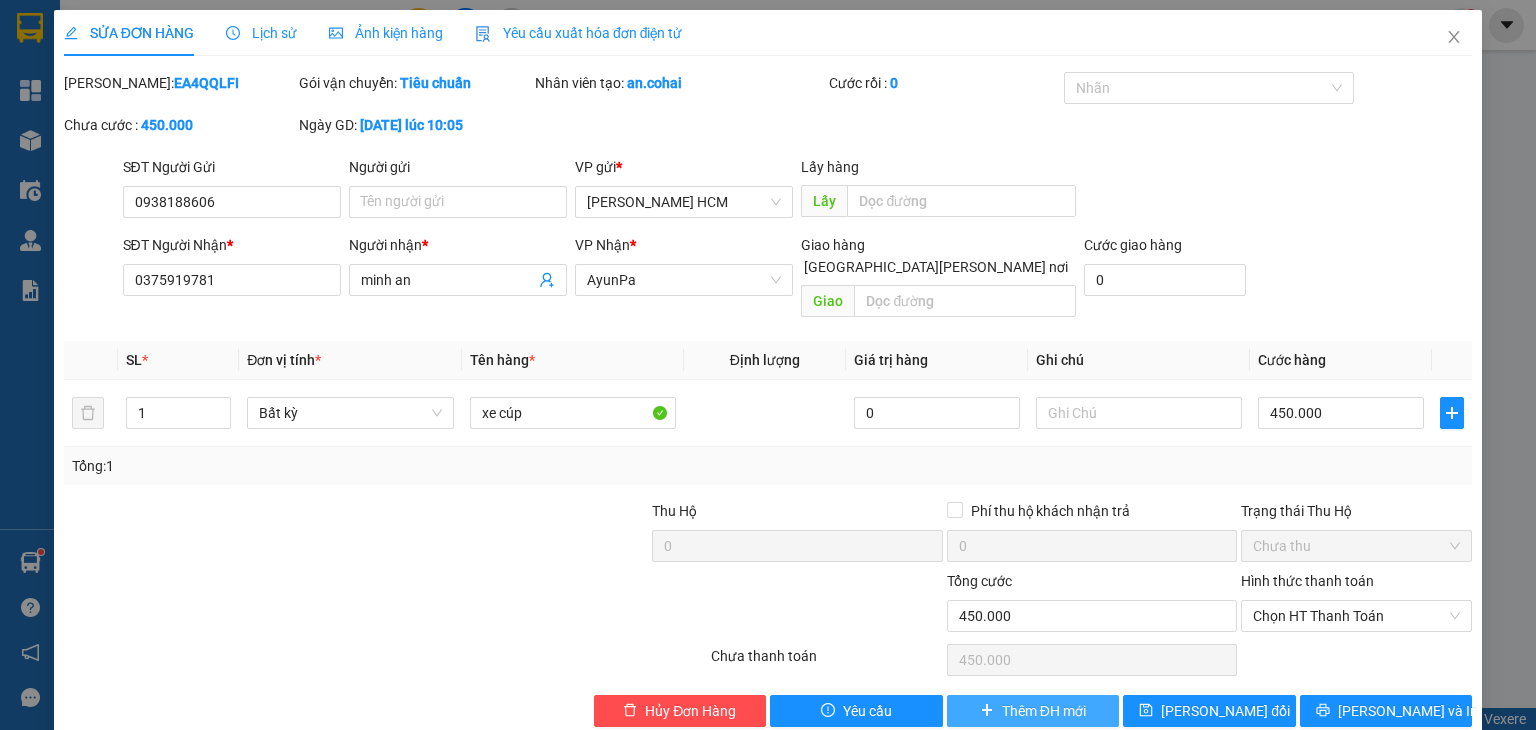 click on "Thêm ĐH mới" at bounding box center (1044, 711) 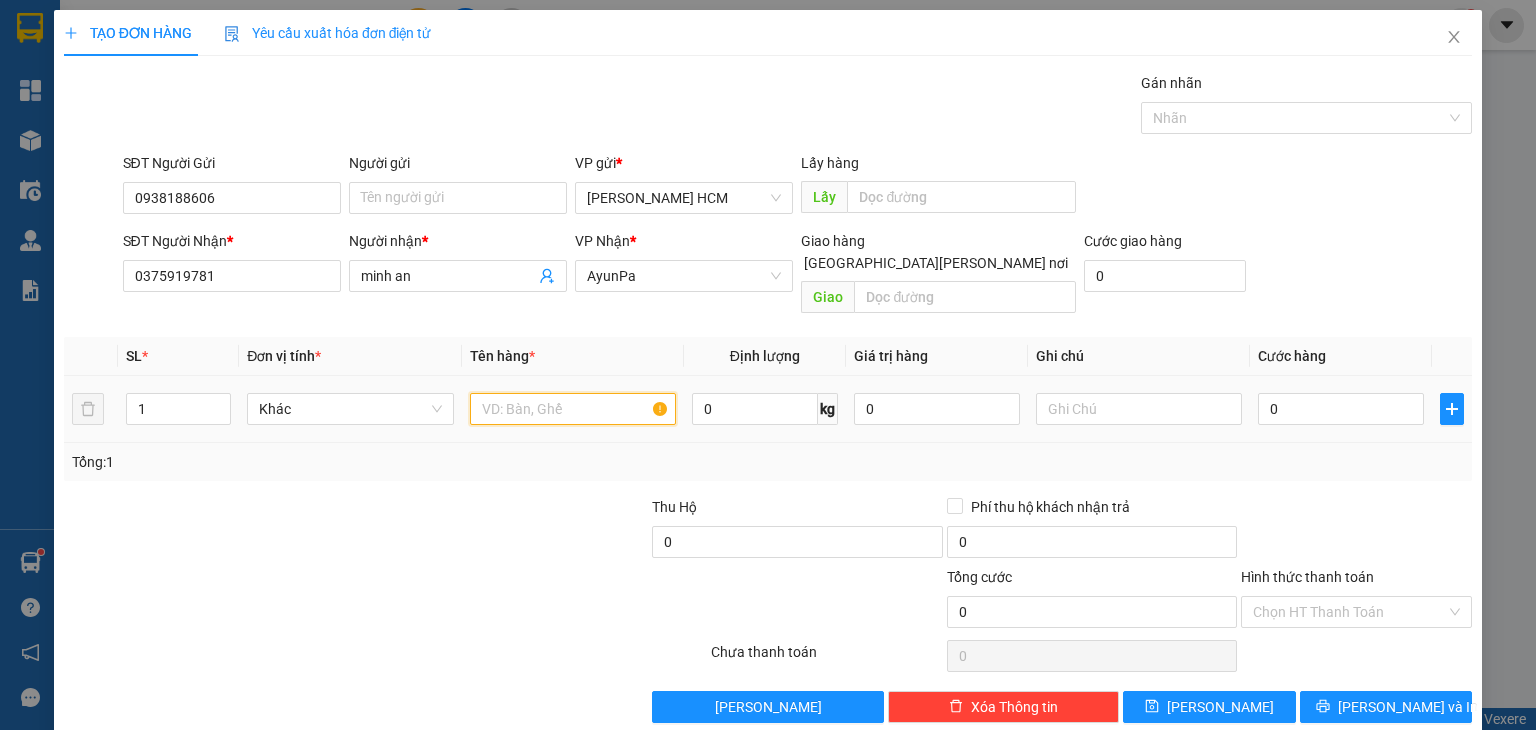 click at bounding box center [573, 409] 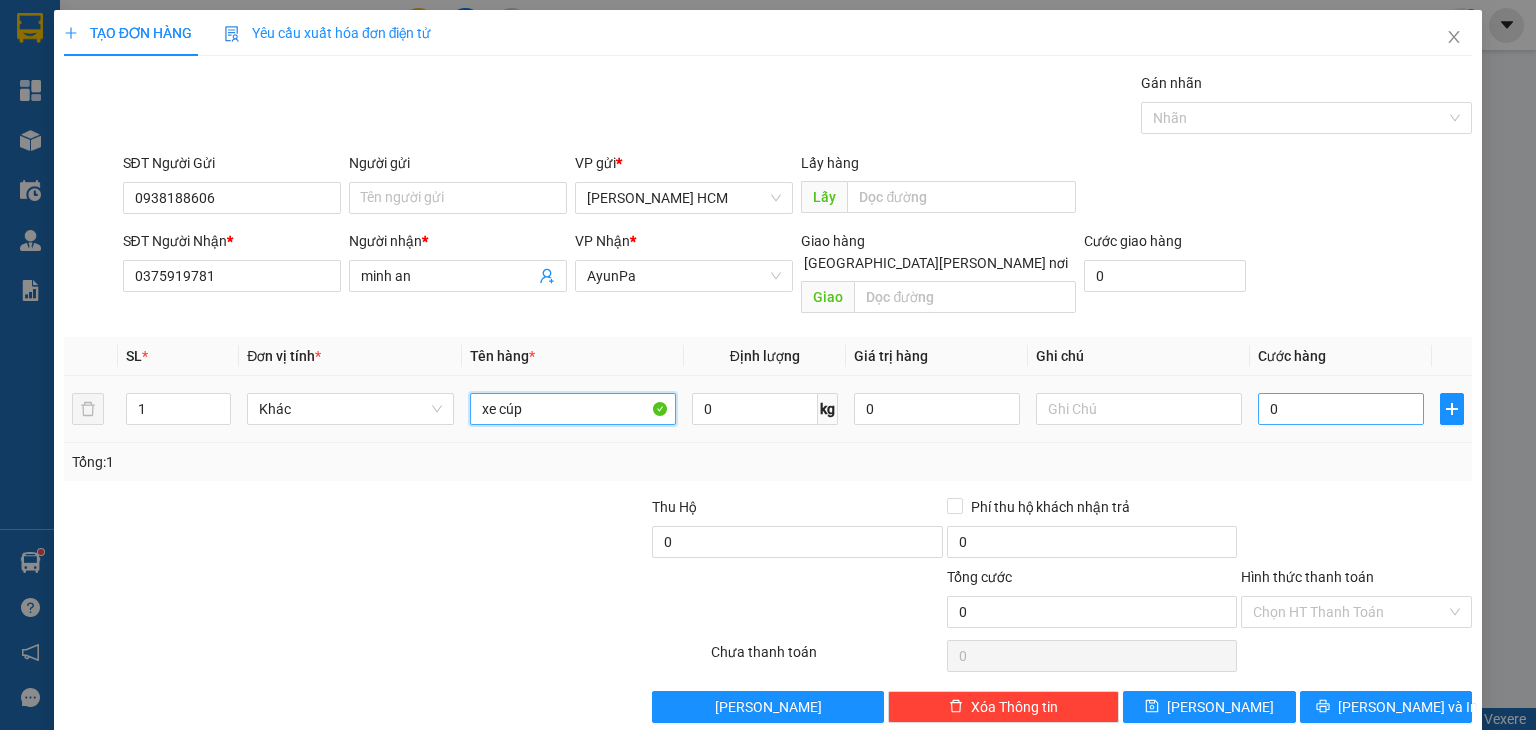 type on "xe cúp" 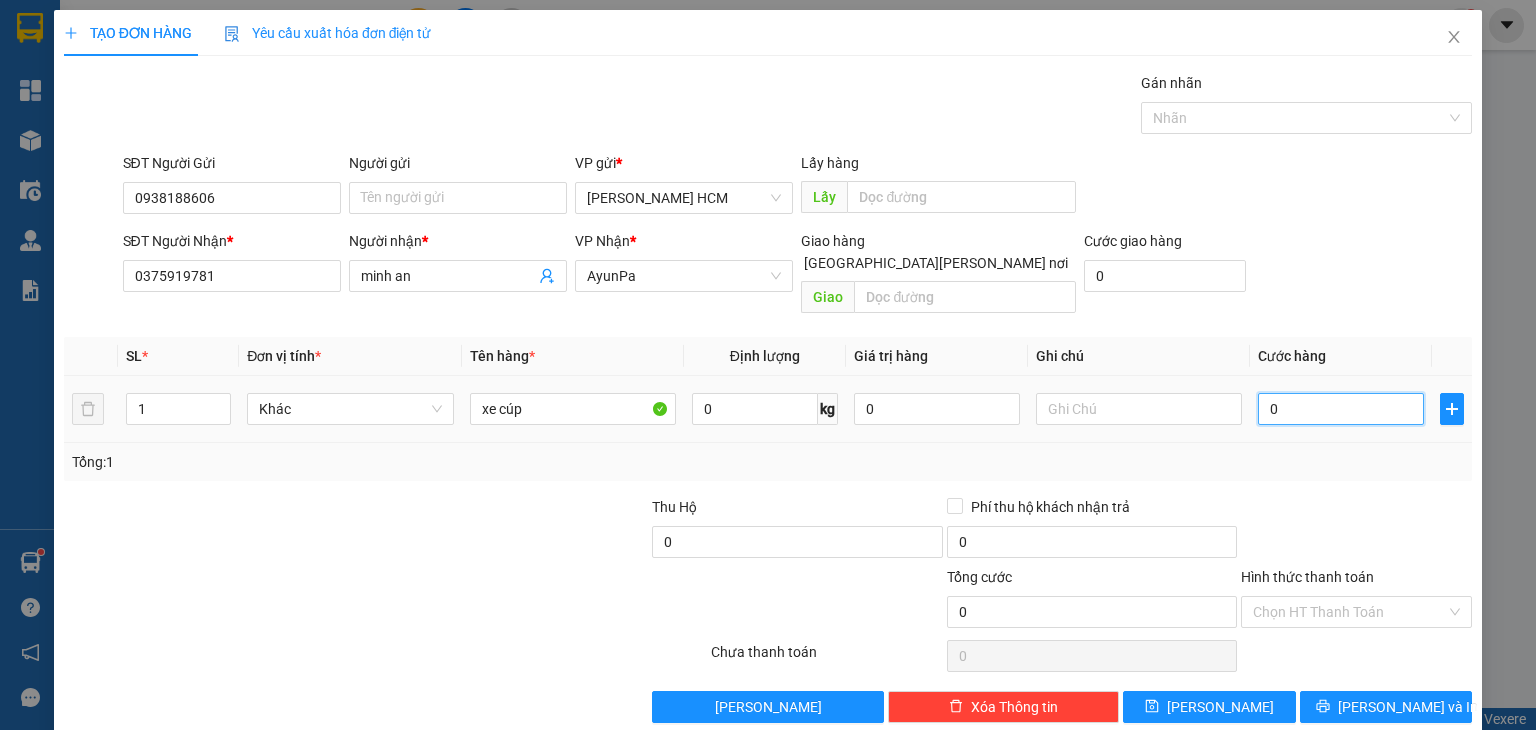 click on "0" at bounding box center (1341, 409) 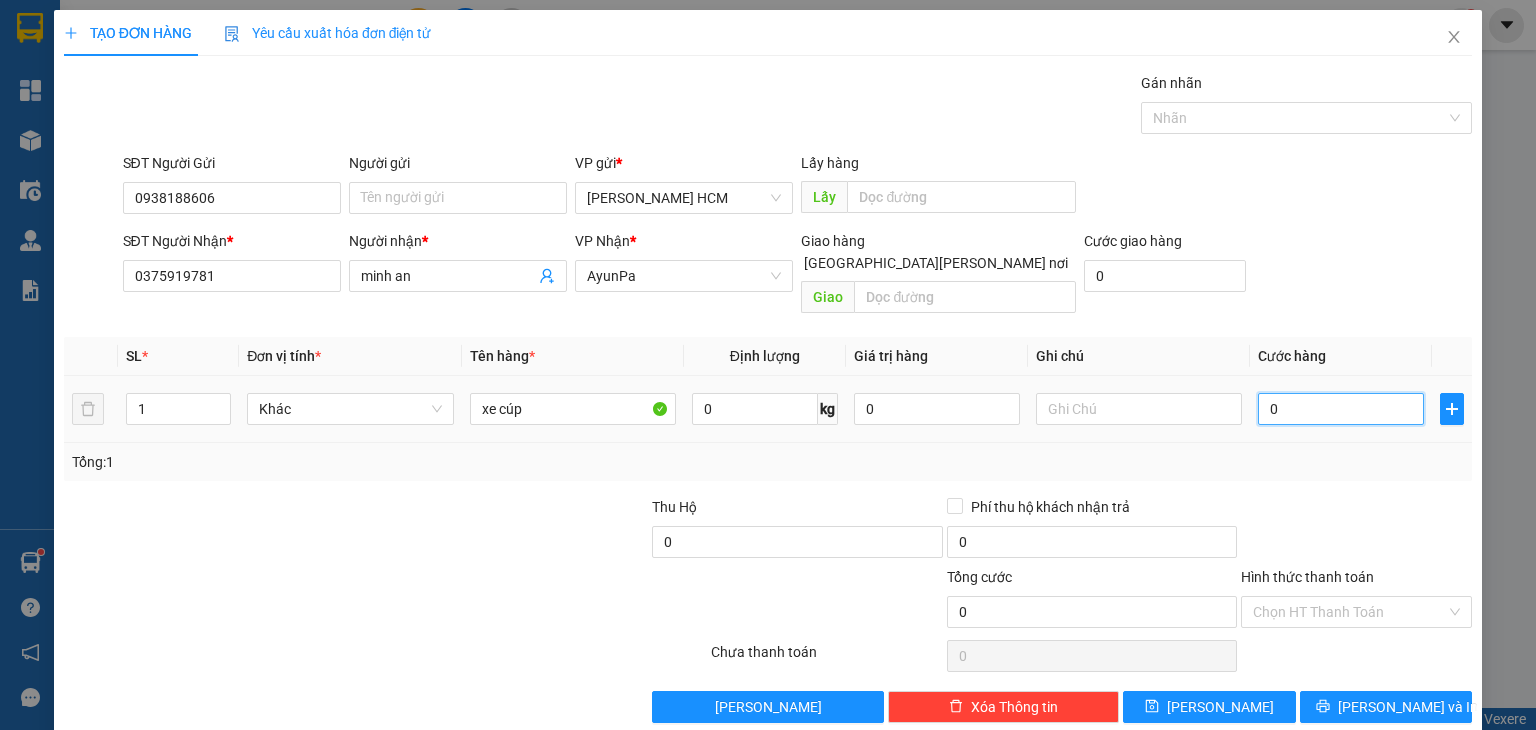 type on "004" 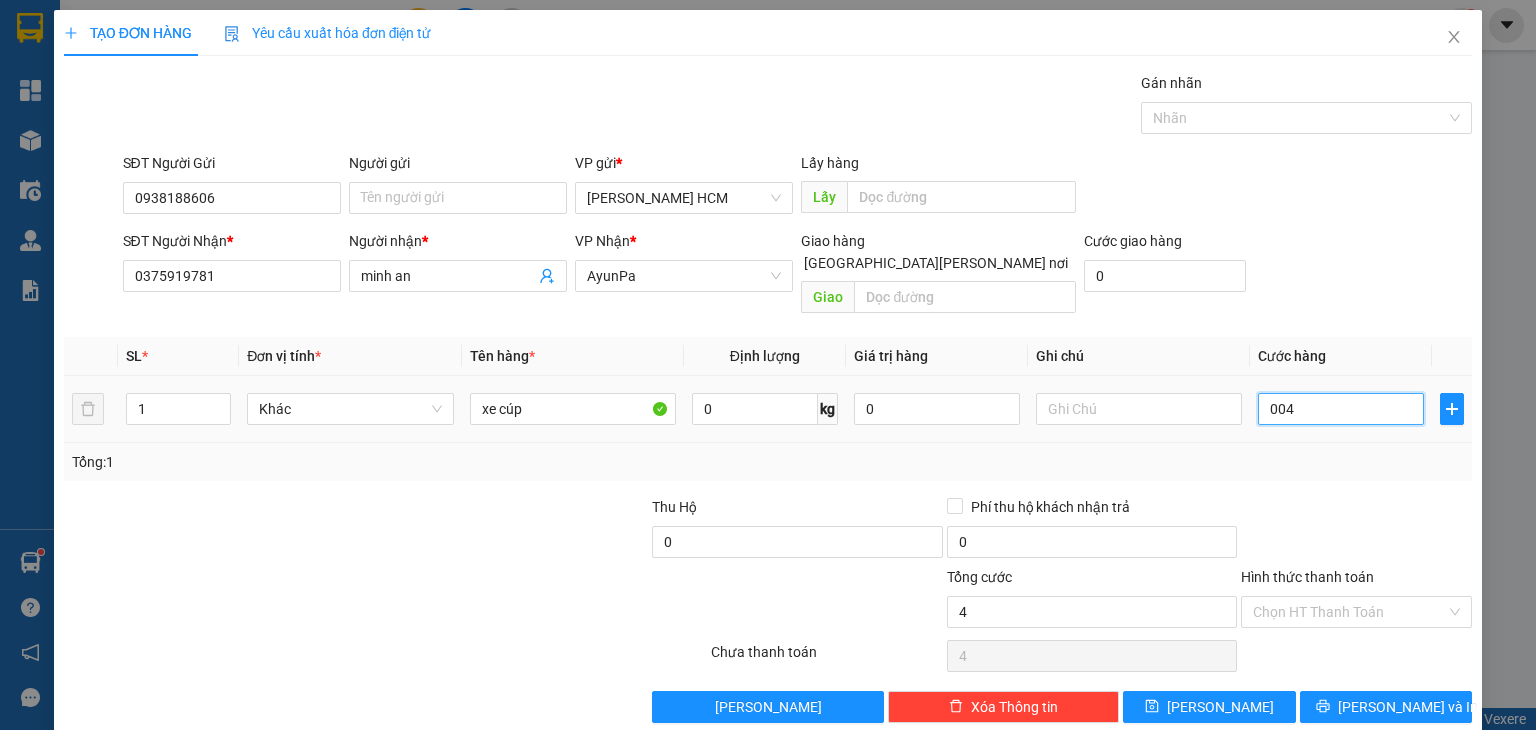 type on "0.045" 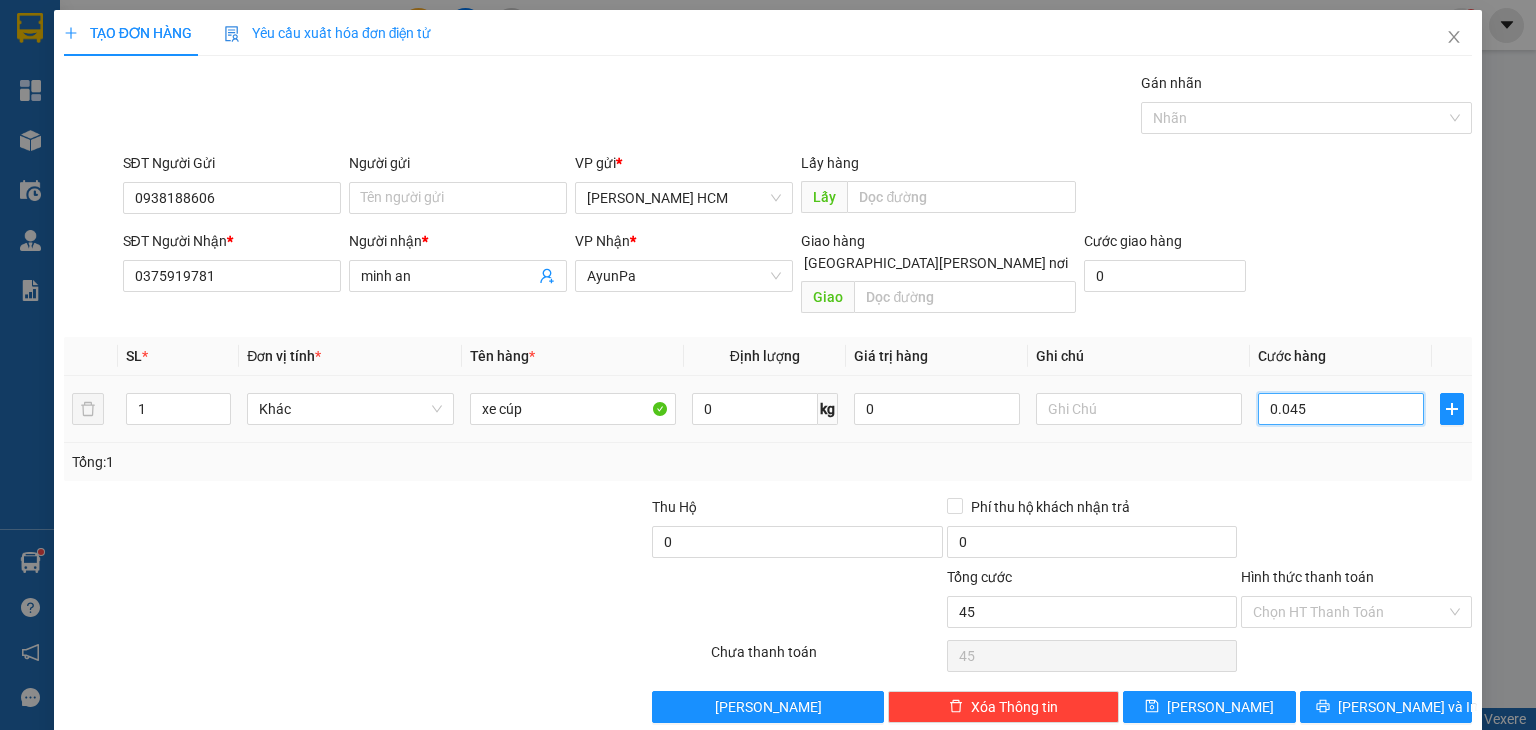 type on "00.450" 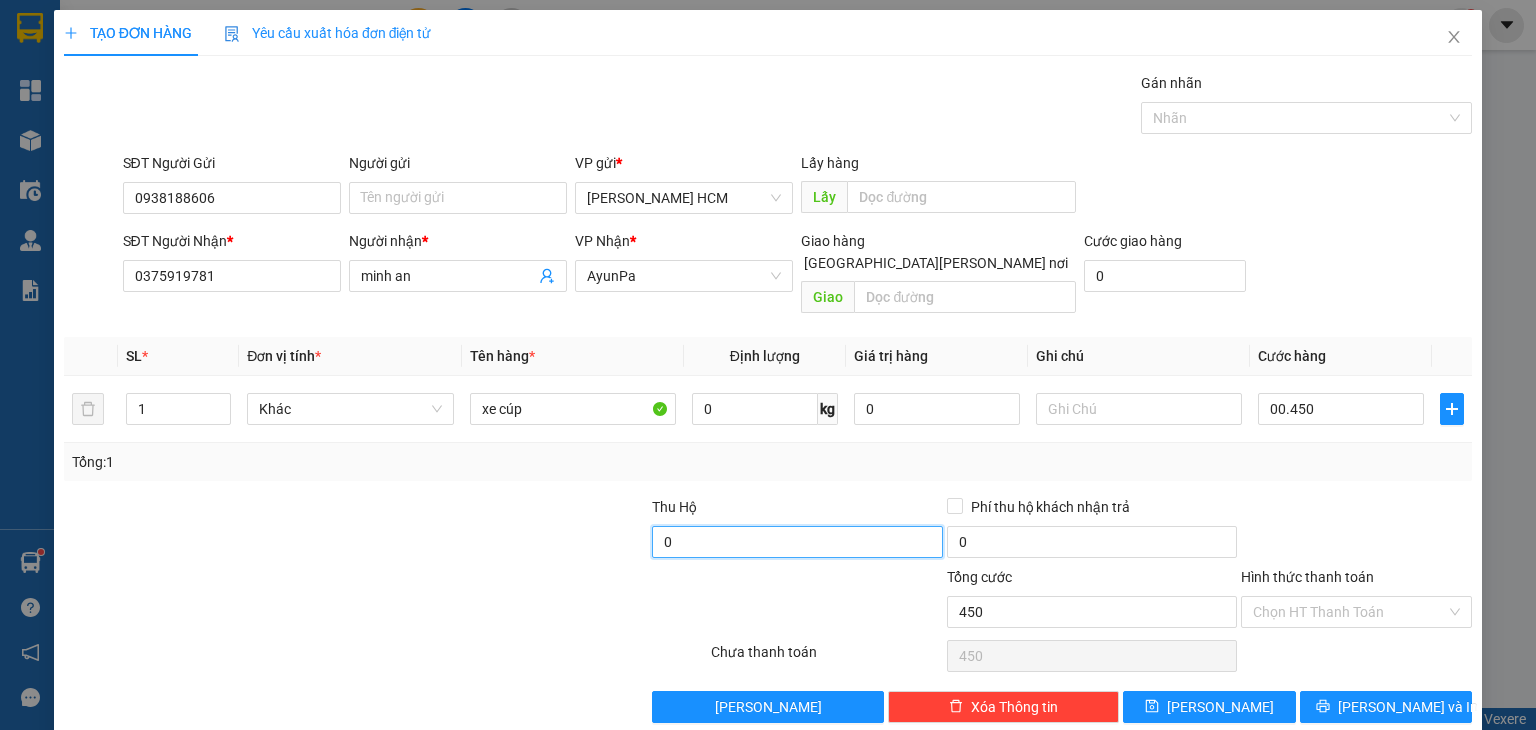 type on "450.000" 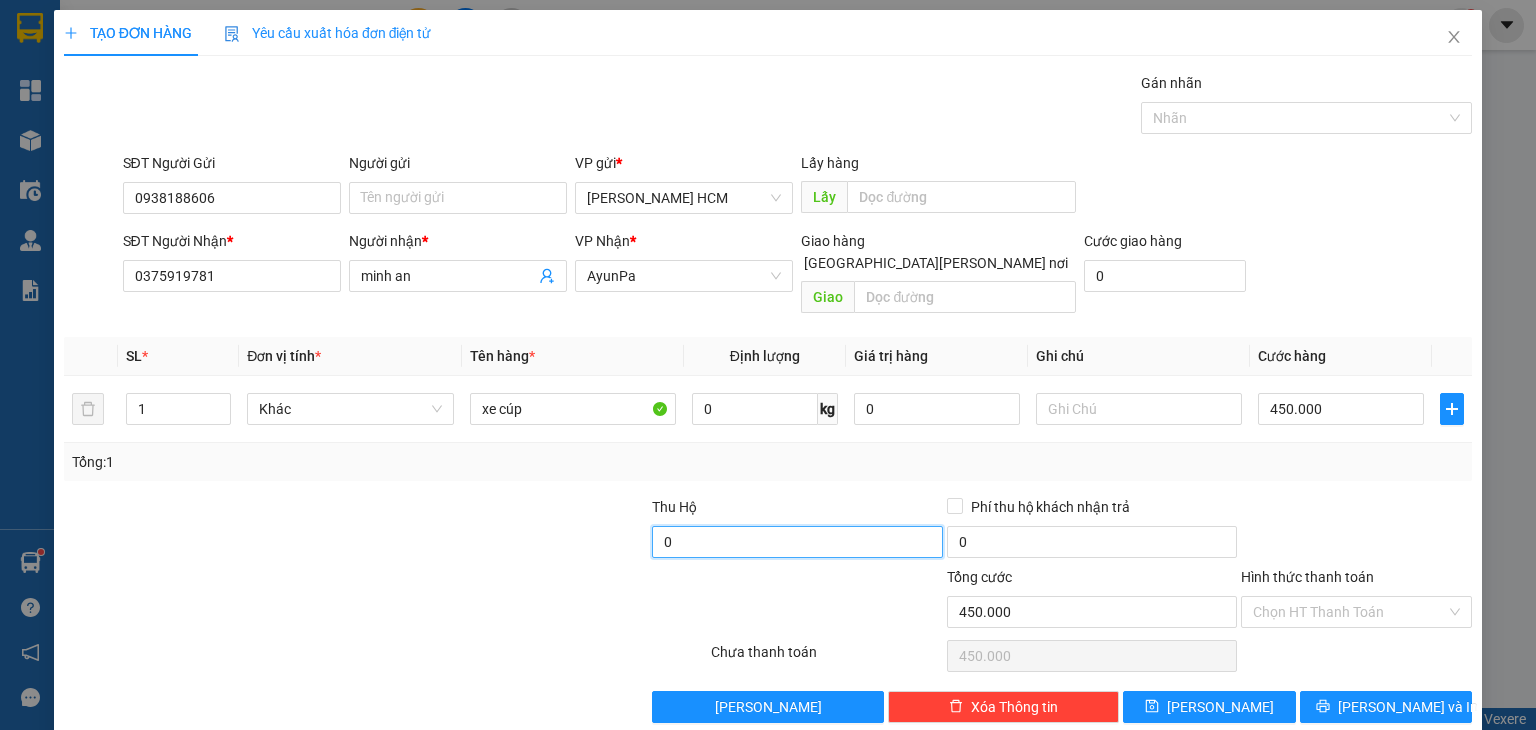 click on "0" at bounding box center (797, 542) 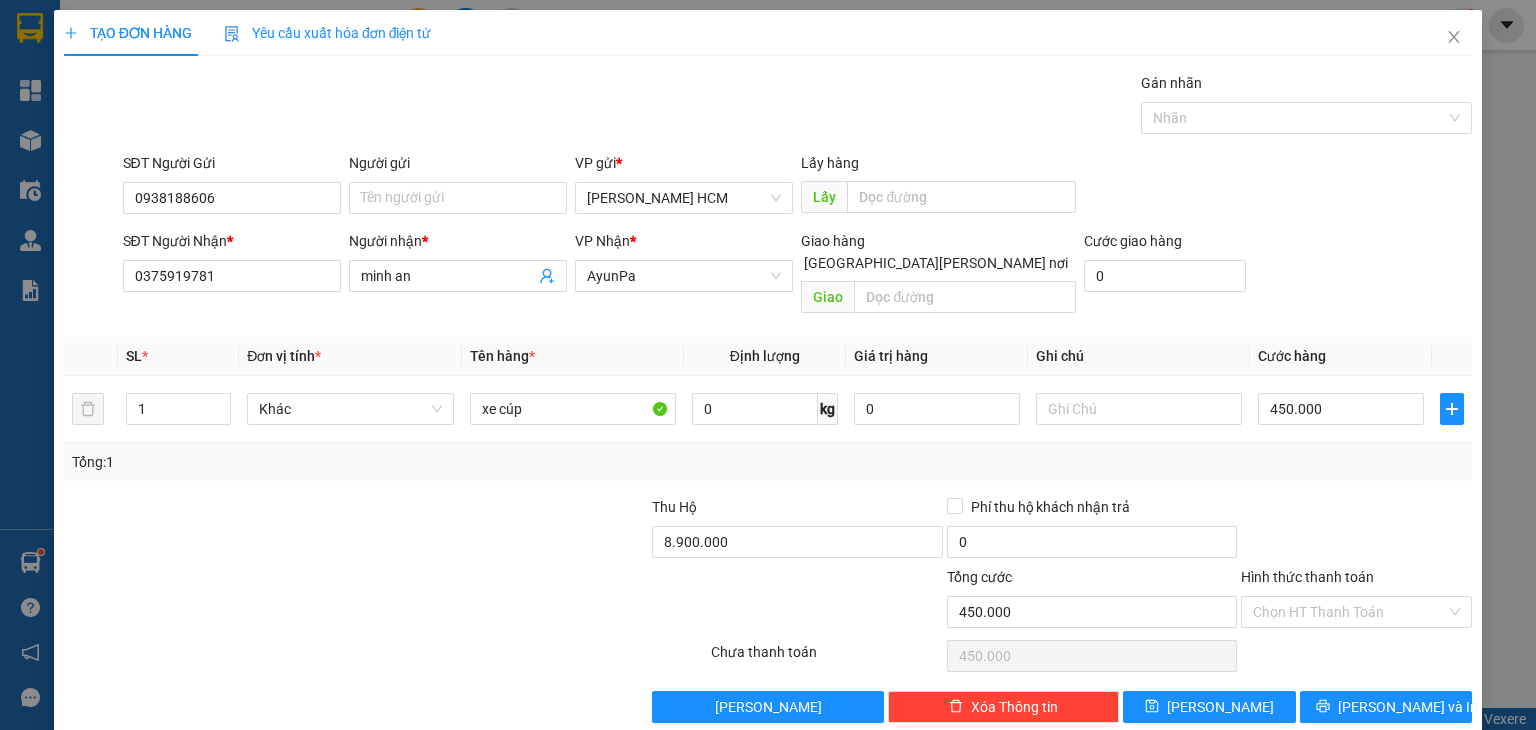 type on "8.900.000" 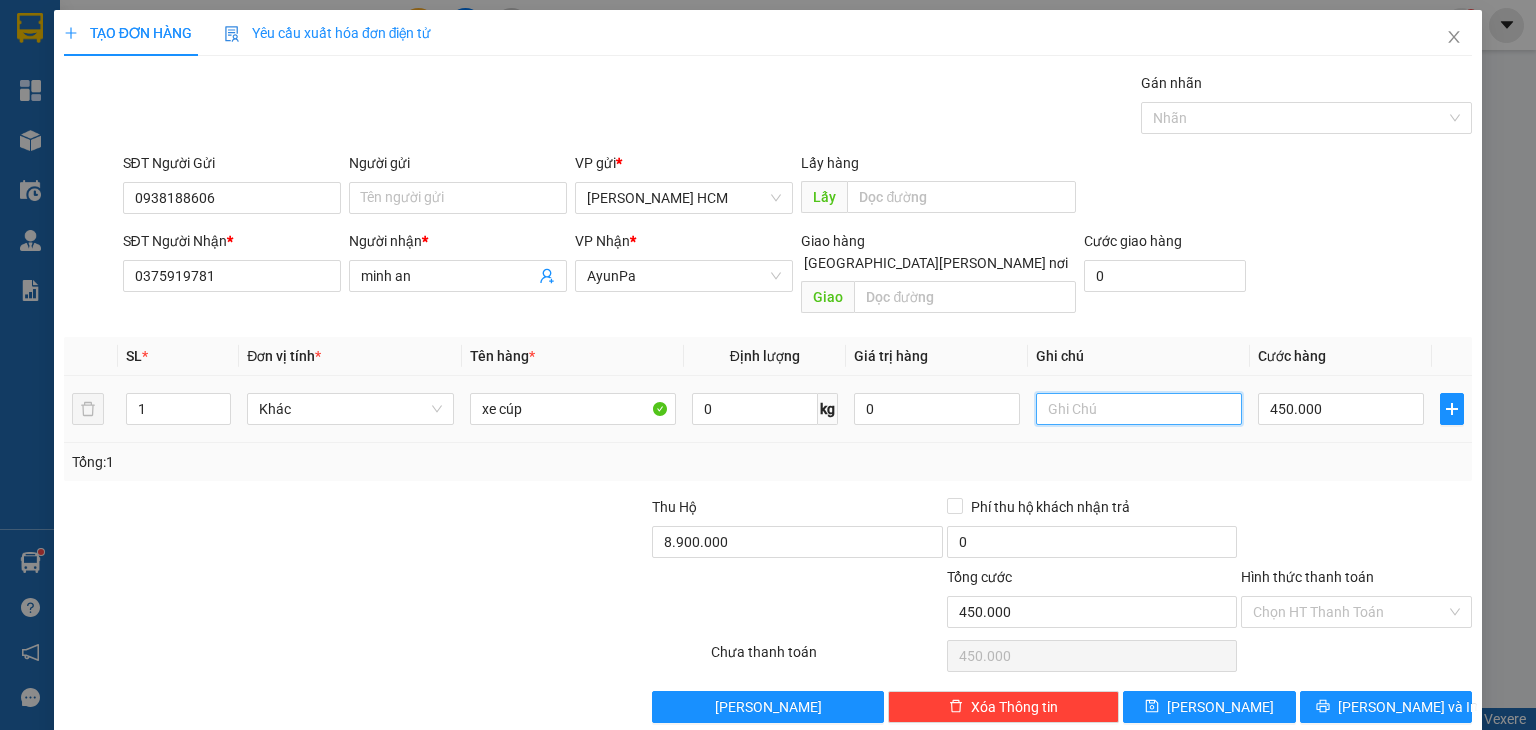 click at bounding box center [1139, 409] 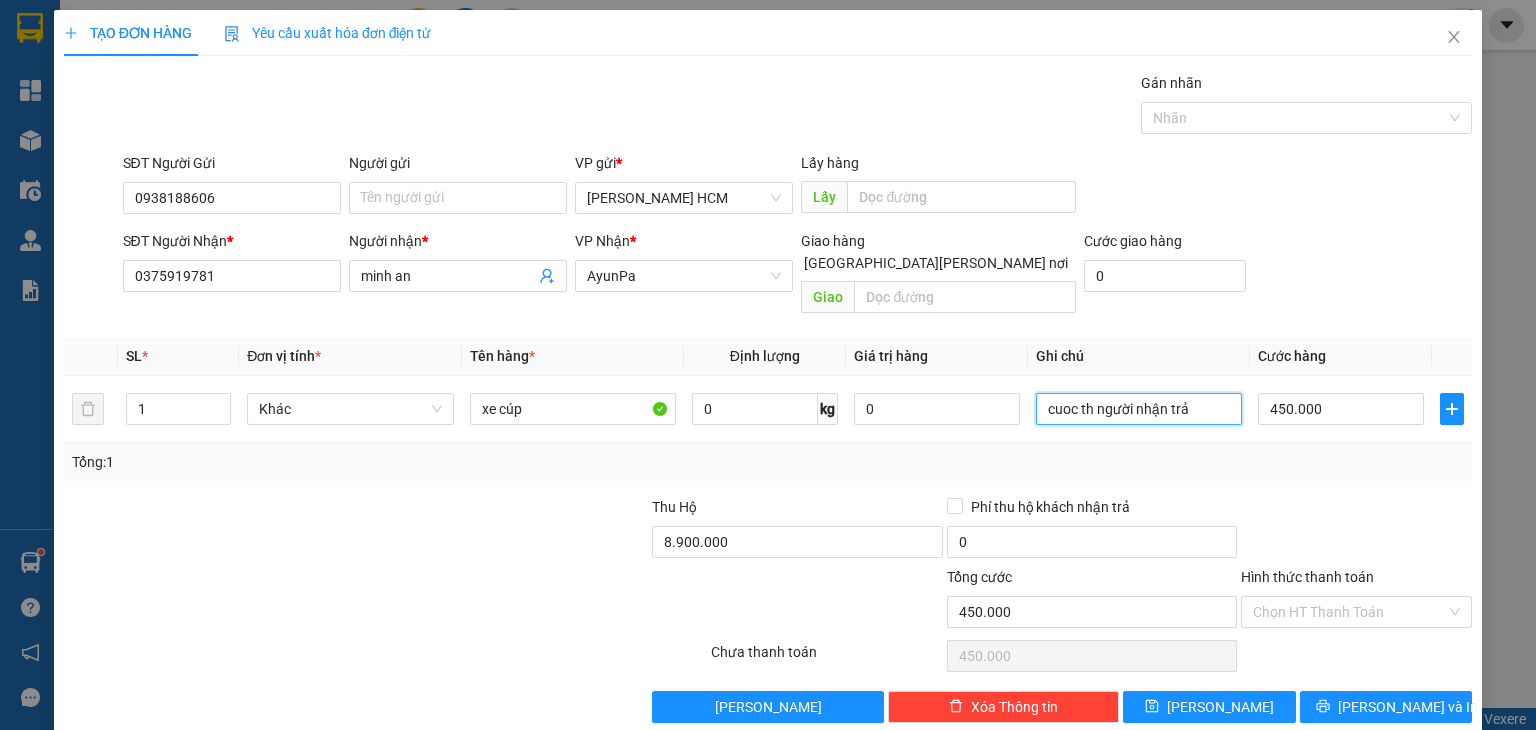 type on "cuoc th người nhận trả" 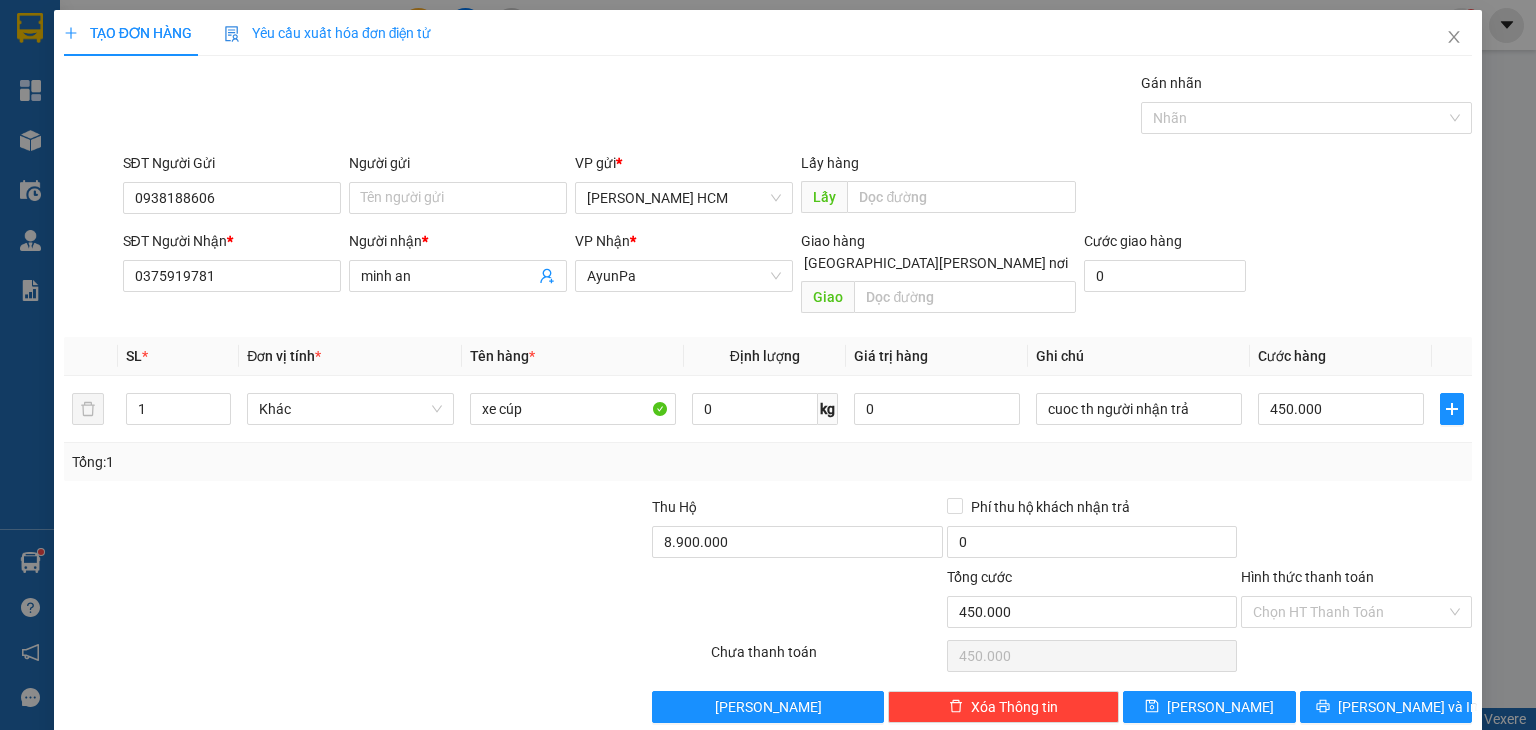 click on "Transit Pickup Surcharge Ids Transit Deliver Surcharge Ids Transit Deliver Surcharge Transit Deliver Surcharge Gói vận chuyển  * [PERSON_NAME] Gán [PERSON_NAME] SĐT Người Gửi 0938188606 Người gửi Tên người gửi VP gửi  * [PERSON_NAME] HCM Lấy hàng Lấy SĐT Người [PERSON_NAME]  * 0375919781 Người [PERSON_NAME]  * [PERSON_NAME] an [PERSON_NAME]  * AyunPa Giao hàng [GEOGRAPHIC_DATA][PERSON_NAME] nơi [PERSON_NAME] [PERSON_NAME] hàng 0 SL  * Đơn vị tính  * Tên hàng  * Định [PERSON_NAME] trị hàng Ghi [PERSON_NAME] hàng                   1 Khác xe cúp 0 kg 0 cuoc th người [PERSON_NAME] trả 450.000 Tổng:  1 Thu Hộ 8.900.000 Phí thu hộ [PERSON_NAME] trả 0 [PERSON_NAME] 450.000 [PERSON_NAME] [PERSON_NAME] HT [PERSON_NAME] Số [PERSON_NAME] thu trước 0 Chưa [PERSON_NAME] 450.000 [PERSON_NAME] [PERSON_NAME] nháp Xóa Thông tin [PERSON_NAME] và In" at bounding box center [768, 397] 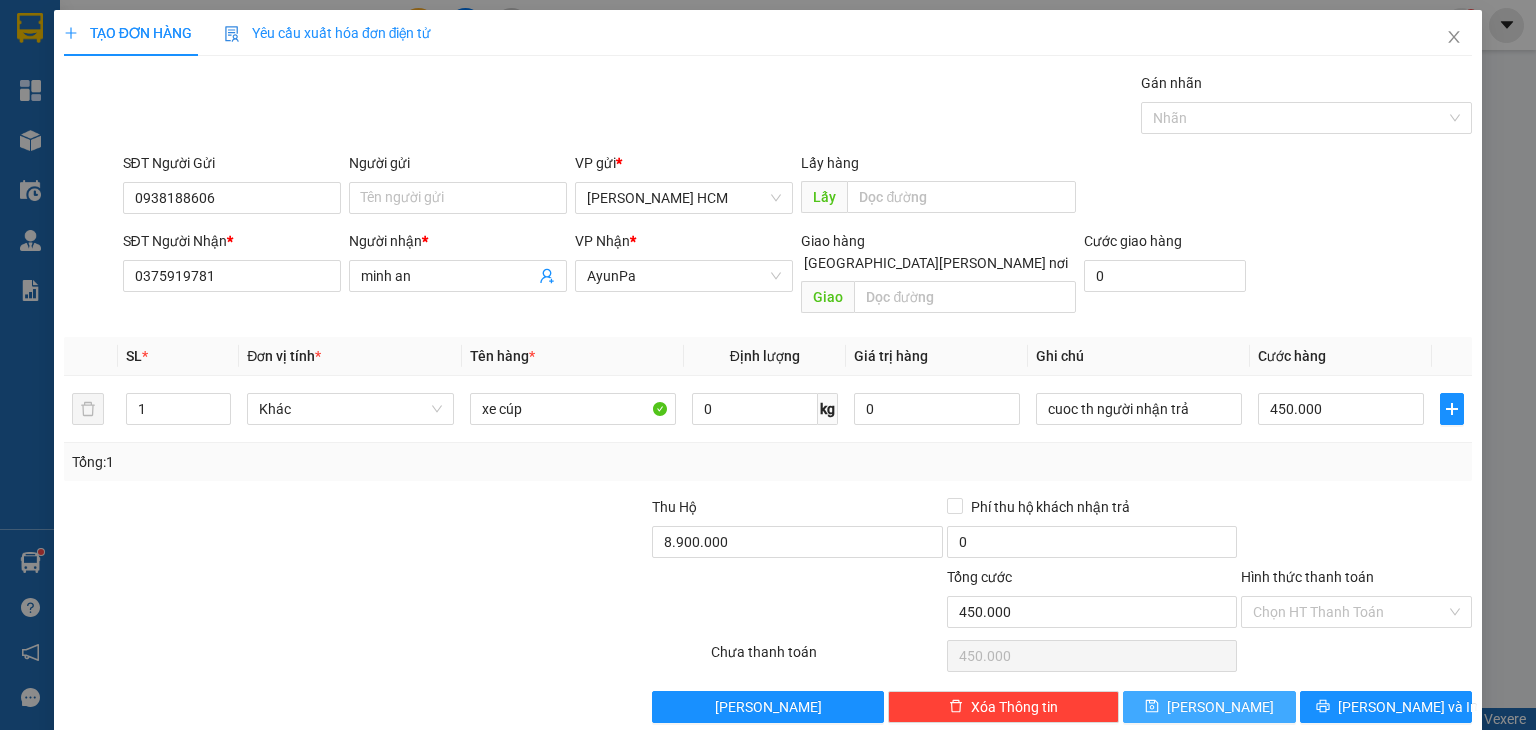 click on "[PERSON_NAME]" at bounding box center [1209, 707] 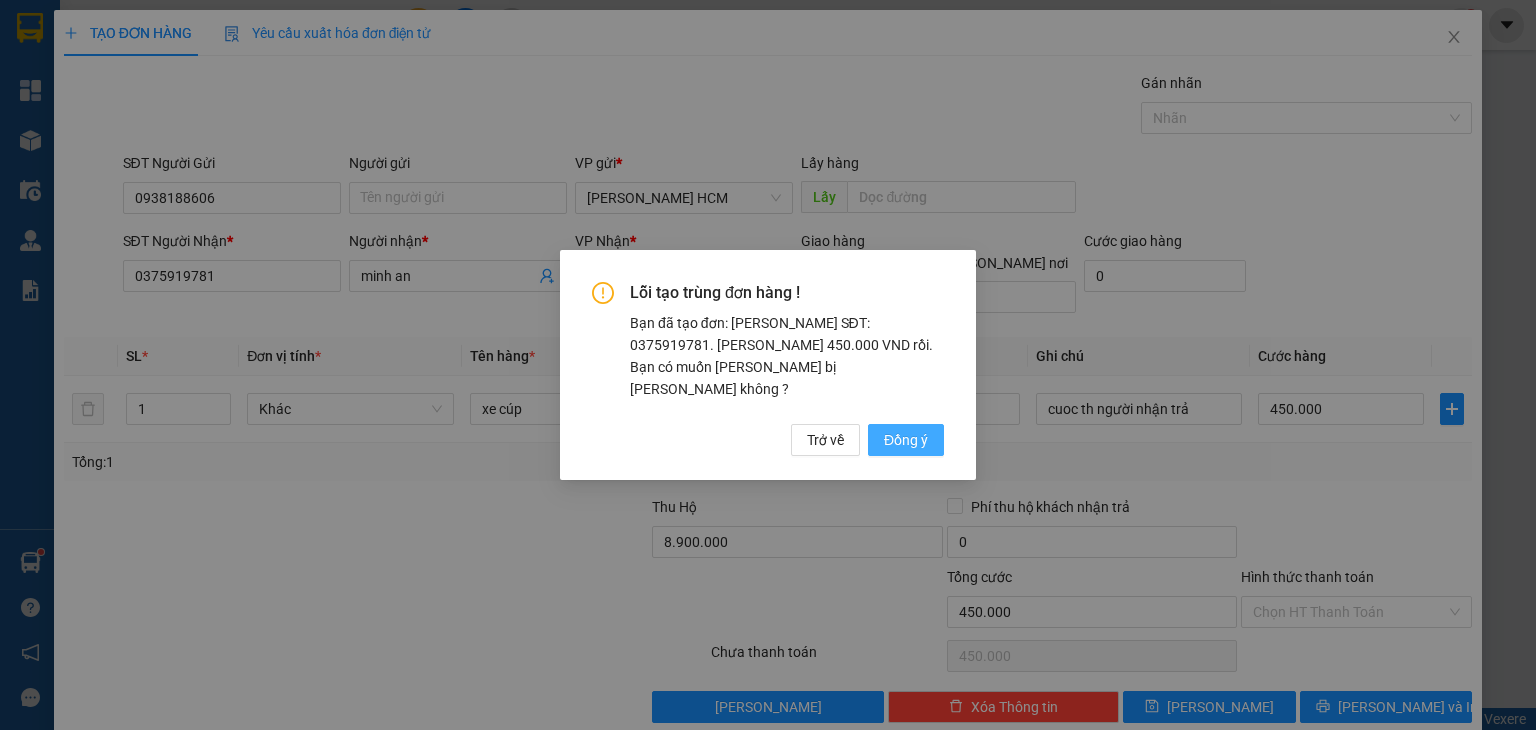 click on "Đồng ý" at bounding box center (906, 440) 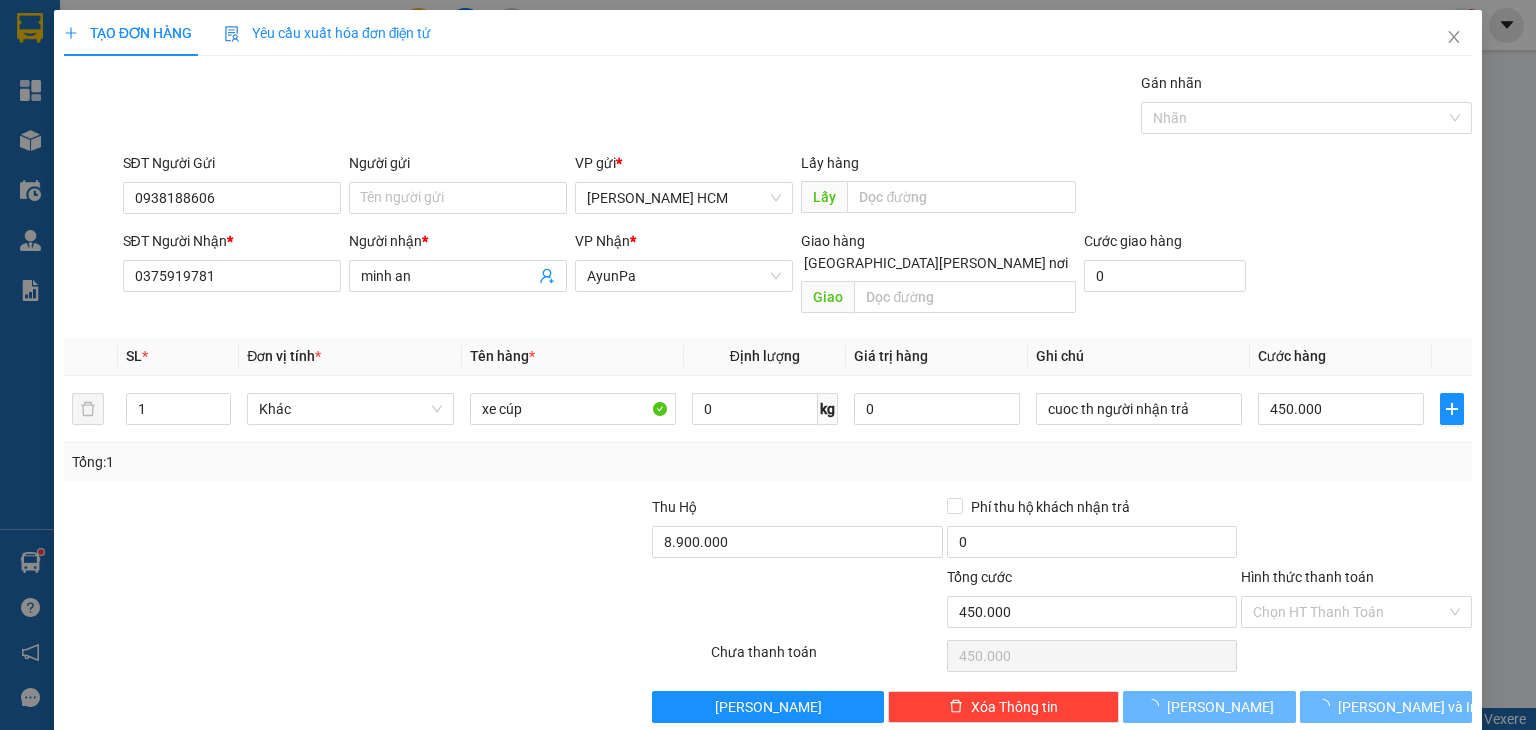 type 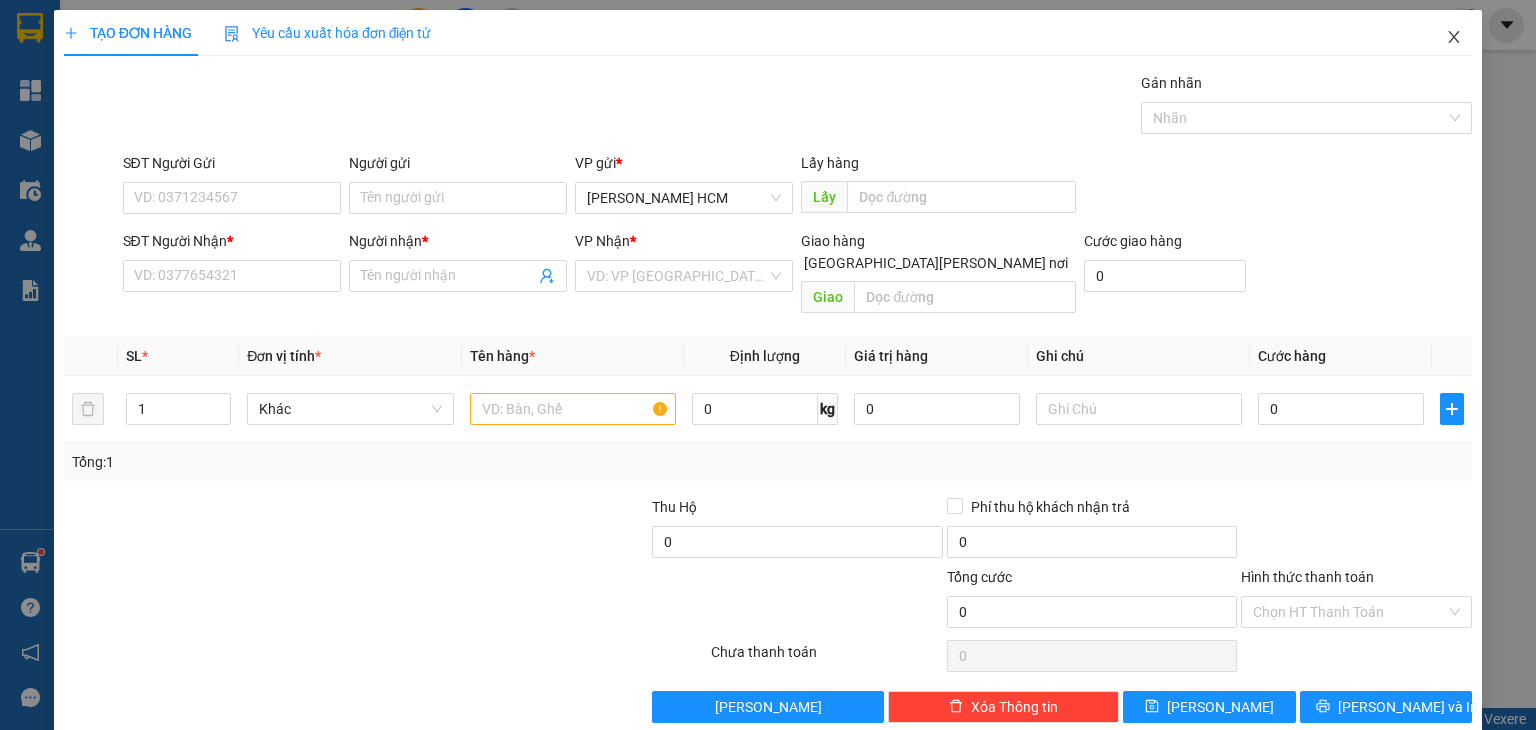 click at bounding box center (1454, 38) 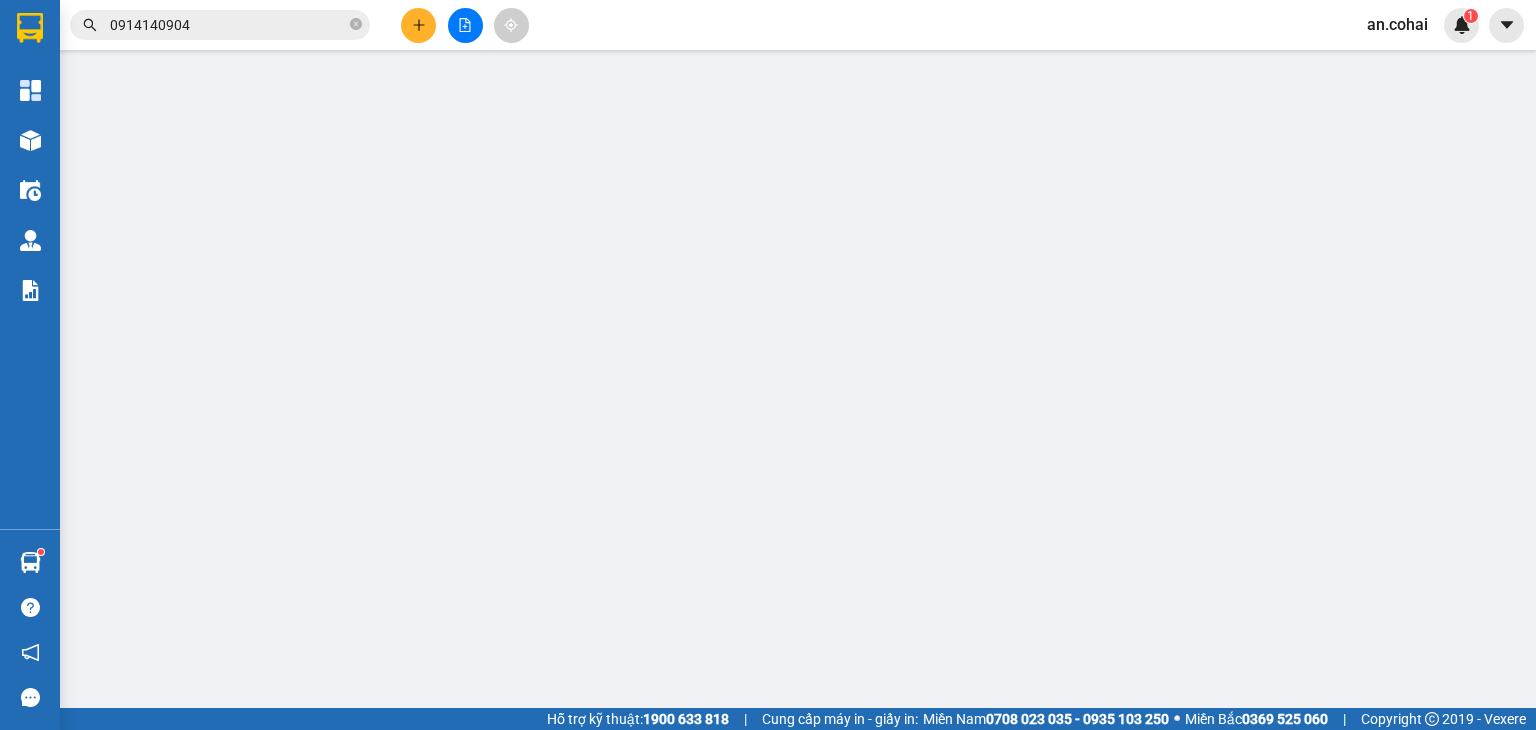 type on "0938188606" 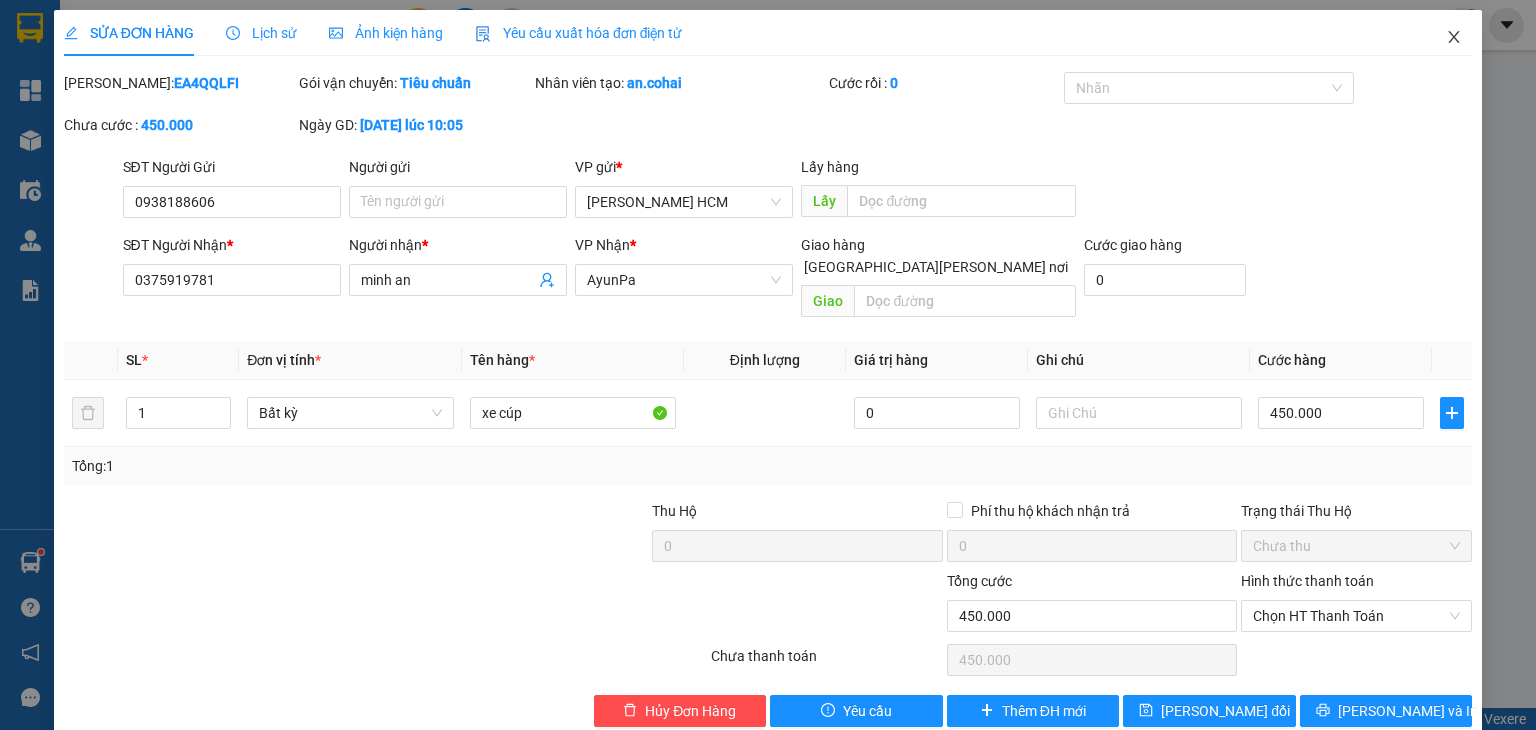 click 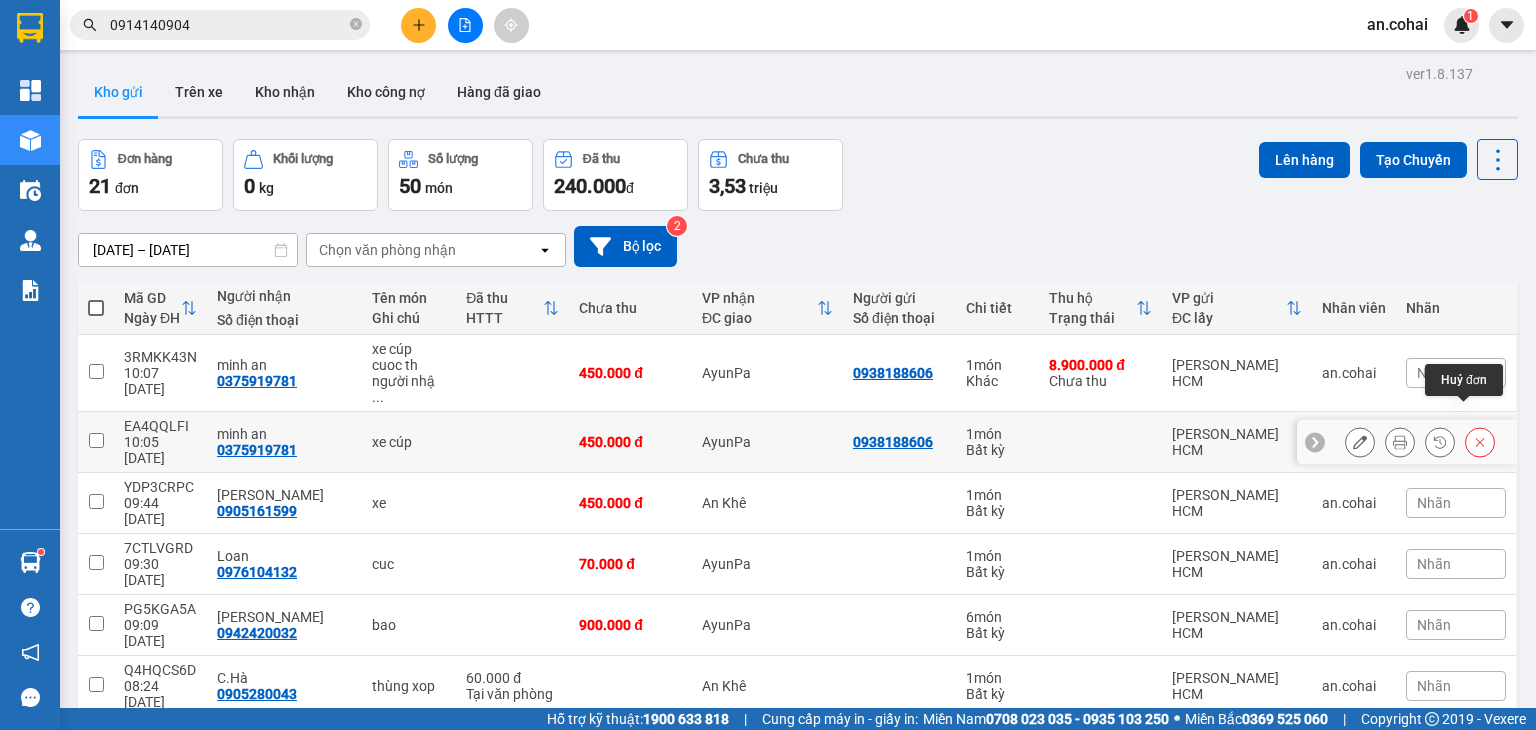 click 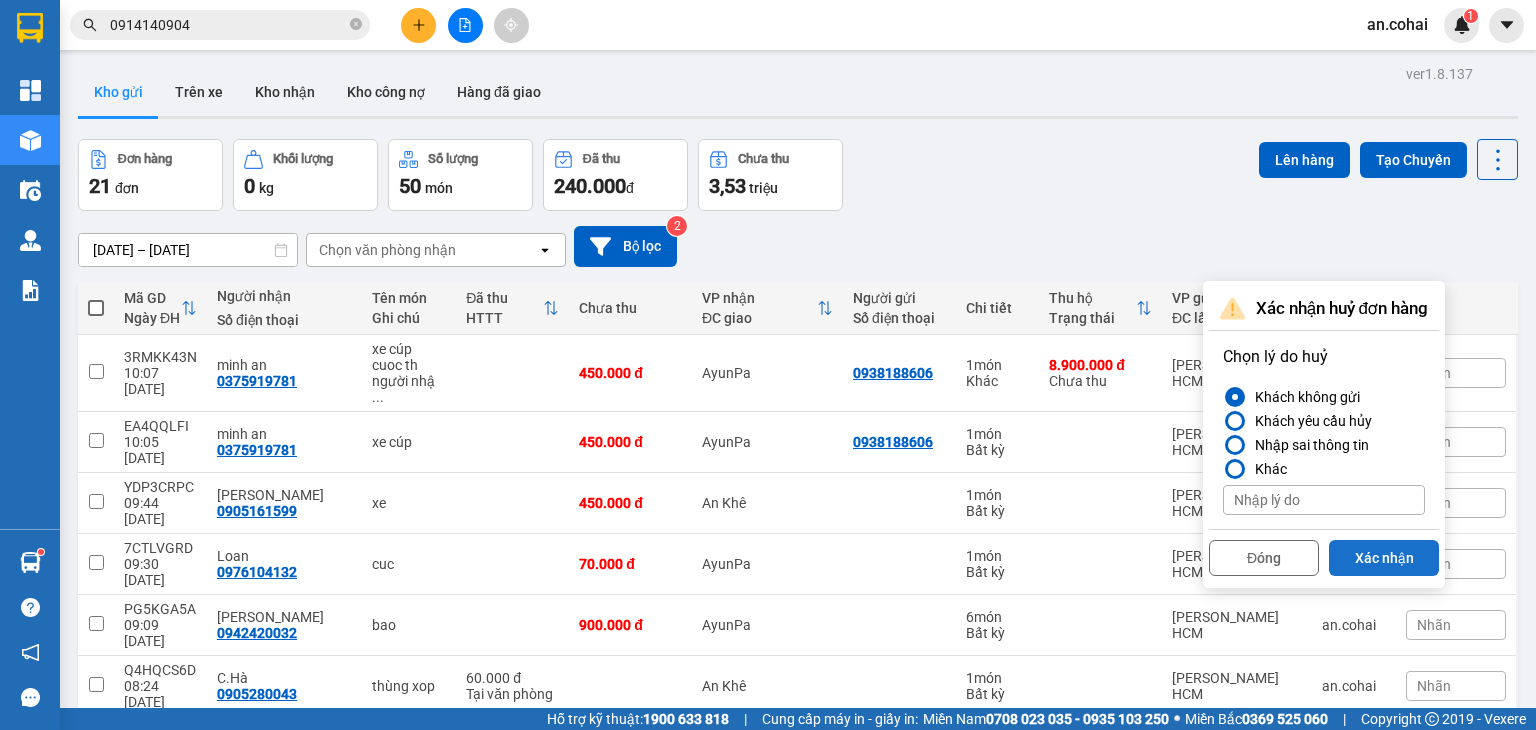 click on "Xác nhận" at bounding box center (1384, 558) 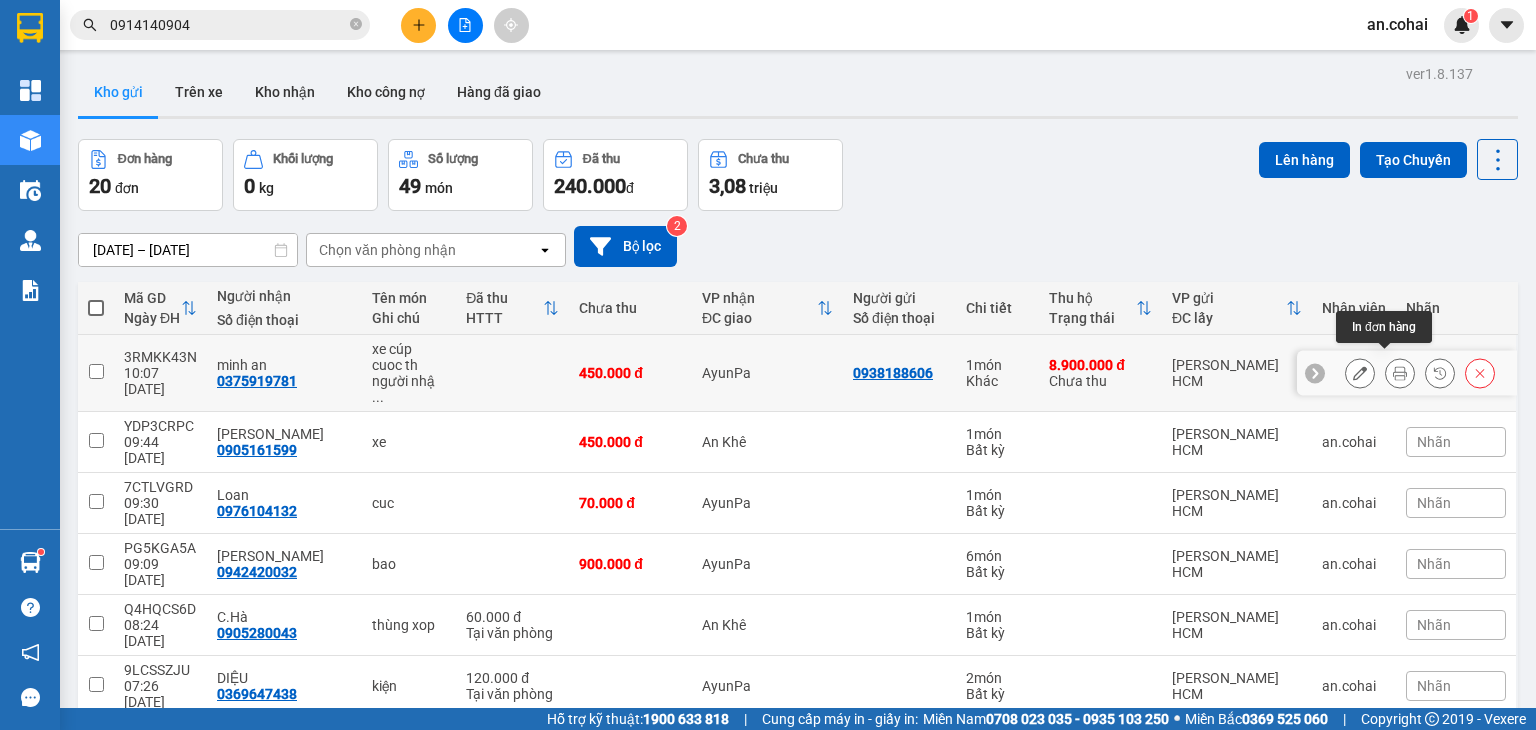 click 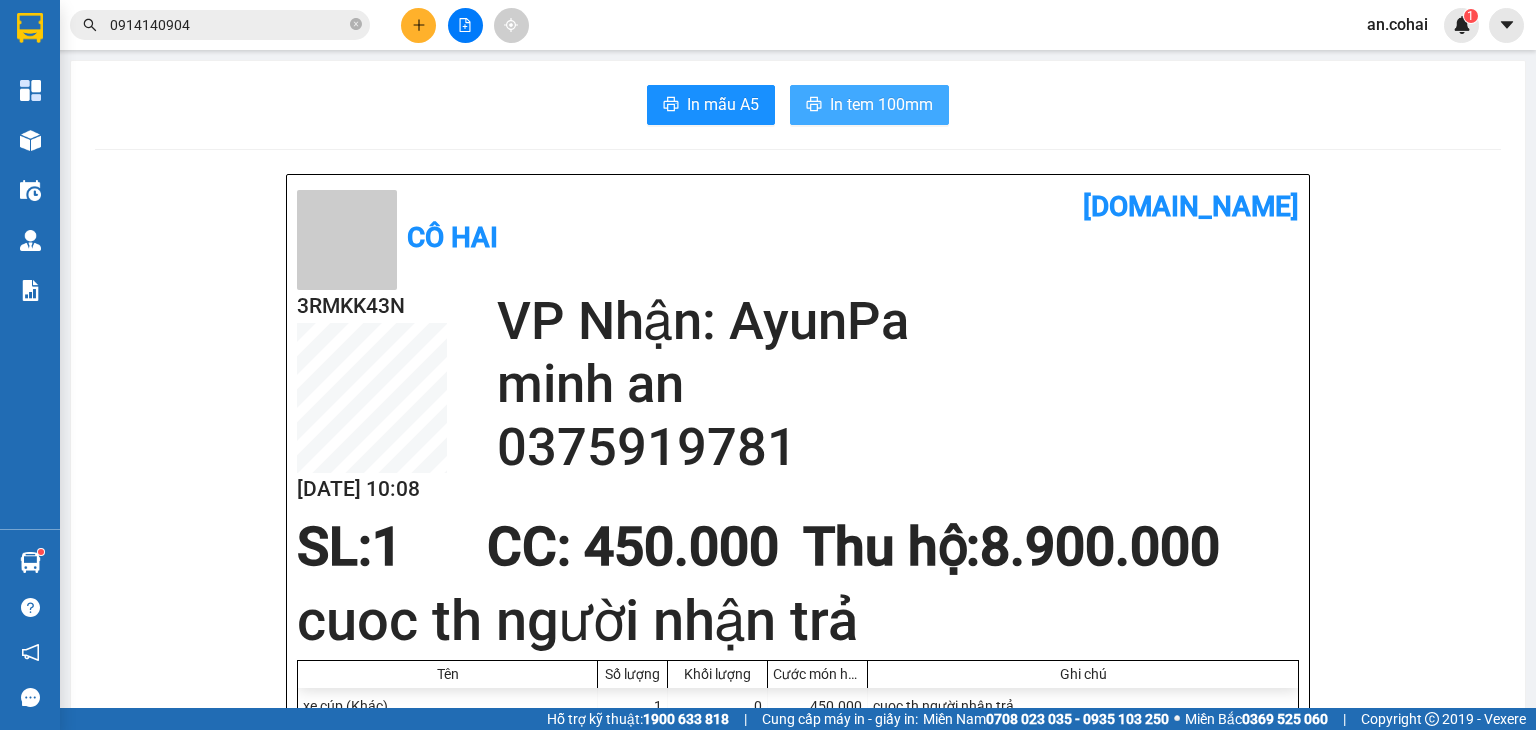 click on "In tem 100mm" at bounding box center (869, 105) 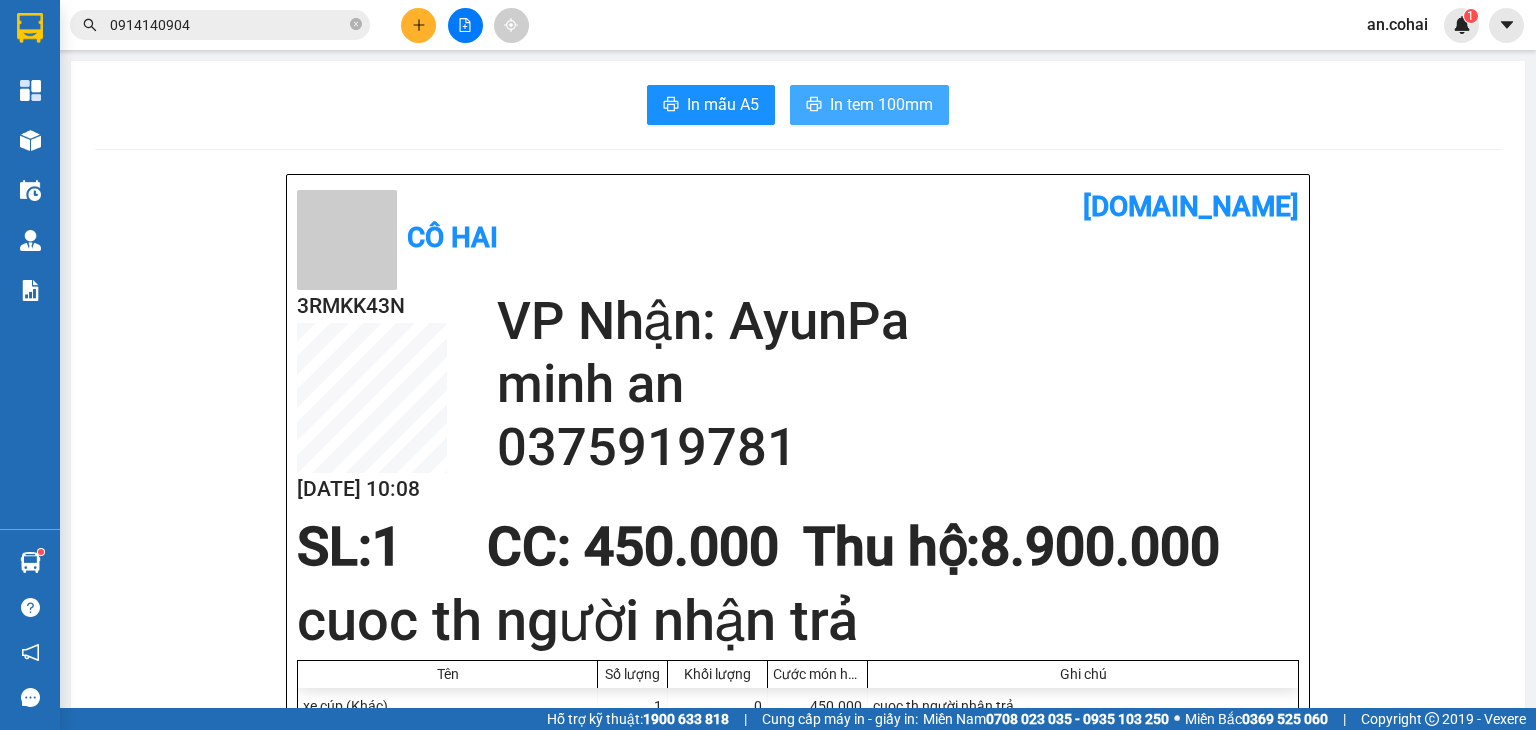 scroll, scrollTop: 0, scrollLeft: 0, axis: both 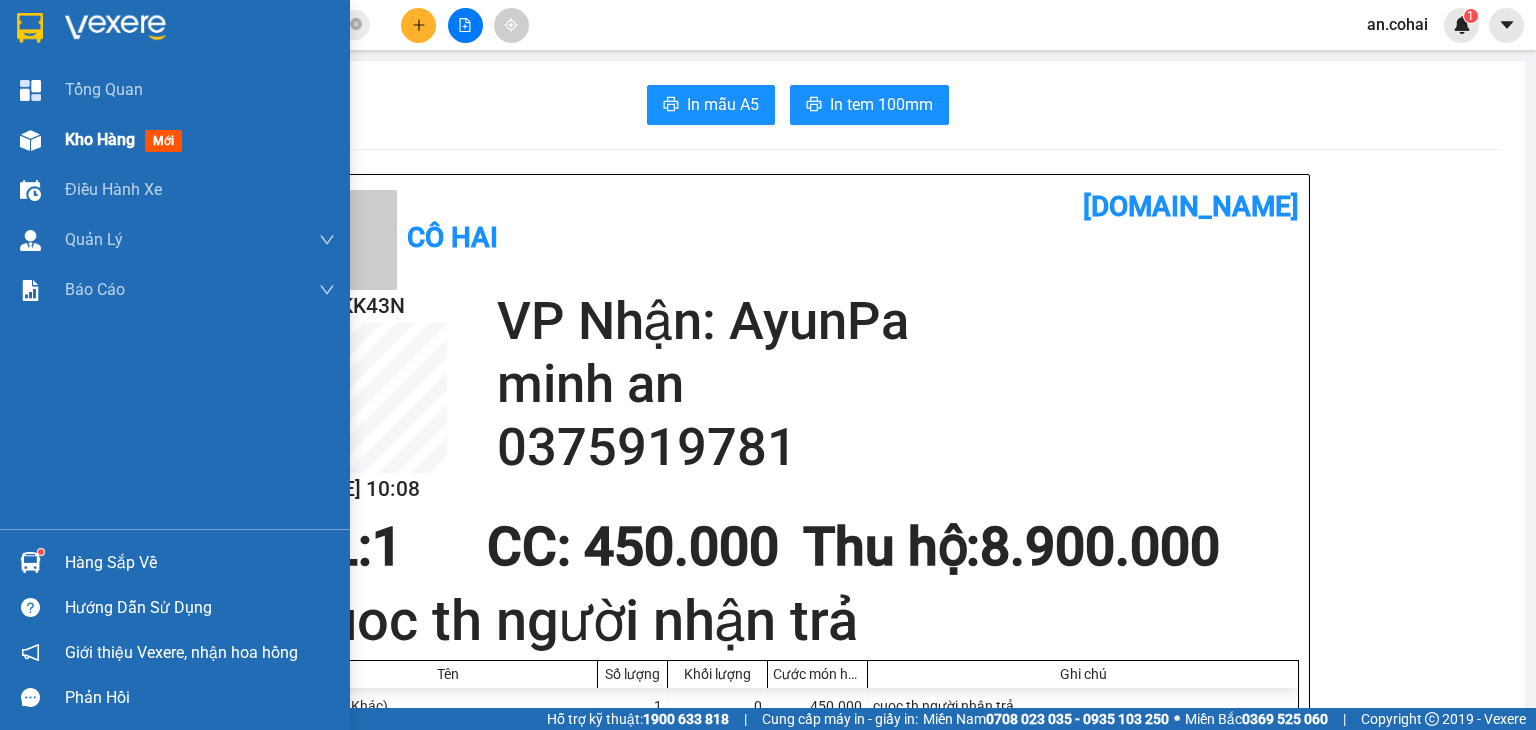 click on "Kho hàng" at bounding box center [100, 139] 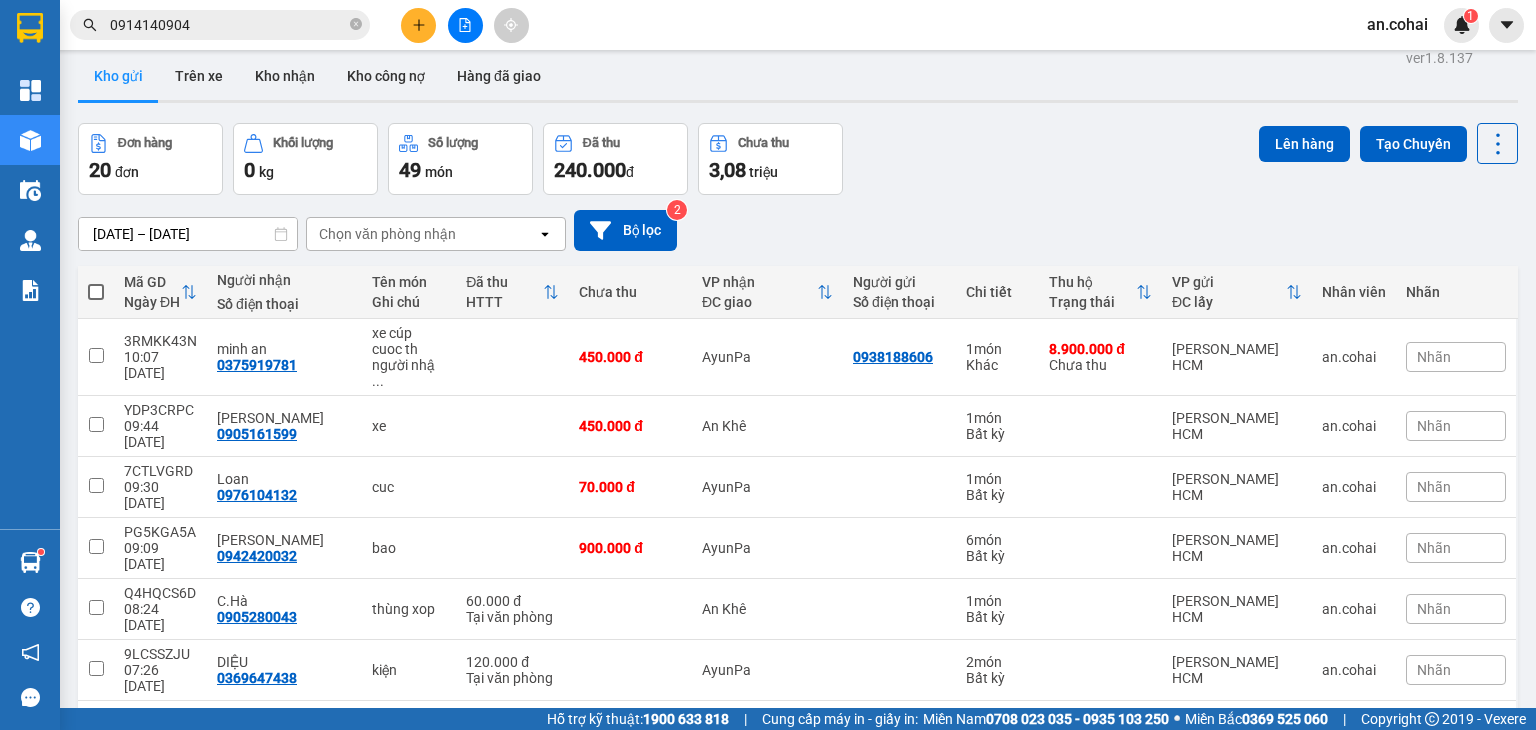 scroll, scrollTop: 0, scrollLeft: 0, axis: both 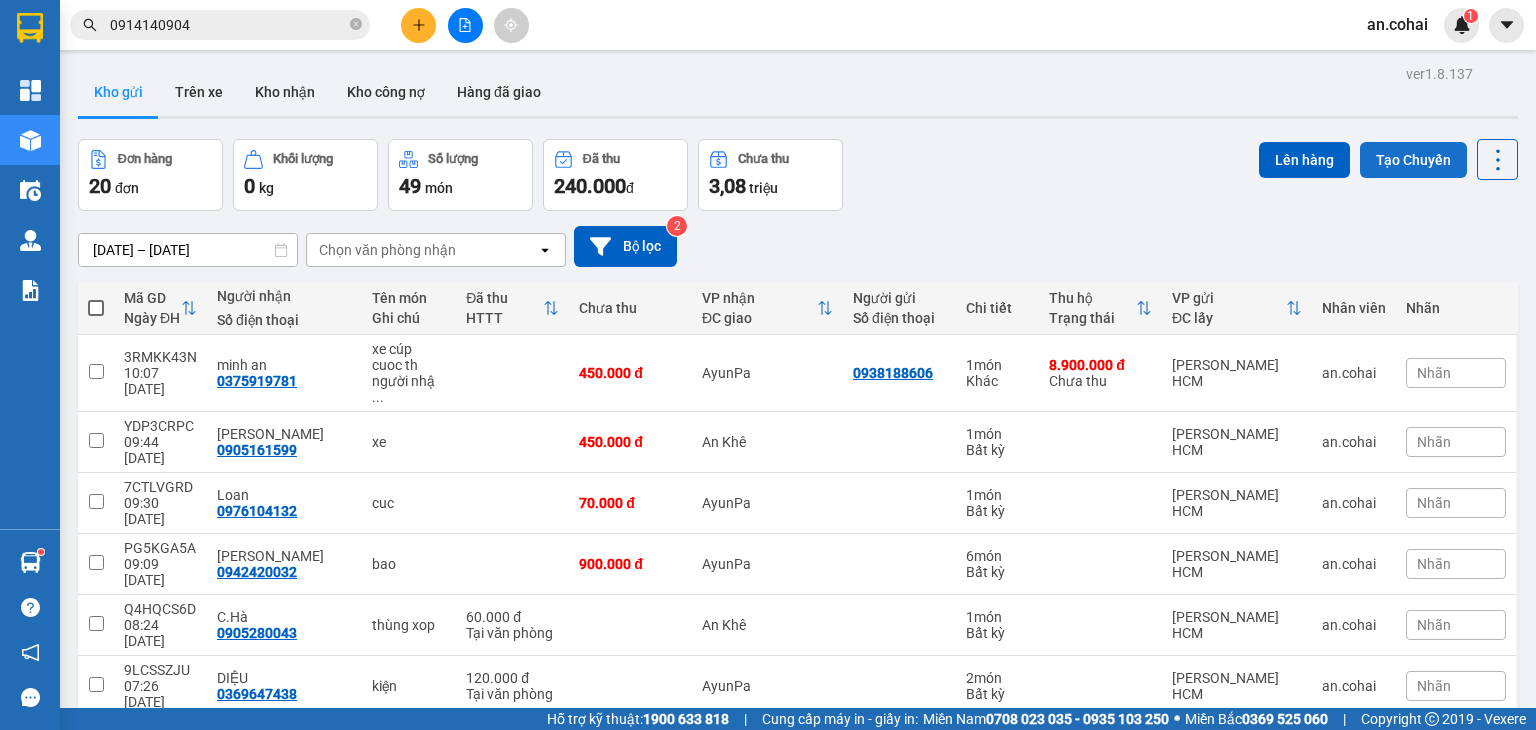 click on "Tạo Chuyến" at bounding box center [1413, 160] 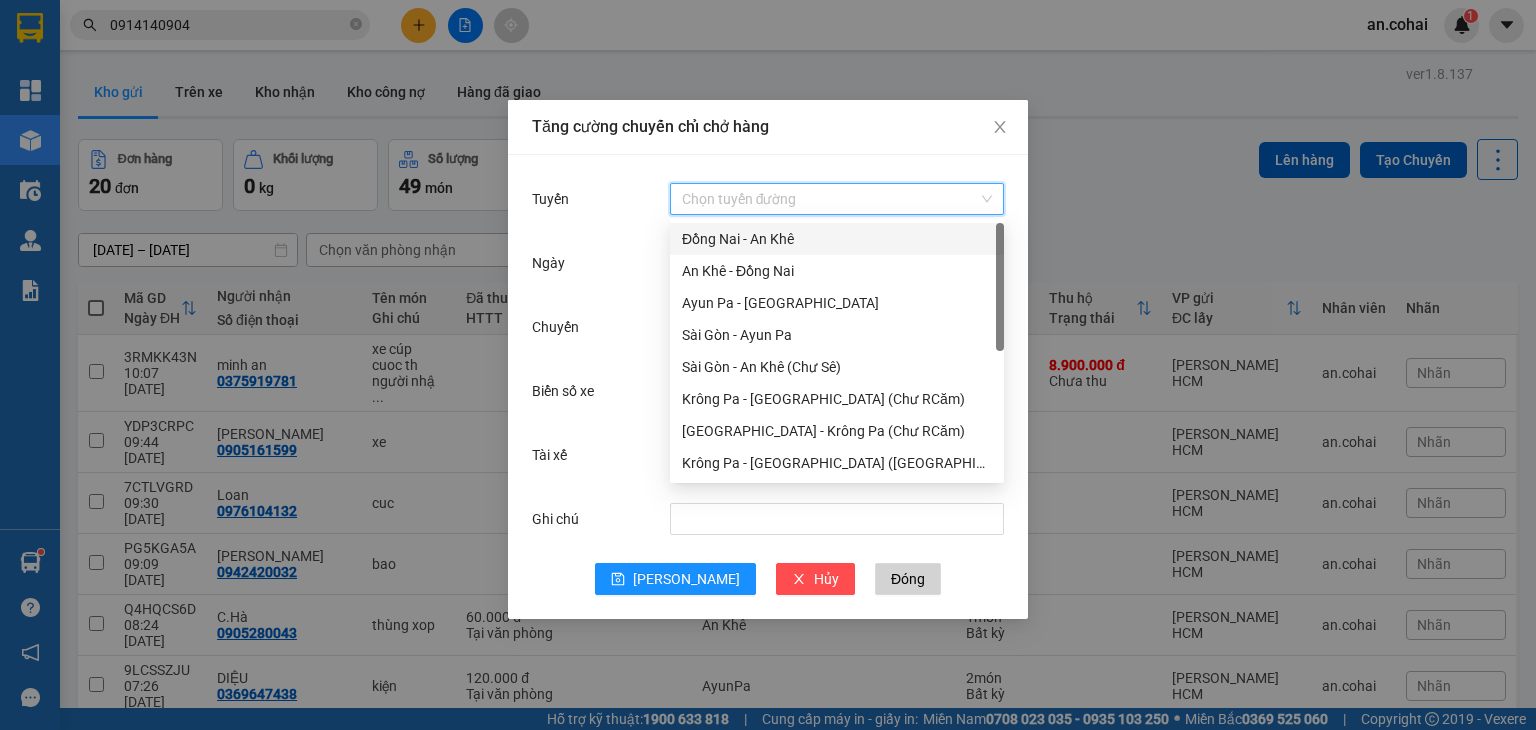 click on "Tuyến" at bounding box center (830, 199) 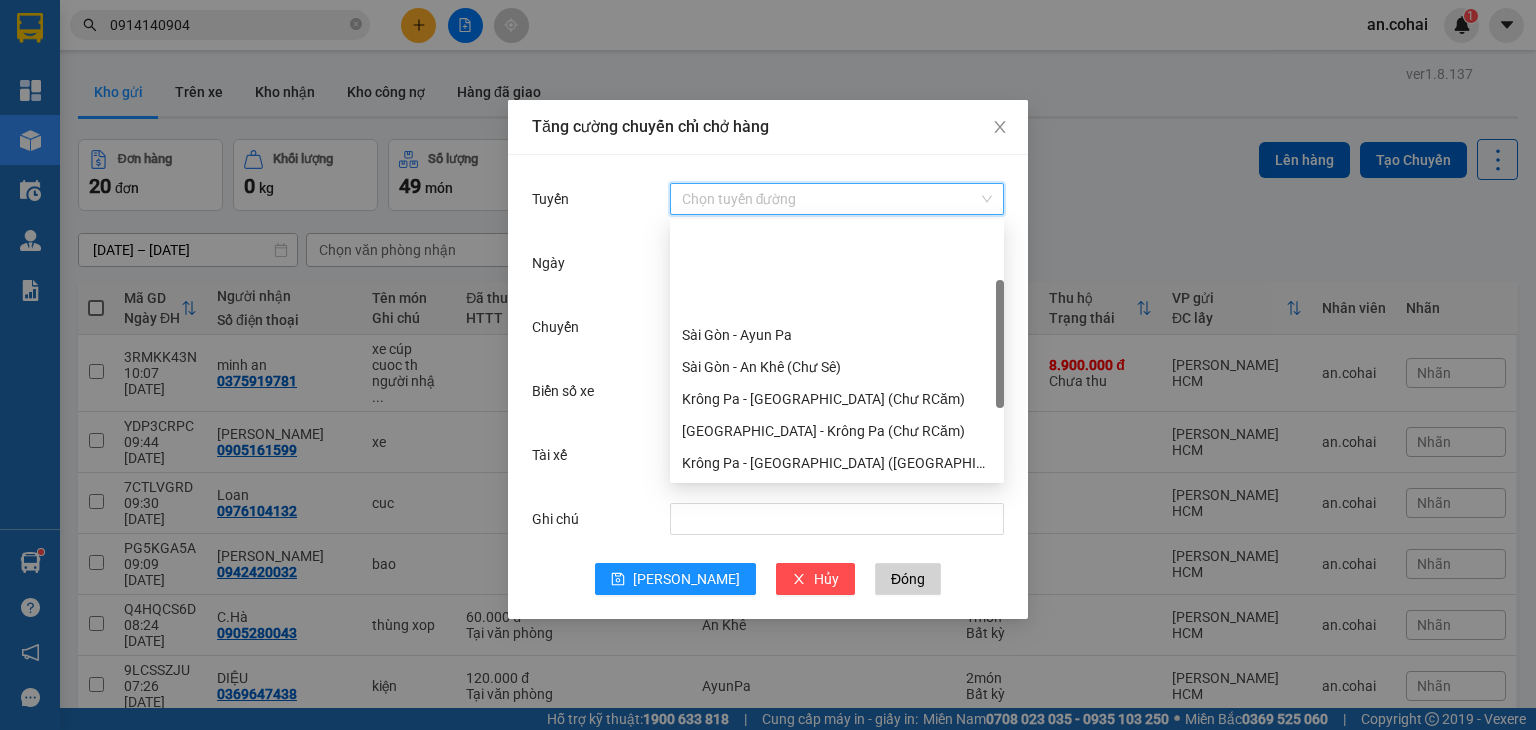 scroll, scrollTop: 256, scrollLeft: 0, axis: vertical 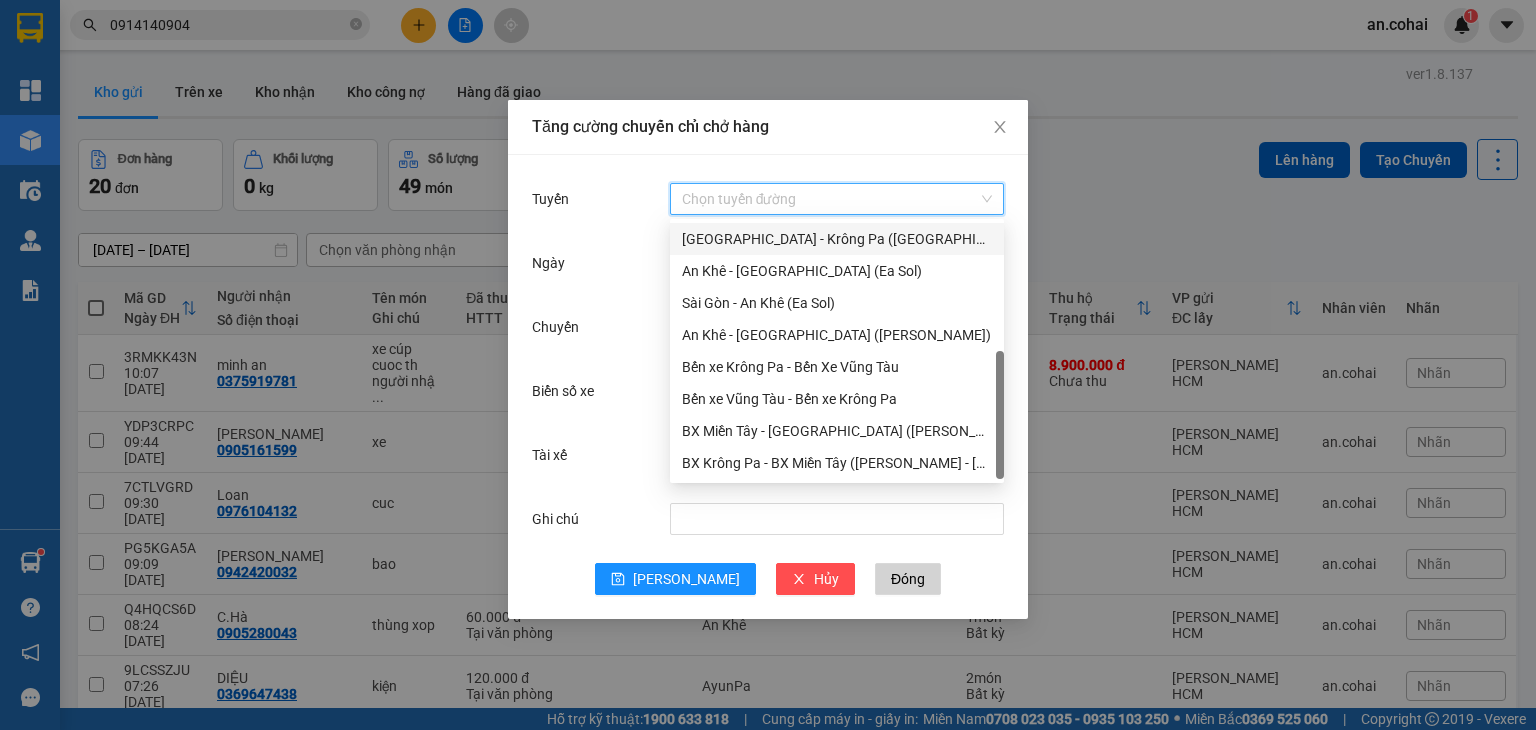 click on "[GEOGRAPHIC_DATA] - Krông Pa ([GEOGRAPHIC_DATA])" at bounding box center (837, 239) 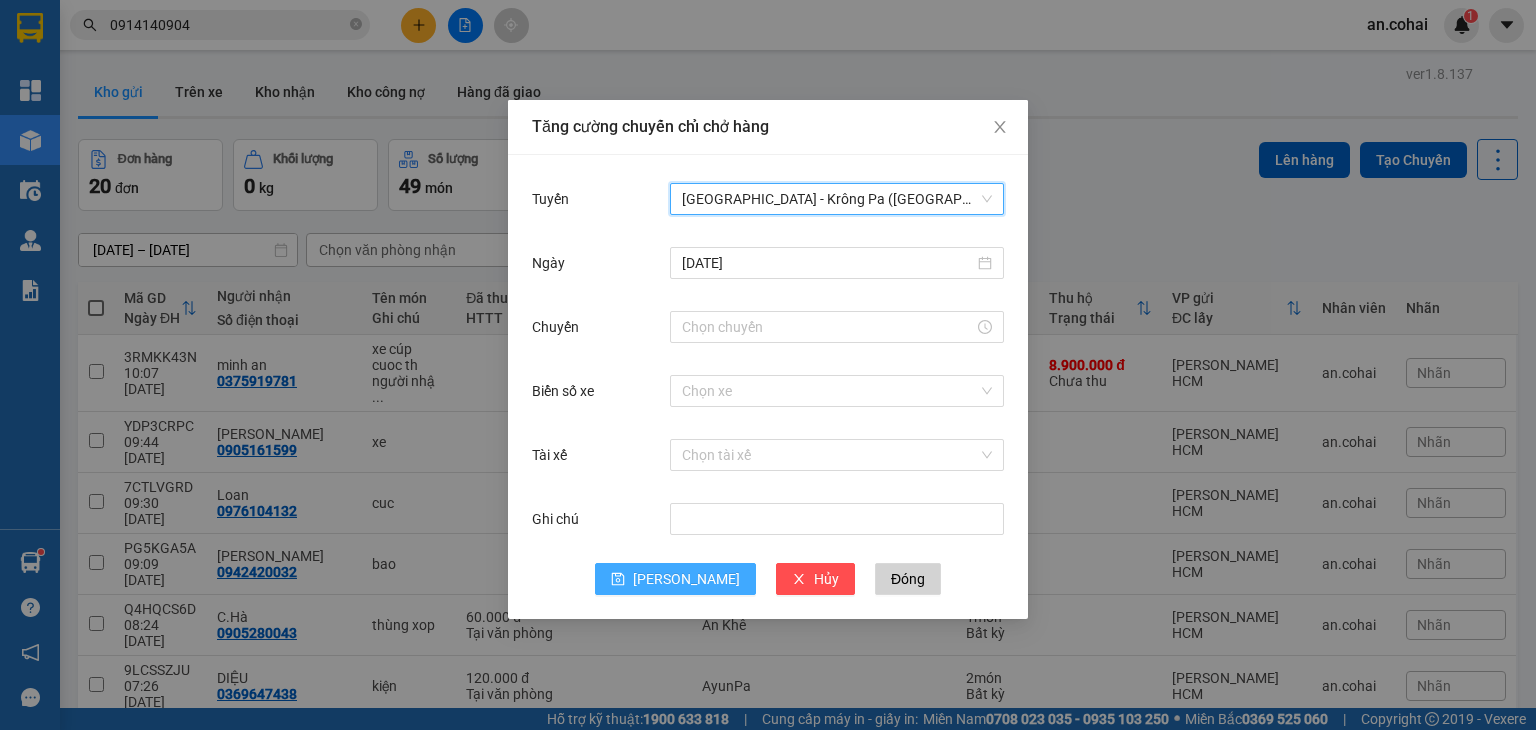 click on "[PERSON_NAME]" at bounding box center (686, 579) 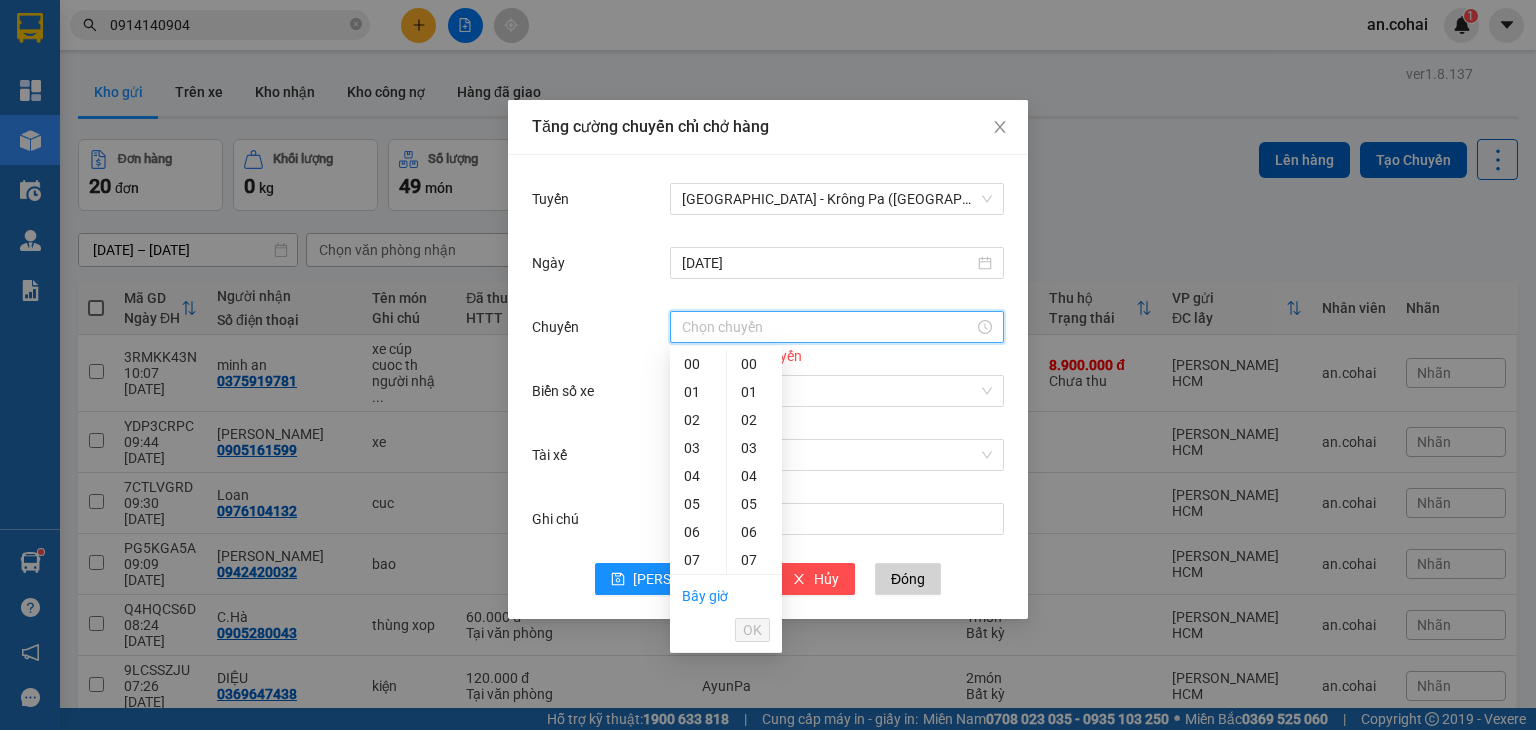 click on "Chuyến" at bounding box center [828, 327] 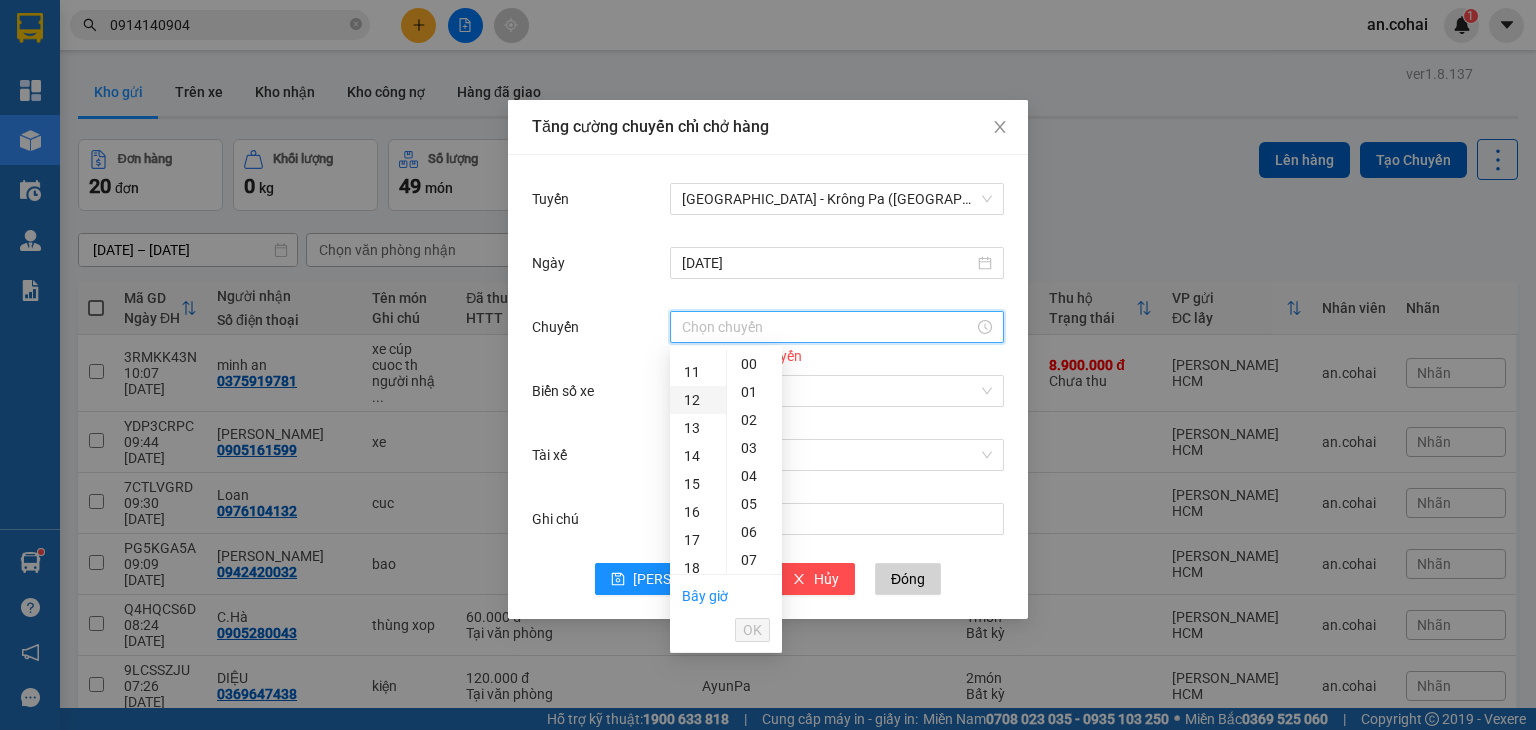 scroll, scrollTop: 200, scrollLeft: 0, axis: vertical 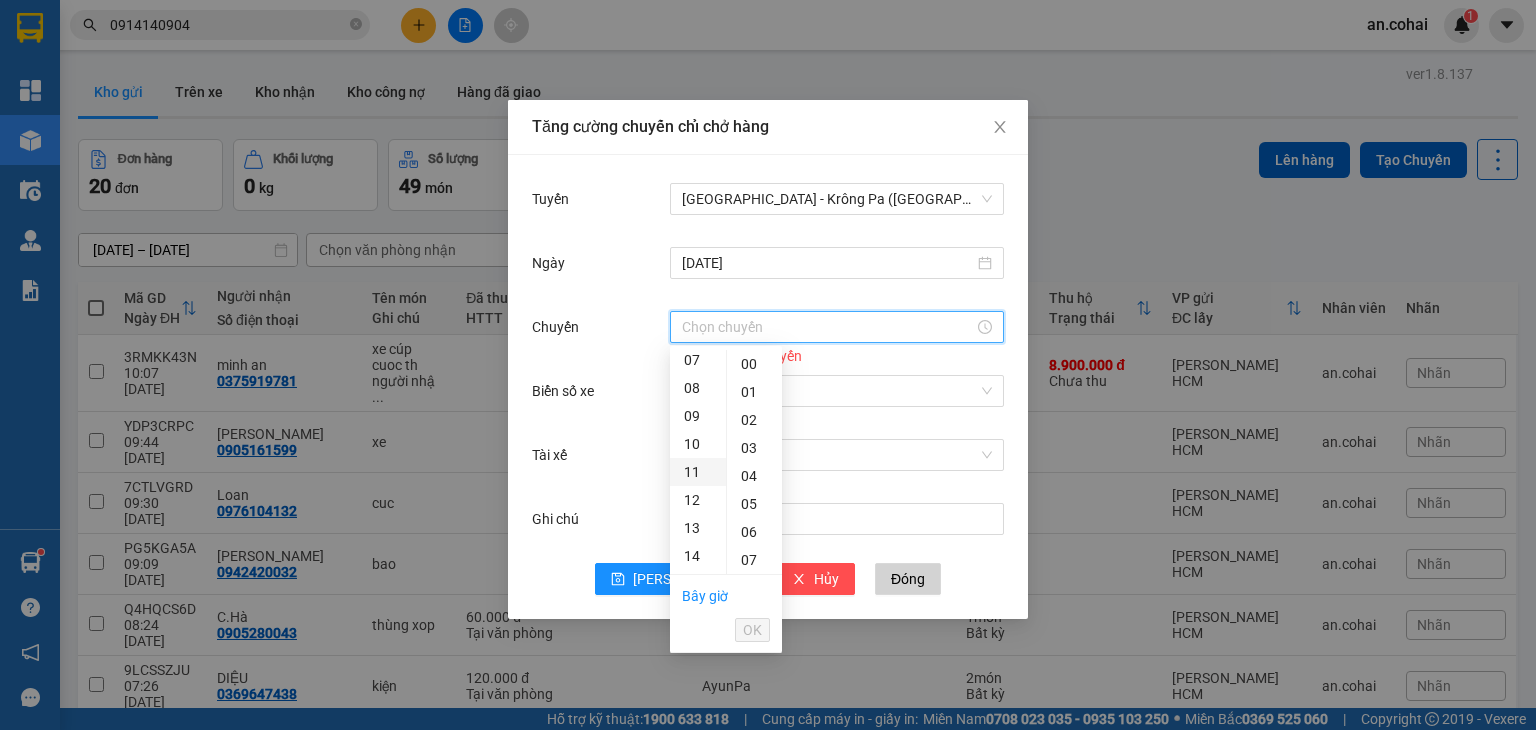 click on "11" at bounding box center [698, 472] 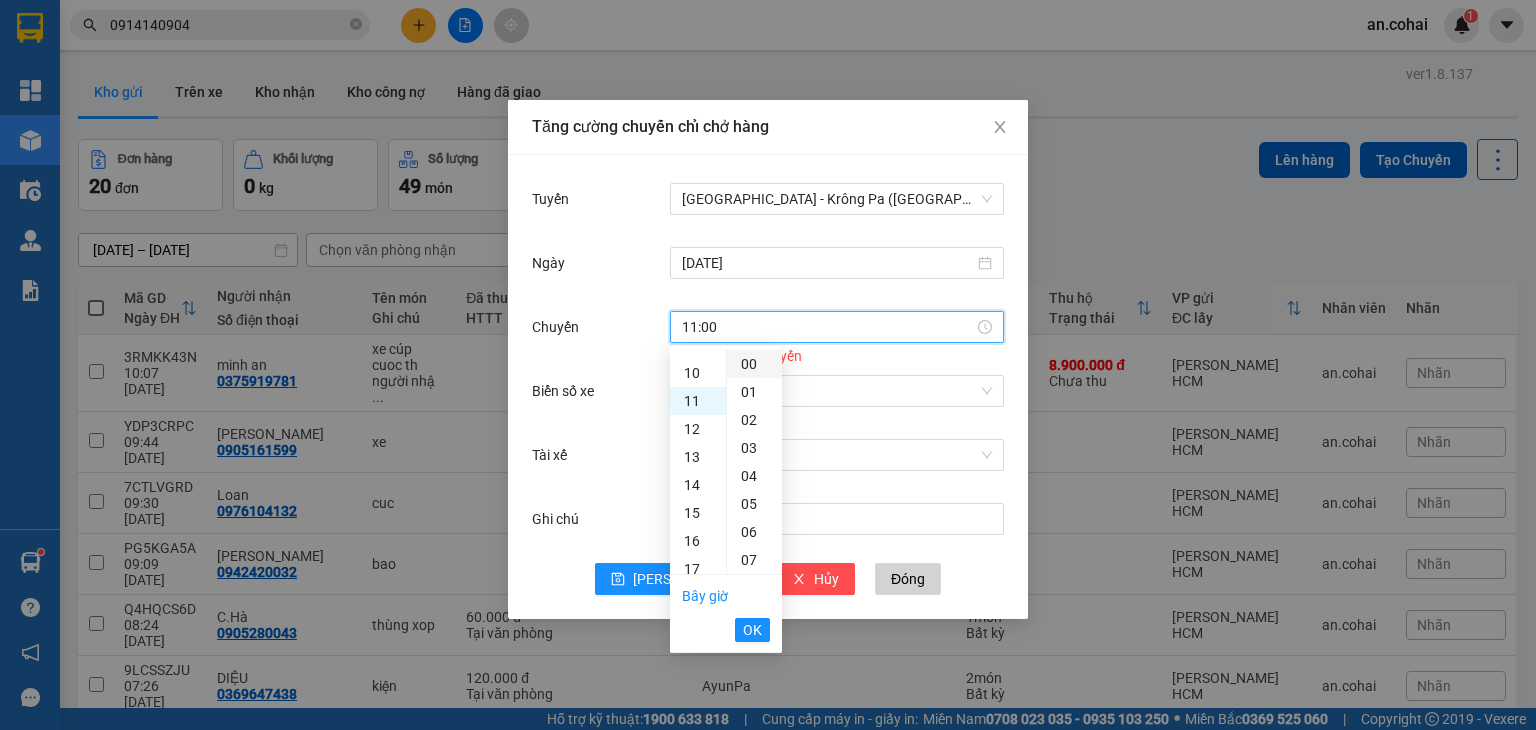 scroll, scrollTop: 308, scrollLeft: 0, axis: vertical 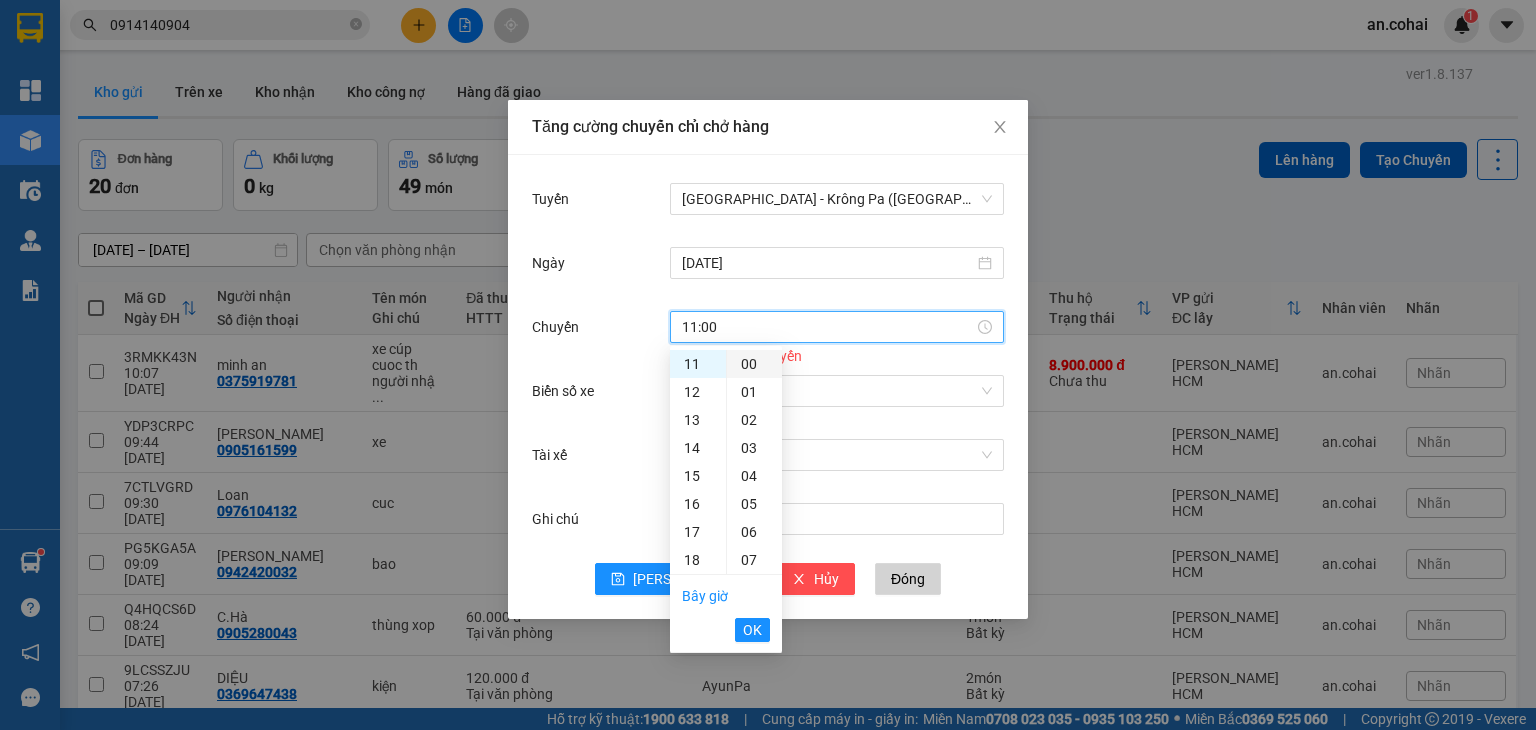 click on "00" at bounding box center [754, 364] 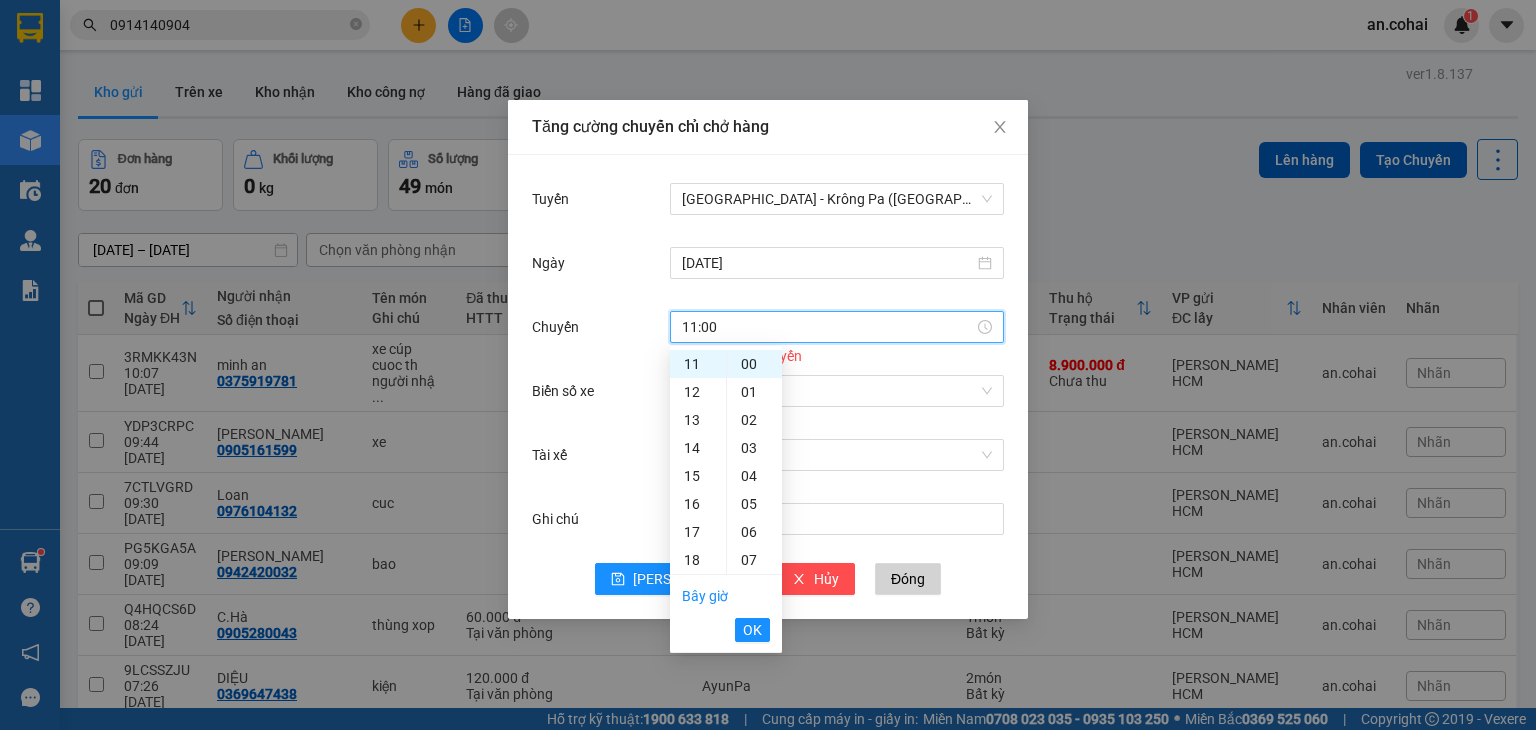 drag, startPoint x: 746, startPoint y: 627, endPoint x: 722, endPoint y: 597, distance: 38.418747 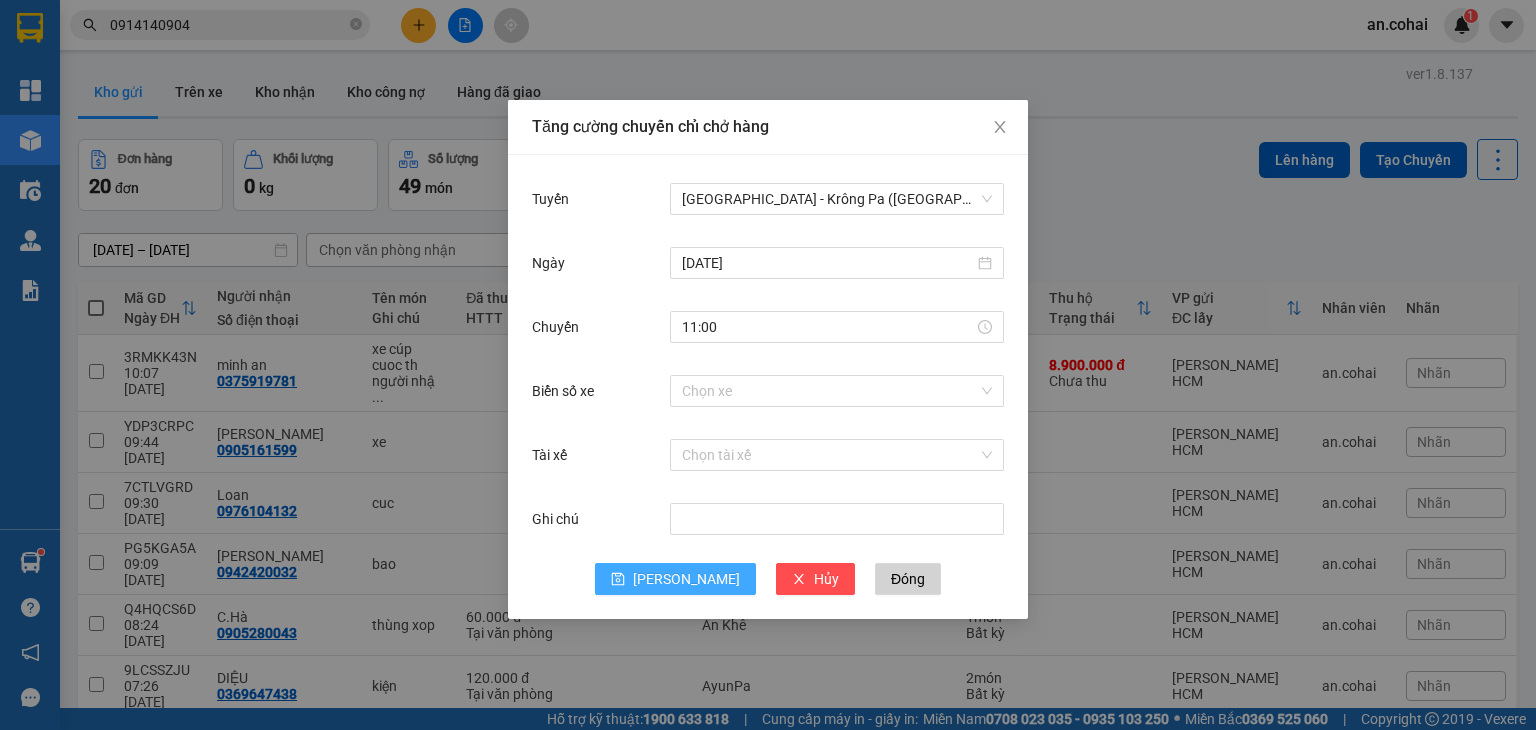 click on "[PERSON_NAME]" at bounding box center (675, 579) 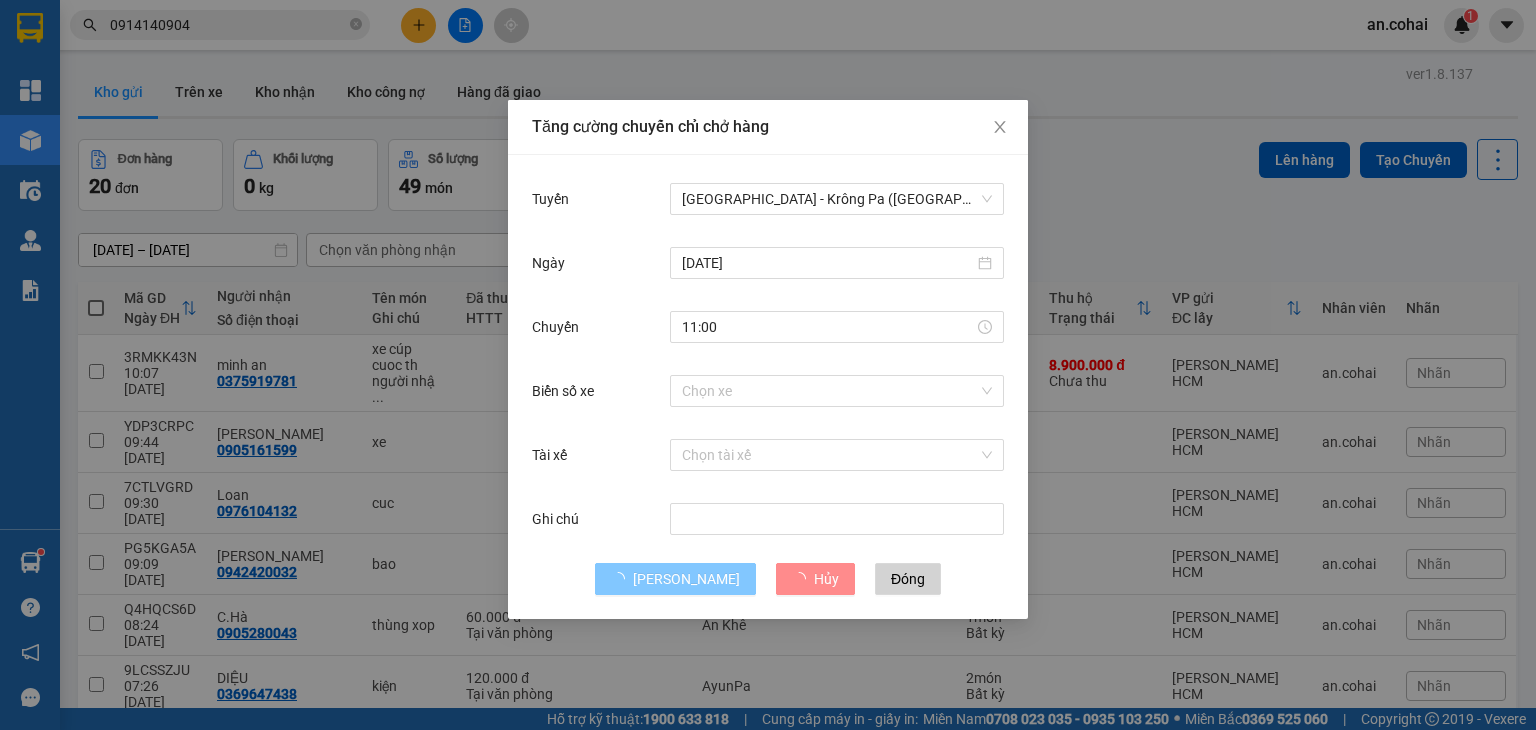 type 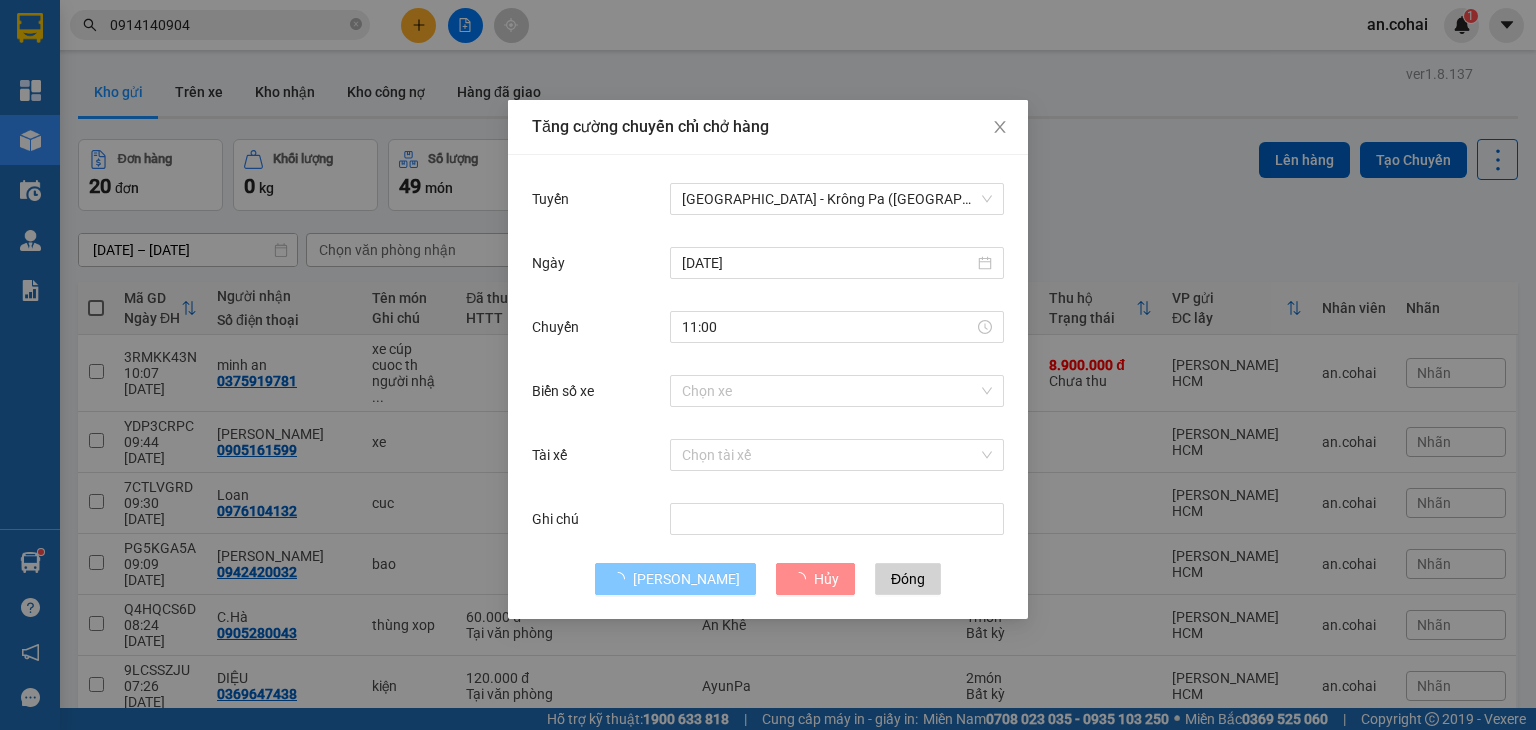 type 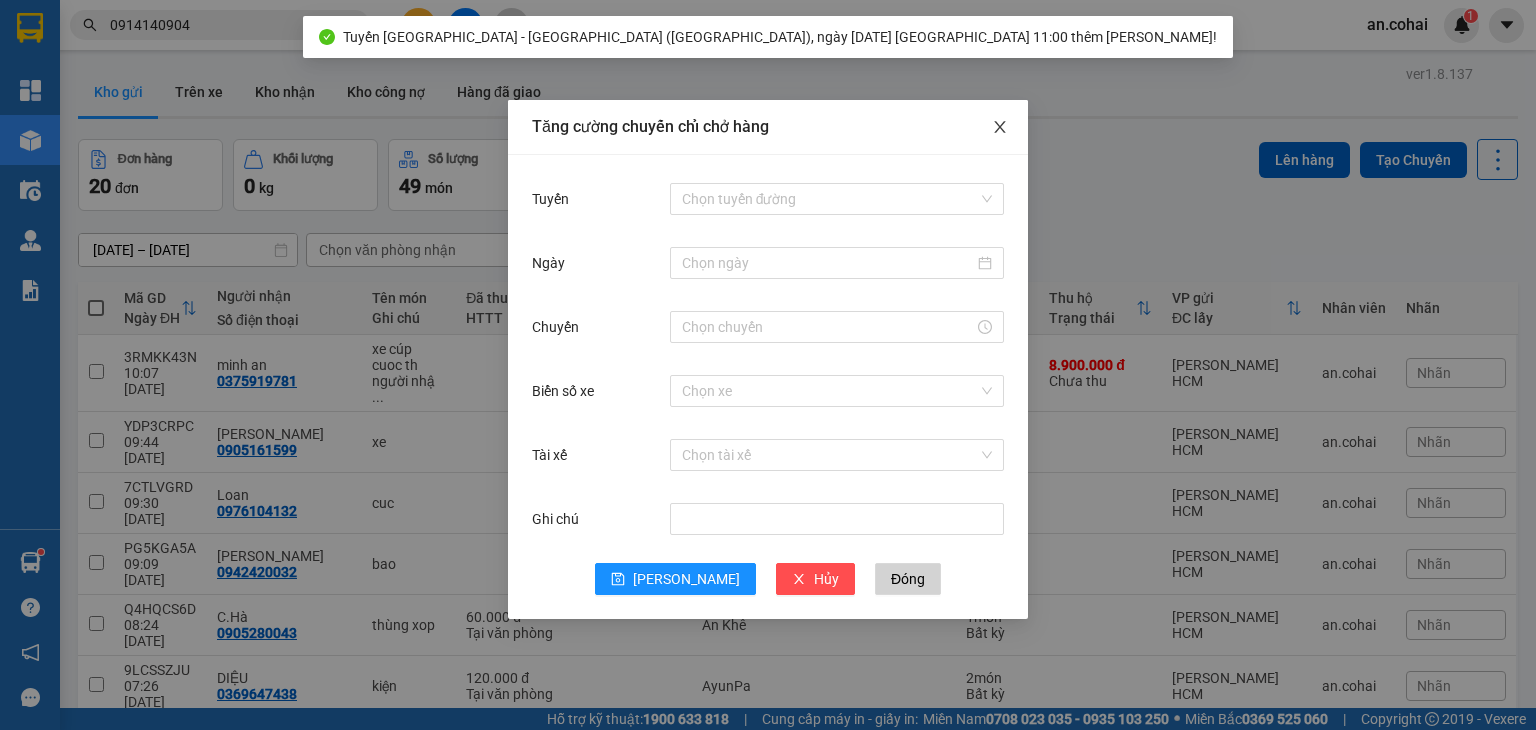 click 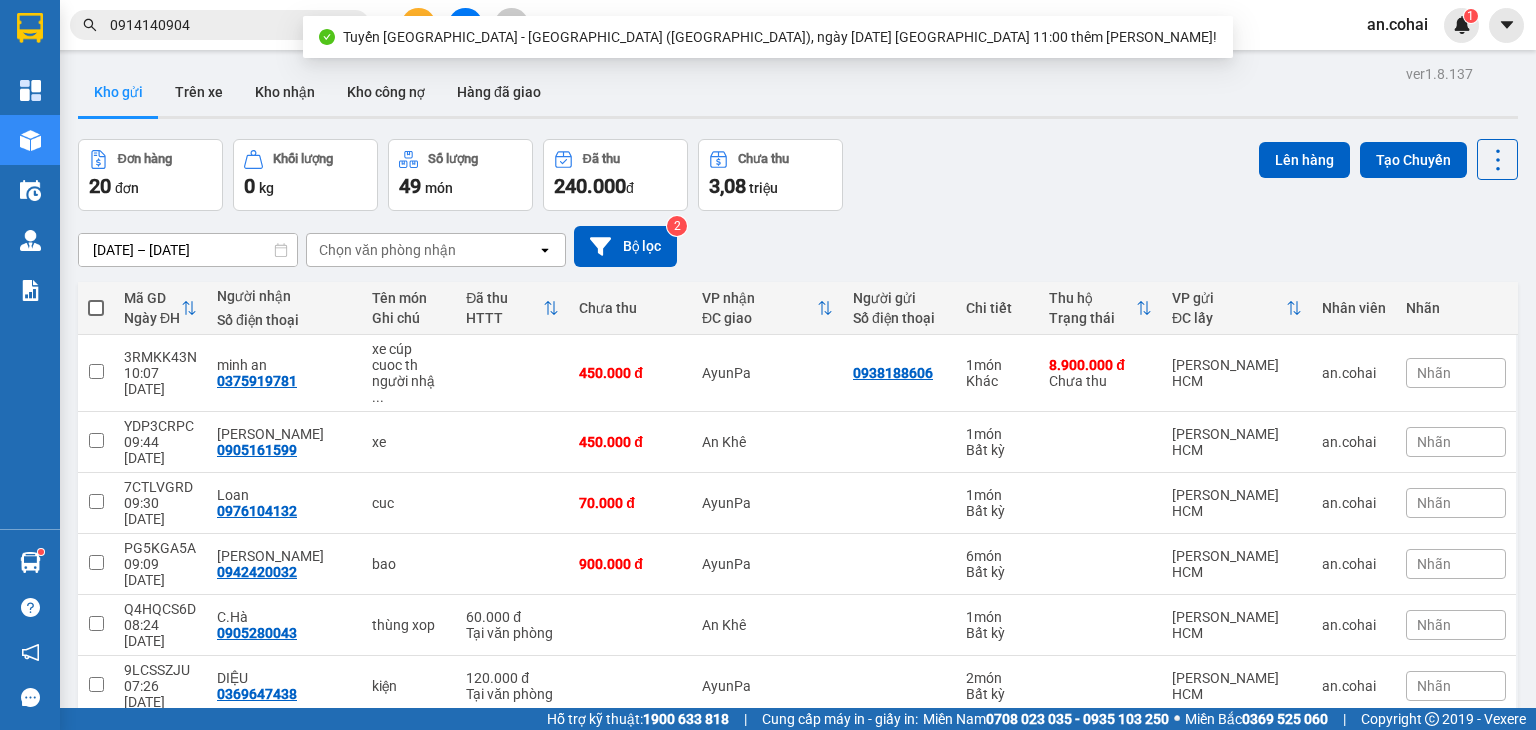 click at bounding box center (96, 308) 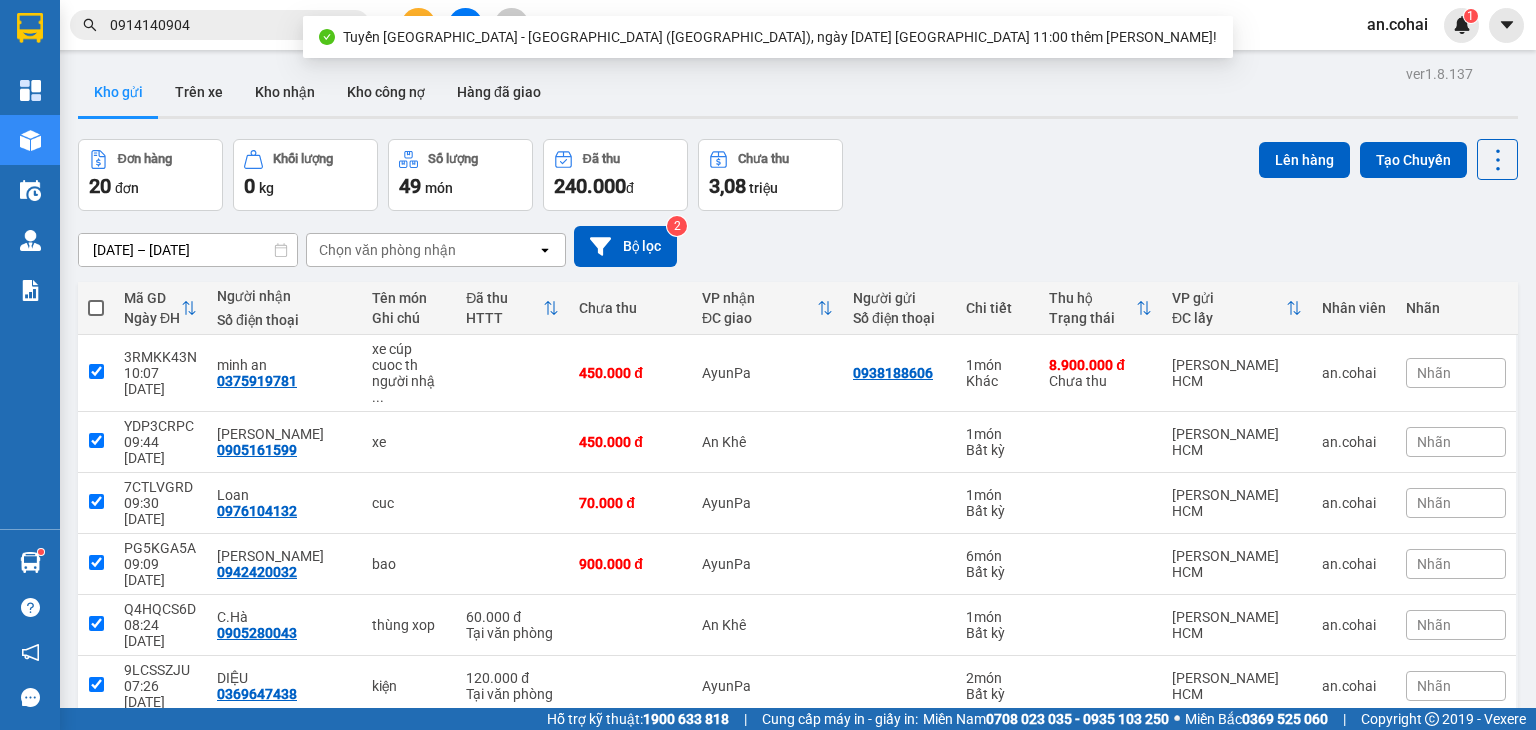 checkbox on "true" 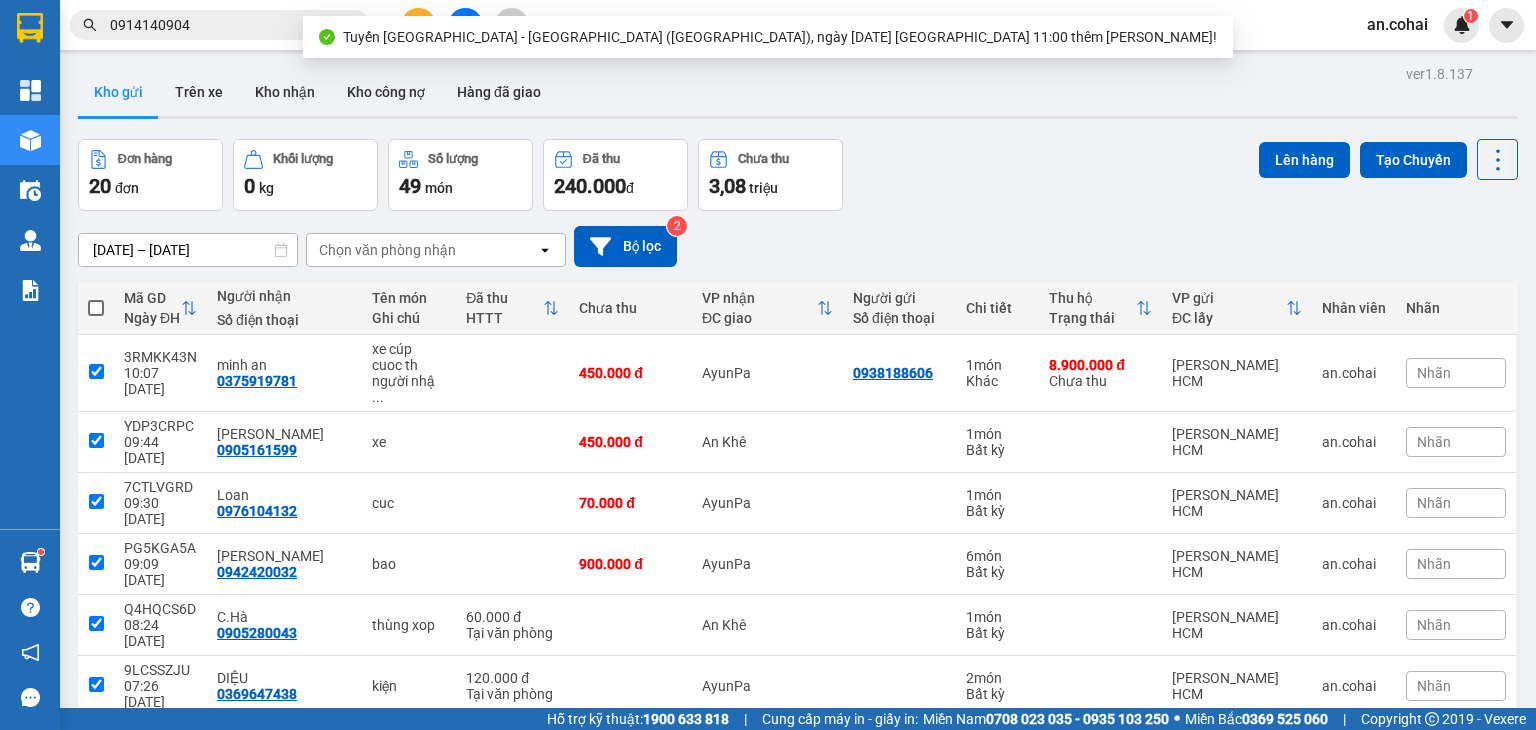 checkbox on "true" 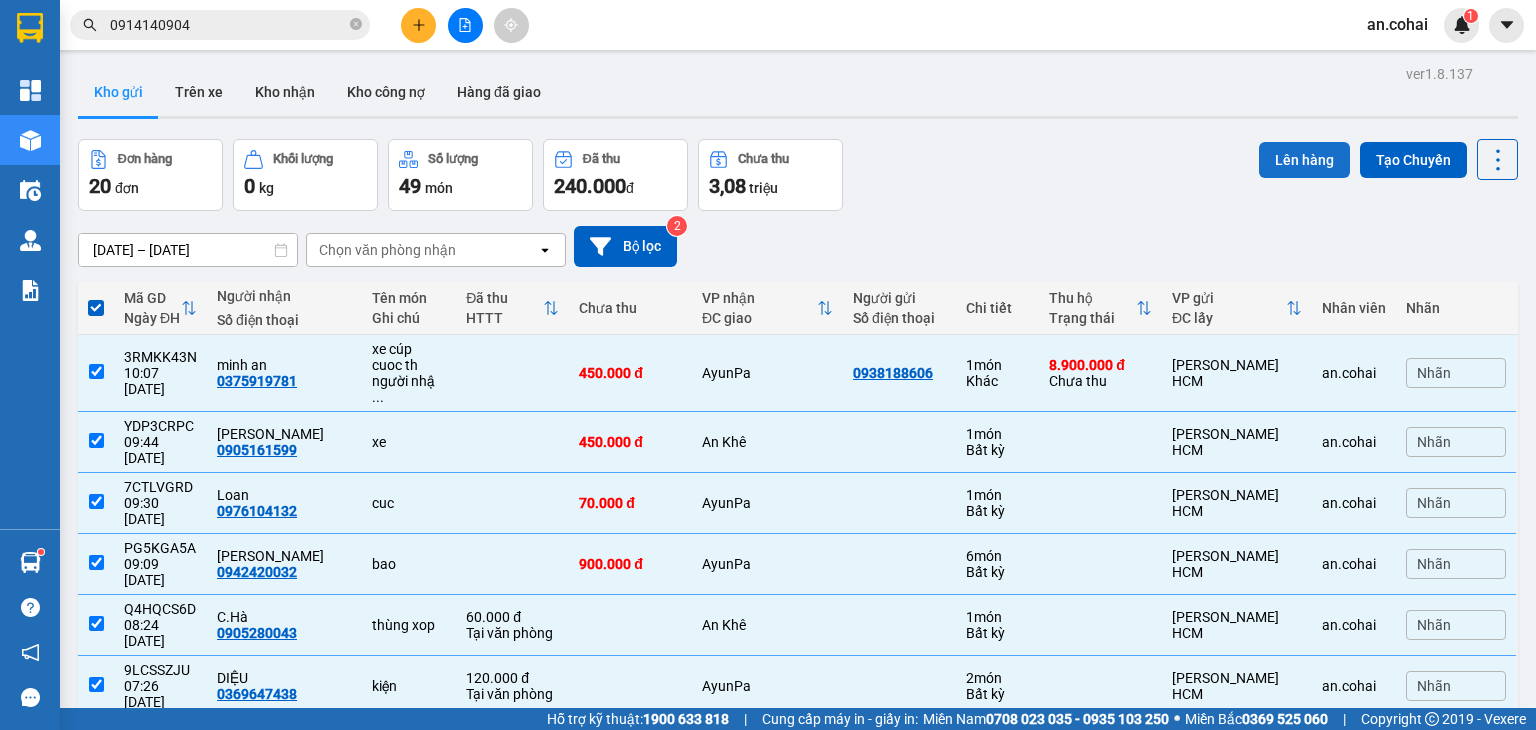 click on "Lên hàng" at bounding box center [1304, 160] 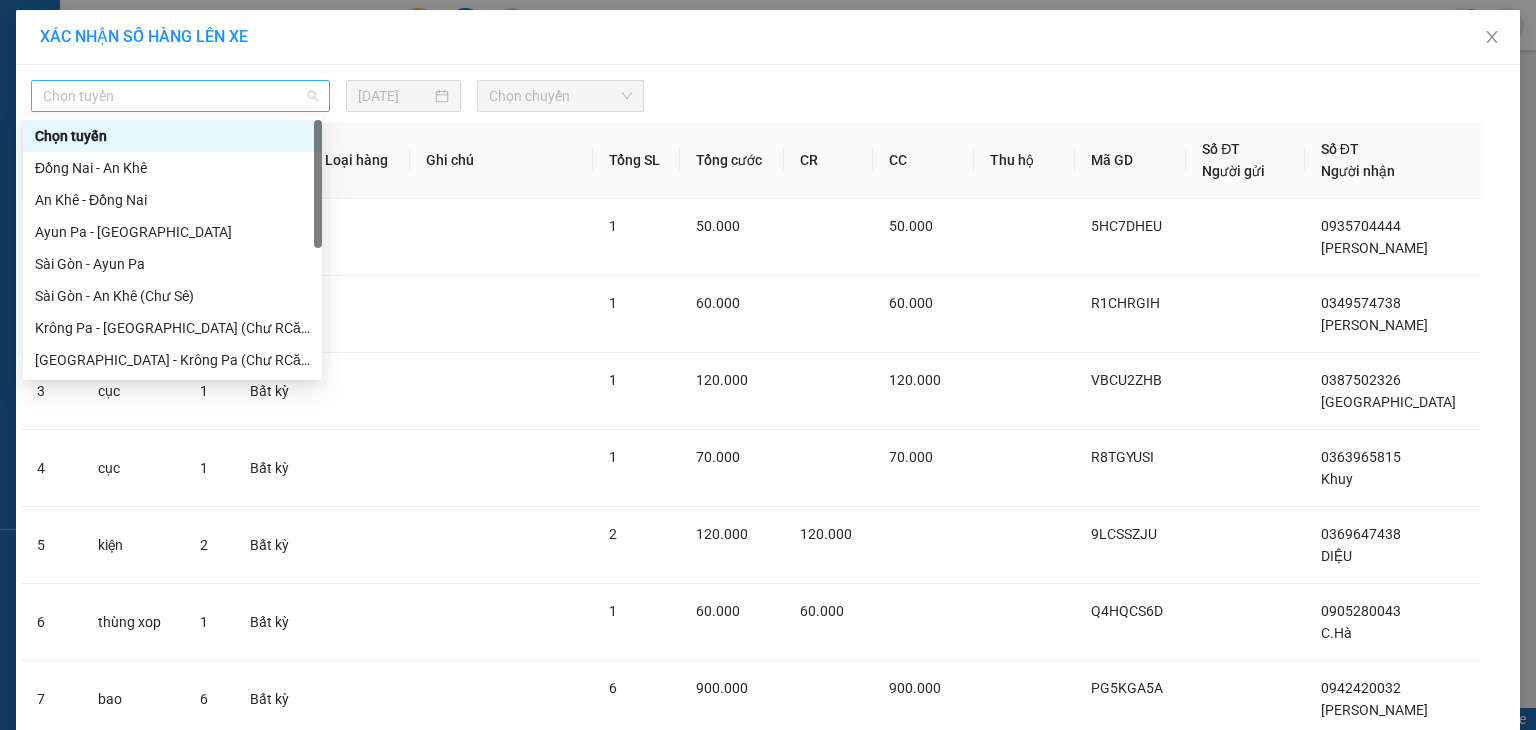 click on "Chọn tuyến" at bounding box center (180, 96) 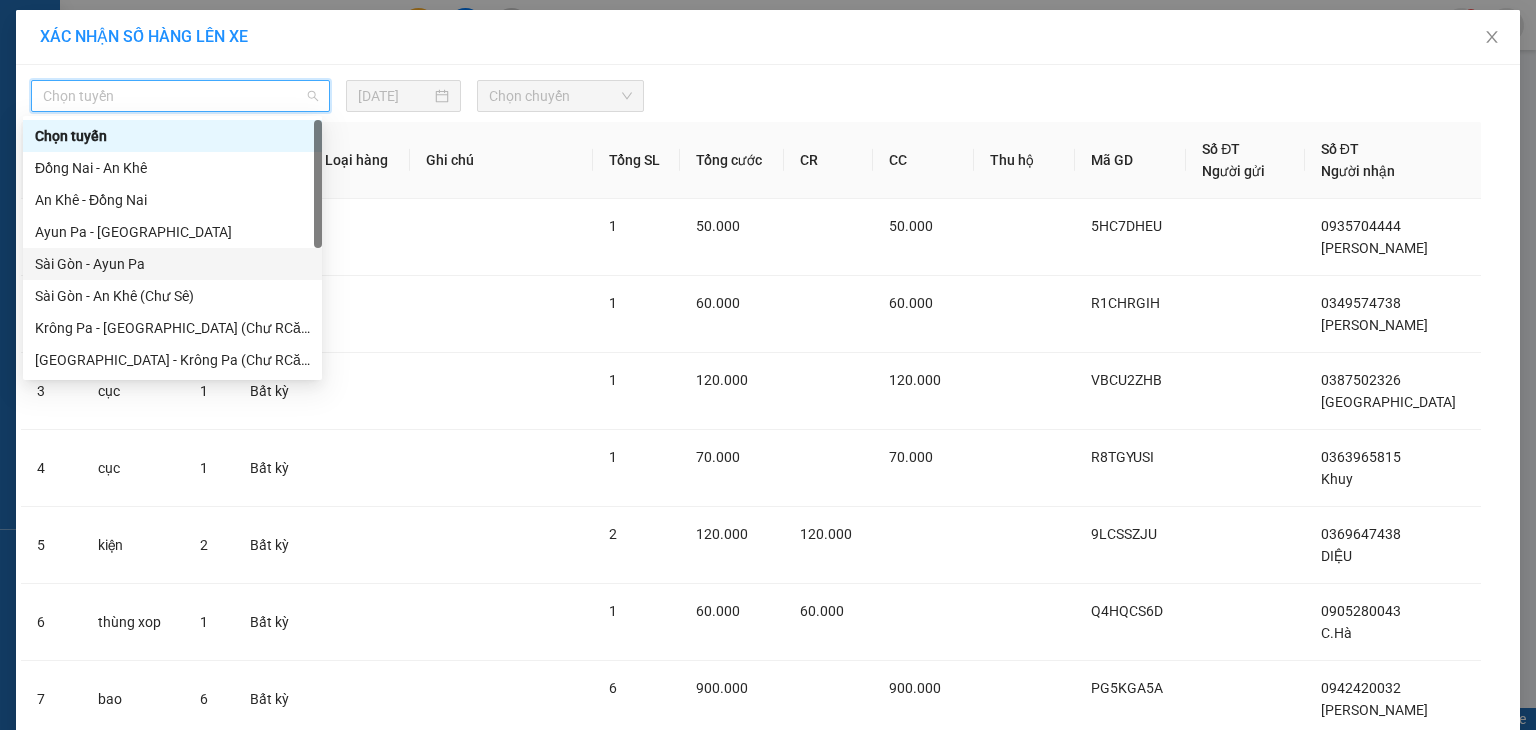 scroll, scrollTop: 200, scrollLeft: 0, axis: vertical 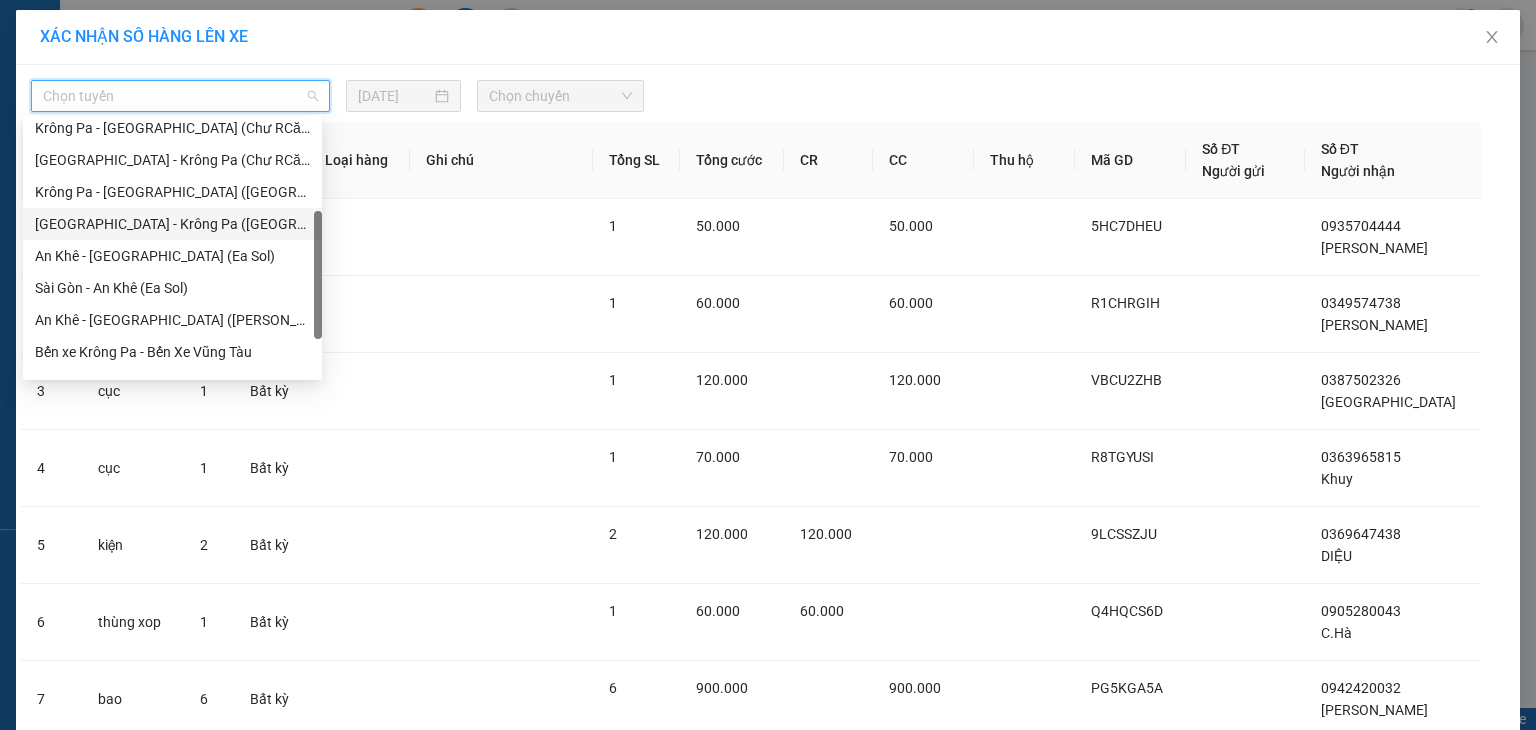 click on "[GEOGRAPHIC_DATA] - Krông Pa ([GEOGRAPHIC_DATA])" at bounding box center (172, 224) 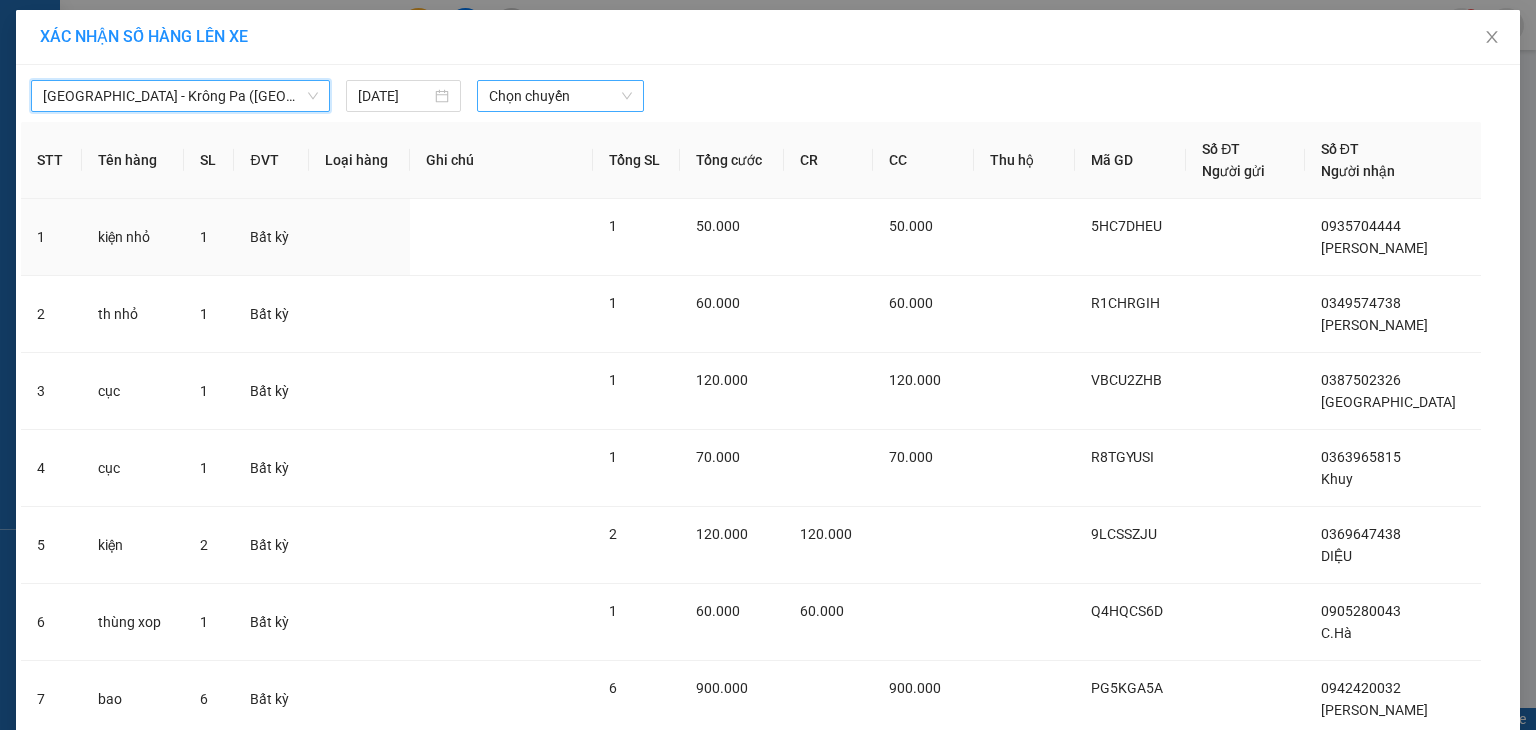 click on "Chọn chuyến" at bounding box center [561, 96] 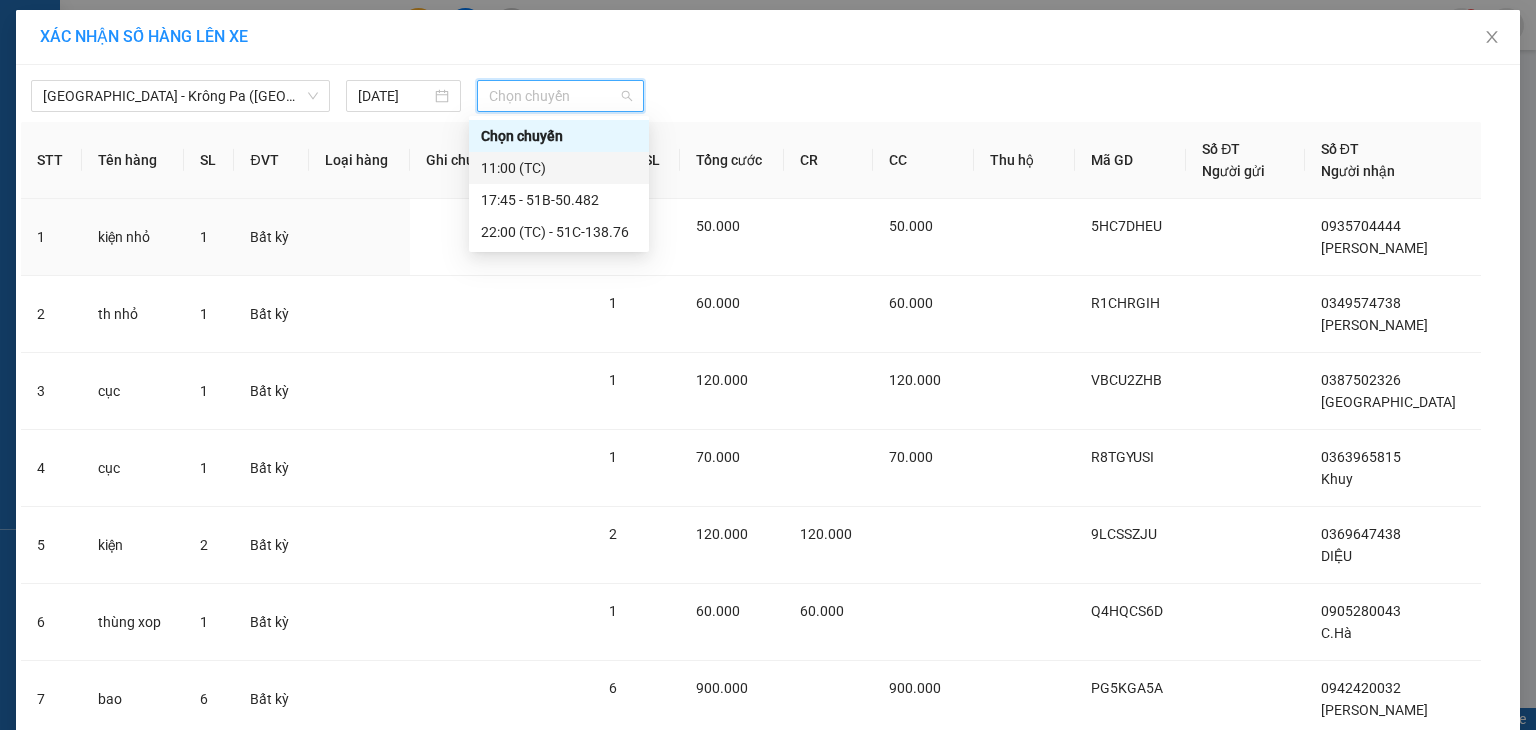 click on "11:00   (TC)" at bounding box center (559, 168) 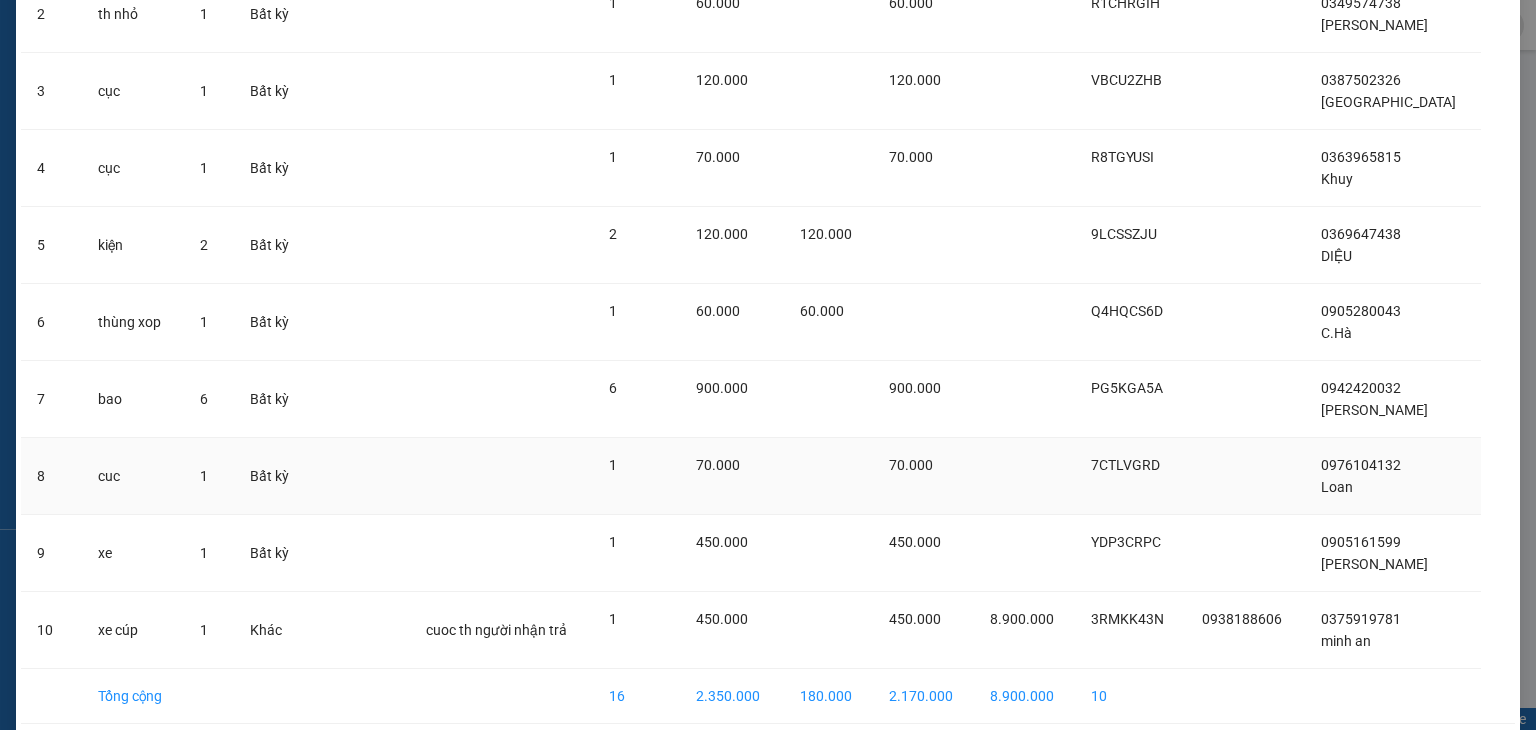 scroll, scrollTop: 395, scrollLeft: 0, axis: vertical 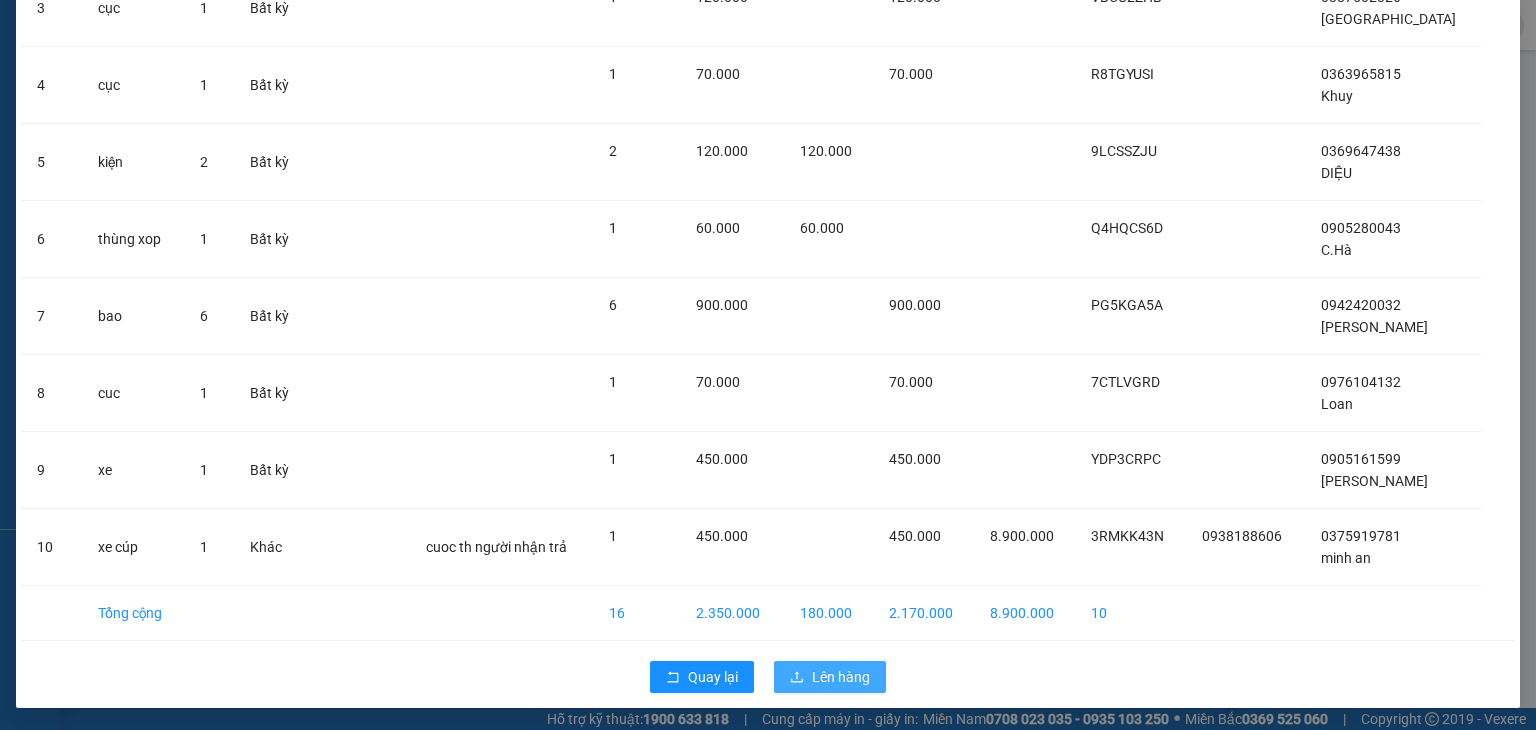 click on "Lên hàng" at bounding box center [841, 677] 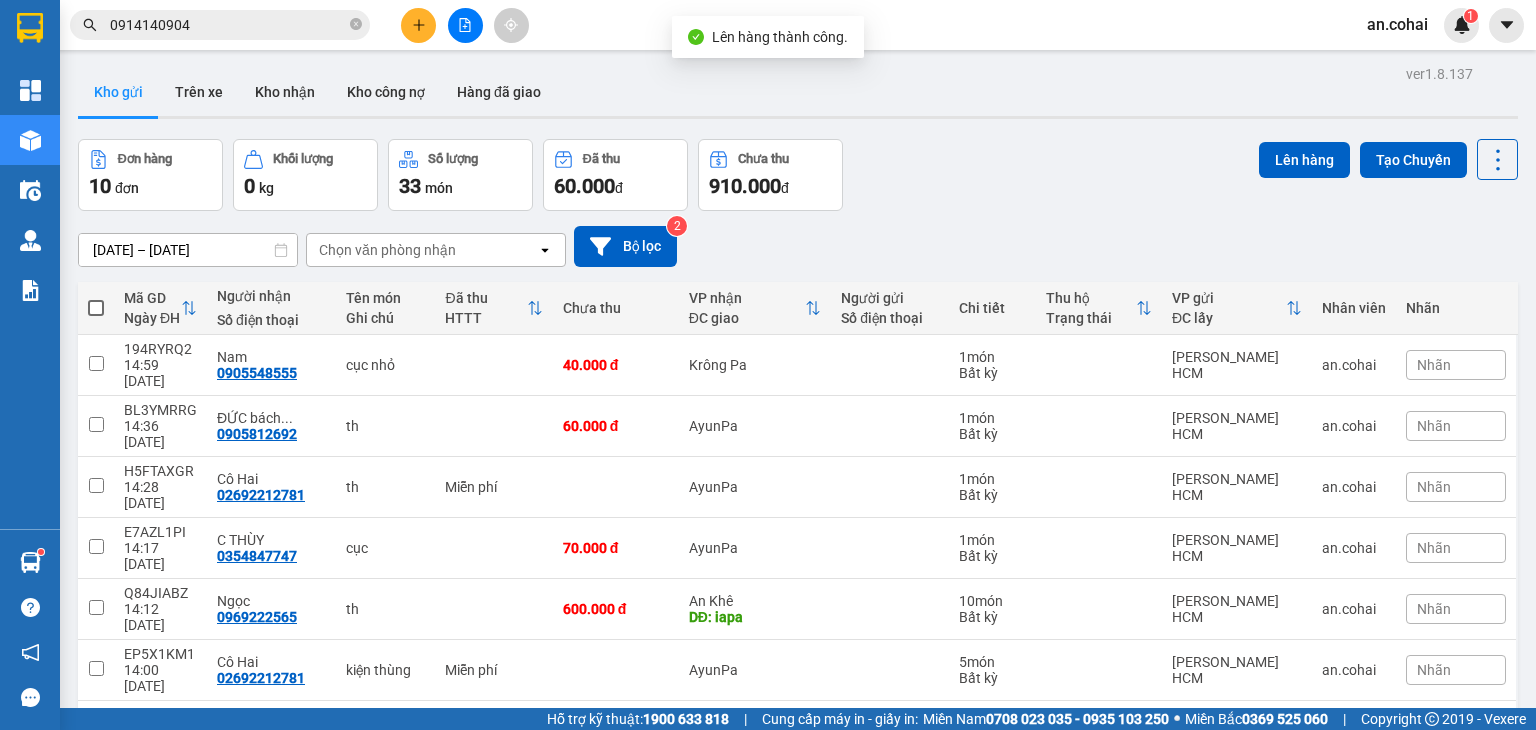 click at bounding box center [96, 308] 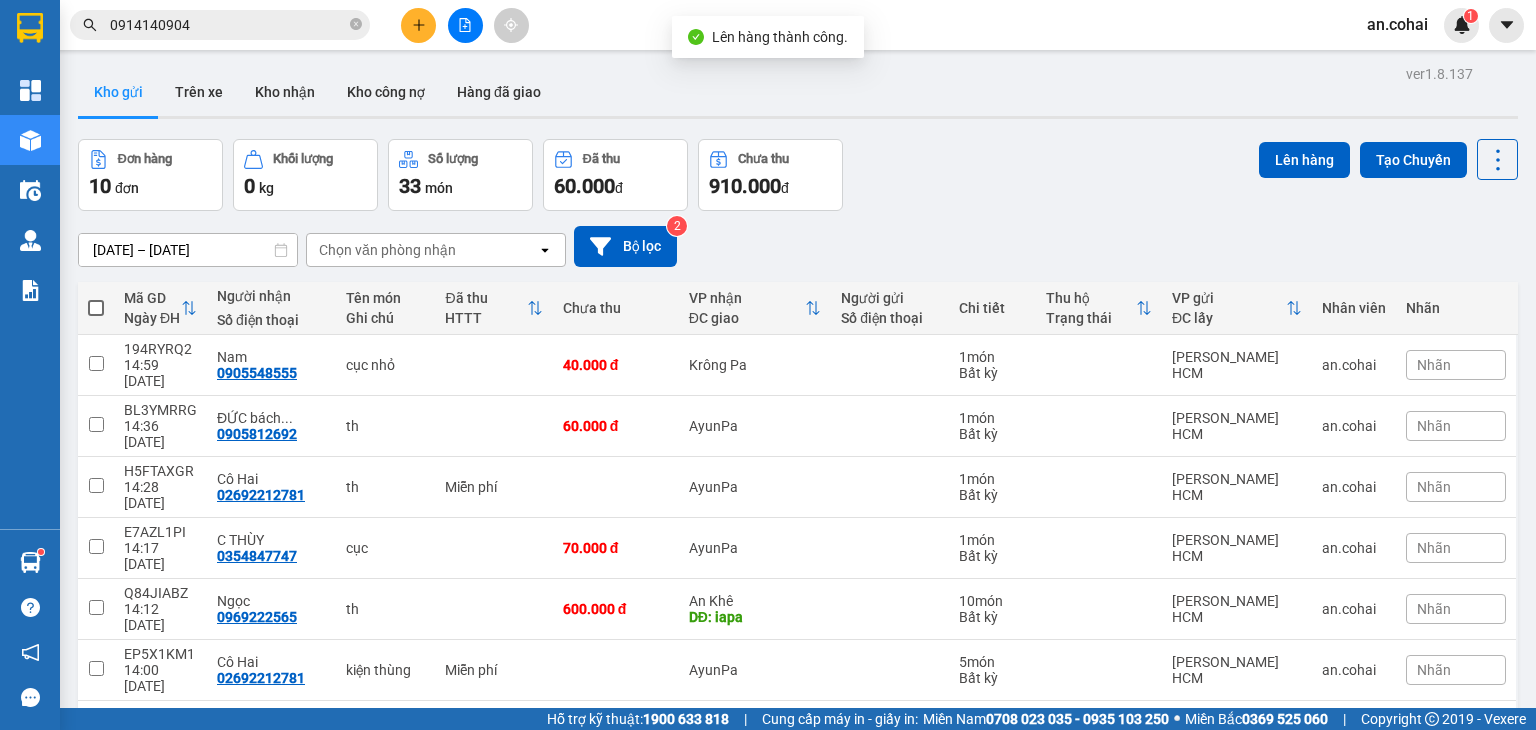 click at bounding box center (96, 298) 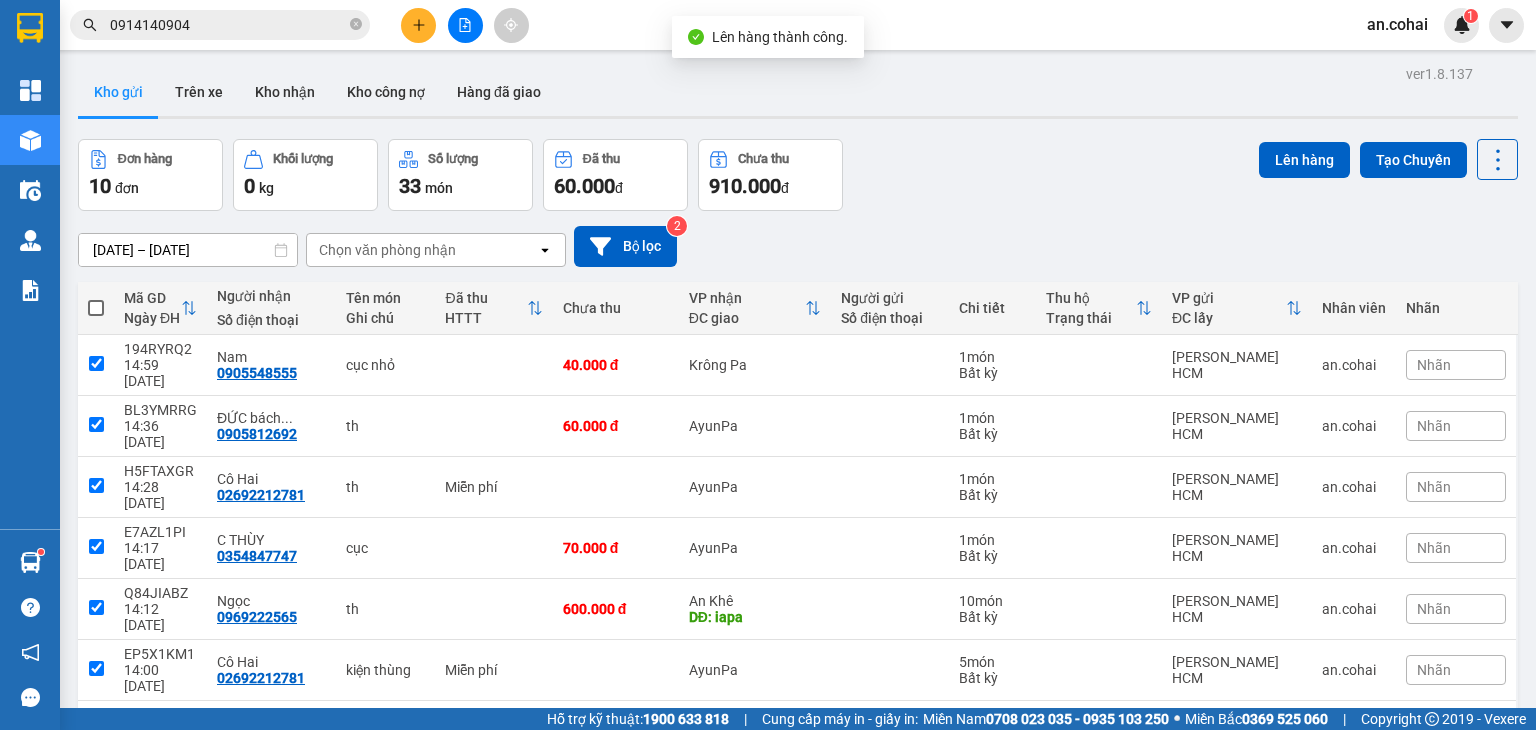 checkbox on "true" 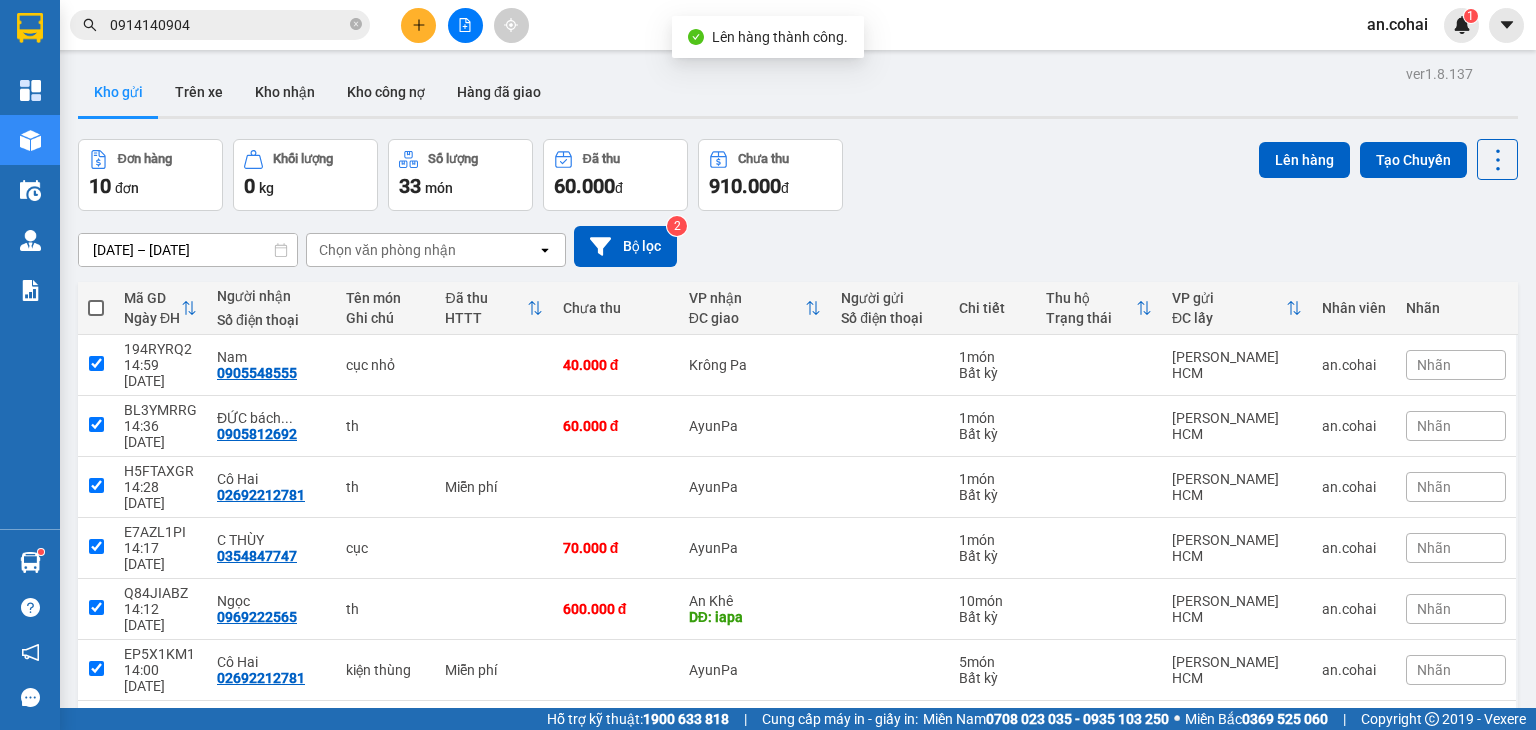 checkbox on "true" 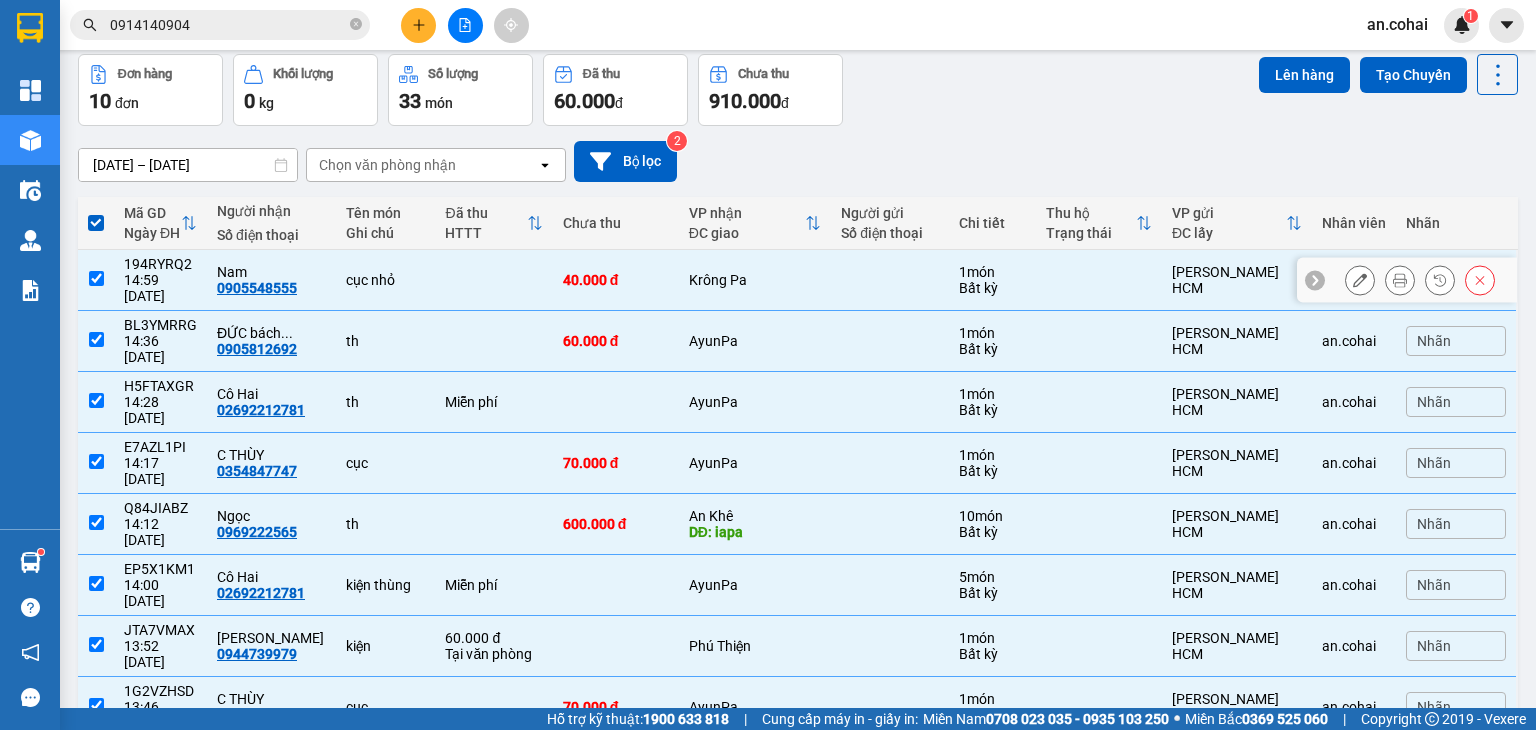 scroll, scrollTop: 0, scrollLeft: 0, axis: both 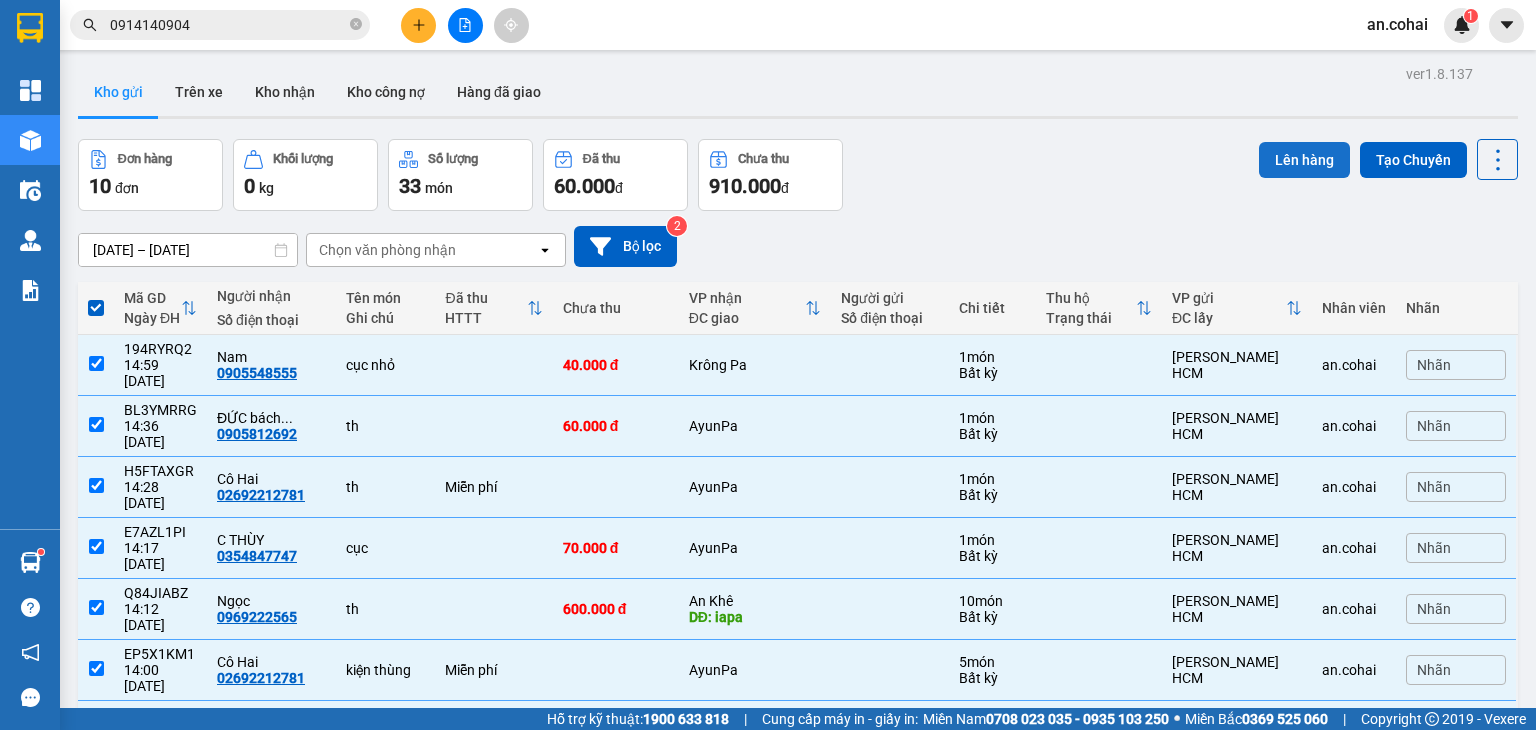 click on "Lên hàng" at bounding box center (1304, 160) 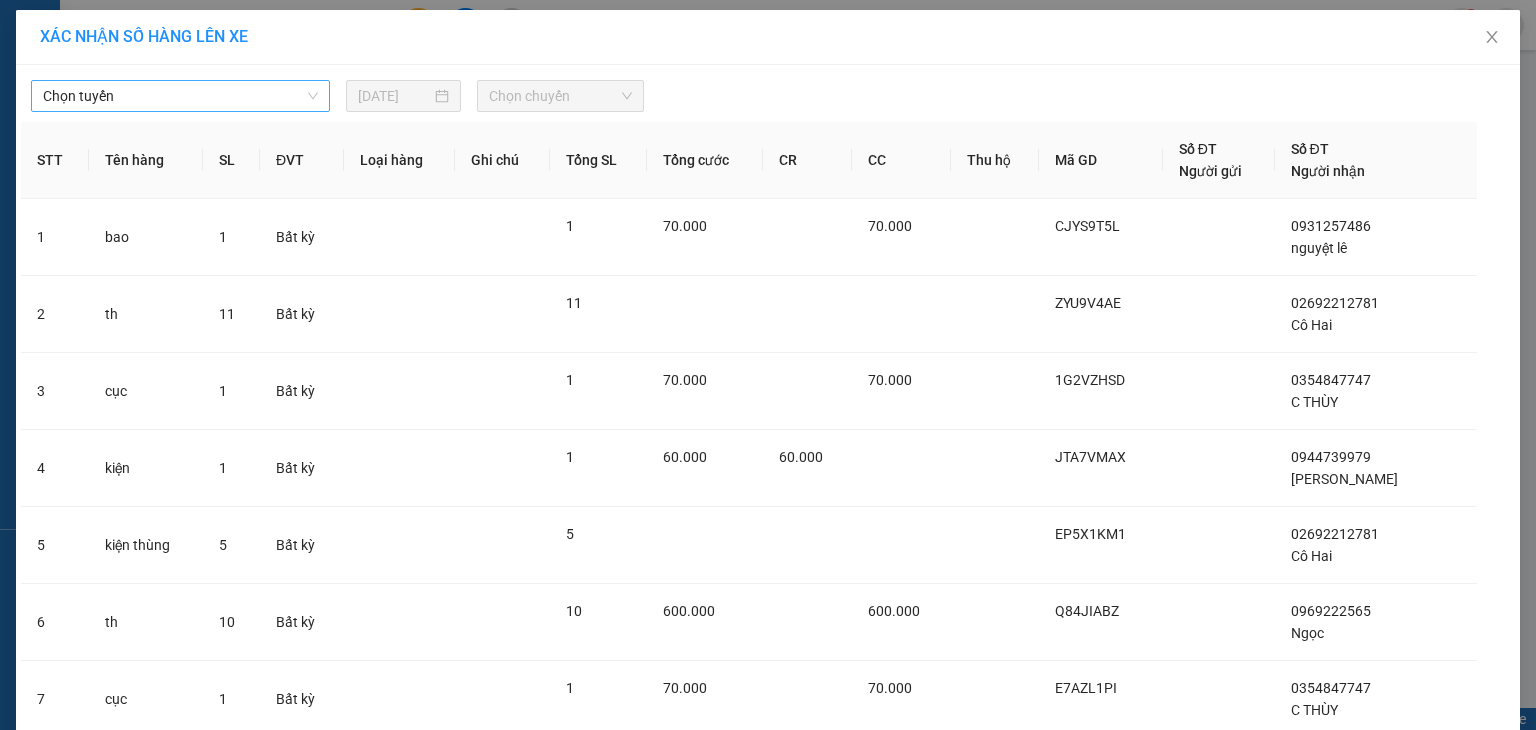click on "Chọn tuyến" at bounding box center (180, 96) 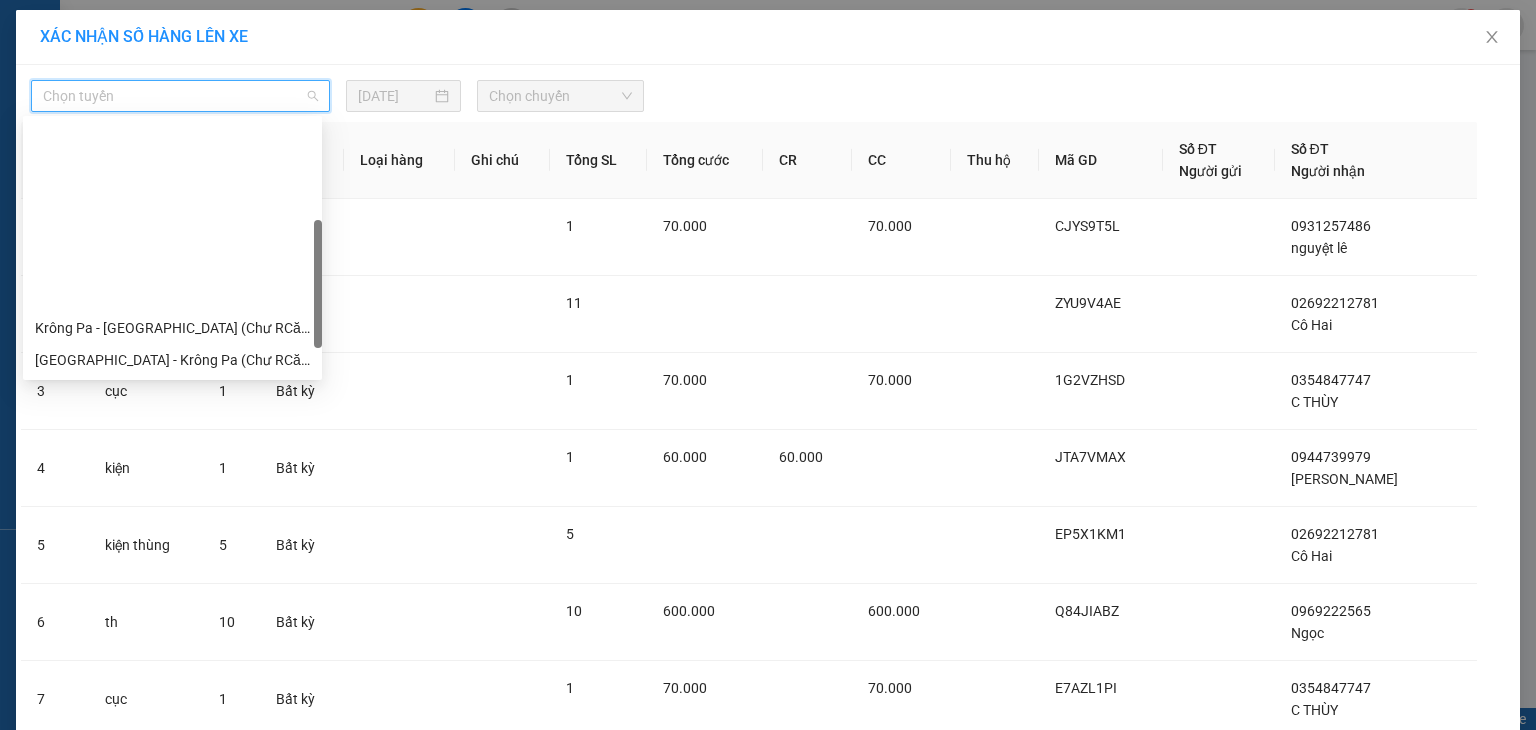 scroll, scrollTop: 280, scrollLeft: 0, axis: vertical 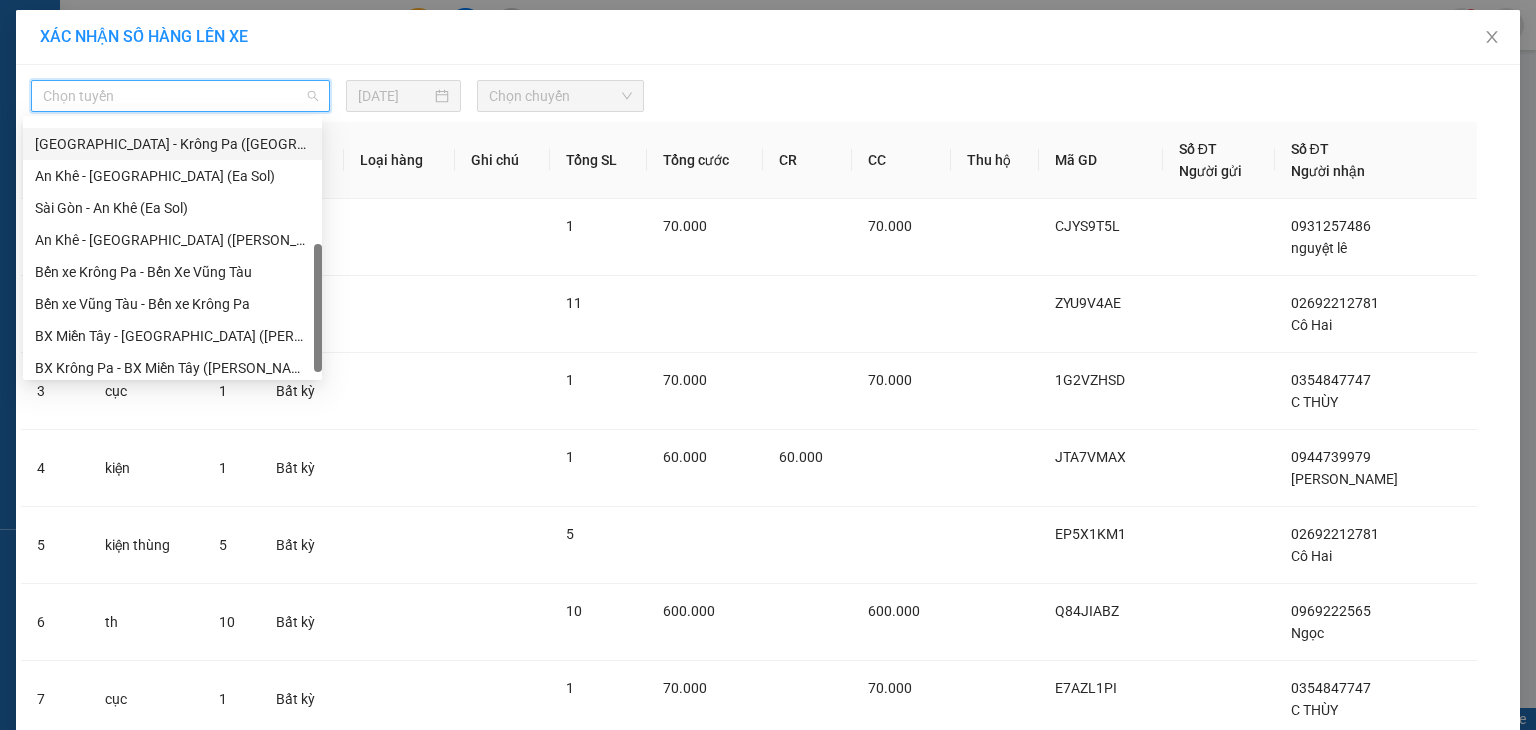 click on "[GEOGRAPHIC_DATA] - Krông Pa ([GEOGRAPHIC_DATA])" at bounding box center [172, 144] 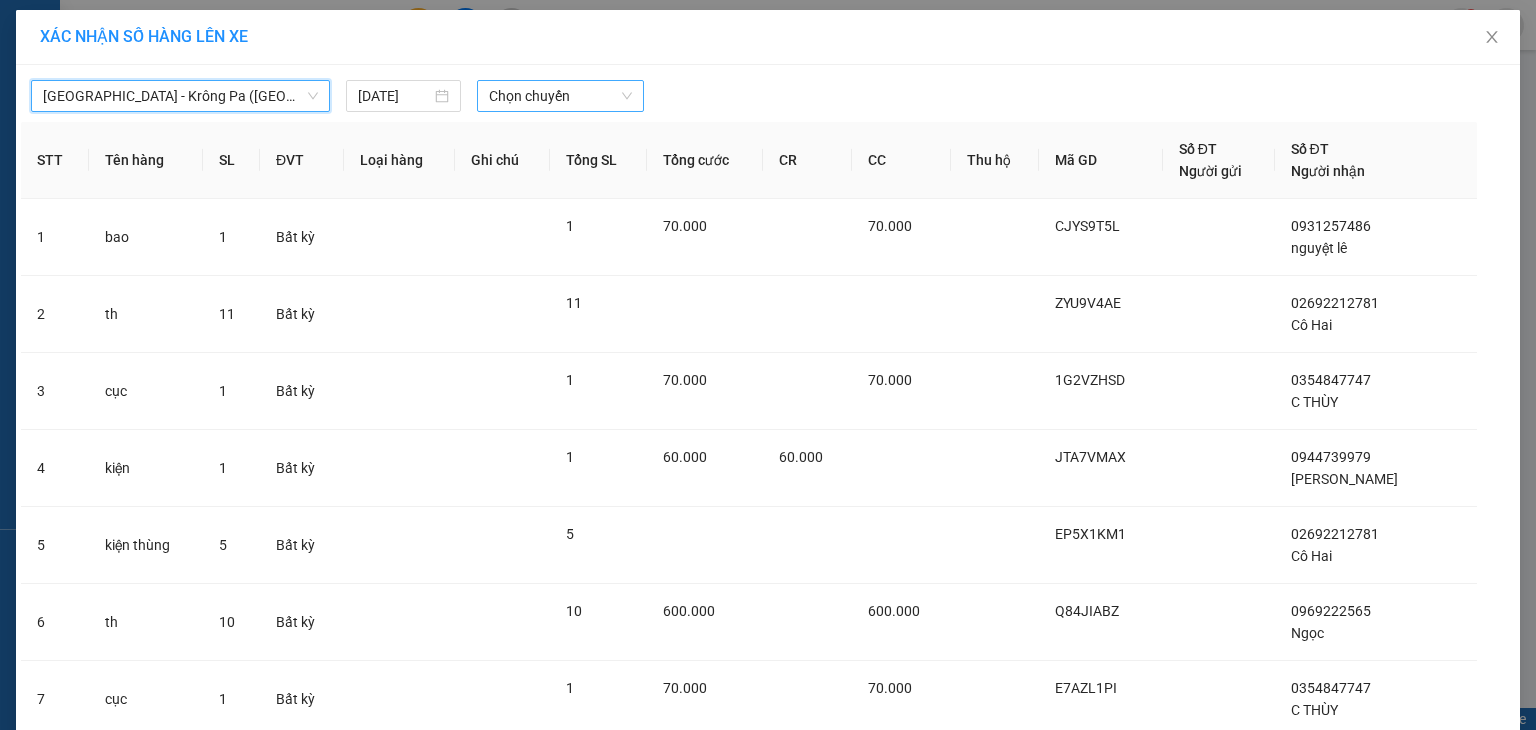 click on "Chọn chuyến" at bounding box center [561, 96] 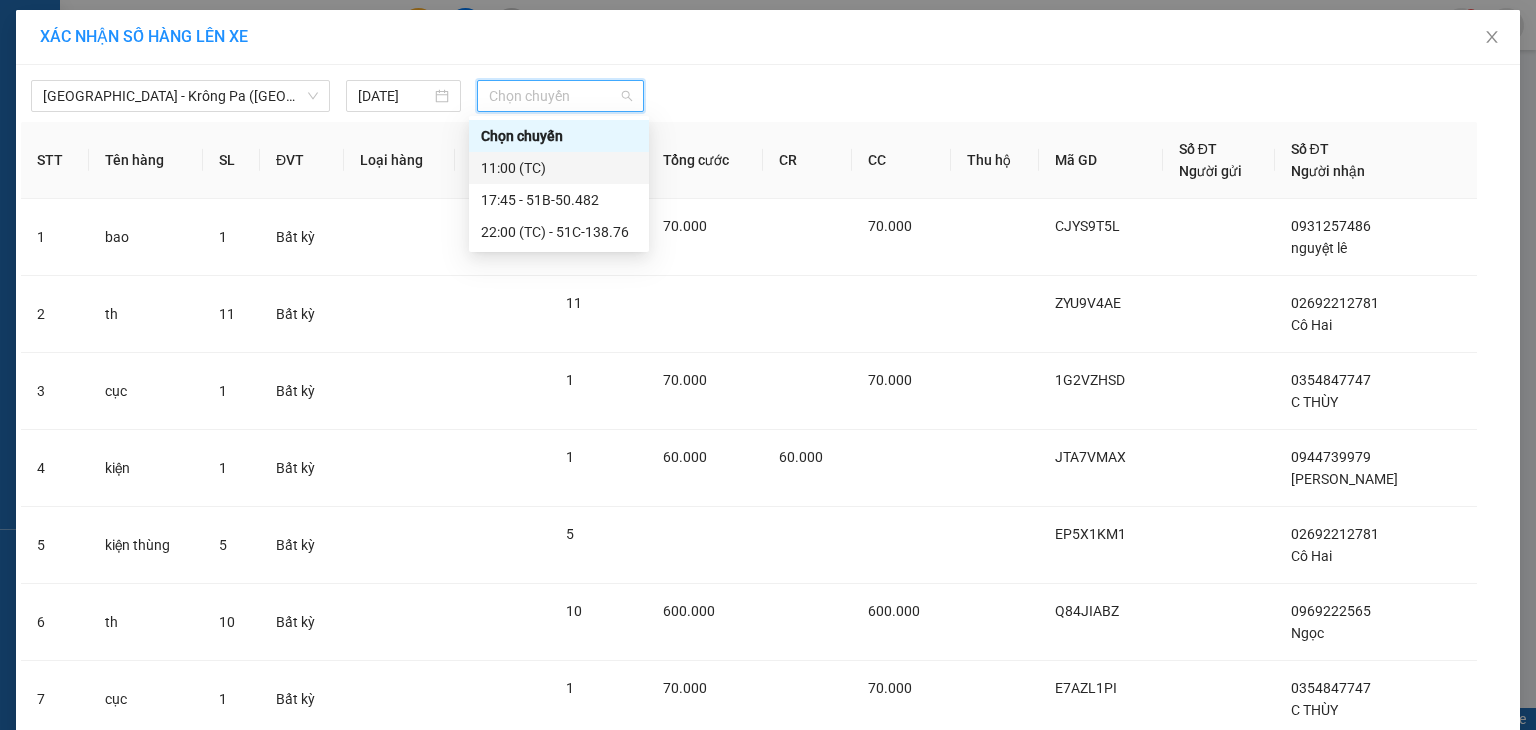 click on "11:00   (TC)" at bounding box center [559, 168] 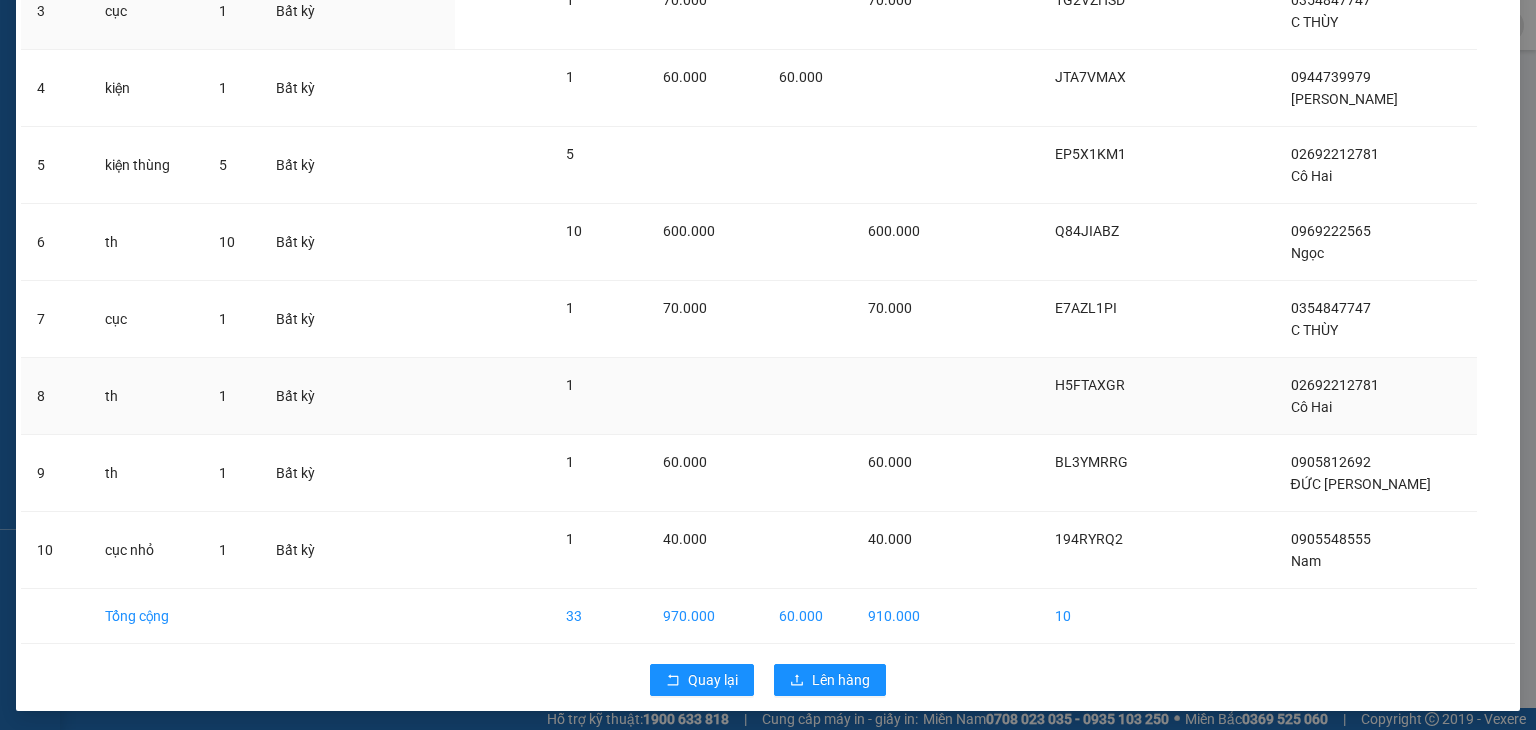 scroll, scrollTop: 395, scrollLeft: 0, axis: vertical 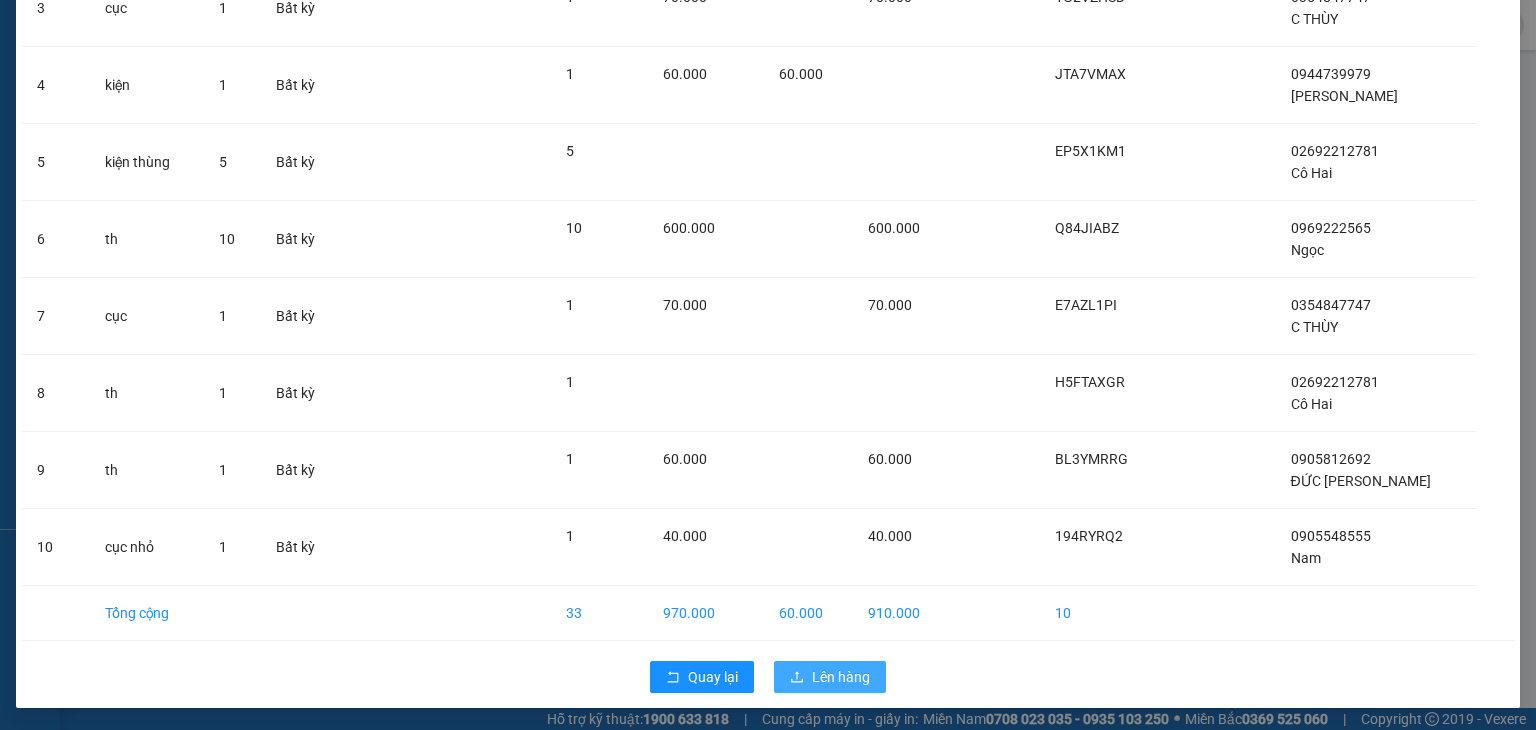 click on "Lên hàng" at bounding box center [841, 677] 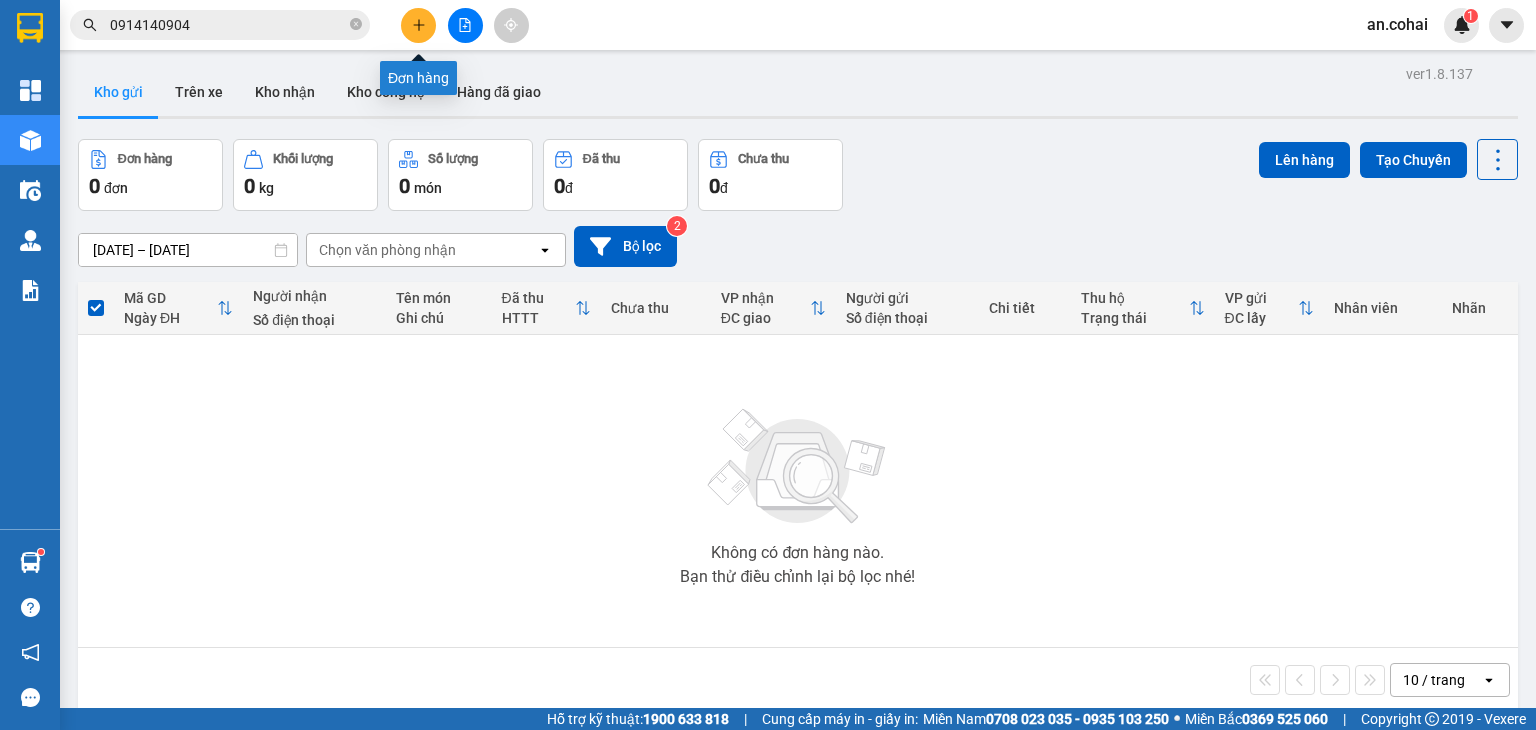 click at bounding box center [418, 25] 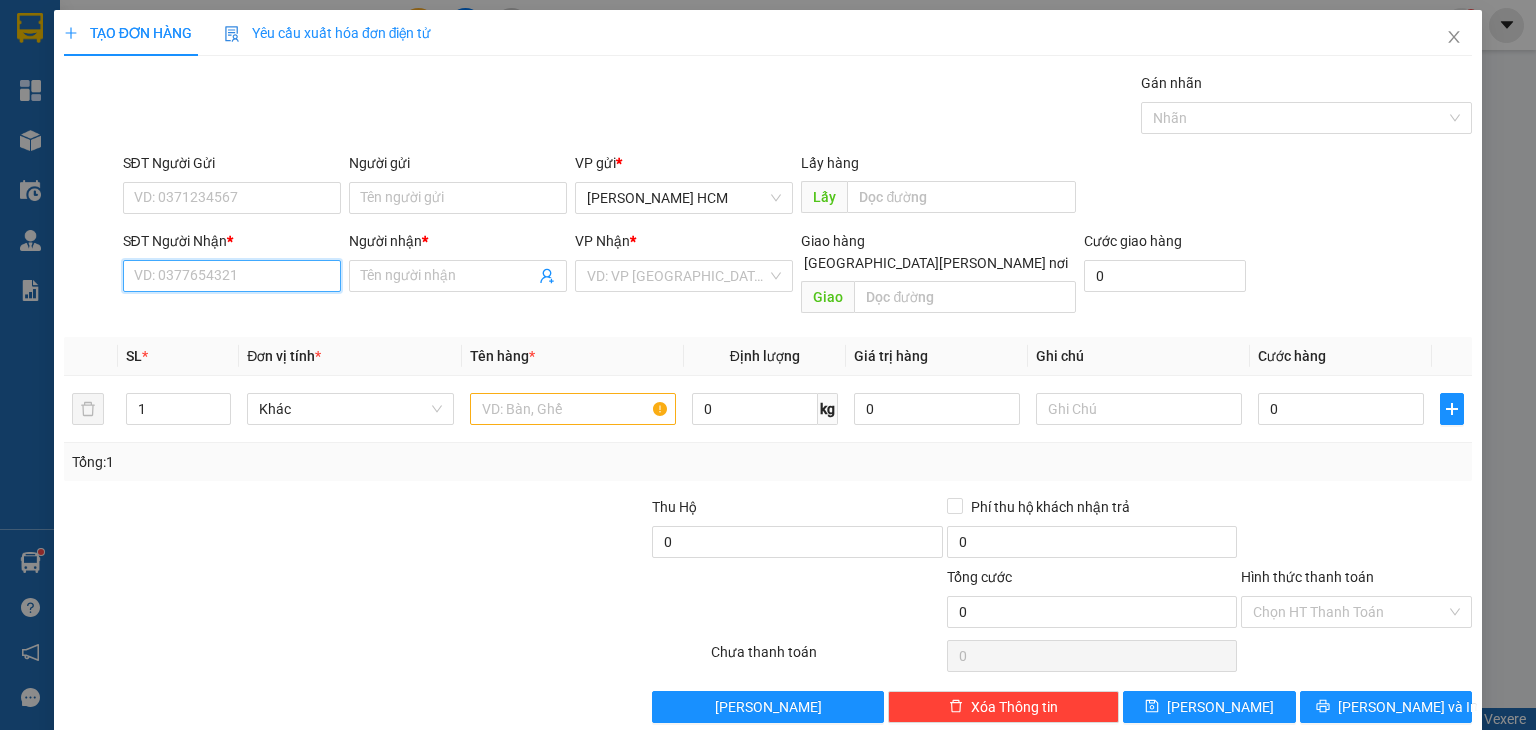 click on "SĐT Người Nhận  *" at bounding box center (232, 276) 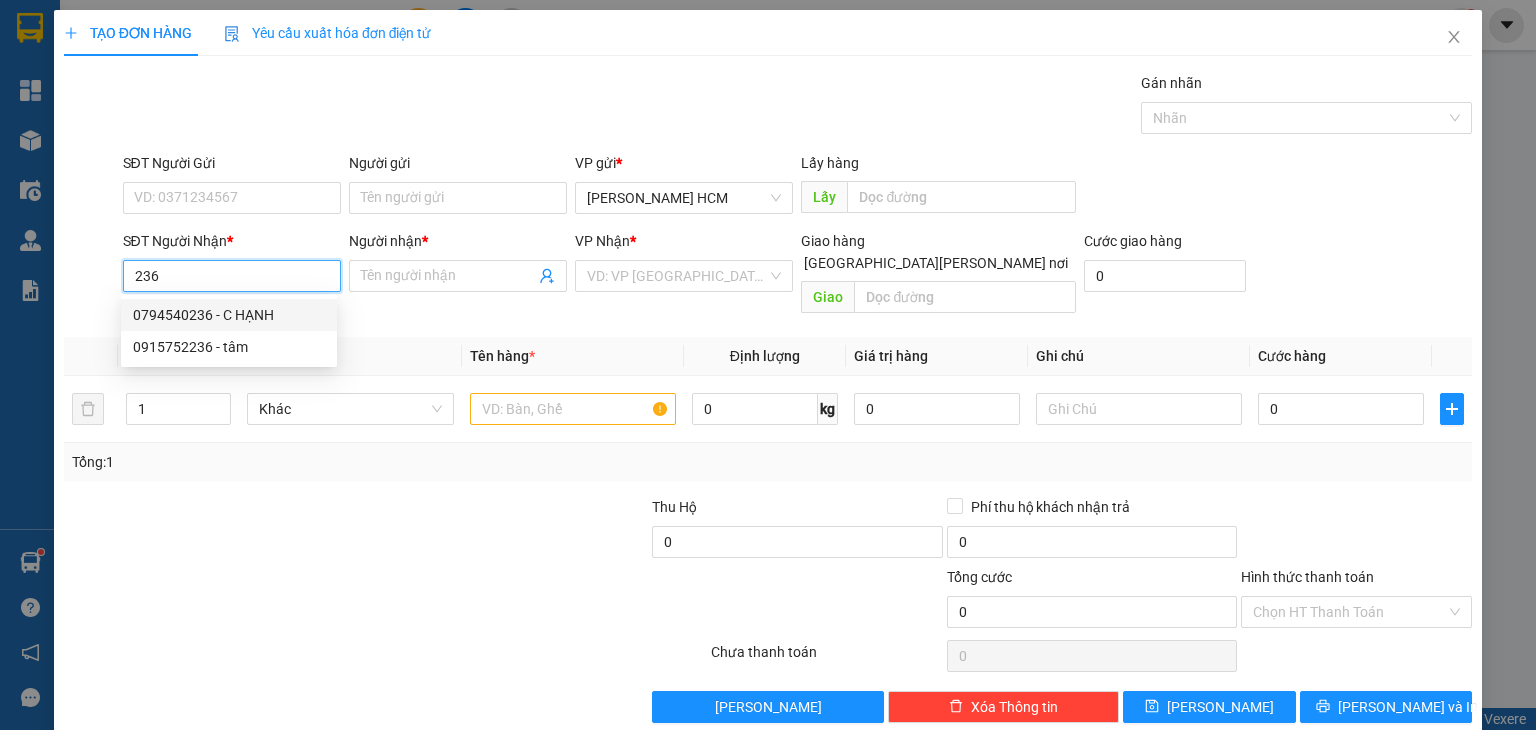 click on "0794540236 - C HẠNH" at bounding box center [229, 315] 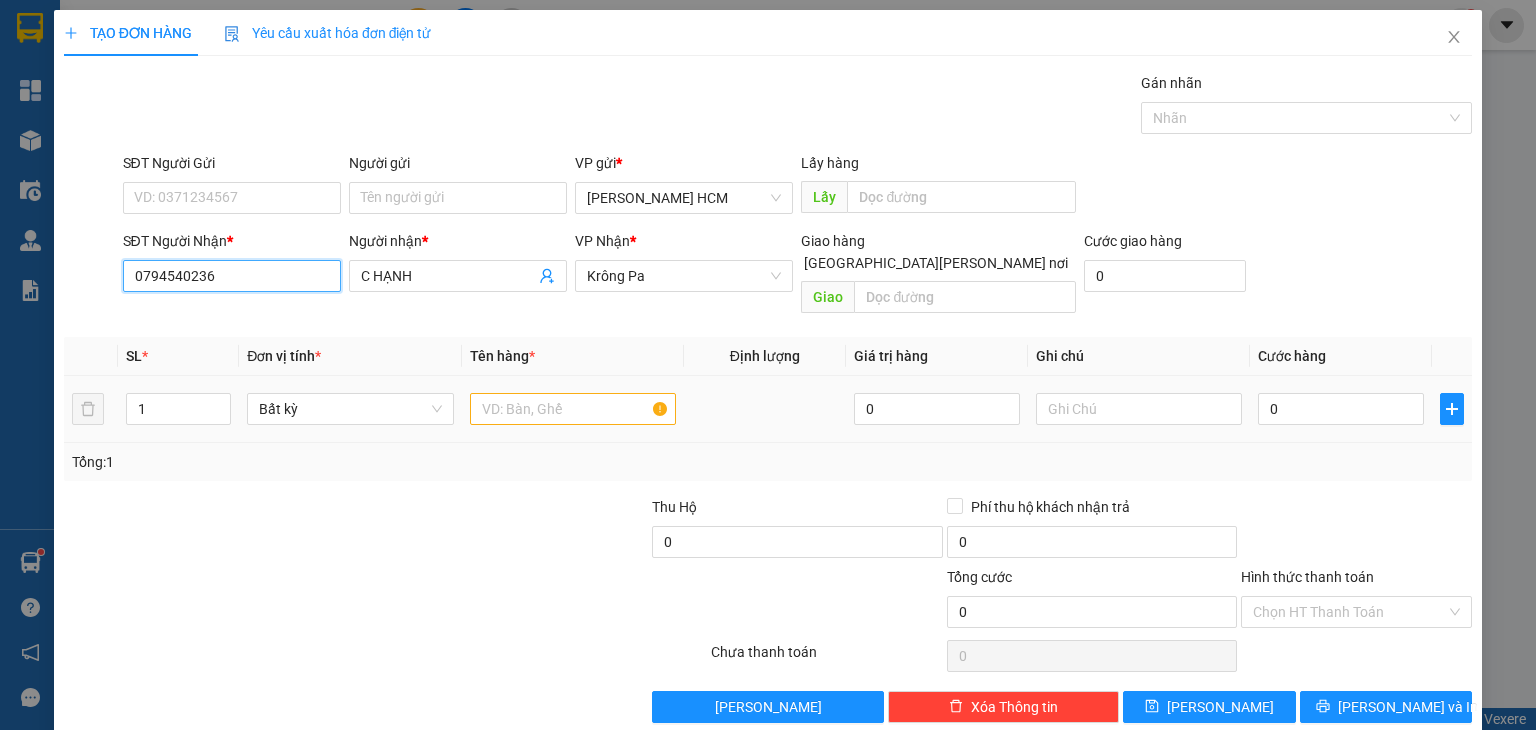 type on "0794540236" 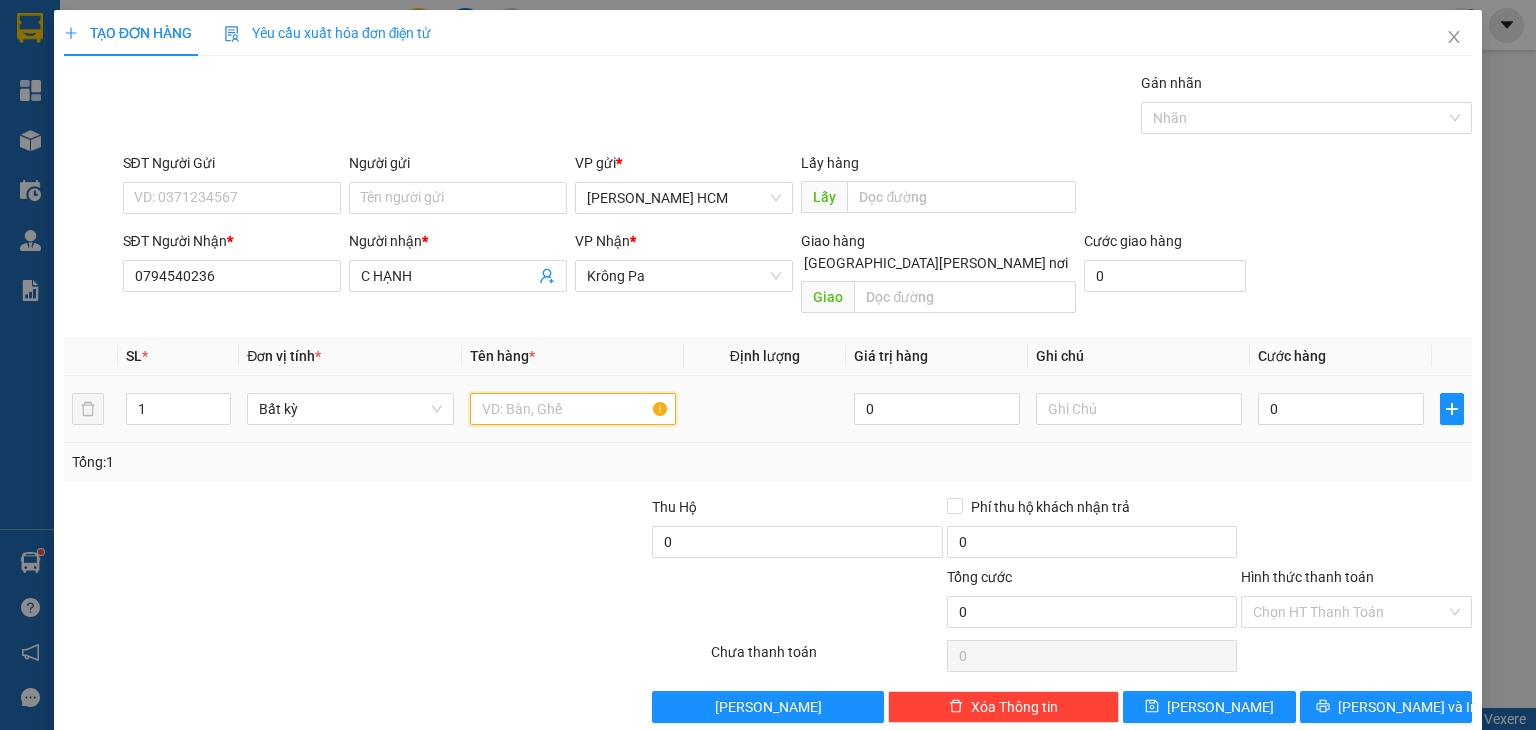 click at bounding box center [573, 409] 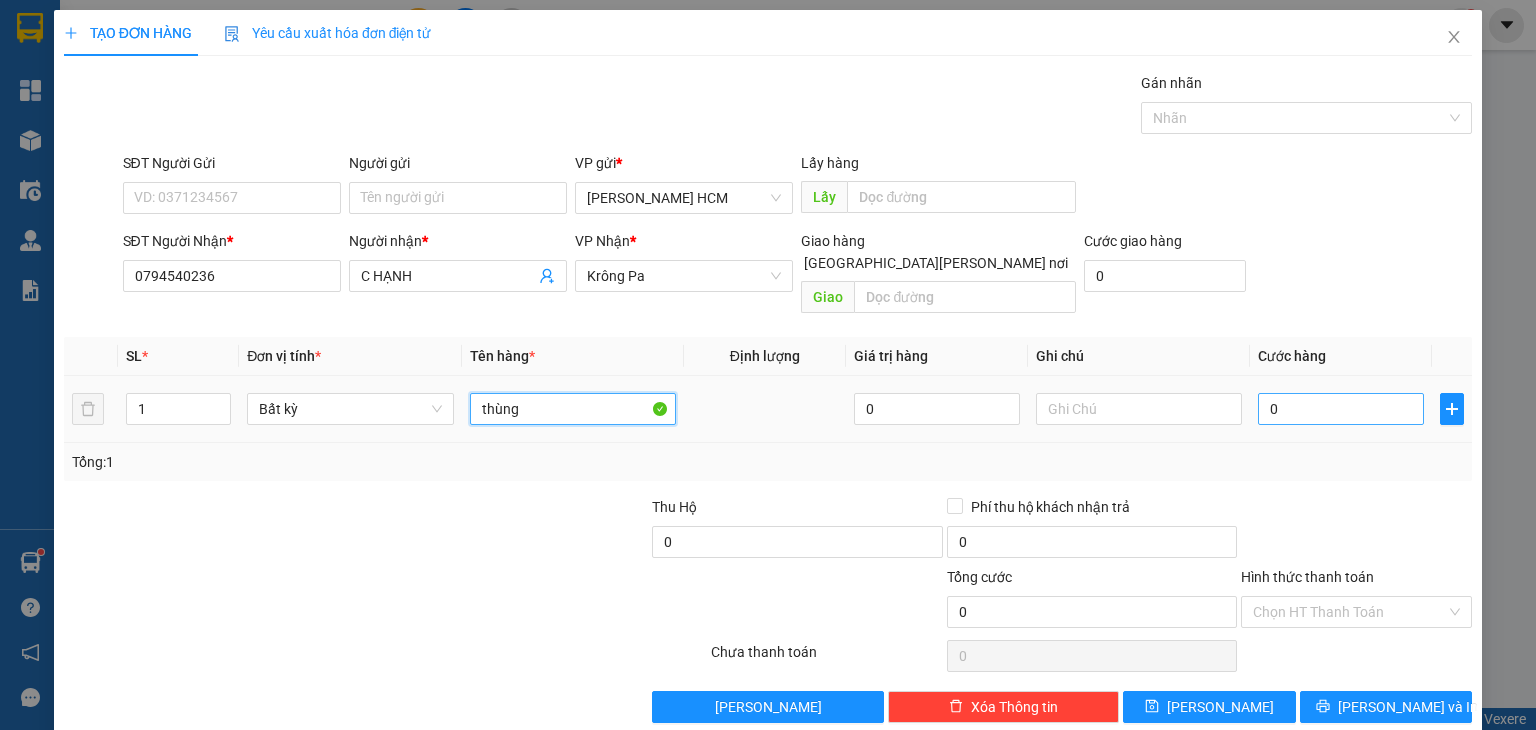type on "thùng" 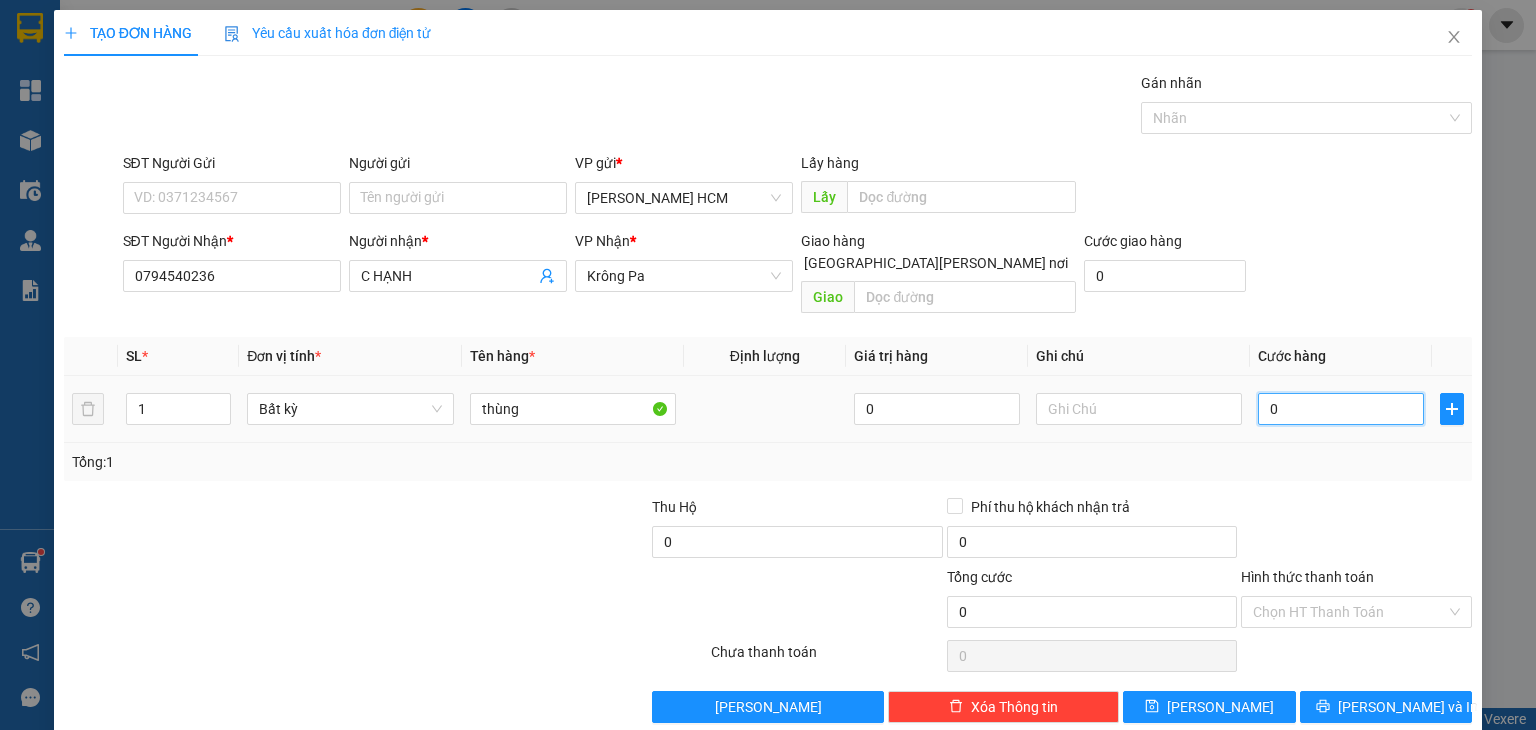 click on "0" at bounding box center [1341, 409] 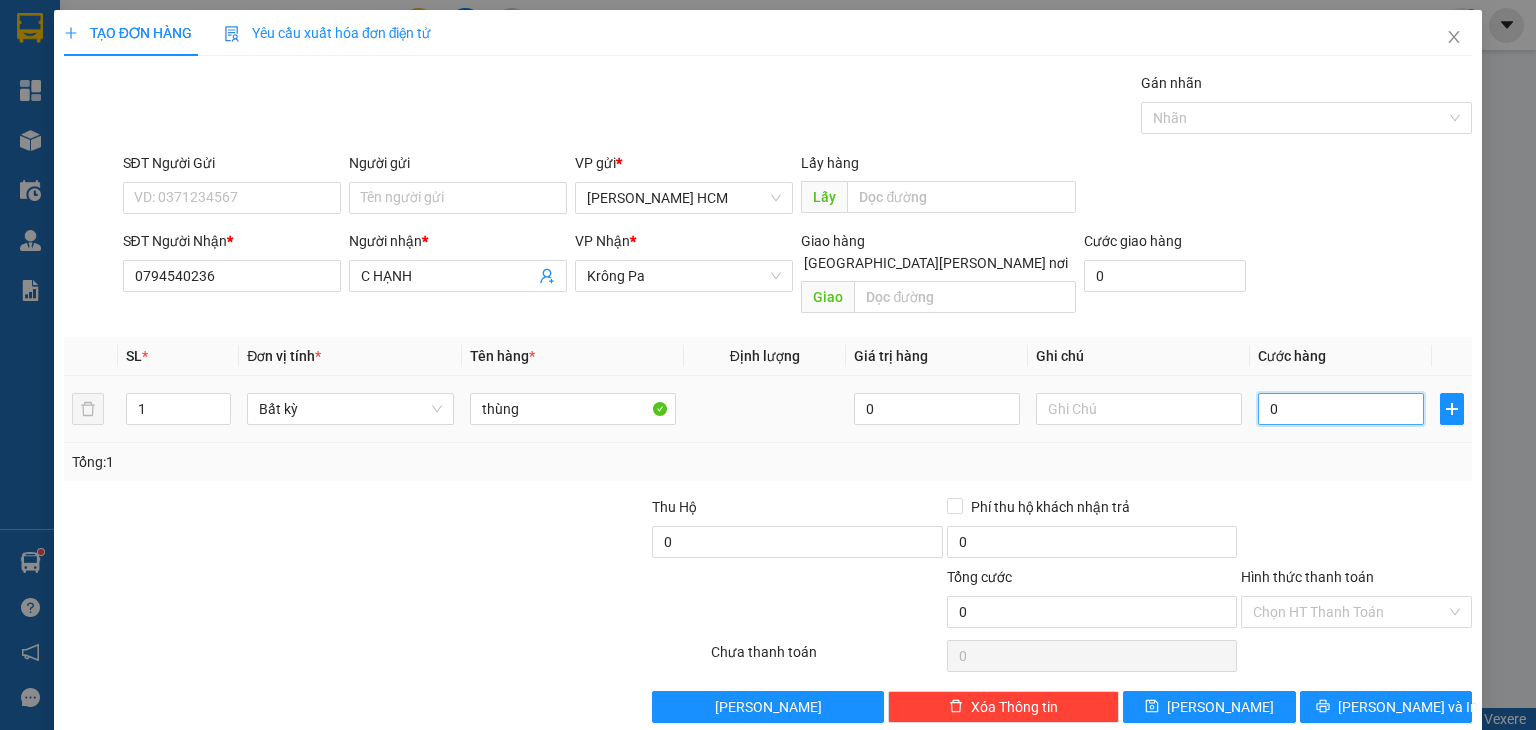 type on "006" 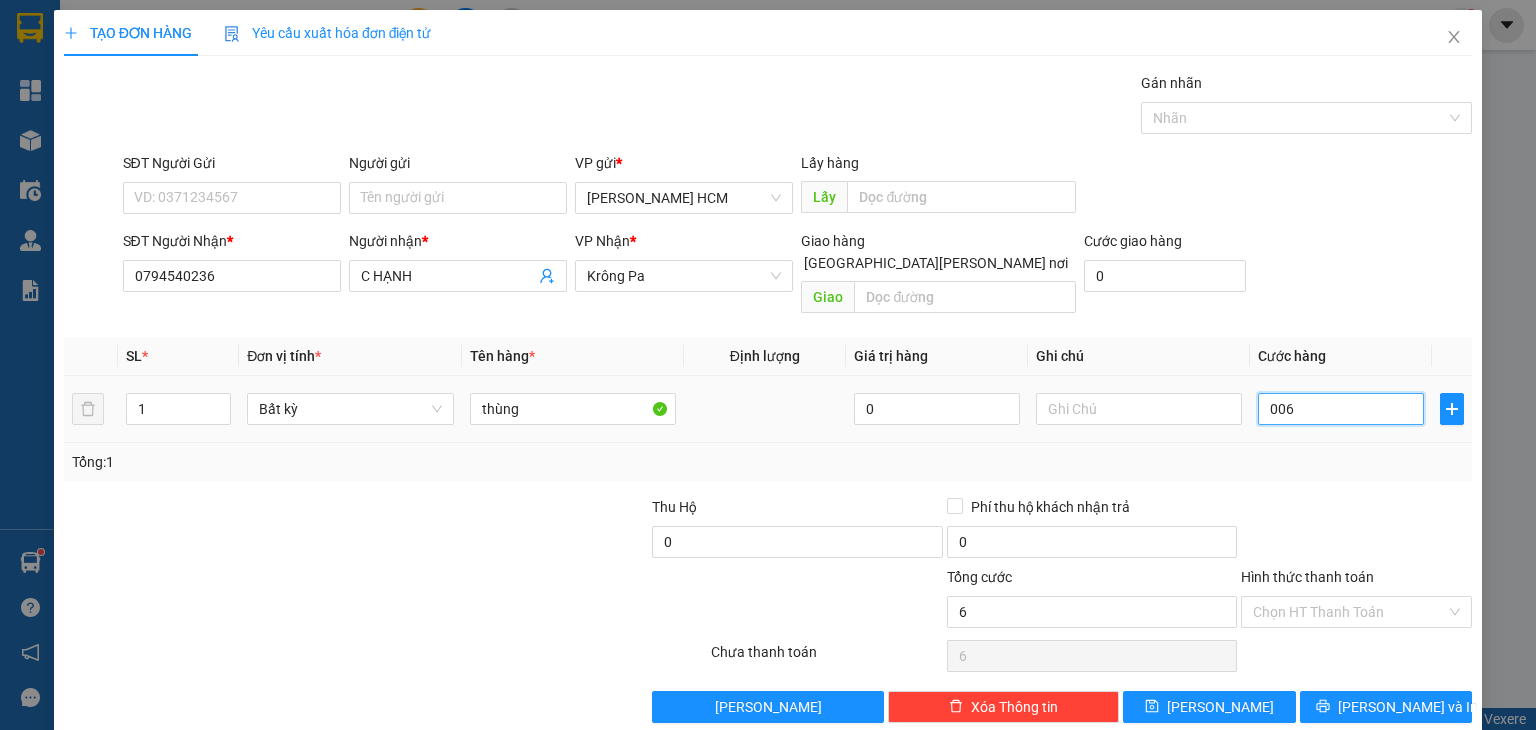 type on "0.060" 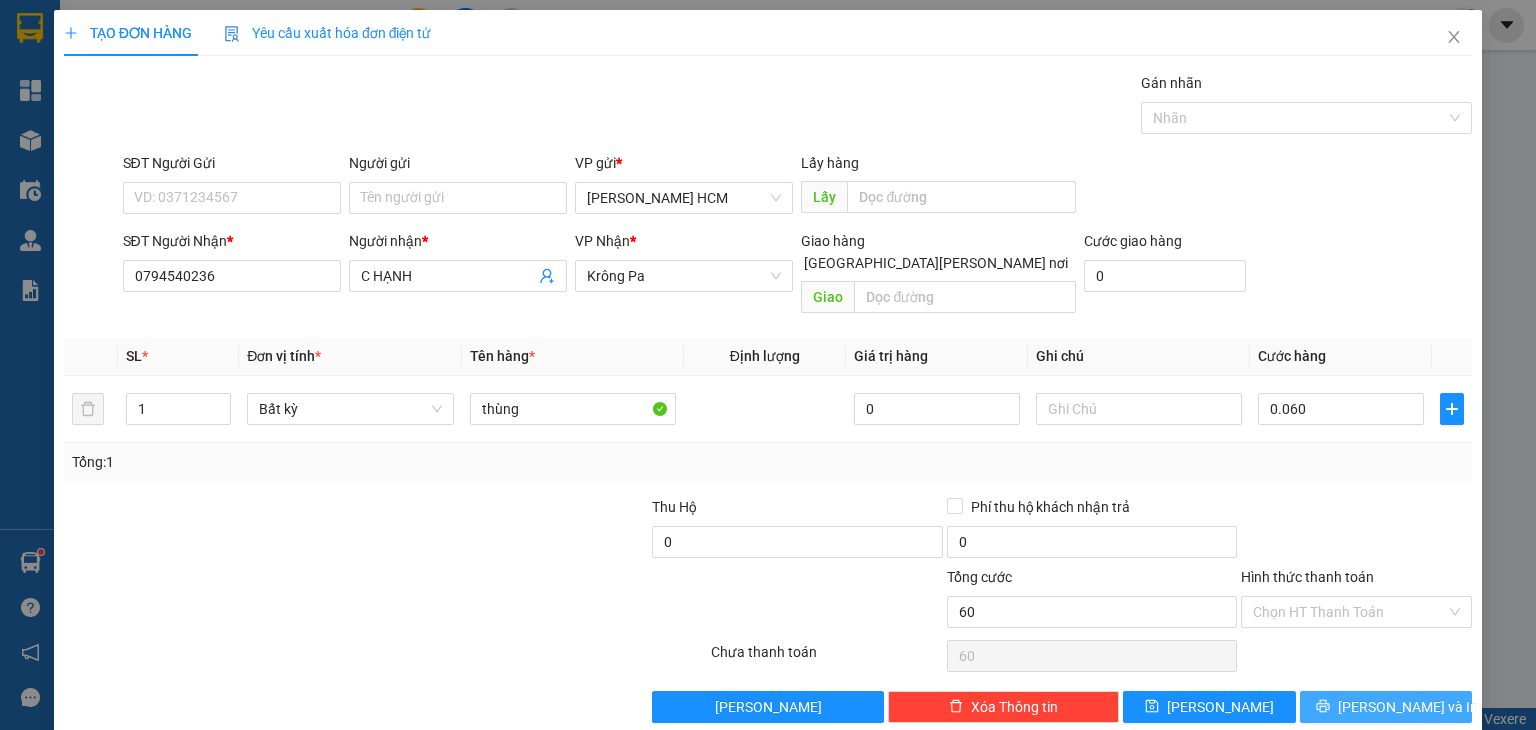type on "60.000" 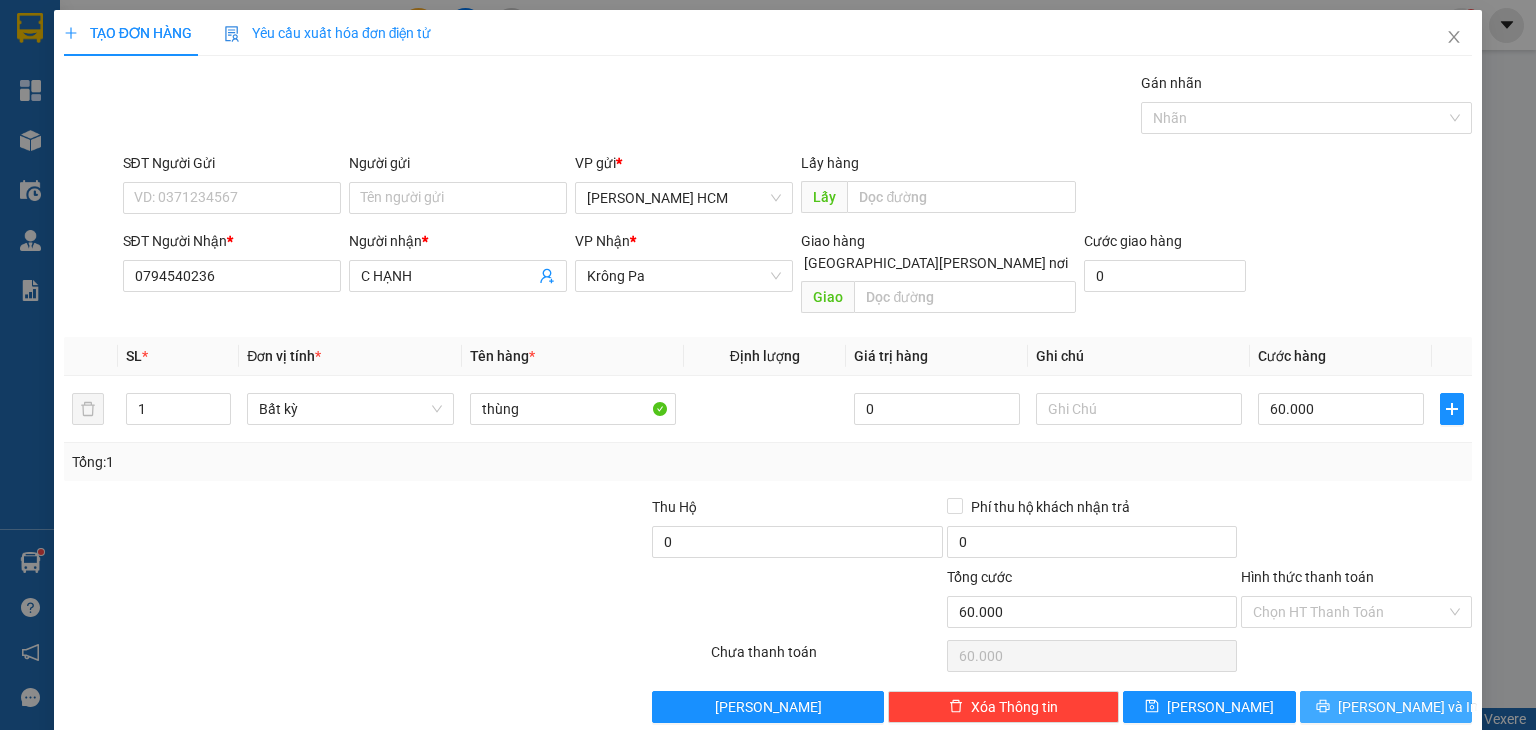 drag, startPoint x: 1414, startPoint y: 686, endPoint x: 1412, endPoint y: 699, distance: 13.152946 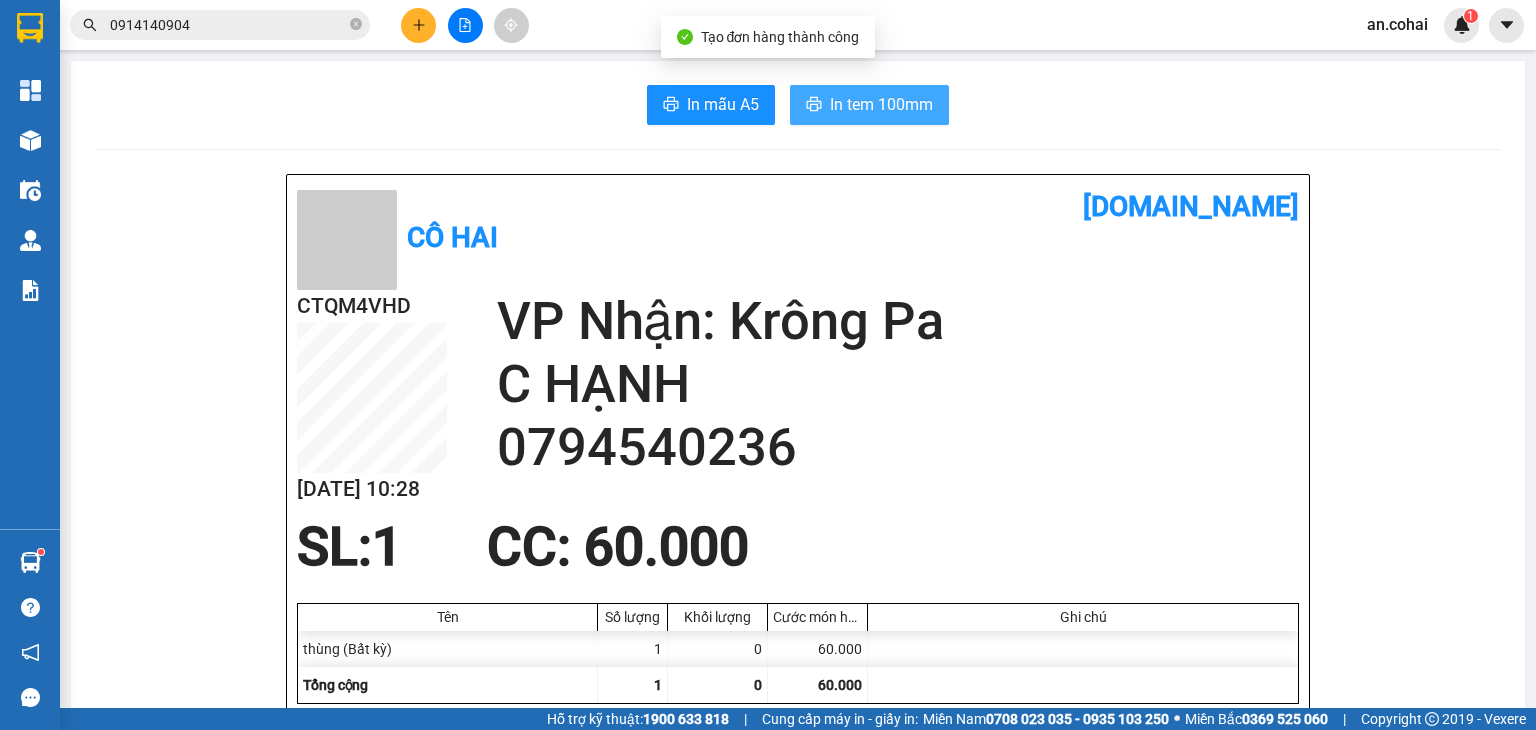 click on "In tem 100mm" at bounding box center [869, 105] 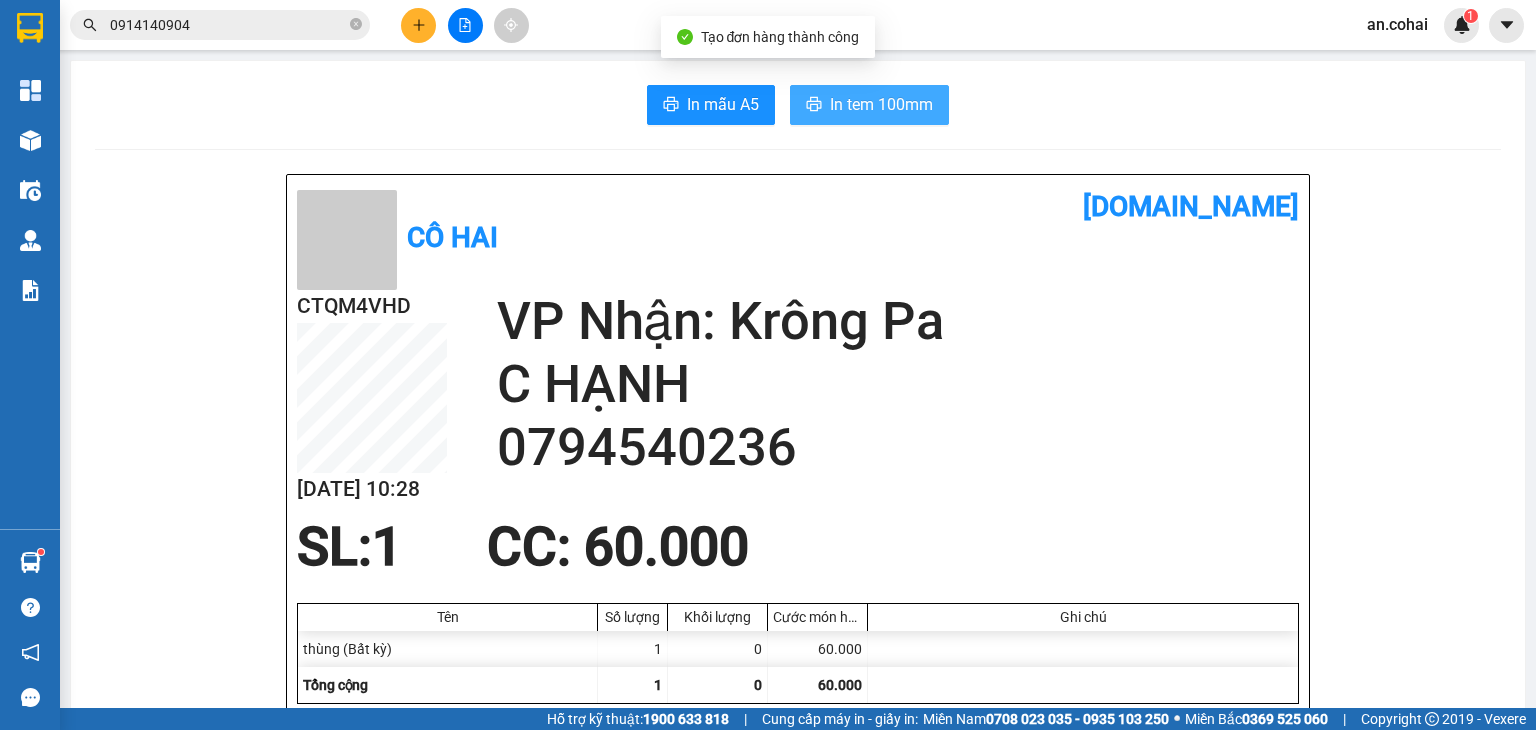 scroll, scrollTop: 0, scrollLeft: 0, axis: both 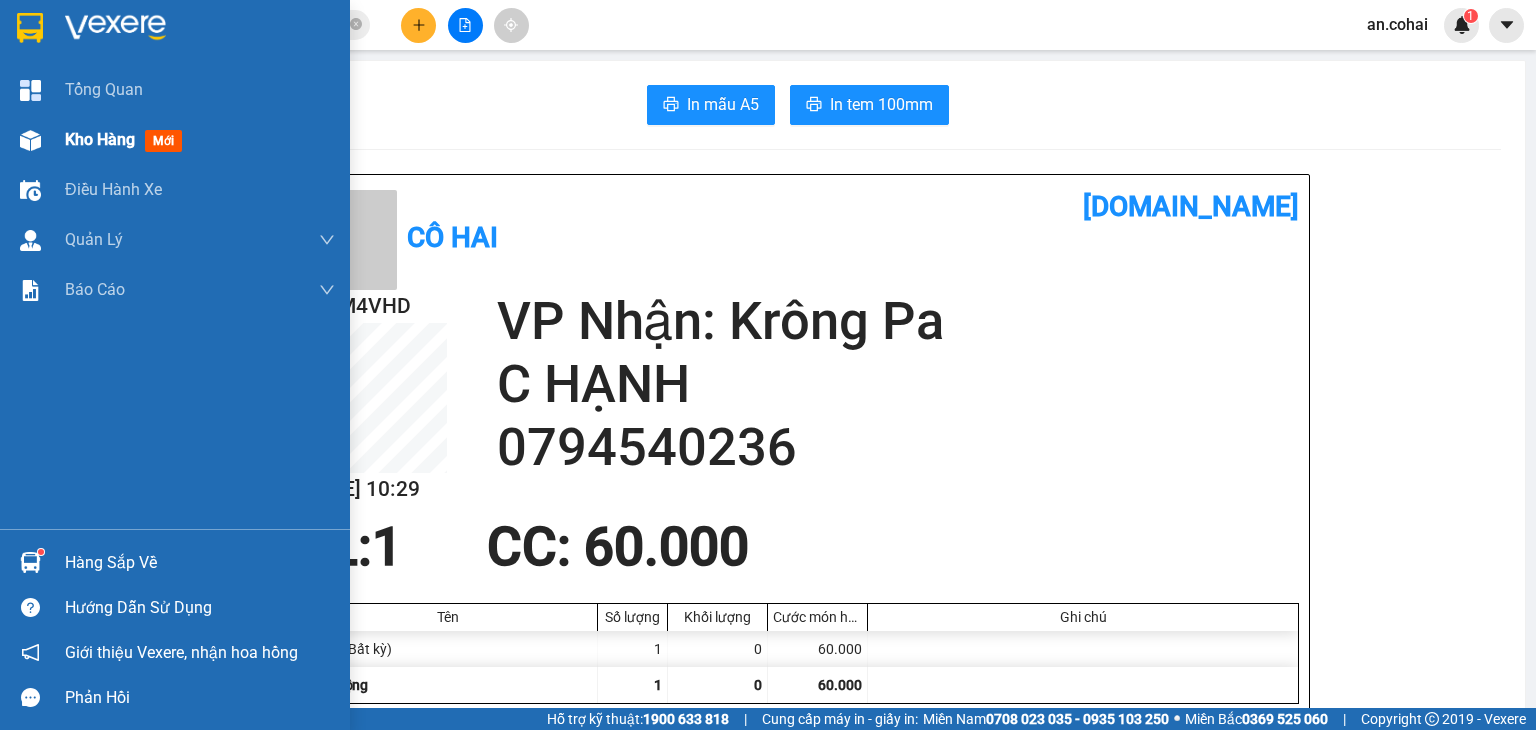 click on "Kho hàng mới" at bounding box center [175, 140] 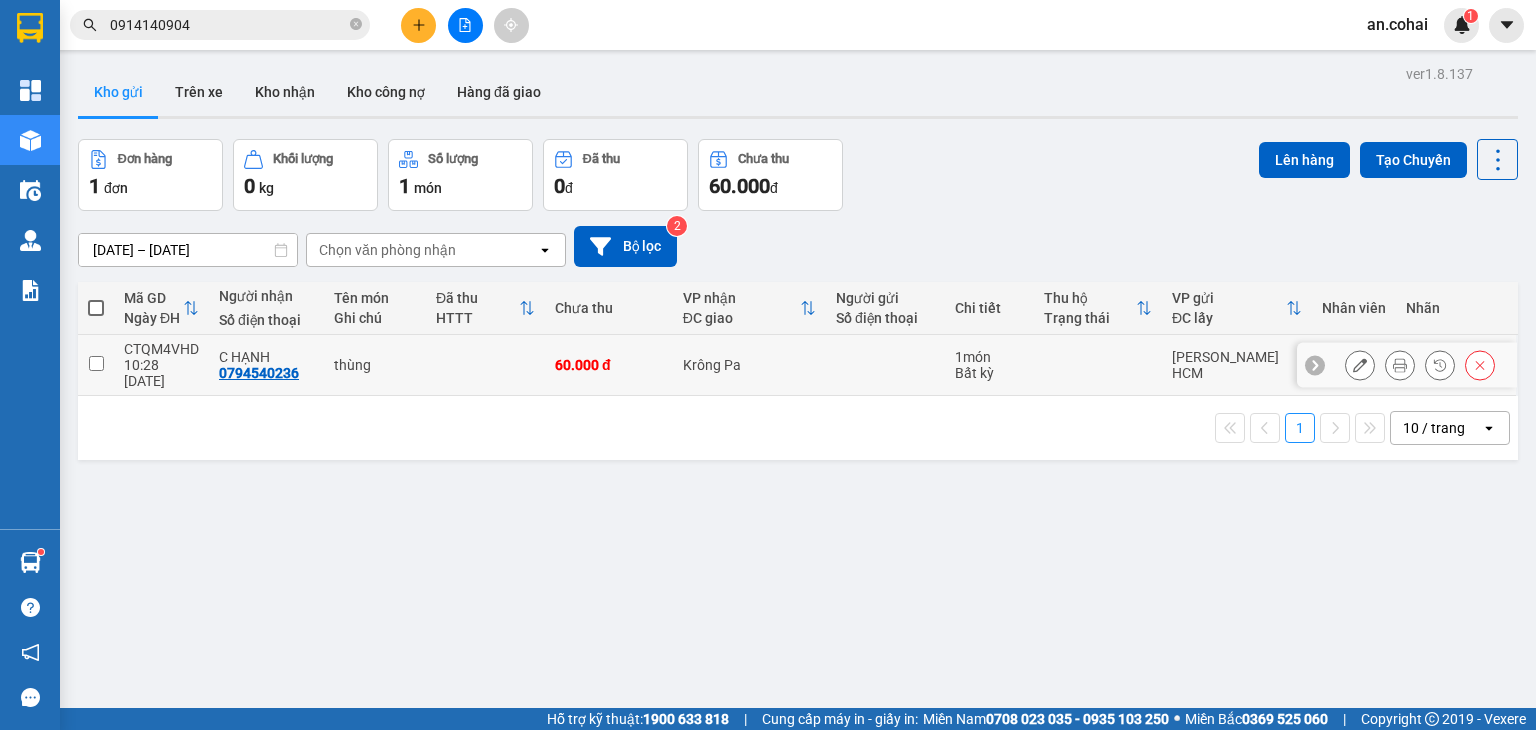 click at bounding box center [96, 363] 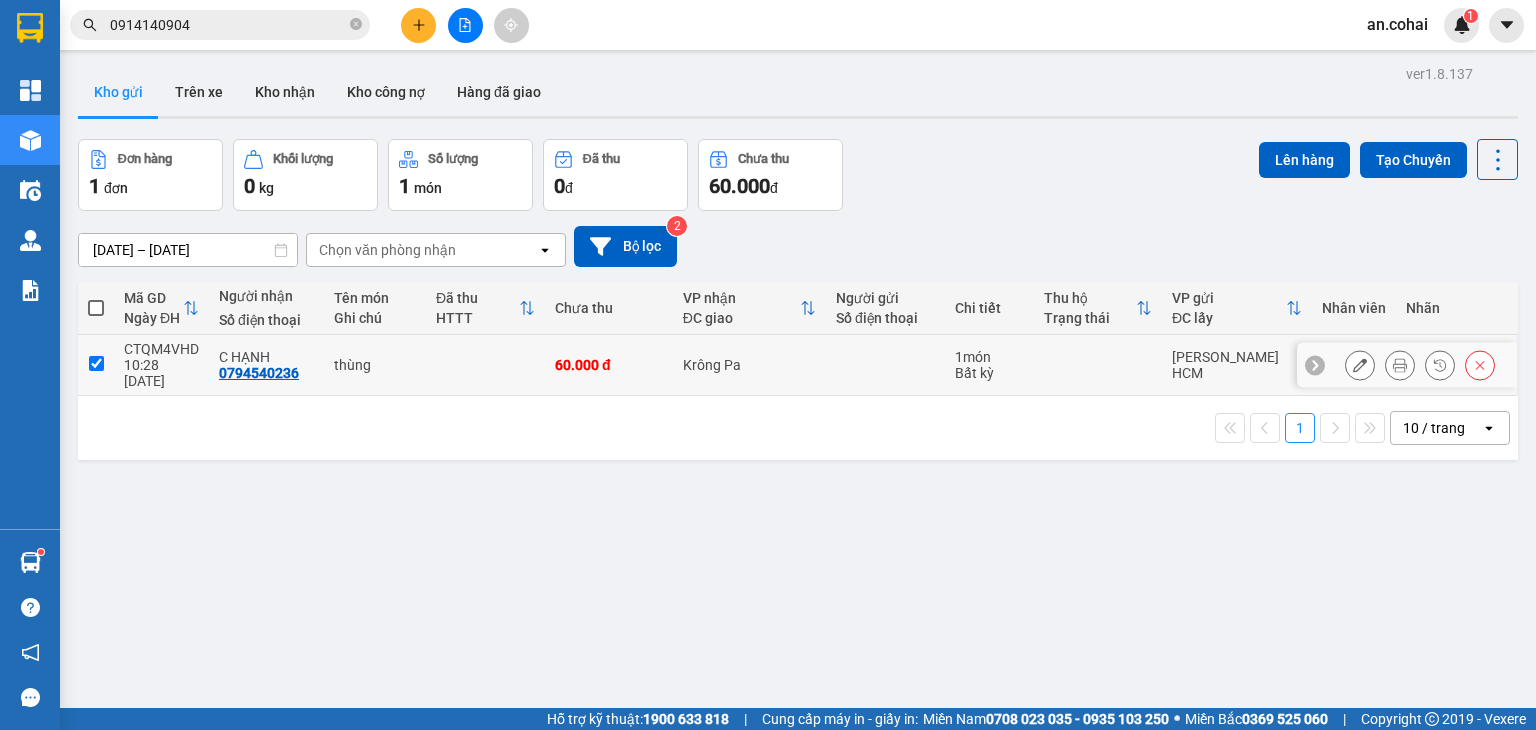 checkbox on "true" 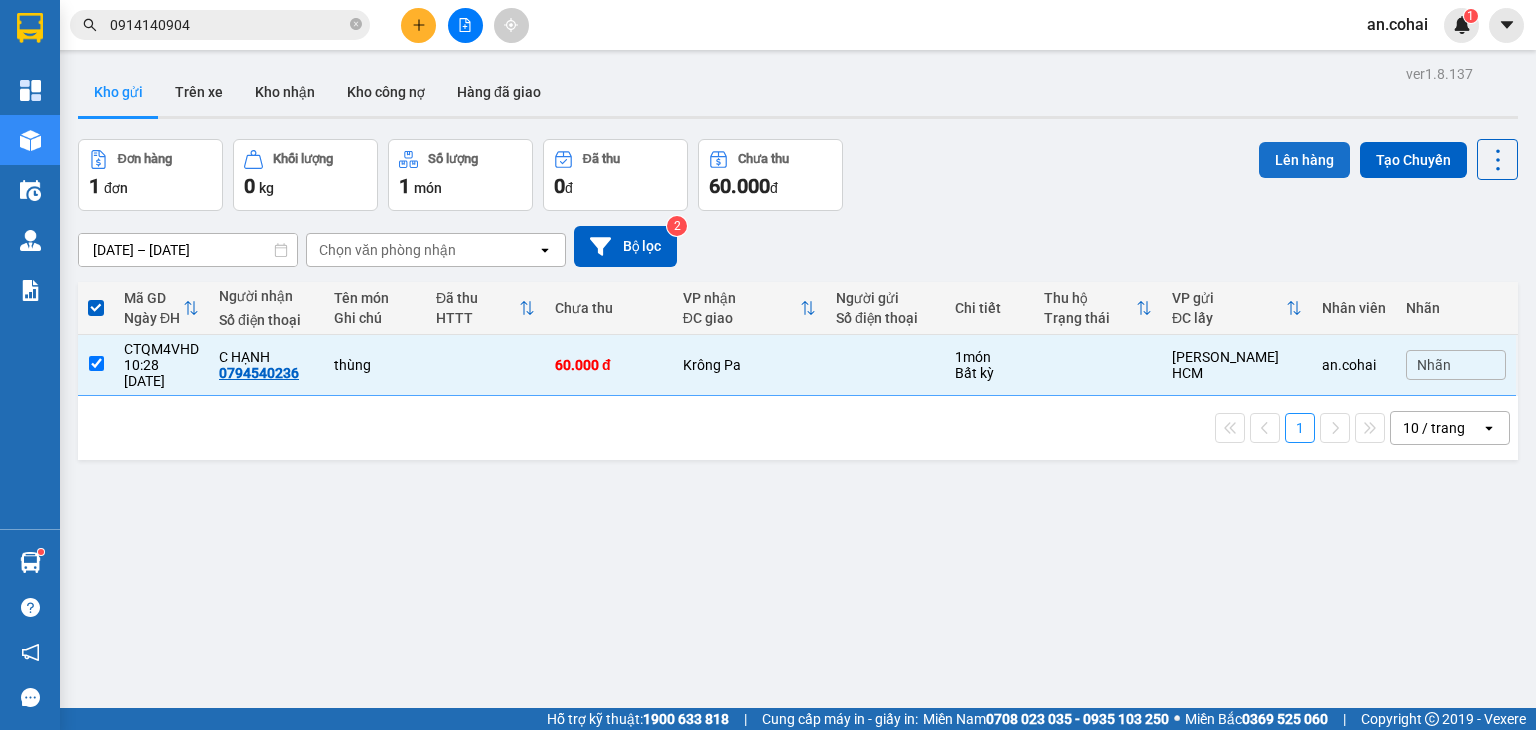 click on "Lên hàng" at bounding box center [1304, 160] 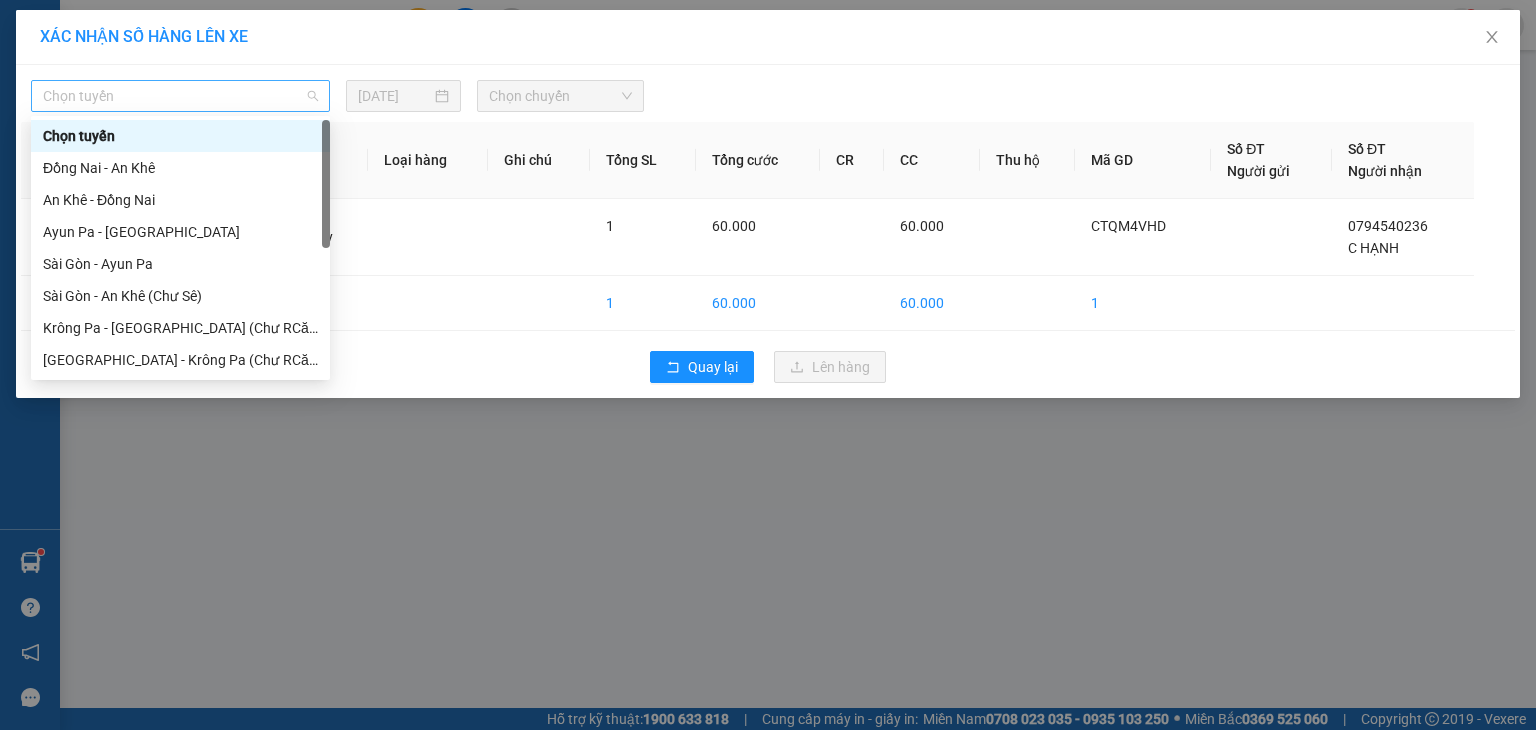 click on "Chọn tuyến" at bounding box center [180, 96] 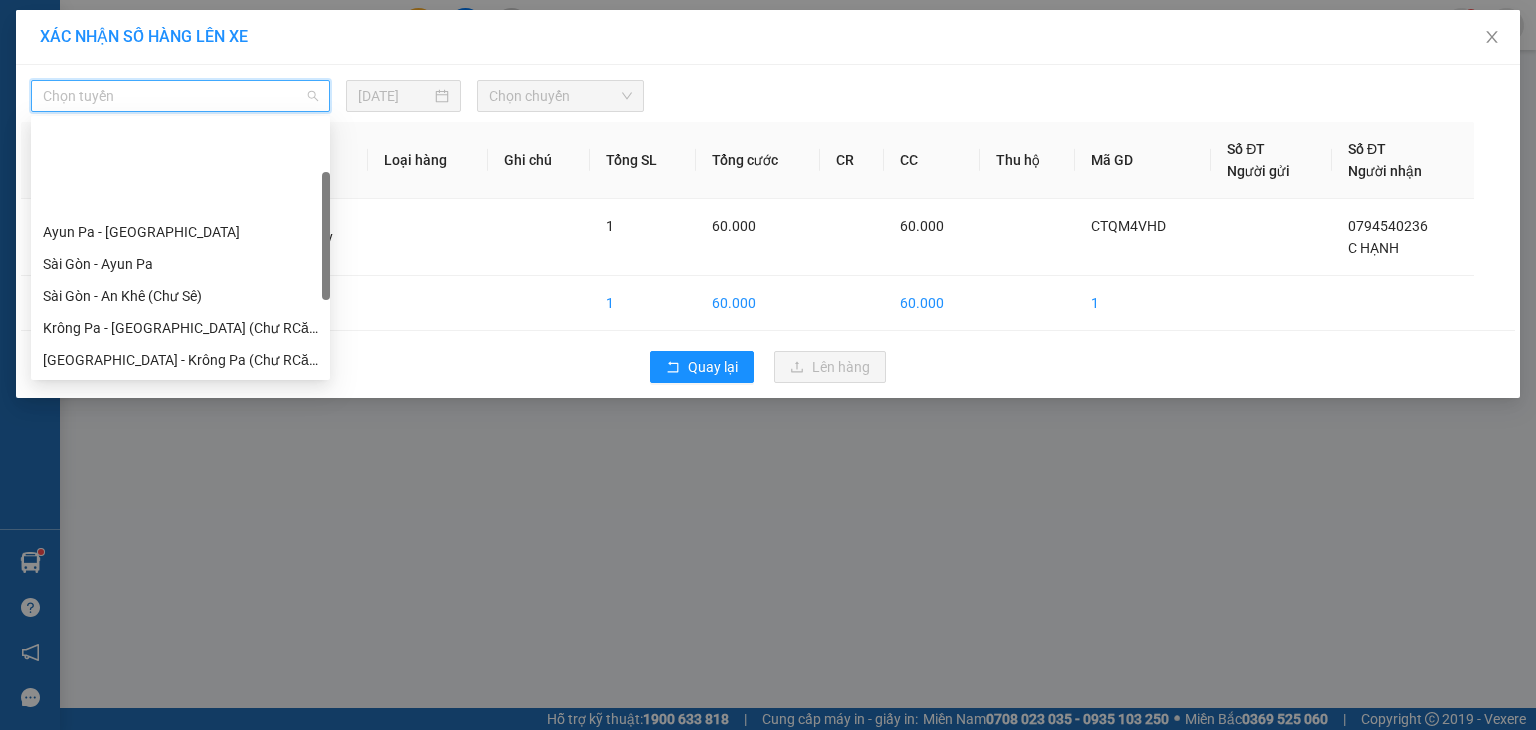 scroll, scrollTop: 288, scrollLeft: 0, axis: vertical 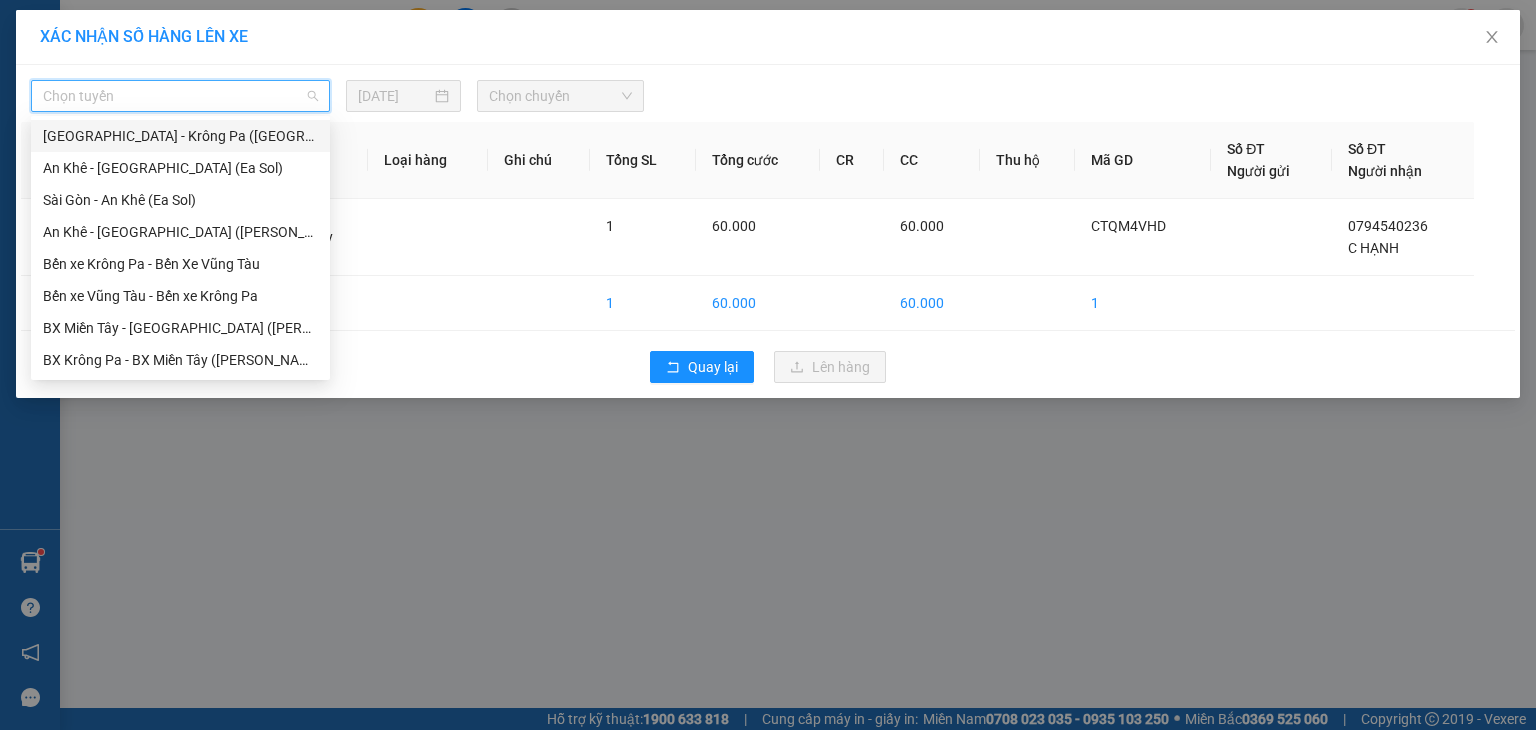 click on "[GEOGRAPHIC_DATA] - Krông Pa ([GEOGRAPHIC_DATA])" at bounding box center [180, 136] 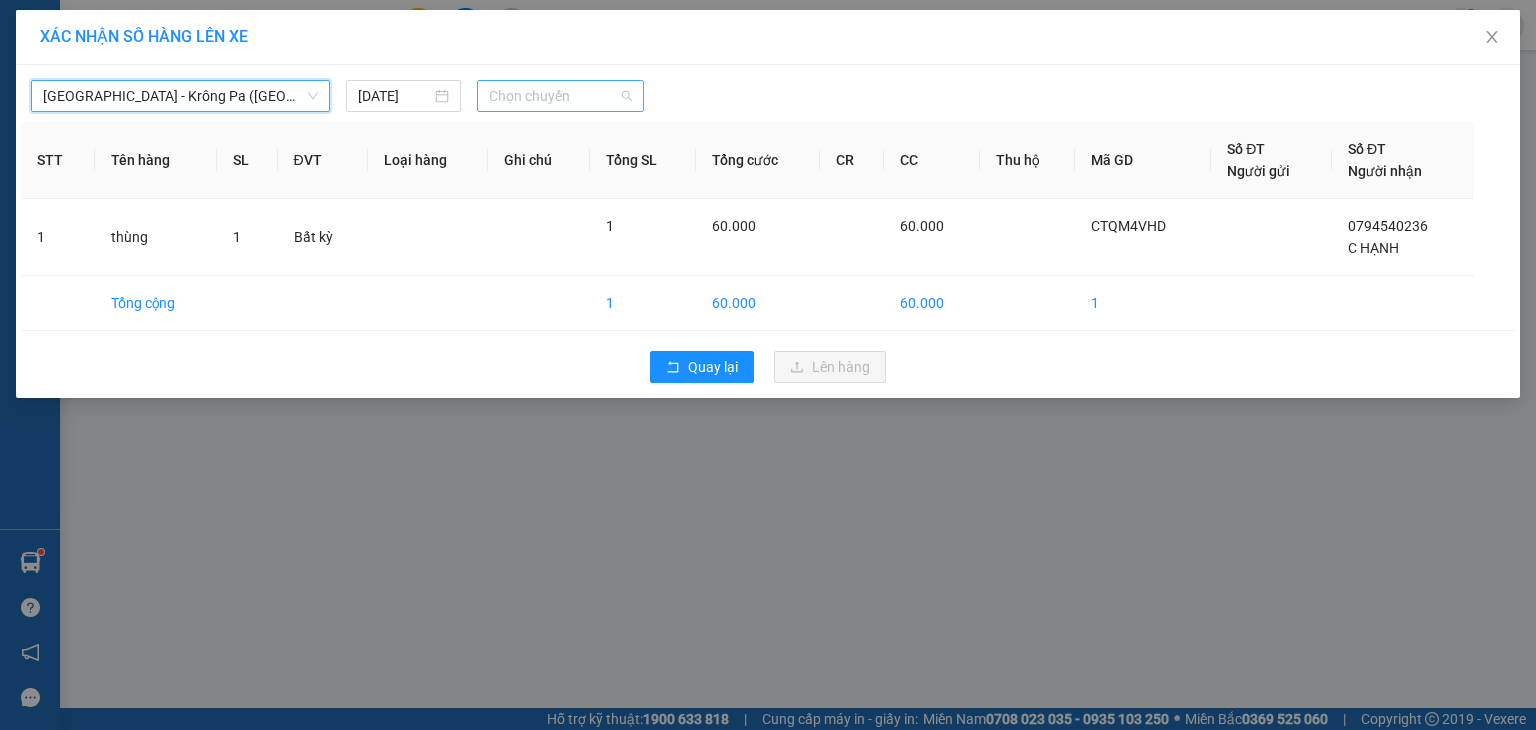 click on "Chọn chuyến" at bounding box center (561, 96) 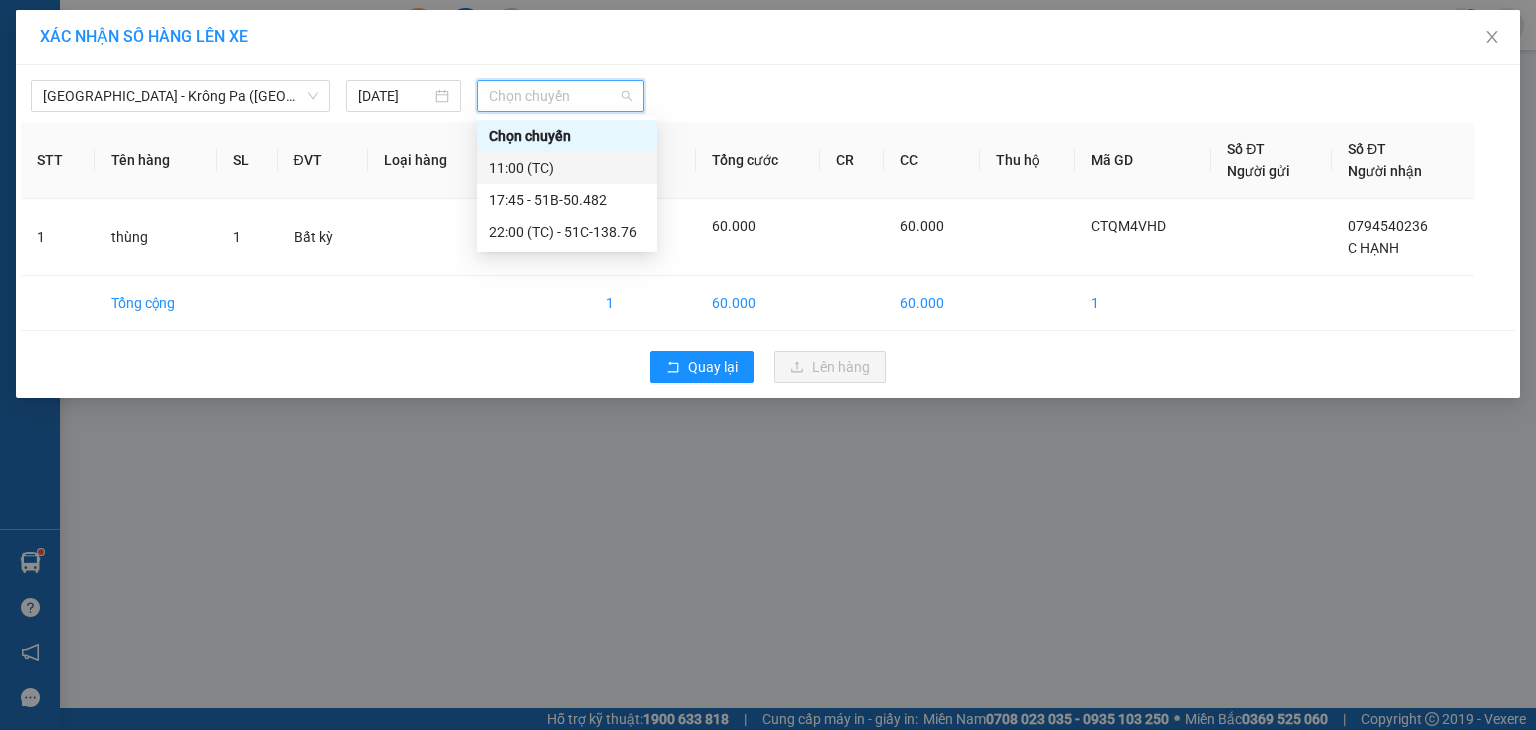 click on "11:00   (TC)" at bounding box center (567, 168) 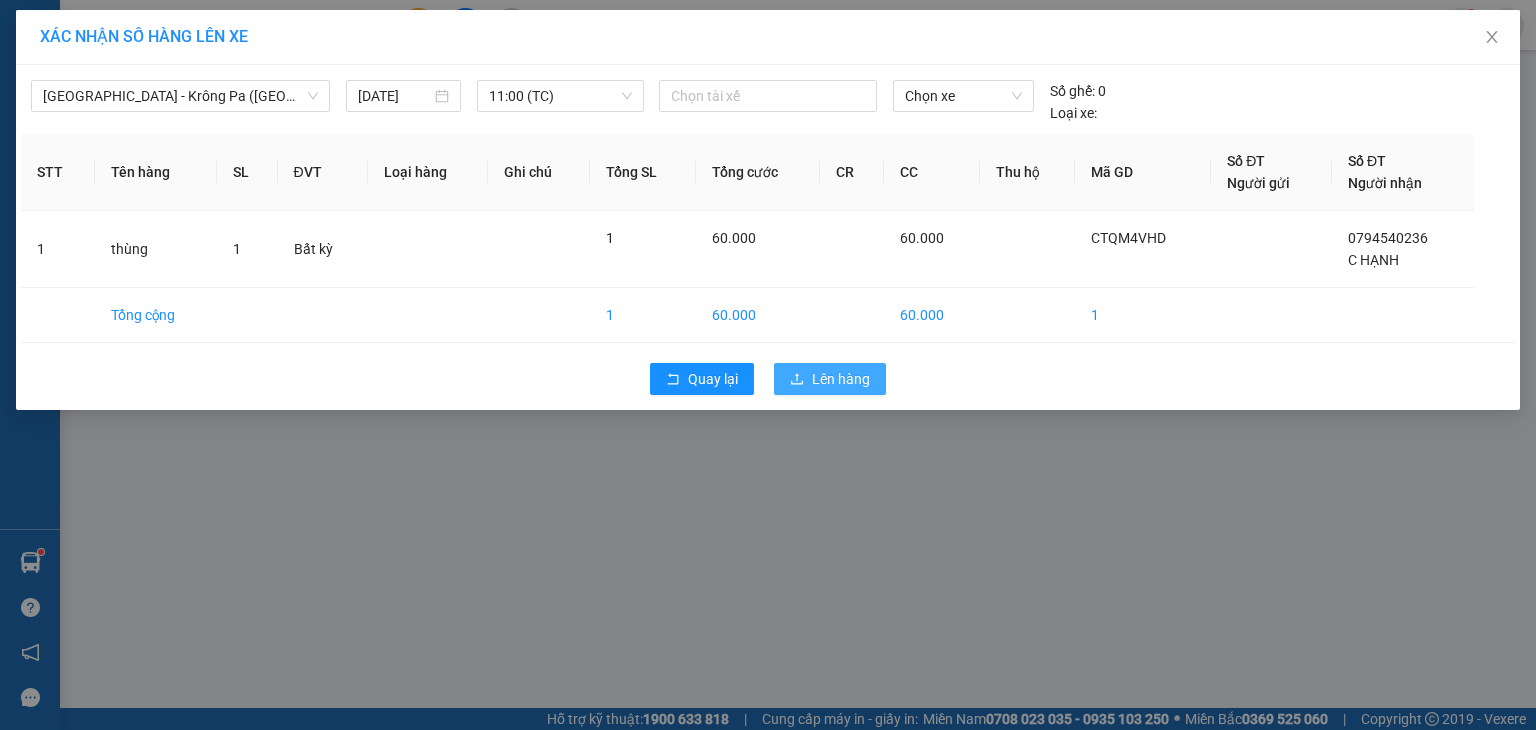click on "Lên hàng" at bounding box center [841, 379] 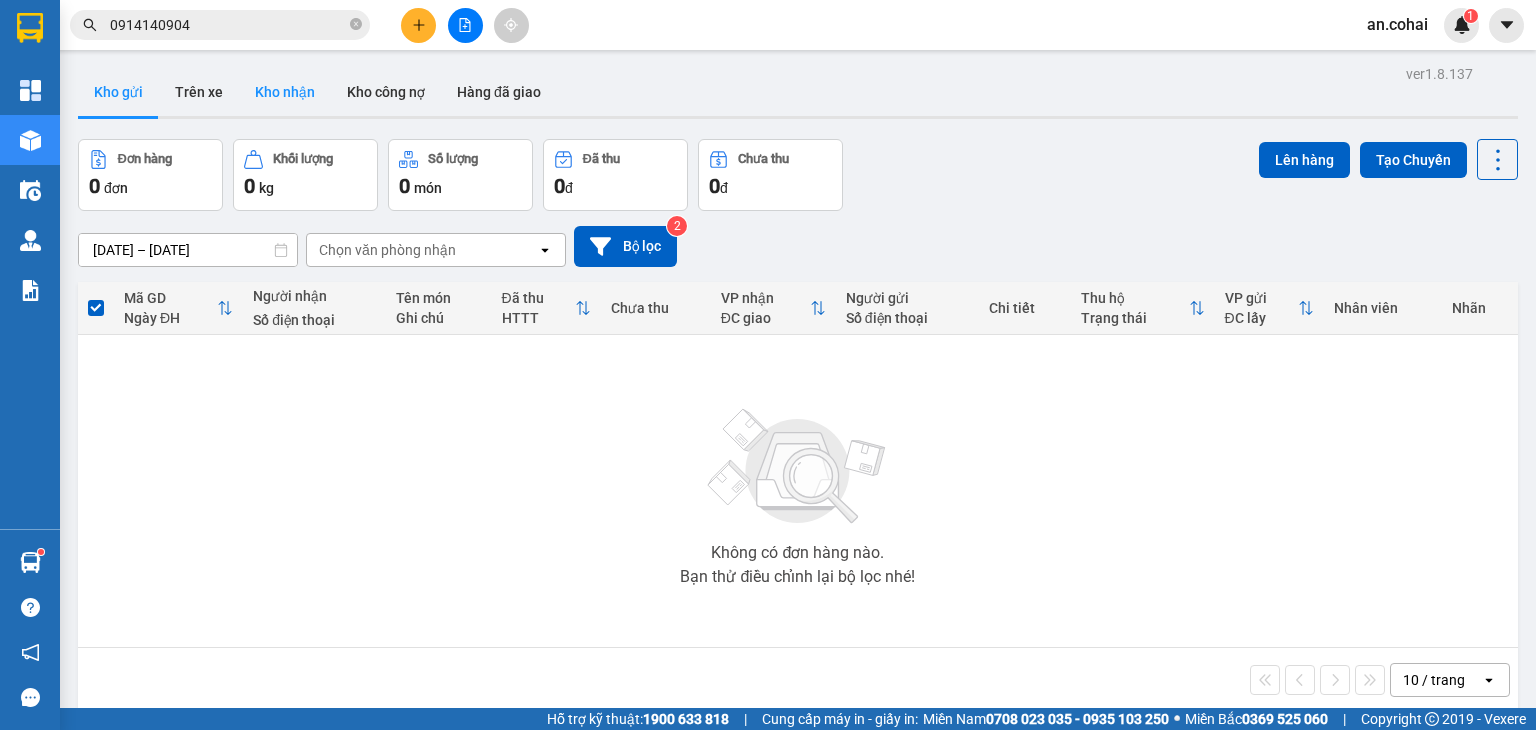click on "Kho nhận" at bounding box center (285, 92) 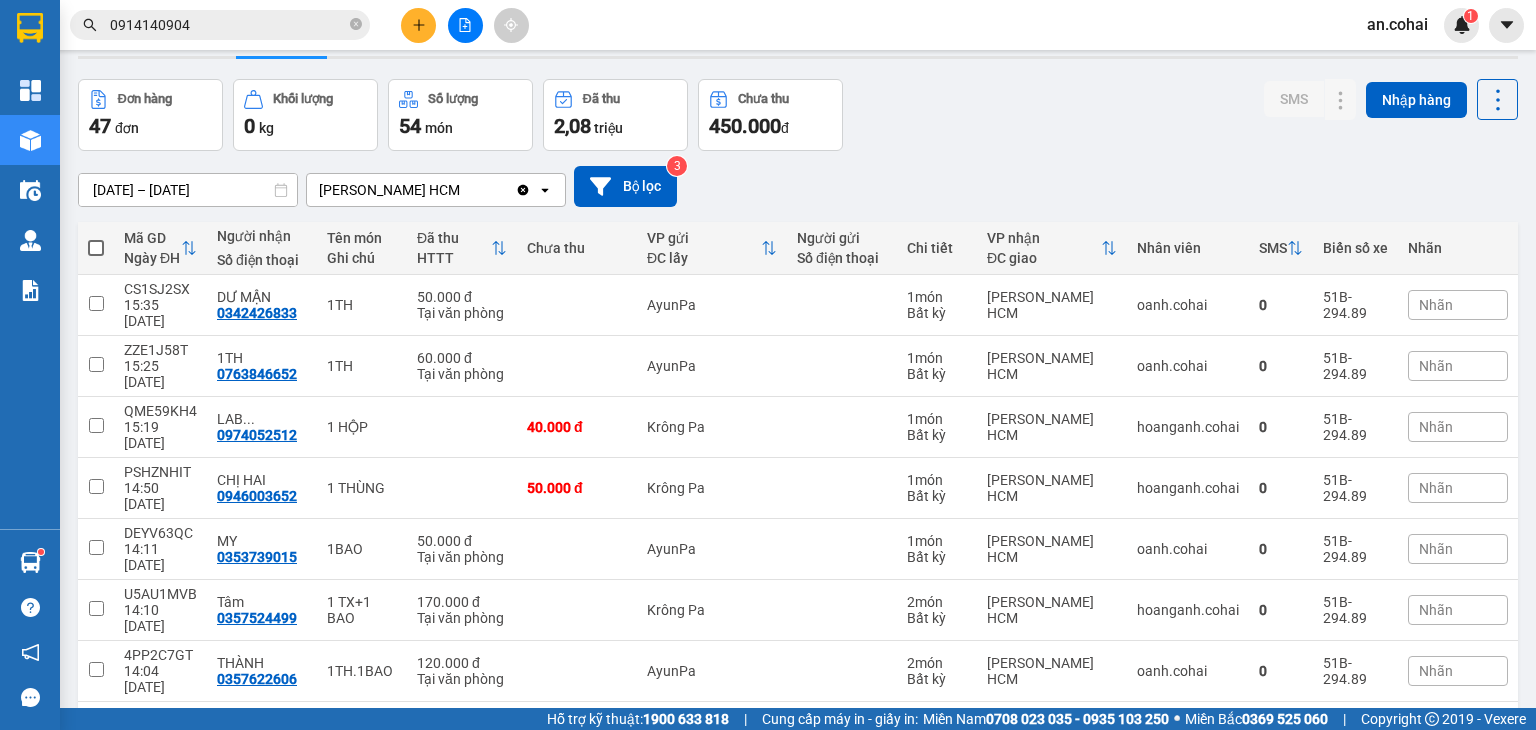 scroll, scrollTop: 185, scrollLeft: 0, axis: vertical 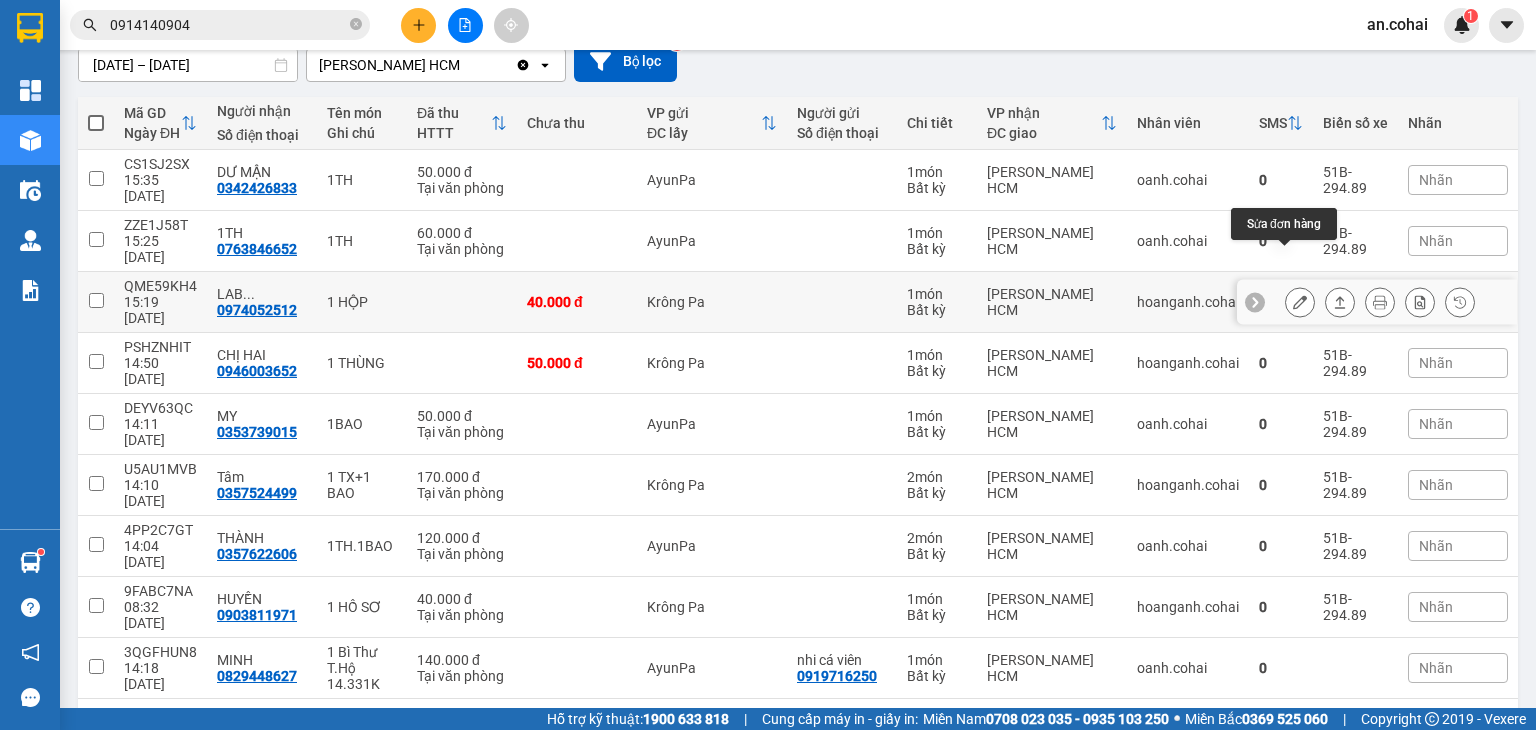 click 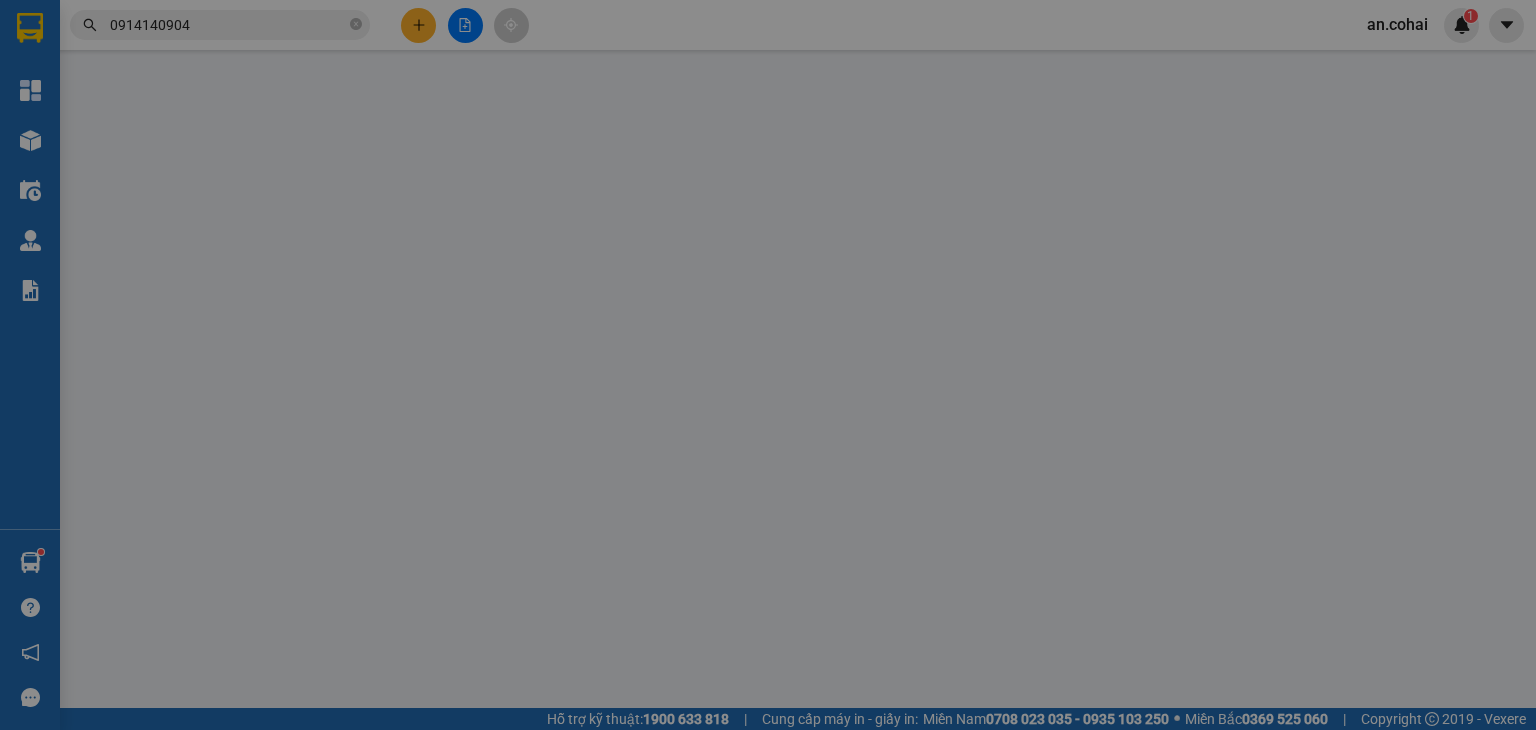 type on "0974052512" 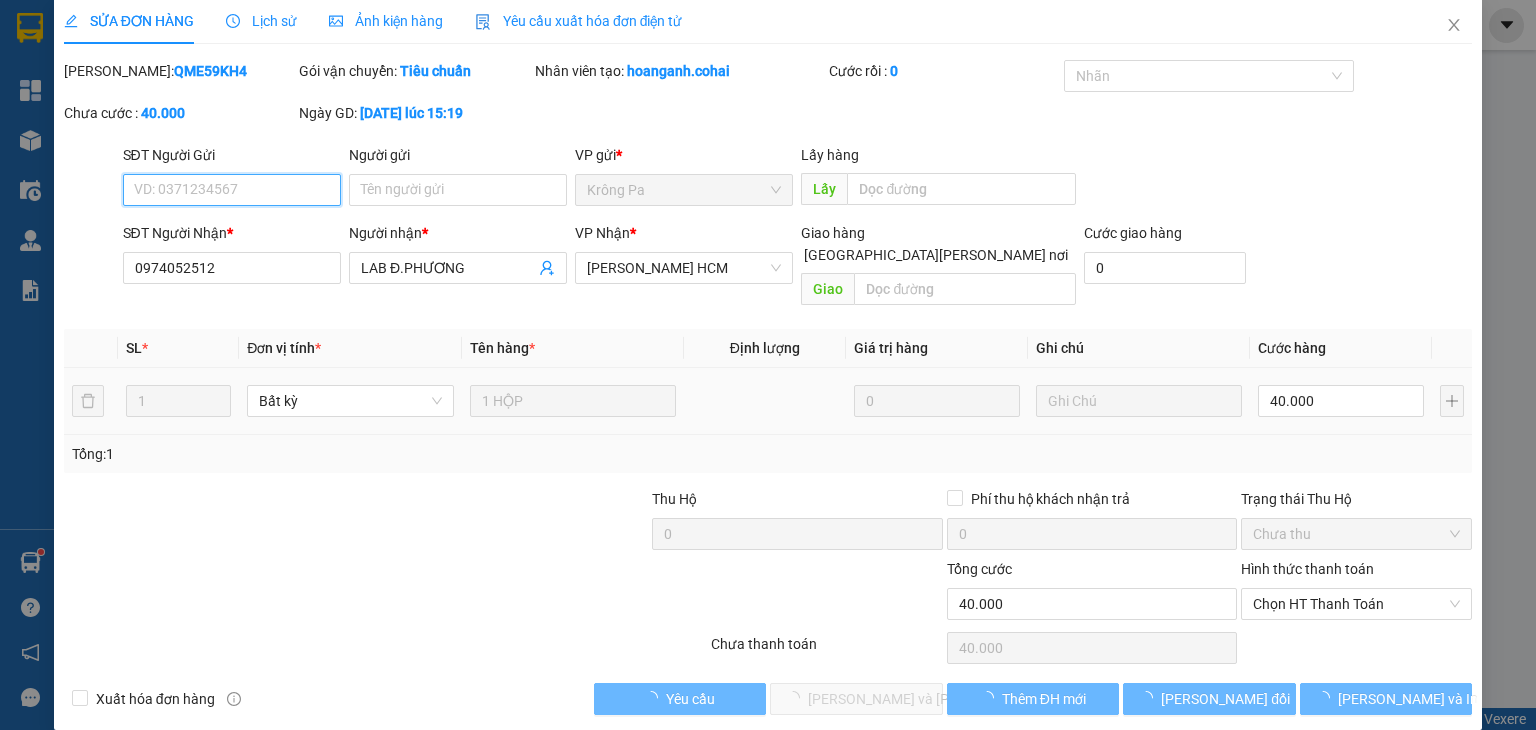 scroll, scrollTop: 13, scrollLeft: 0, axis: vertical 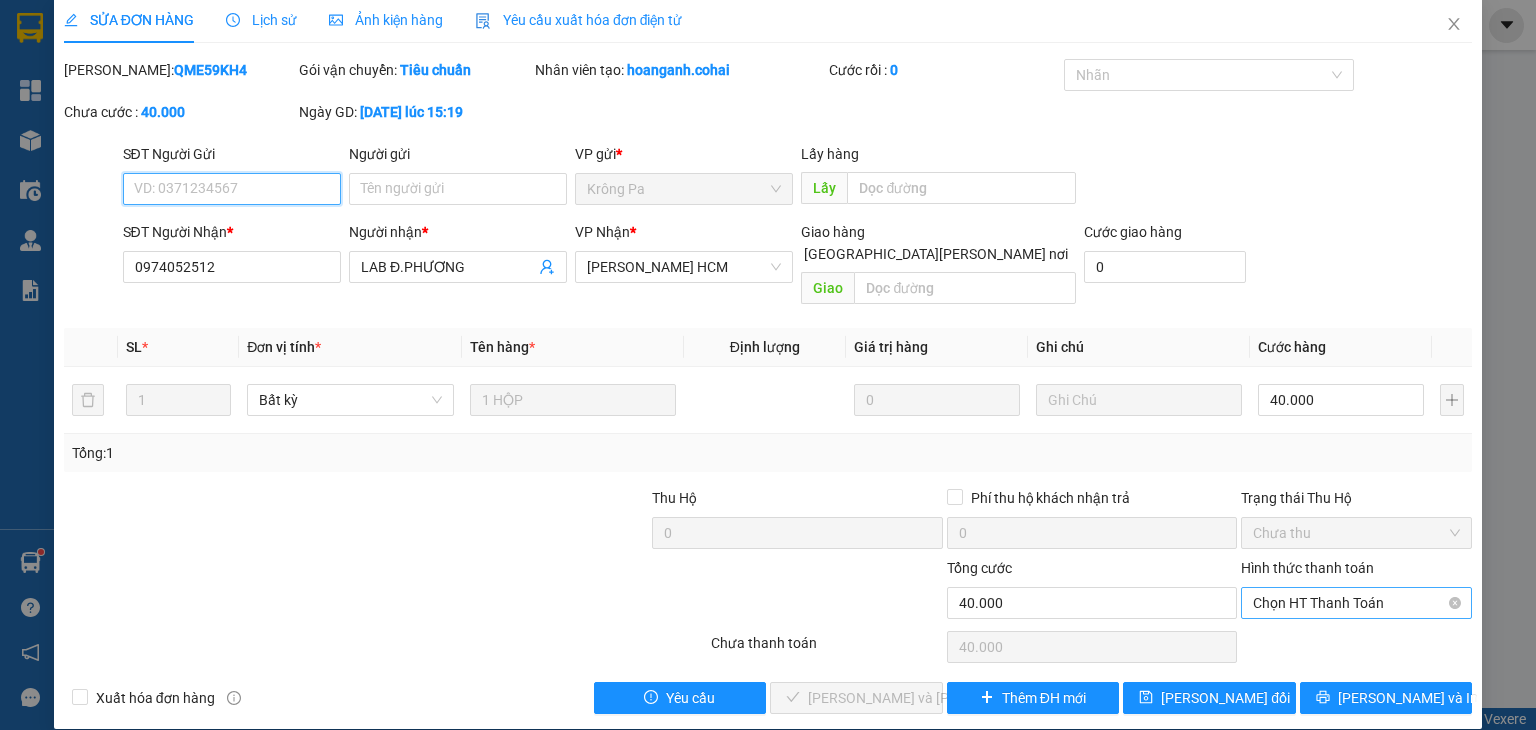 click on "Chọn HT Thanh Toán" at bounding box center [1356, 603] 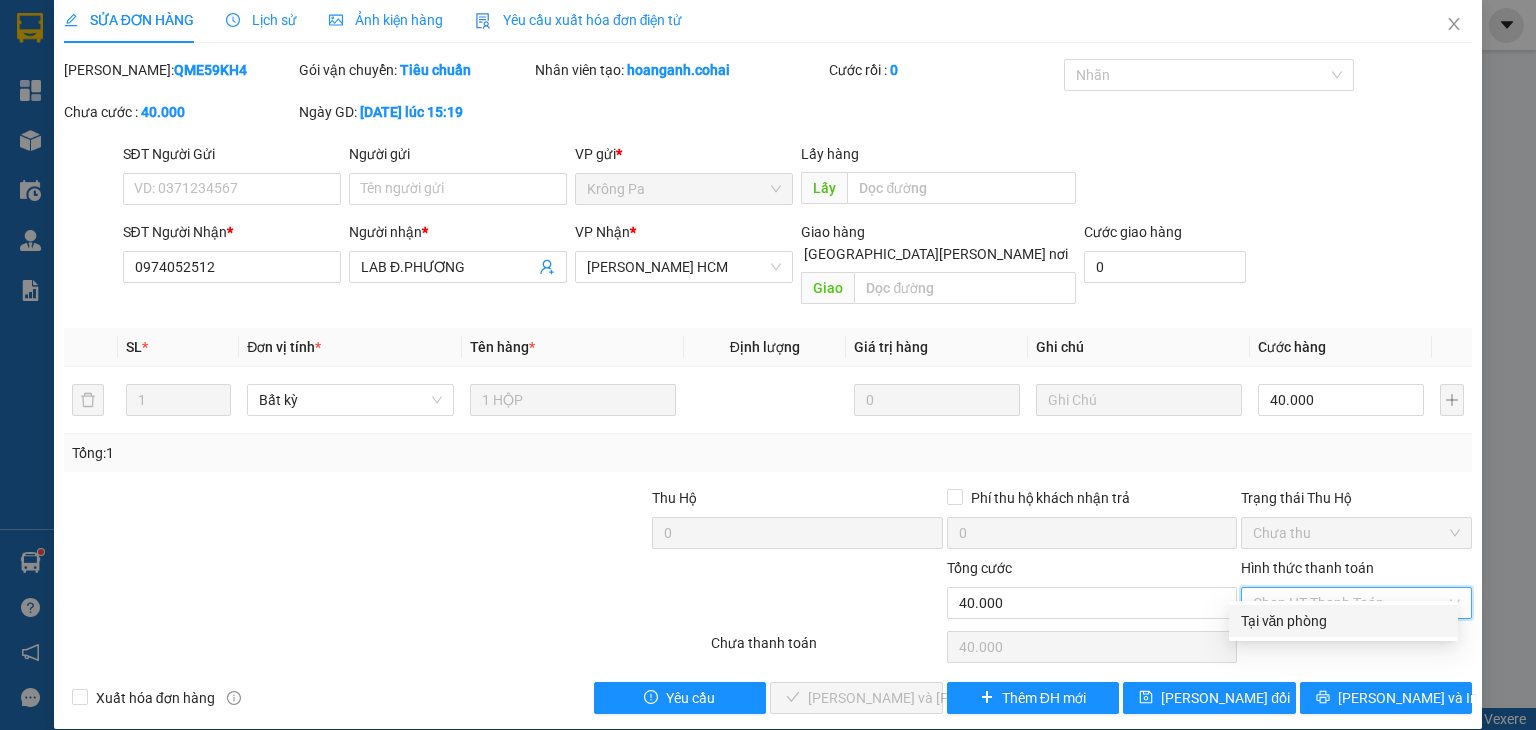 click on "Tại văn phòng" at bounding box center (1343, 621) 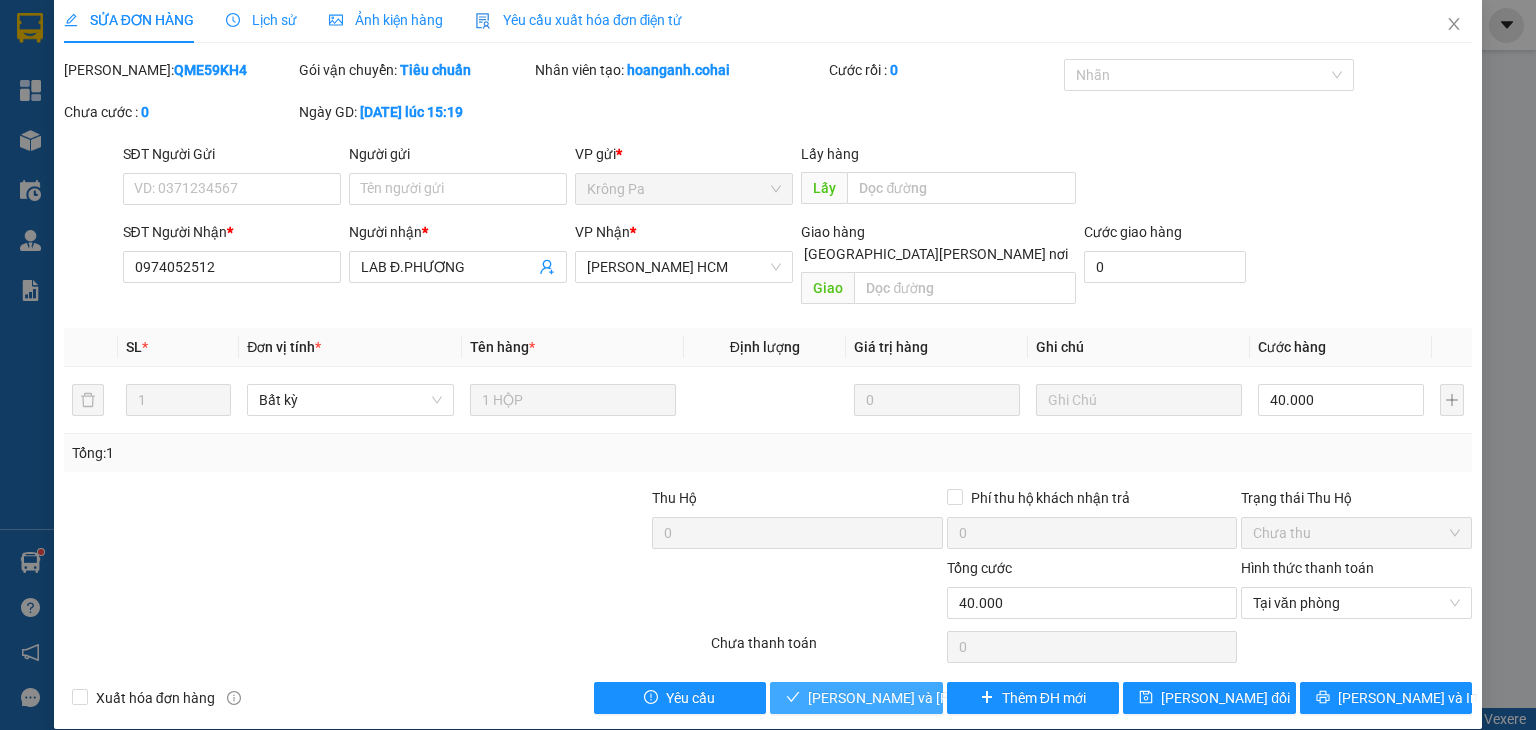 click on "[PERSON_NAME] và [PERSON_NAME] hàng" at bounding box center (856, 698) 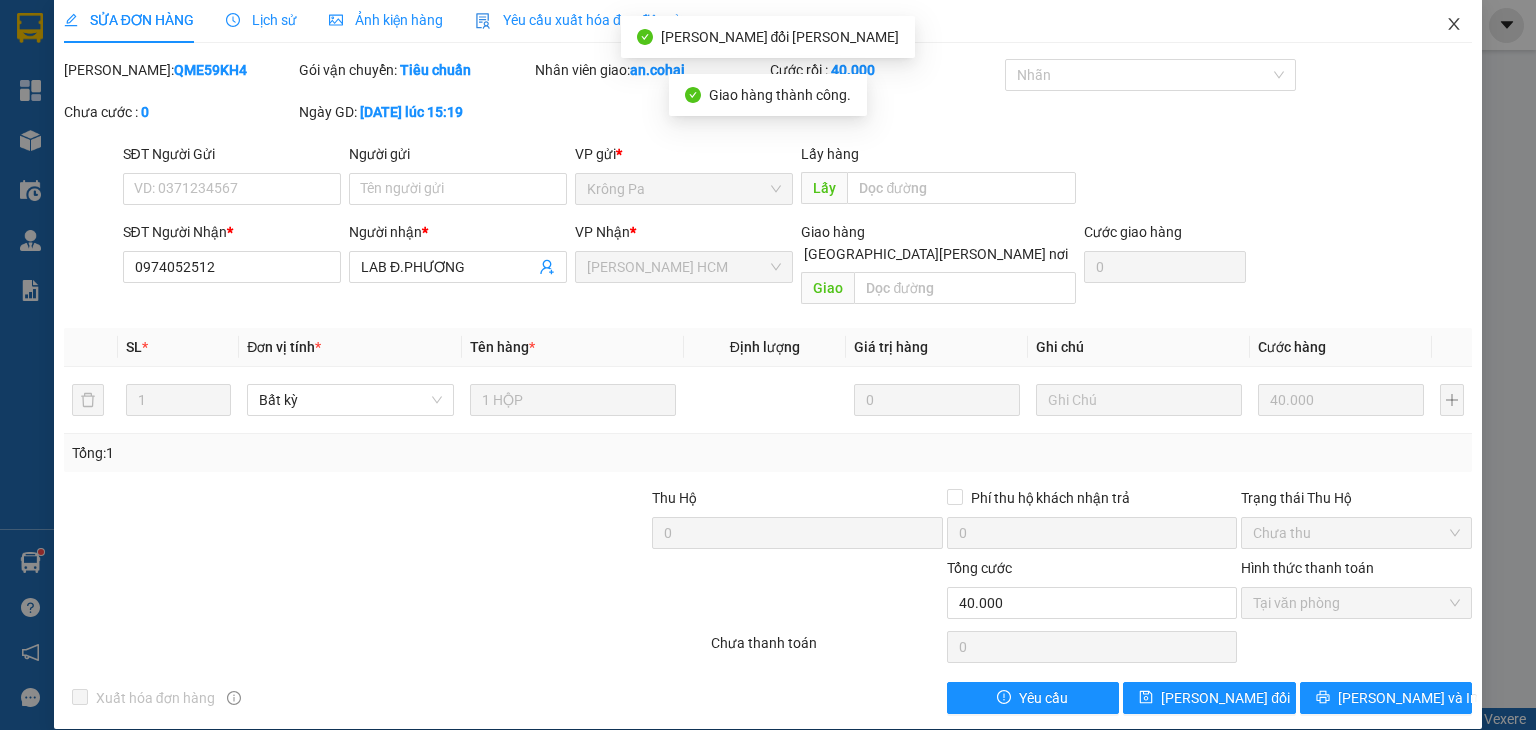 click at bounding box center (1454, 25) 